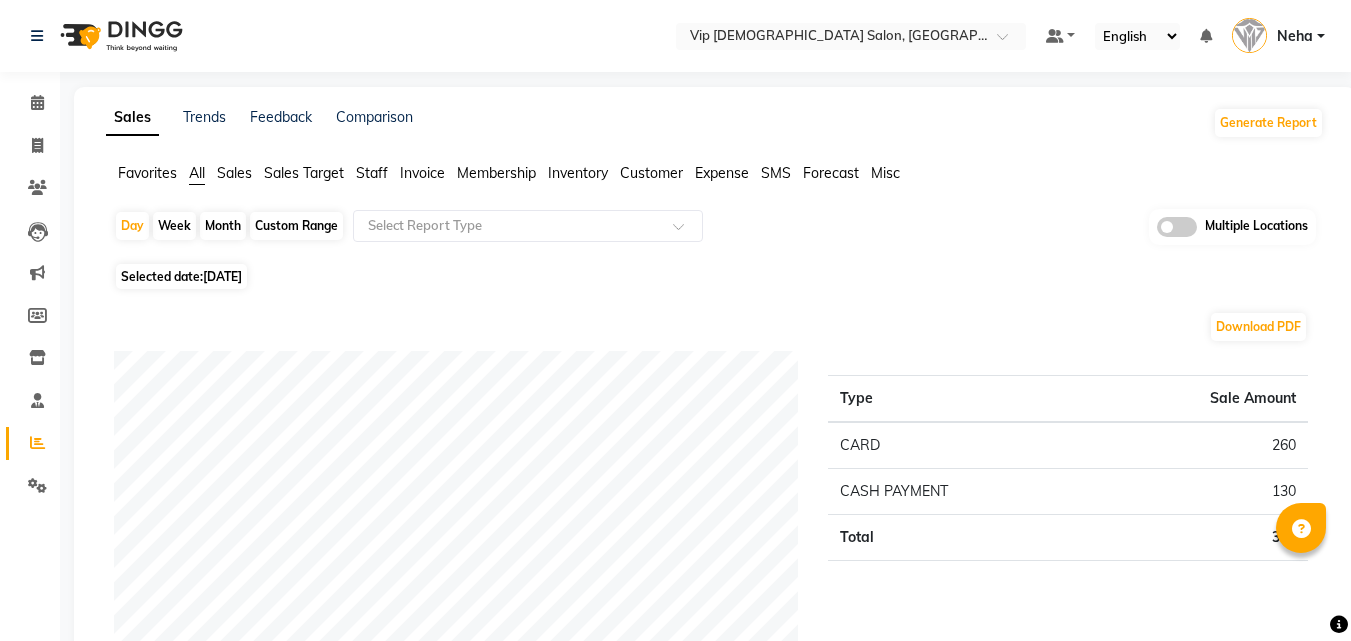 scroll, scrollTop: 0, scrollLeft: 0, axis: both 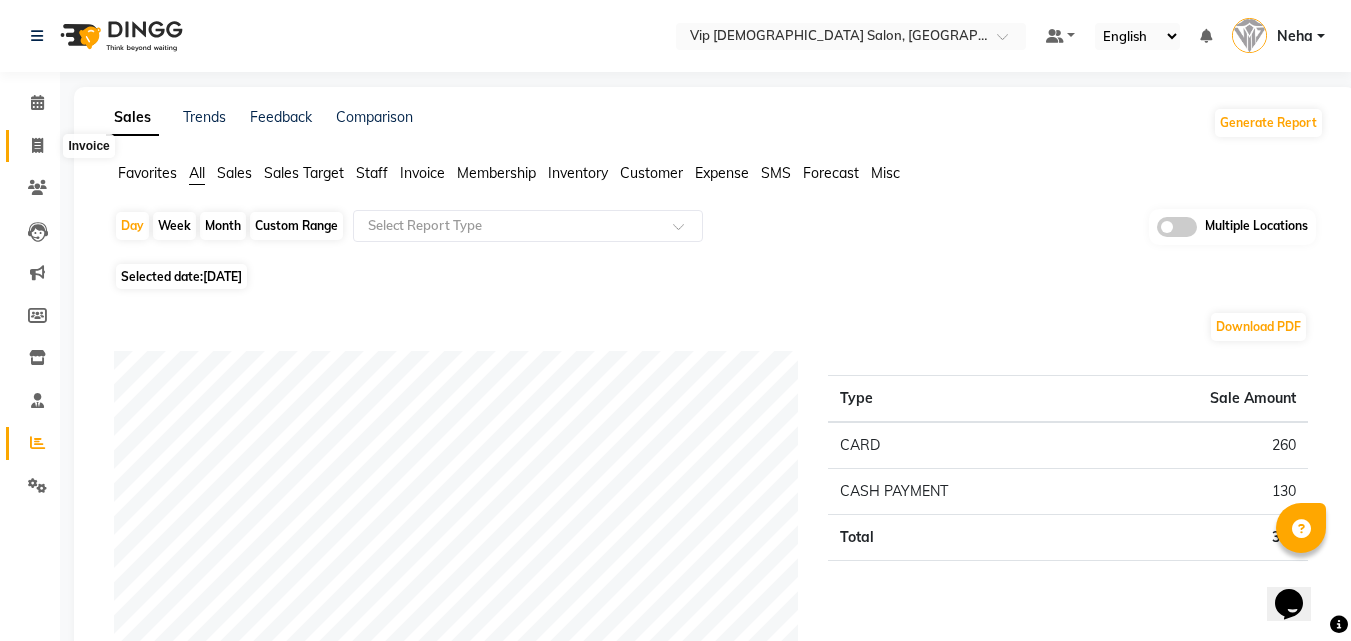 click 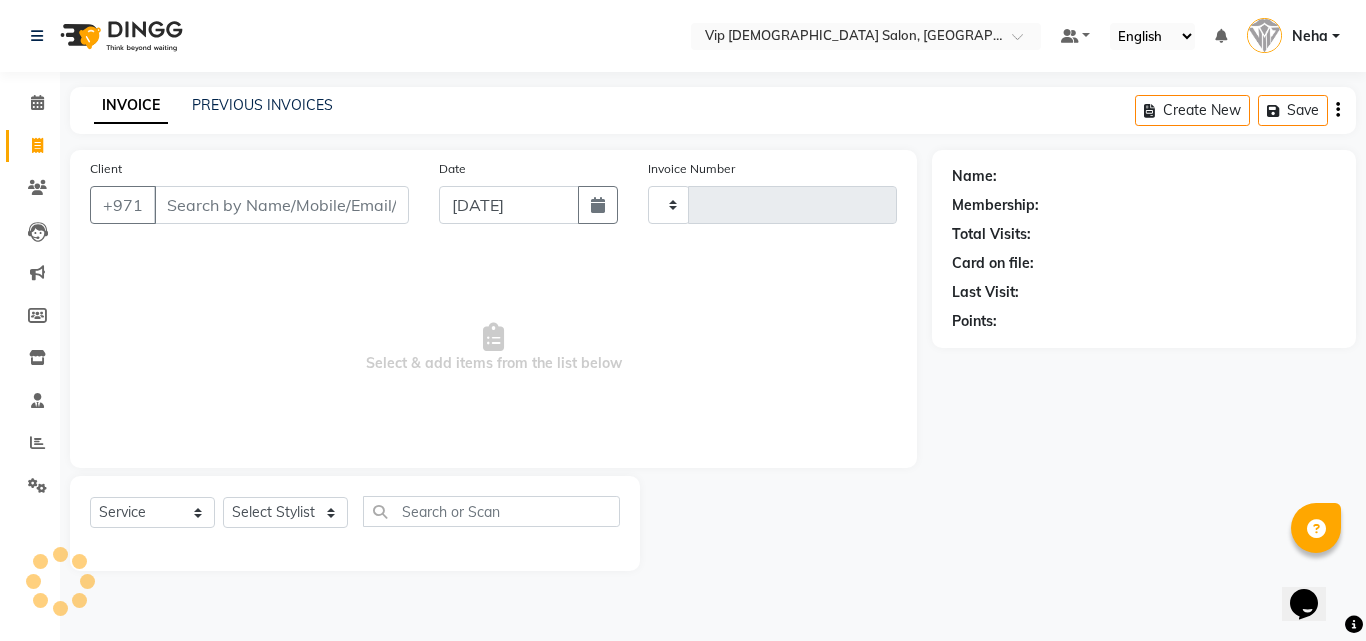 type on "0702" 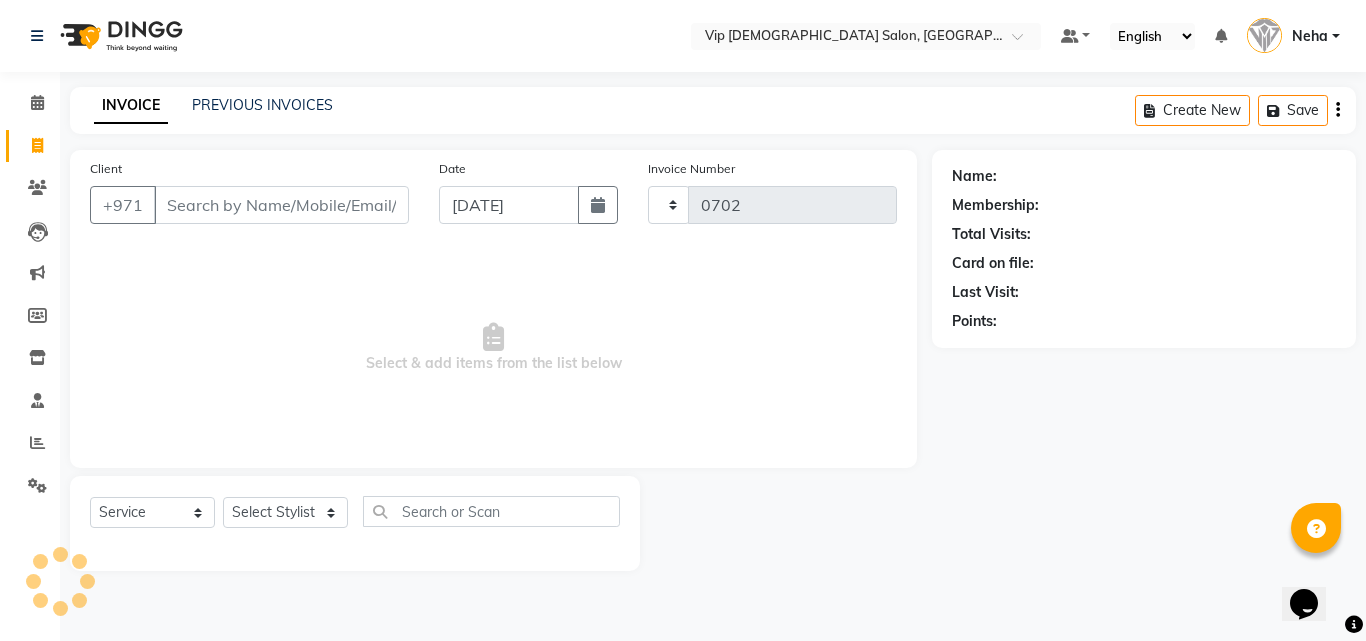 select on "8415" 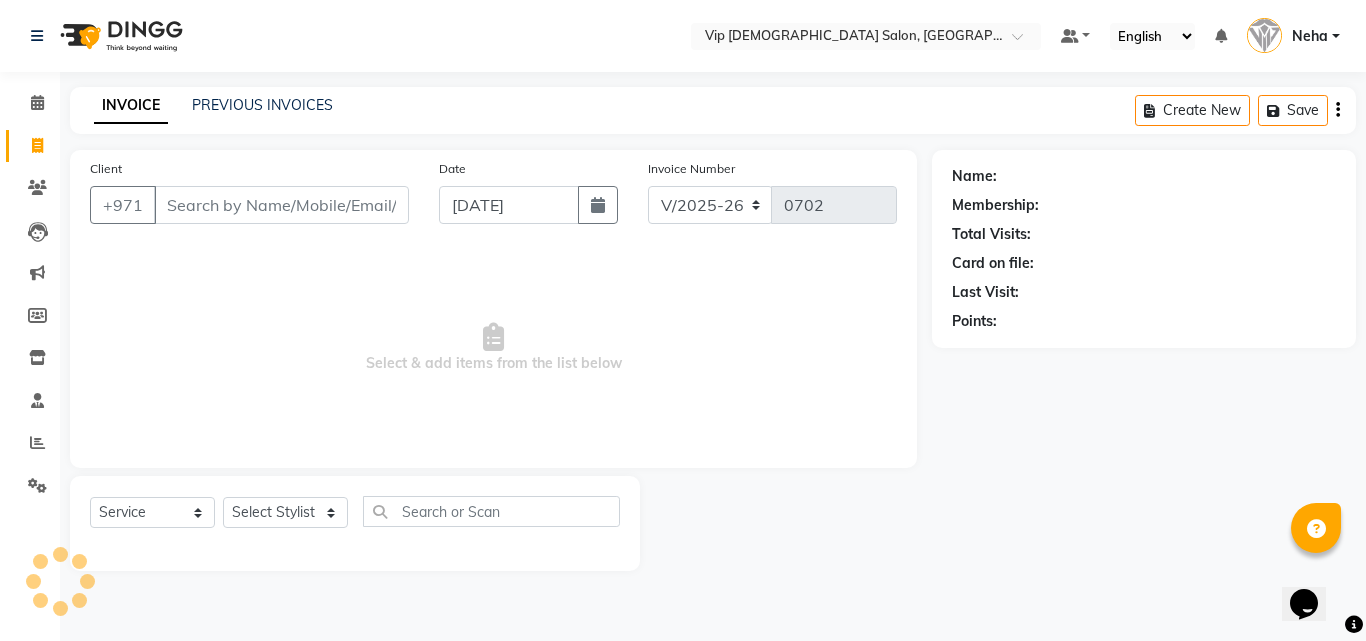 click on "Client" at bounding box center (281, 205) 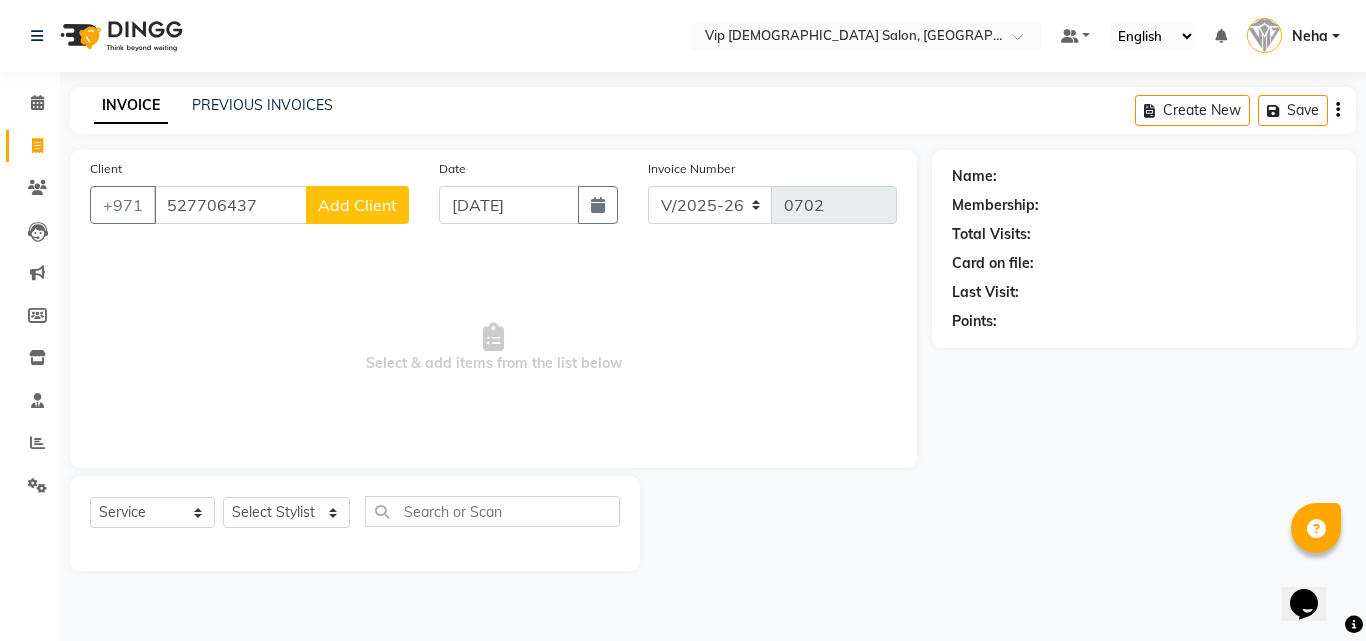 type on "527706437" 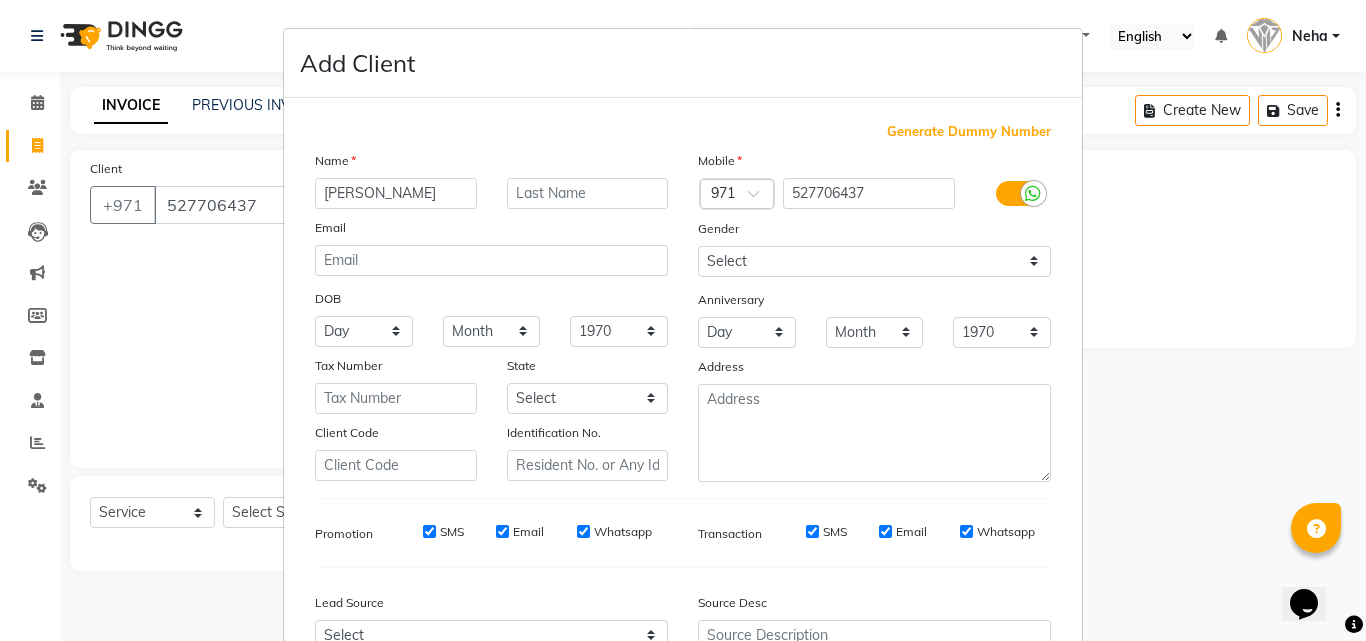 type on "hatem mohammad" 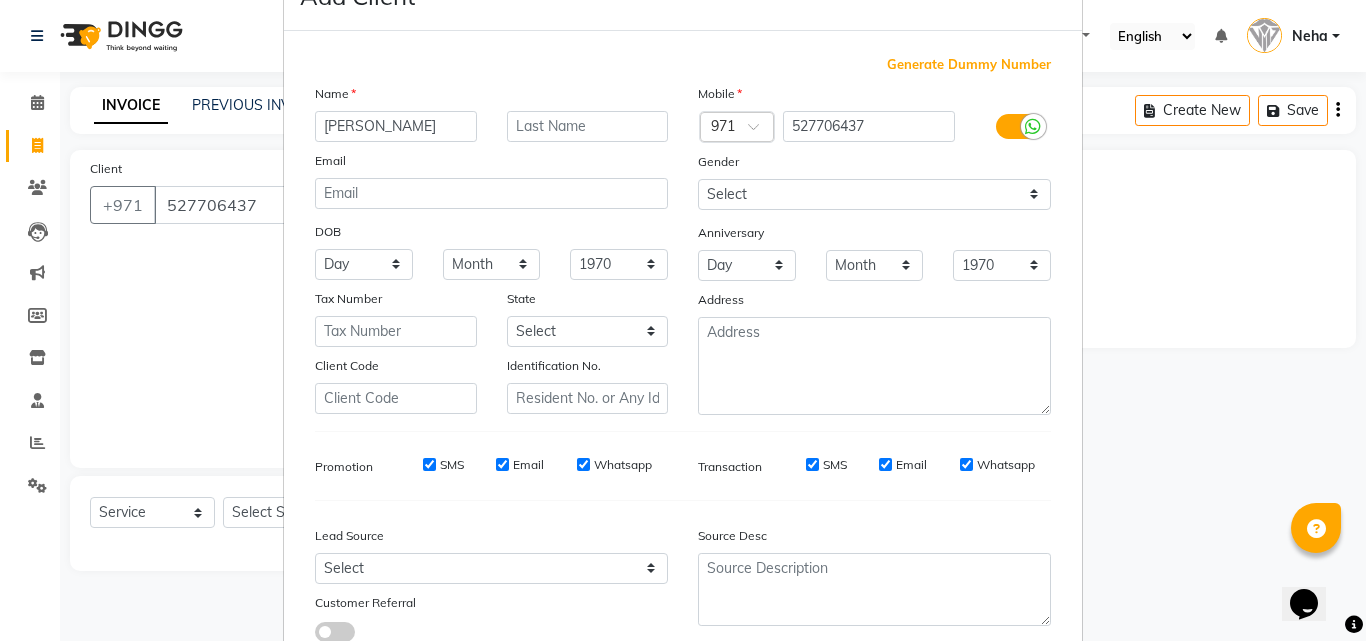 scroll, scrollTop: 80, scrollLeft: 0, axis: vertical 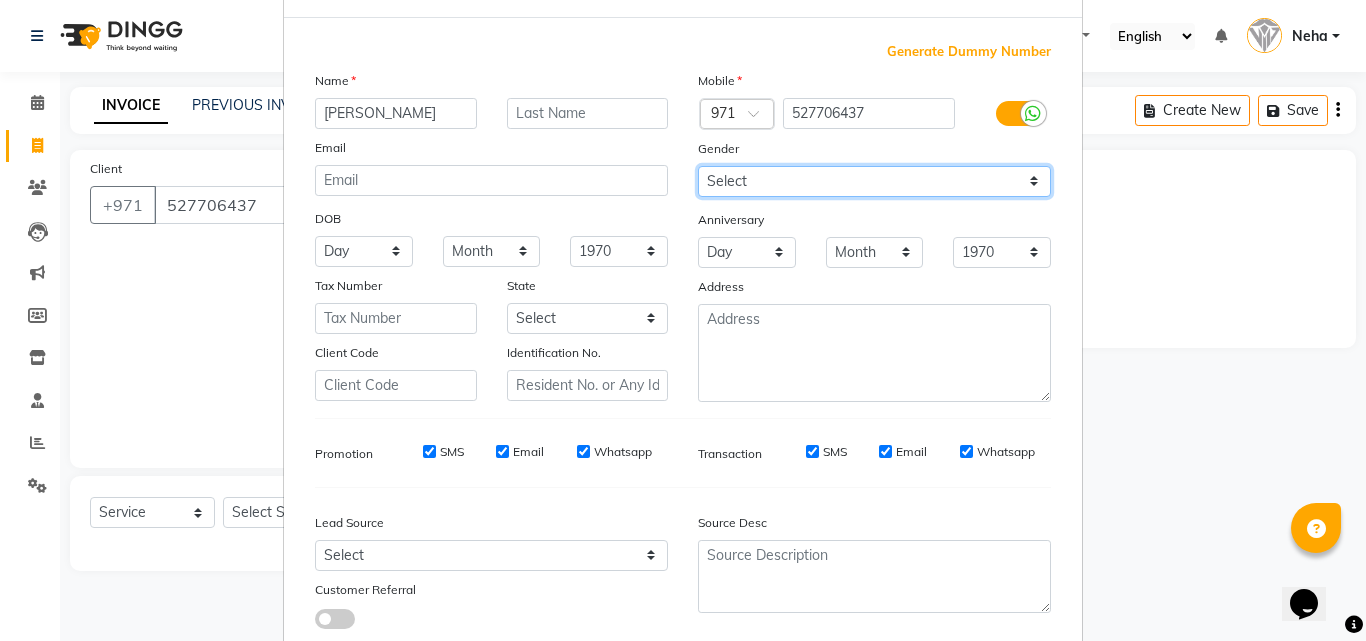 drag, startPoint x: 907, startPoint y: 183, endPoint x: 858, endPoint y: 244, distance: 78.24321 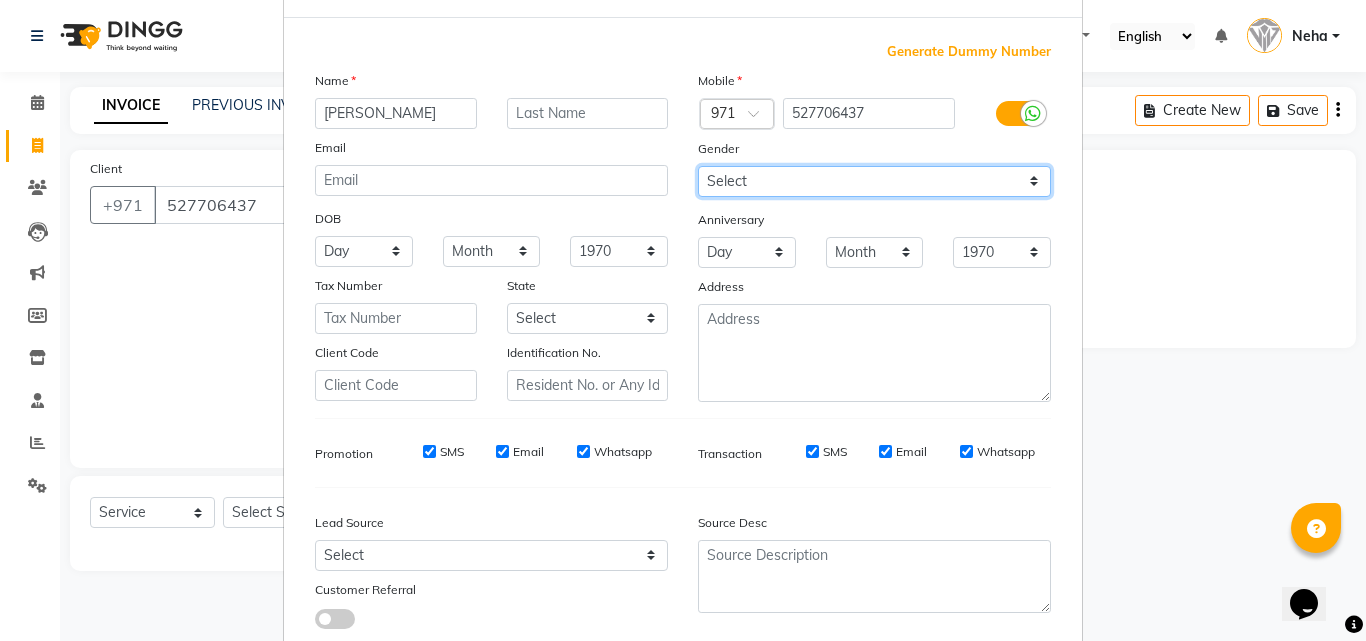 click on "Mobile Country Code × 971 527706437 Gender Select Male Female Other Prefer Not To Say Anniversary Day 01 02 03 04 05 06 07 08 09 10 11 12 13 14 15 16 17 18 19 20 21 22 23 24 25 26 27 28 29 30 31 Month January February March April May June July August September October November December 1970 1971 1972 1973 1974 1975 1976 1977 1978 1979 1980 1981 1982 1983 1984 1985 1986 1987 1988 1989 1990 1991 1992 1993 1994 1995 1996 1997 1998 1999 2000 2001 2002 2003 2004 2005 2006 2007 2008 2009 2010 2011 2012 2013 2014 2015 2016 2017 2018 2019 2020 2021 2022 2023 2024 2025 Address" at bounding box center [874, 236] 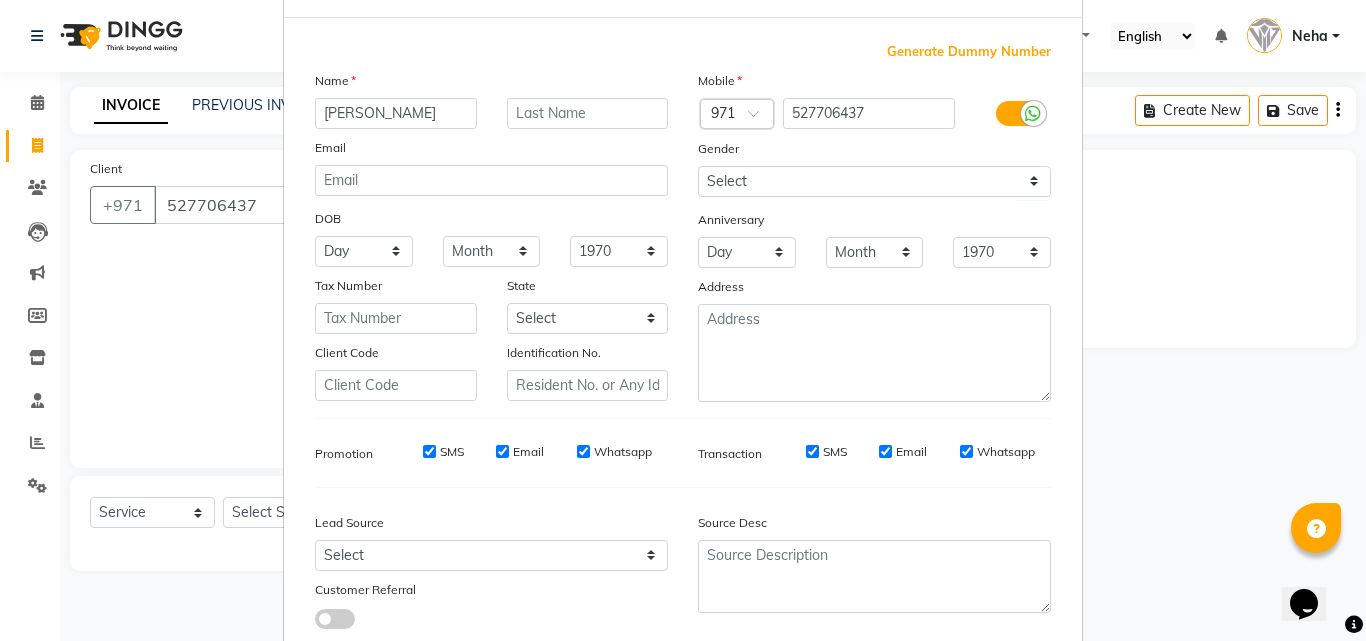 click on "Add Client Generate Dummy Number Name hatem mohammad Email DOB Day 01 02 03 04 05 06 07 08 09 10 11 12 13 14 15 16 17 18 19 20 21 22 23 24 25 26 27 28 29 30 31 Month January February March April May June July August September October November December 1940 1941 1942 1943 1944 1945 1946 1947 1948 1949 1950 1951 1952 1953 1954 1955 1956 1957 1958 1959 1960 1961 1962 1963 1964 1965 1966 1967 1968 1969 1970 1971 1972 1973 1974 1975 1976 1977 1978 1979 1980 1981 1982 1983 1984 1985 1986 1987 1988 1989 1990 1991 1992 1993 1994 1995 1996 1997 1998 1999 2000 2001 2002 2003 2004 2005 2006 2007 2008 2009 2010 2011 2012 2013 2014 2015 2016 2017 2018 2019 2020 2021 2022 2023 2024 Tax Number State Select Abu Zabi Ajman Dubai Ras al-Khaymah Sharjah Sharjha Umm al Qaywayn al-Fujayrah ash-Shariqah Client Code Identification No. Mobile Country Code × 971 527706437 Gender Select Male Female Other Prefer Not To Say Anniversary Day 01 02 03 04 05 06 07 08 09 10 11 12 13 14 15 16 17 18 19 20 21 22 23 24 25 26 27 28 29 30 31 May" at bounding box center [683, 320] 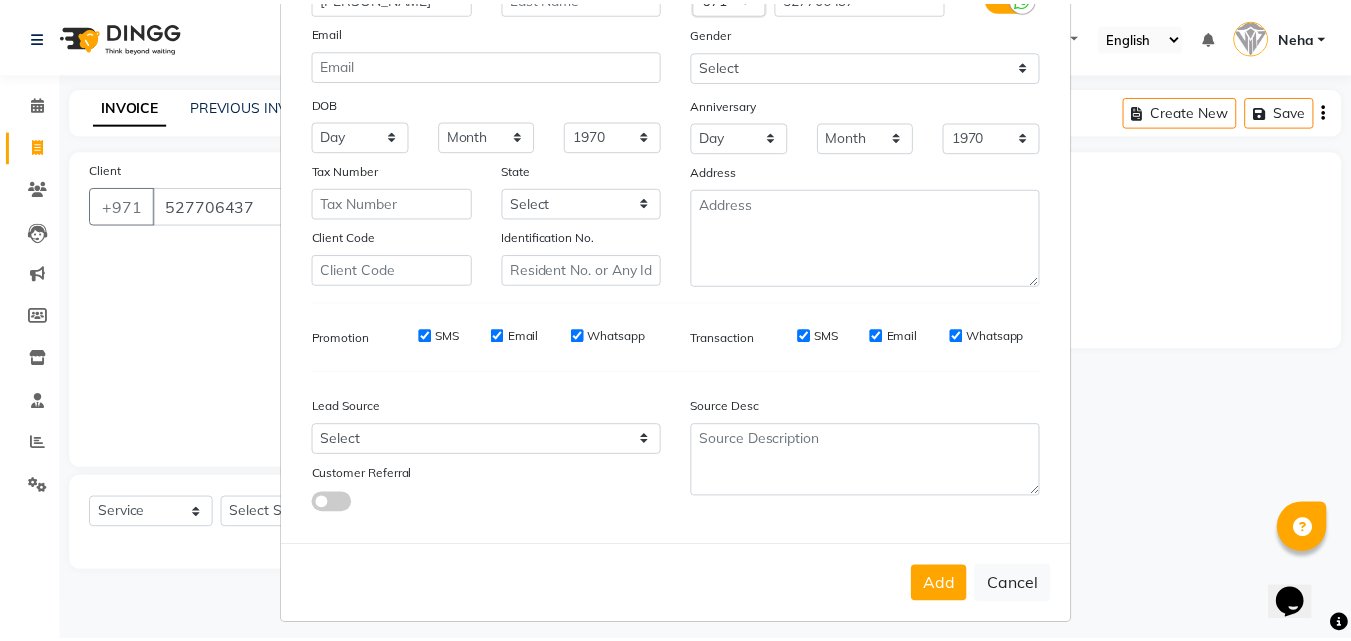 scroll, scrollTop: 208, scrollLeft: 0, axis: vertical 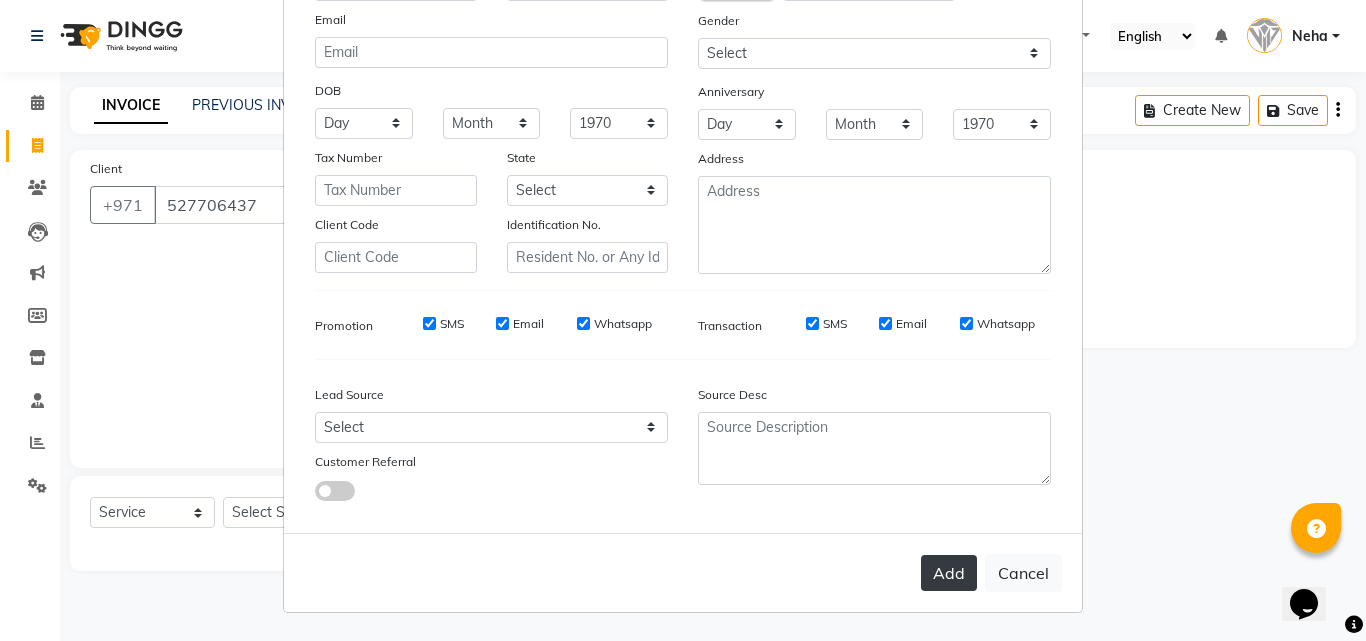 click on "Add" at bounding box center (949, 573) 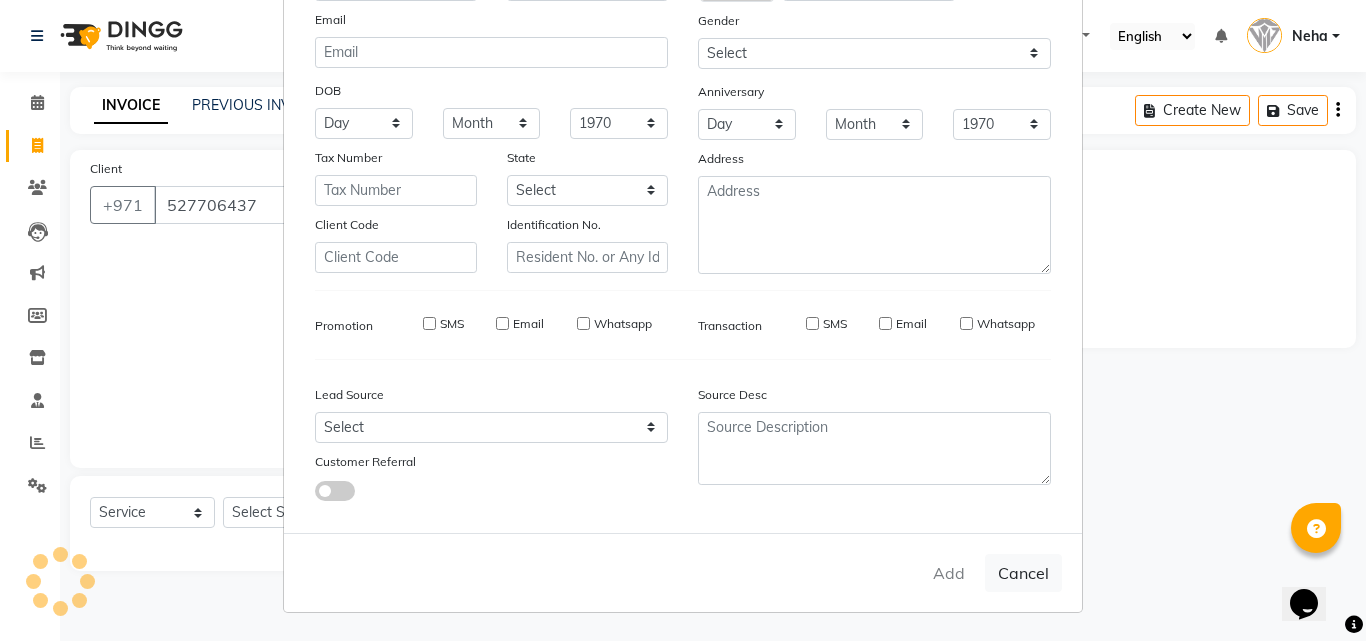 type 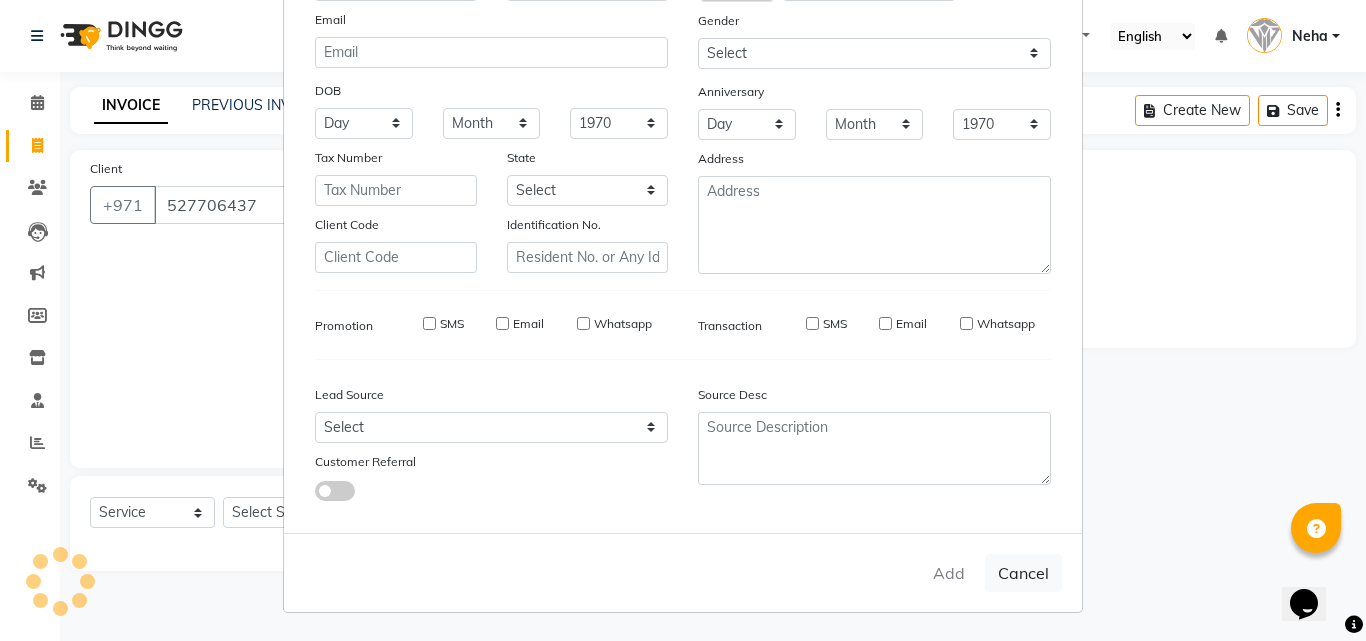select 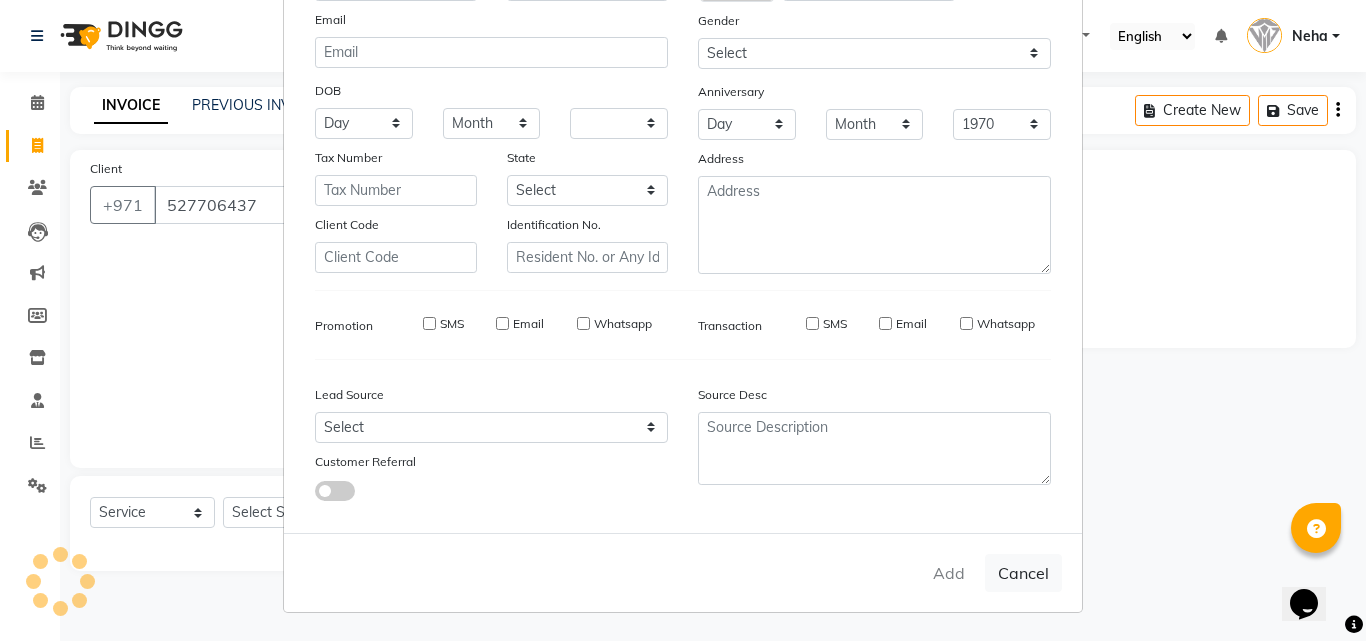 select 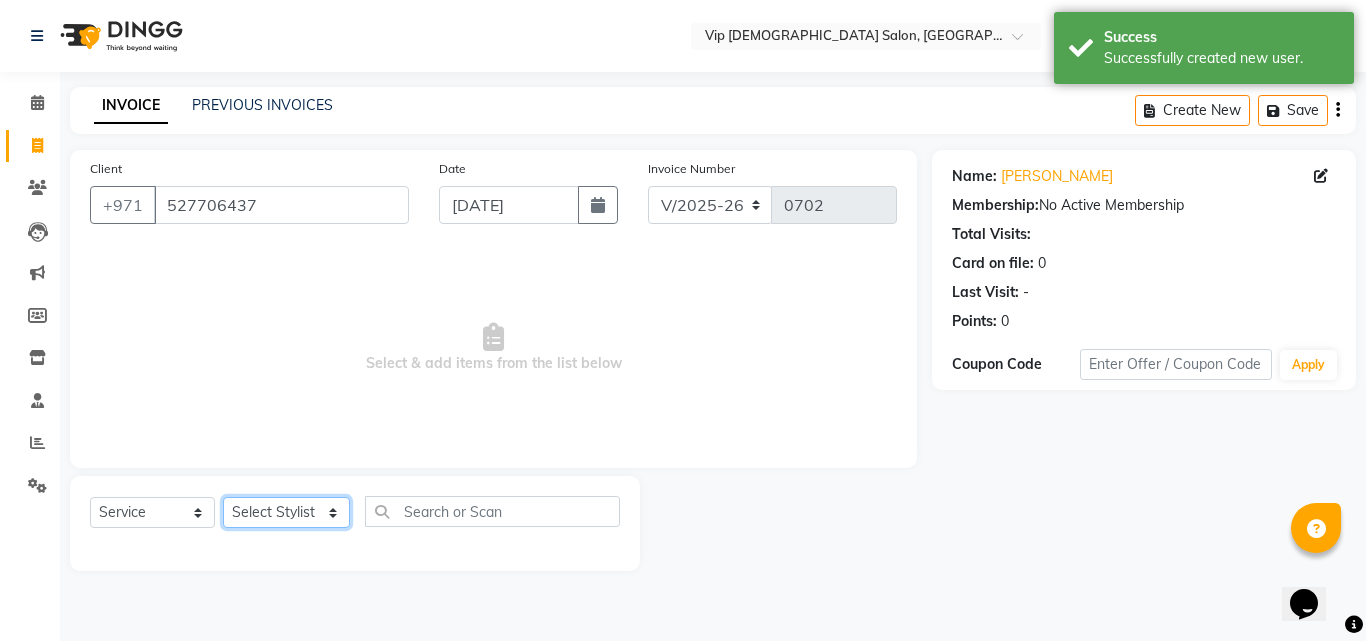 click on "Select Stylist AHMED MOHAMED MOHAMED ELKHODARY ABDELHAMID Ali Rana Allauddin Anwar Ali Ameen Ayoub Lakhbizi Jairah Mr. Mohannad Neha Nelson Ricalyn Colcol Riffat Magdy Taufeeq Anwar Ali Tauseef  Akhilaque Zoya Bhatti." 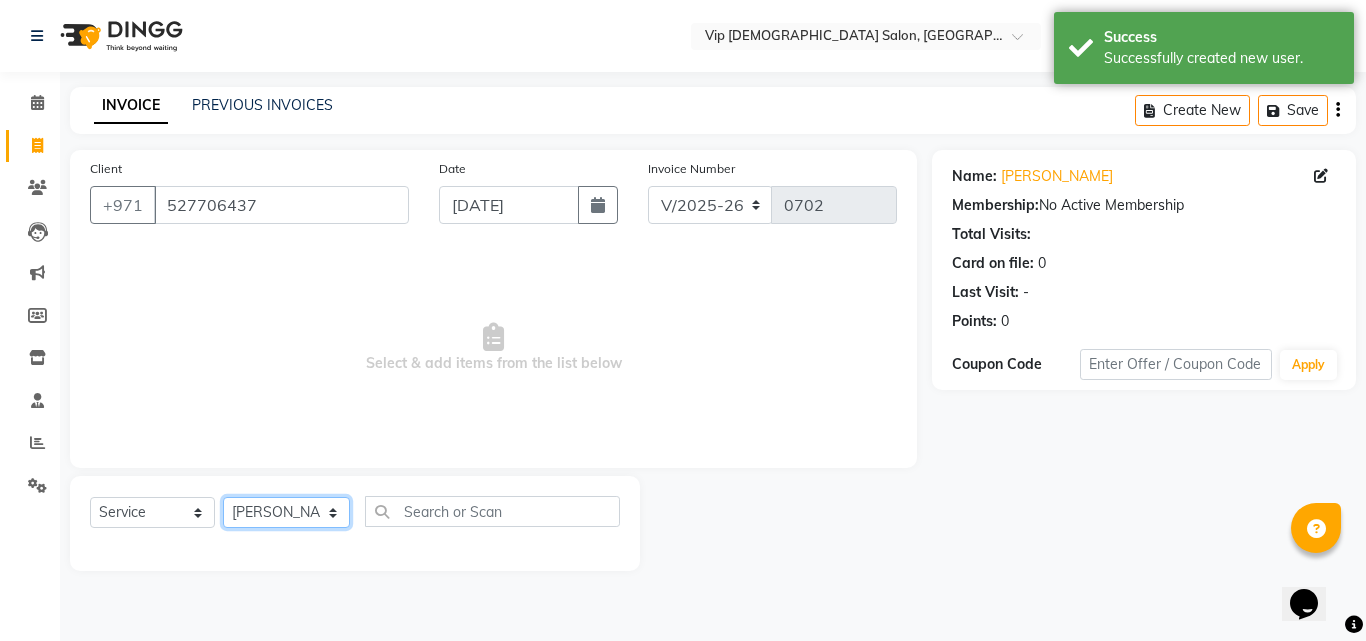 click on "Select Stylist AHMED MOHAMED MOHAMED ELKHODARY ABDELHAMID Ali Rana Allauddin Anwar Ali Ameen Ayoub Lakhbizi Jairah Mr. Mohannad Neha Nelson Ricalyn Colcol Riffat Magdy Taufeeq Anwar Ali Tauseef  Akhilaque Zoya Bhatti." 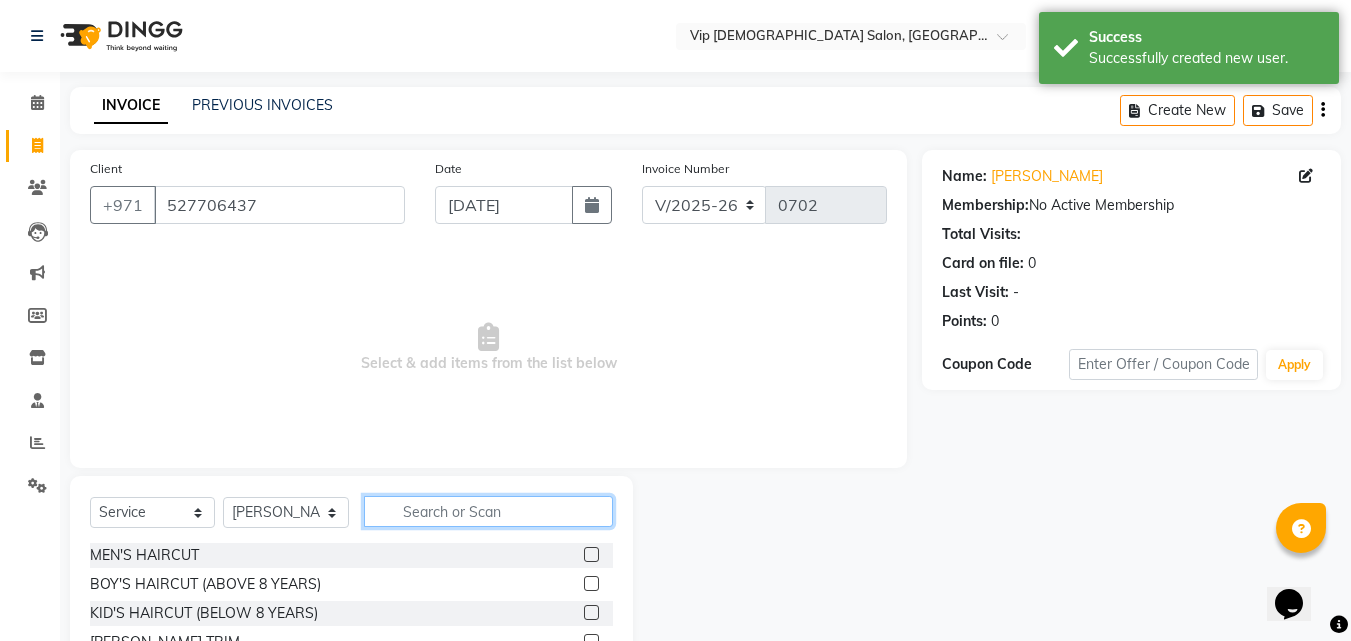 click 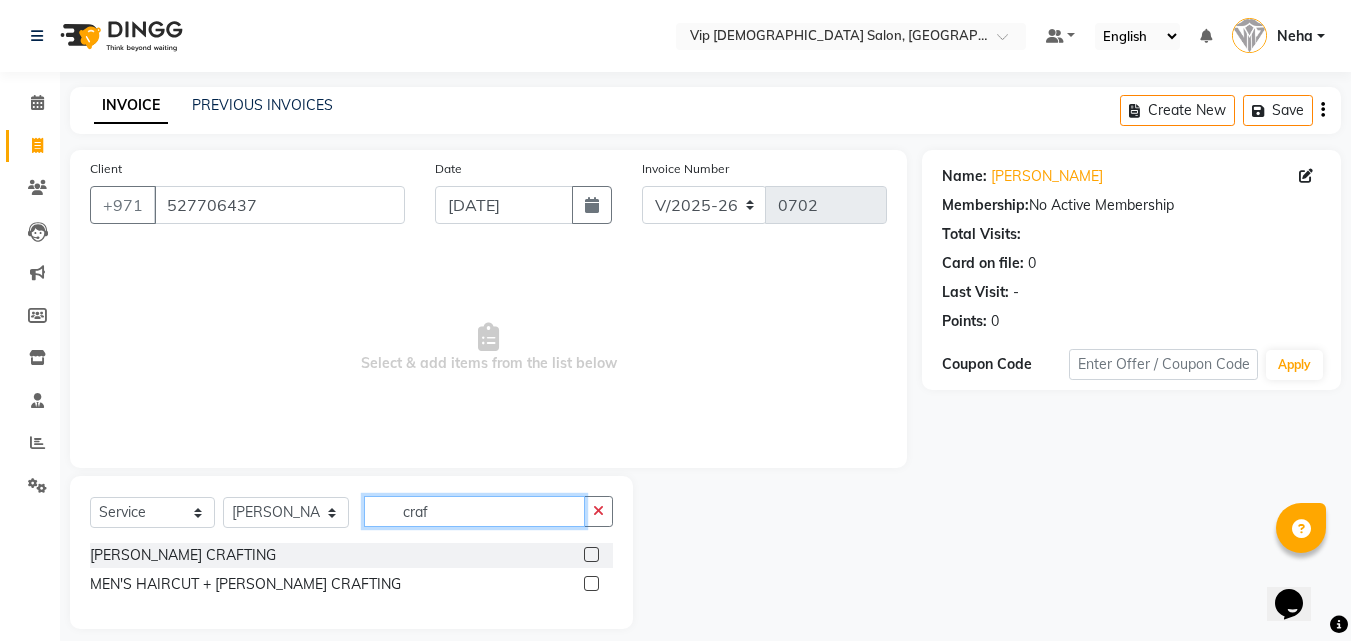 type on "craf" 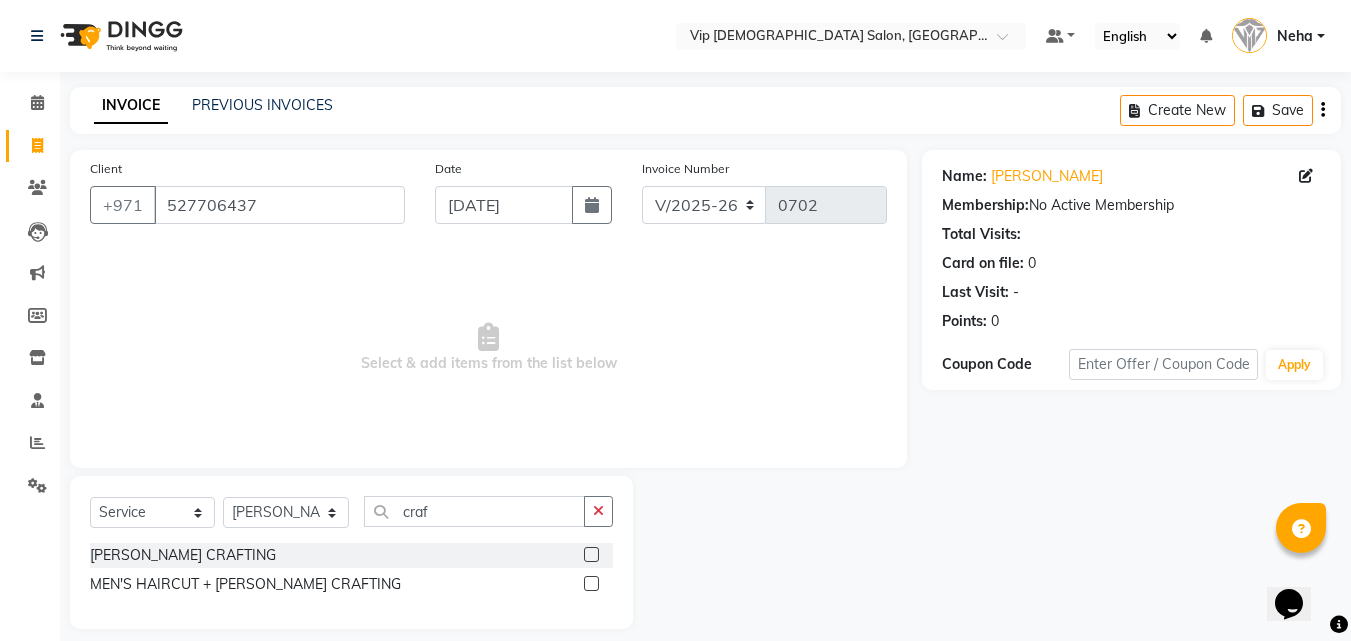click 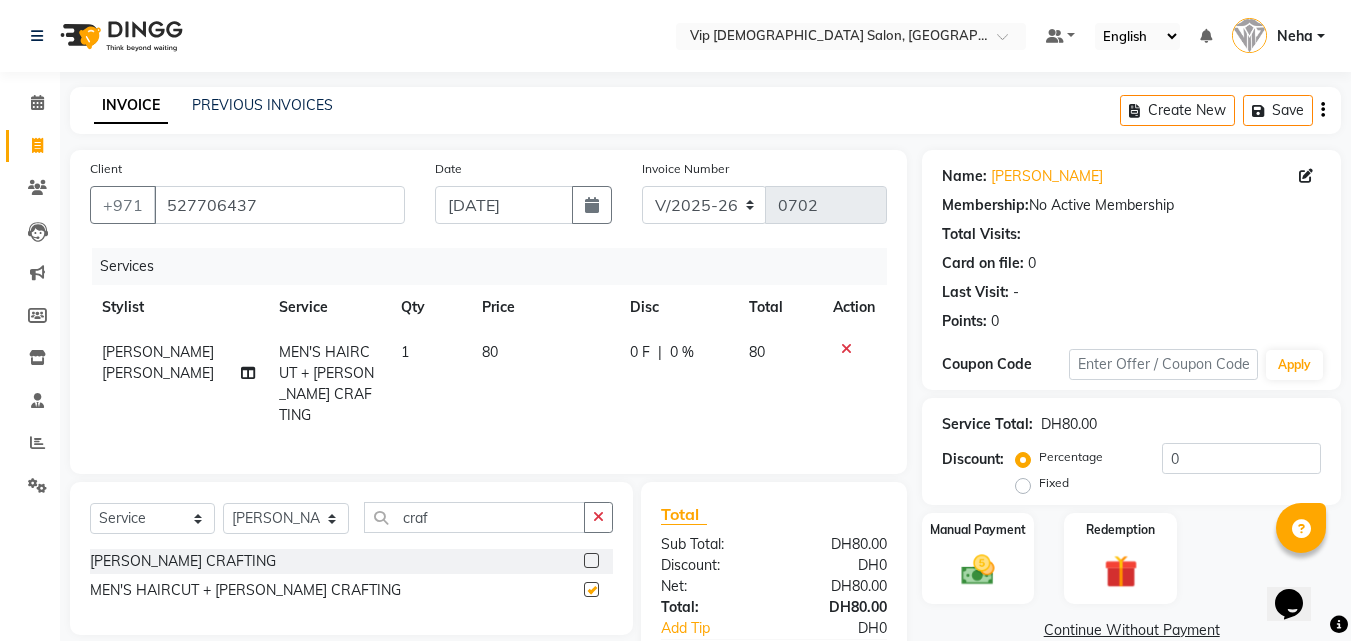 checkbox on "false" 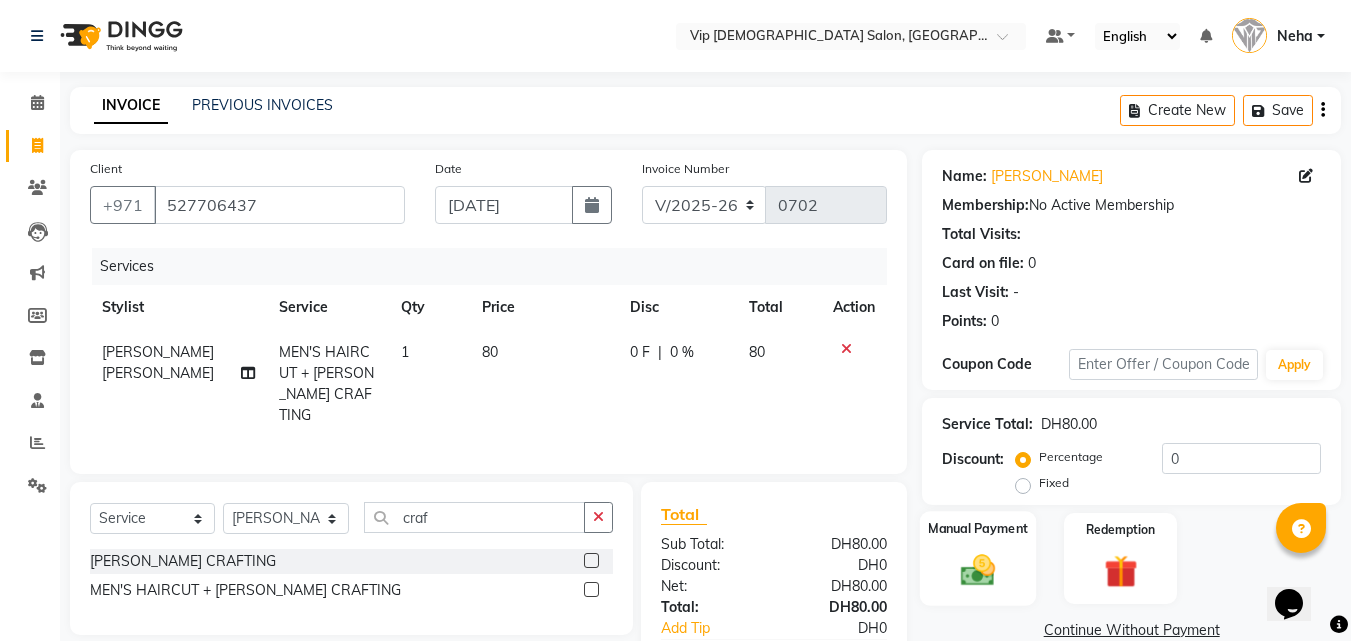 click 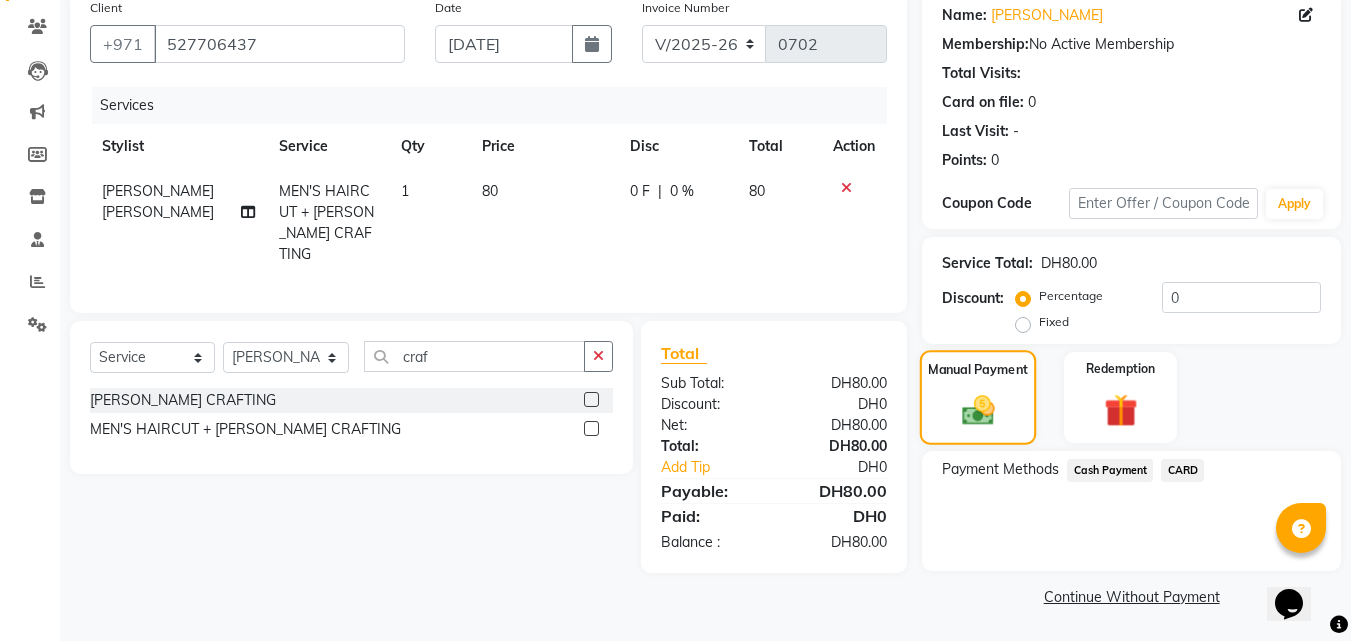 scroll, scrollTop: 162, scrollLeft: 0, axis: vertical 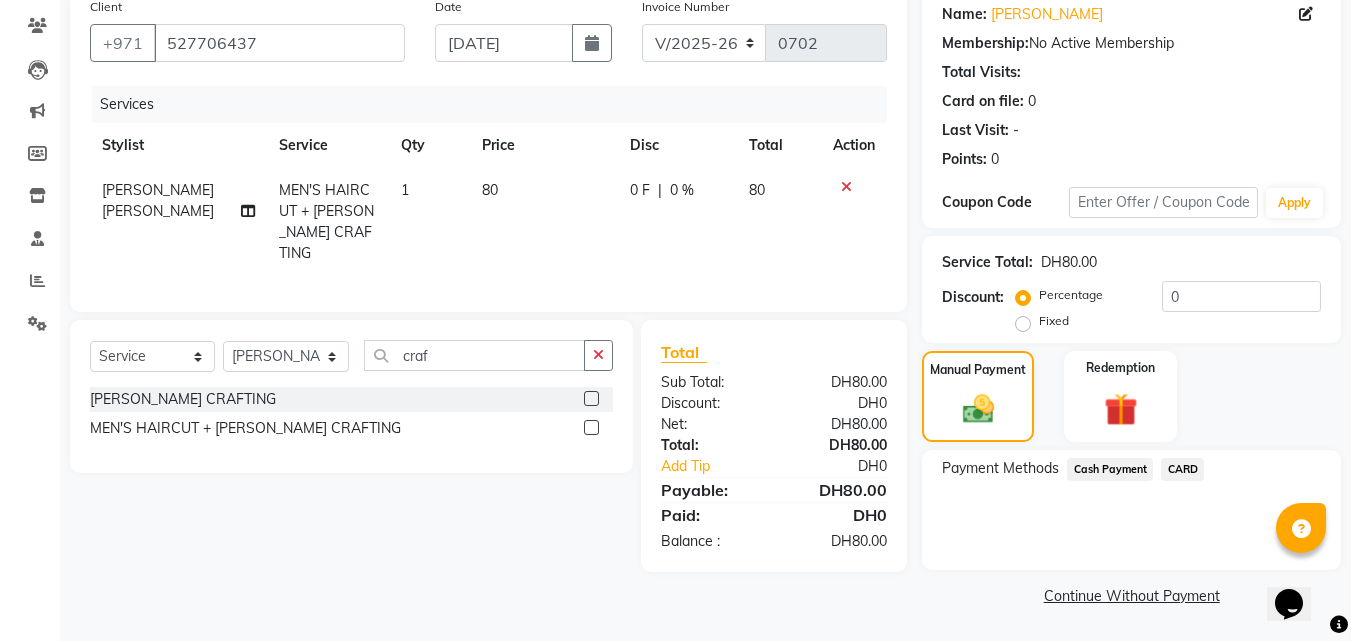 click on "CARD" 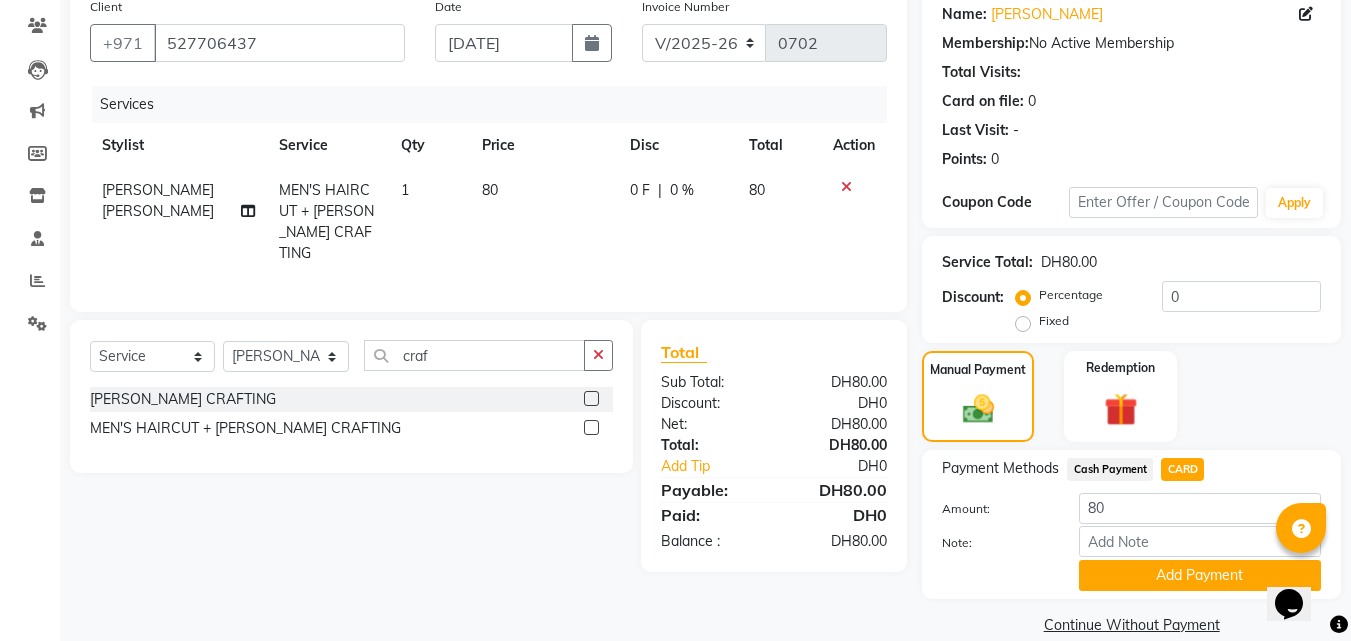 scroll, scrollTop: 191, scrollLeft: 0, axis: vertical 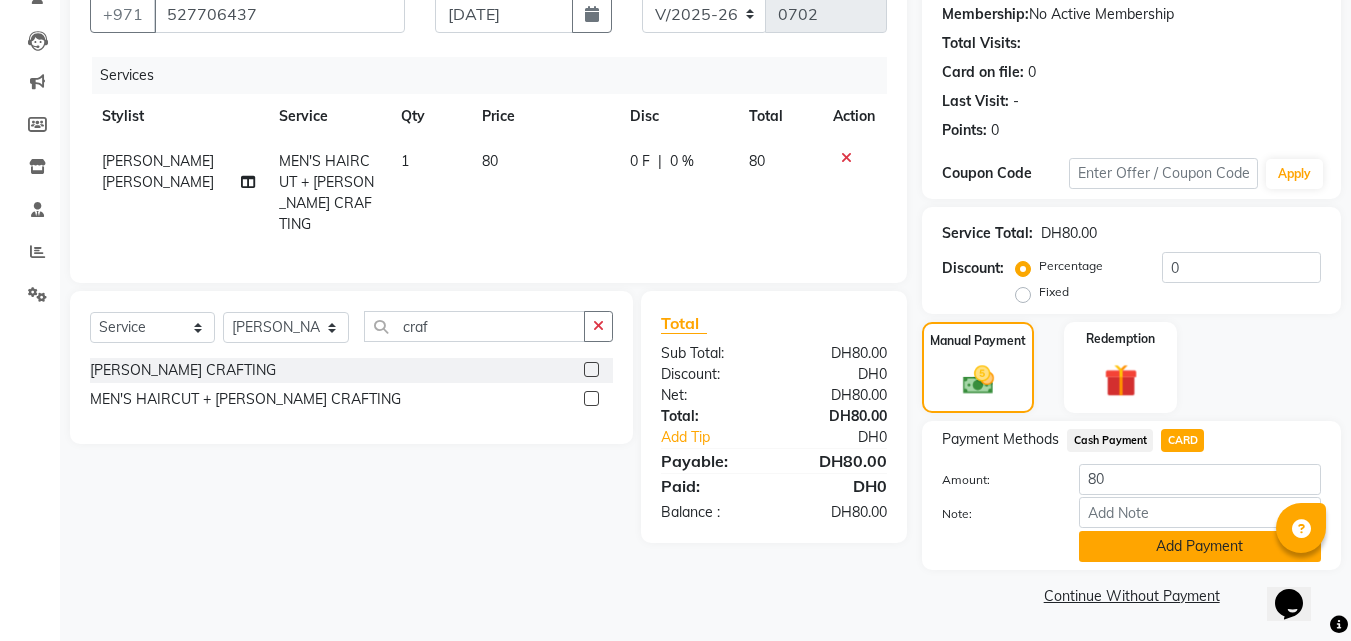 click on "Add Payment" 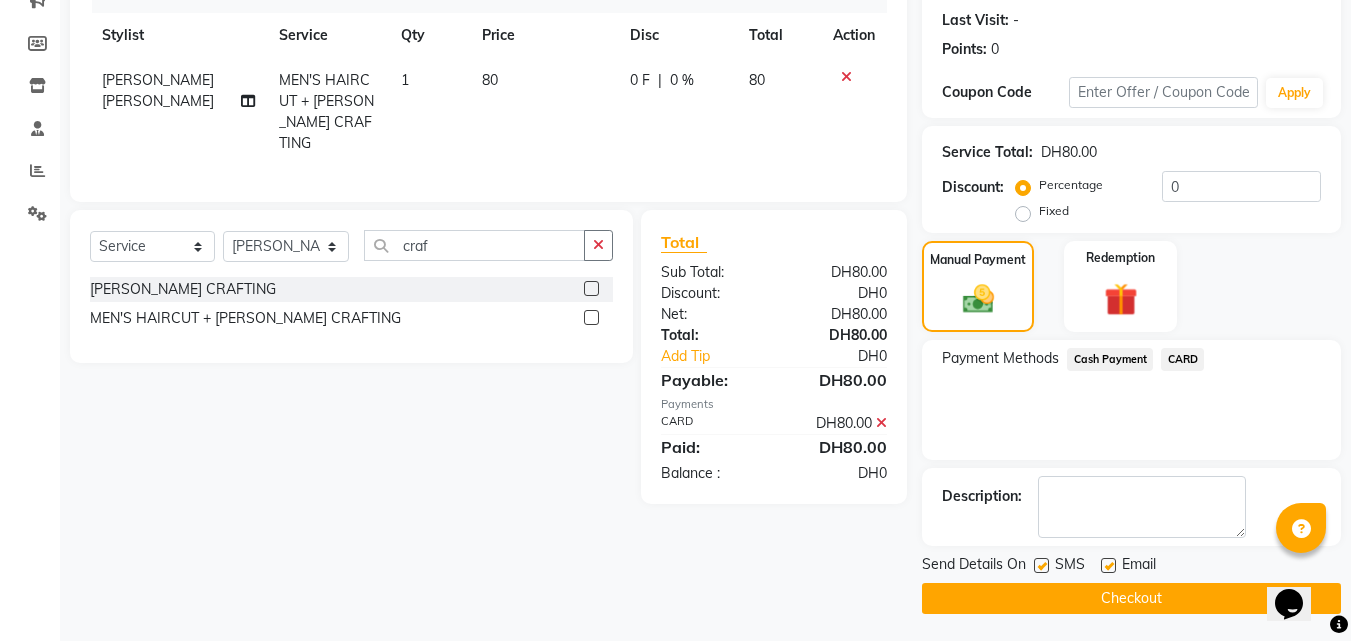 scroll, scrollTop: 275, scrollLeft: 0, axis: vertical 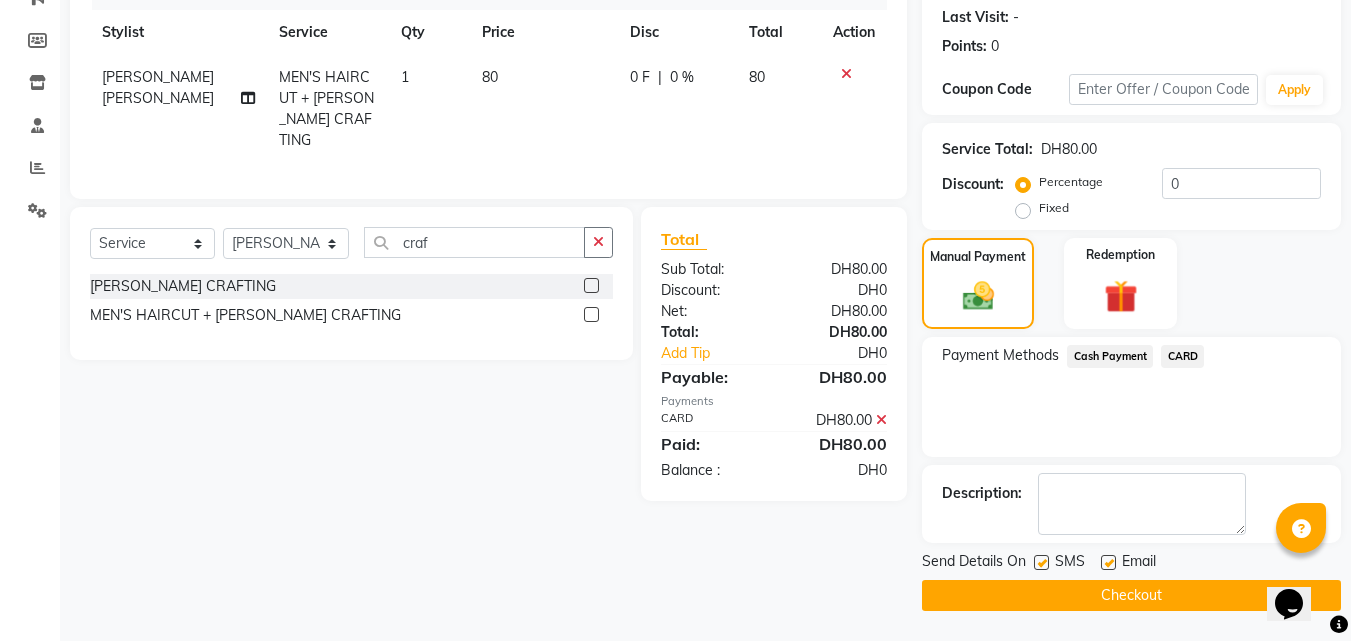 click on "Checkout" 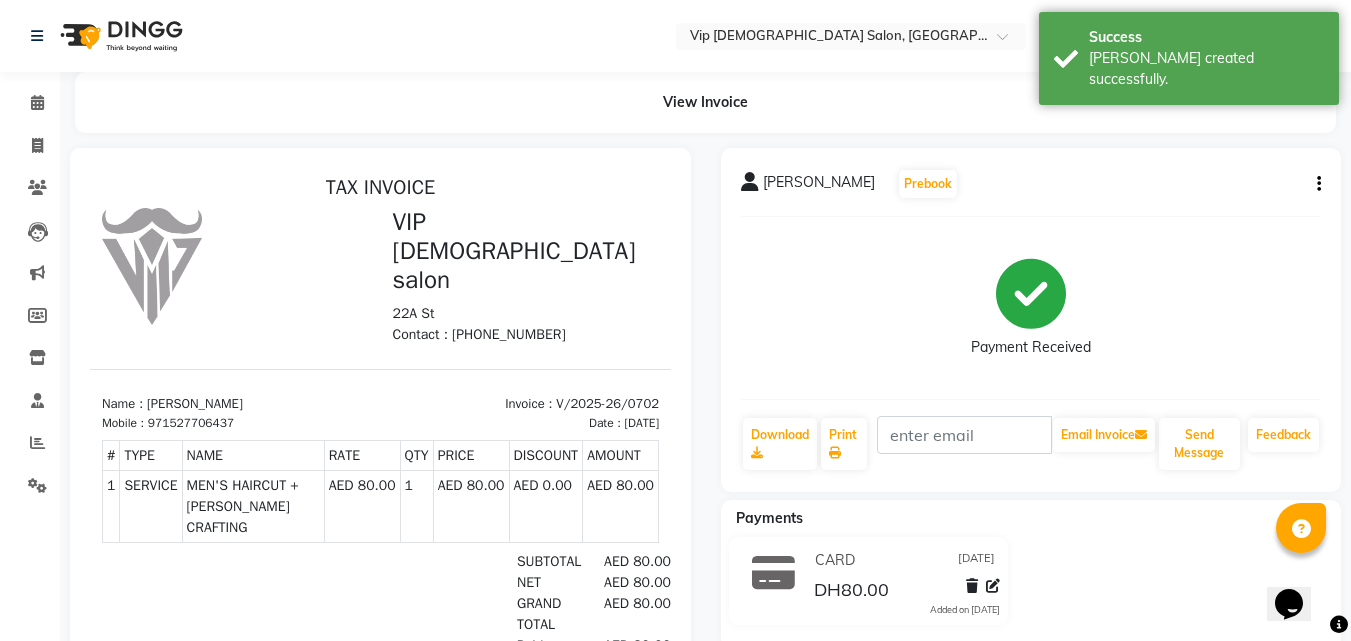scroll, scrollTop: 0, scrollLeft: 0, axis: both 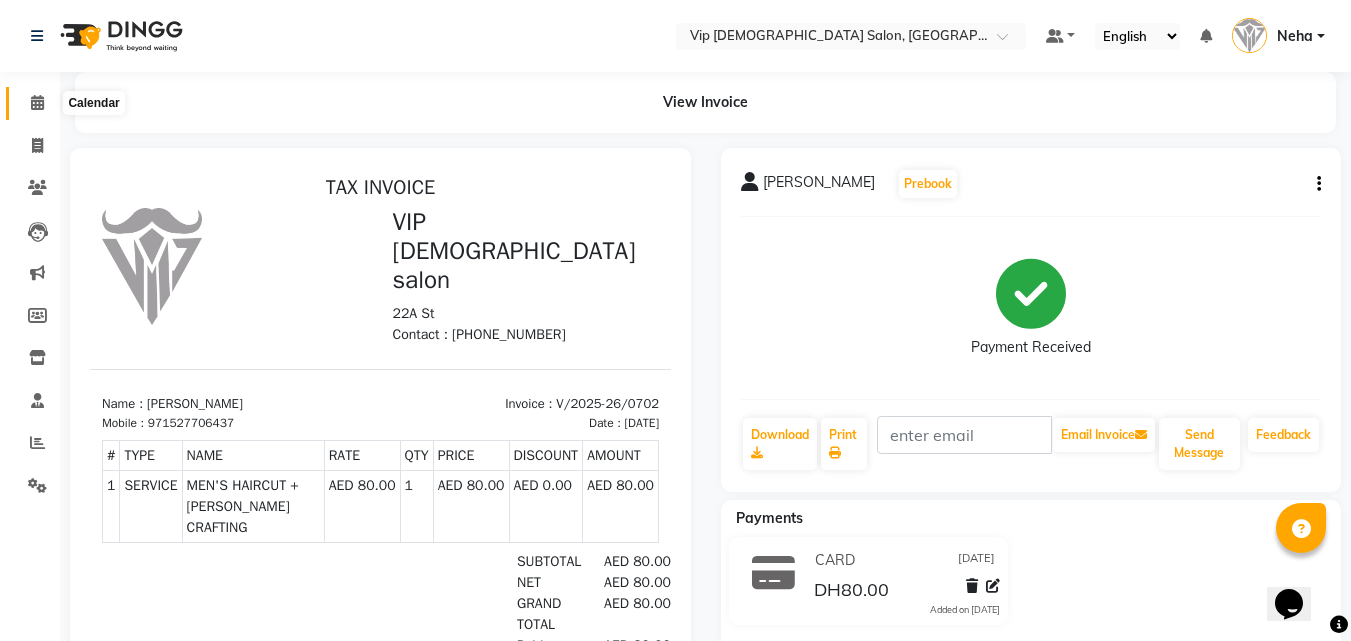 click 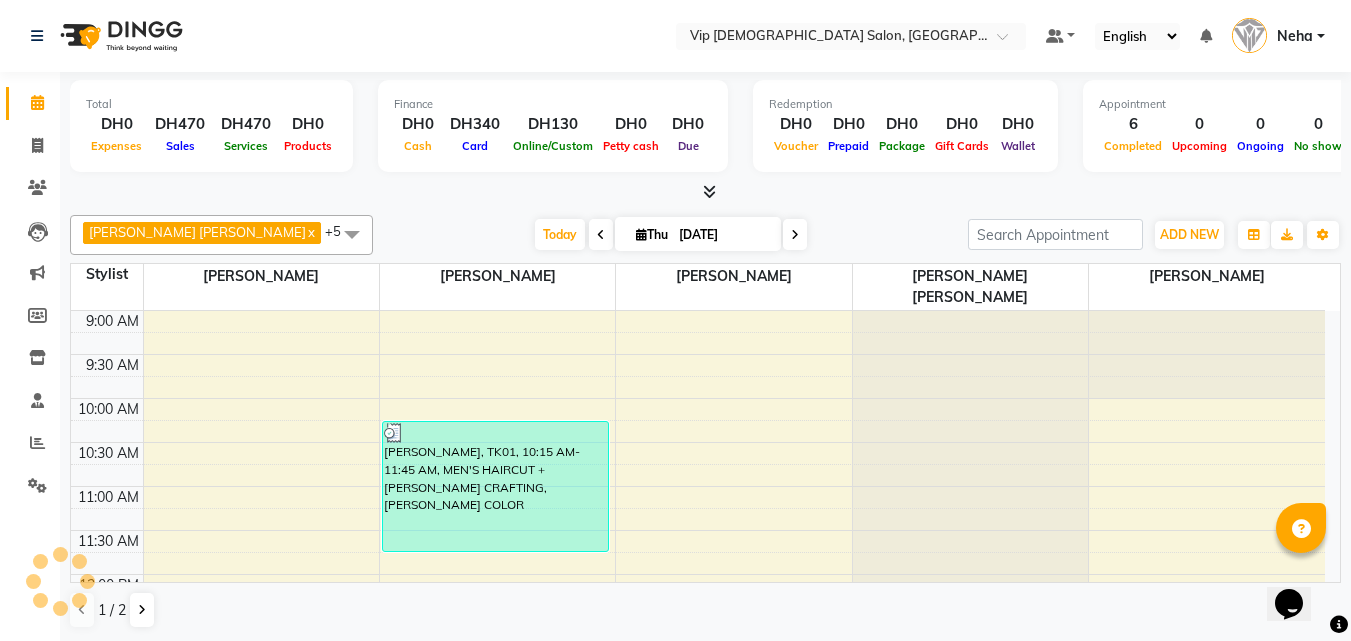 scroll, scrollTop: 0, scrollLeft: 0, axis: both 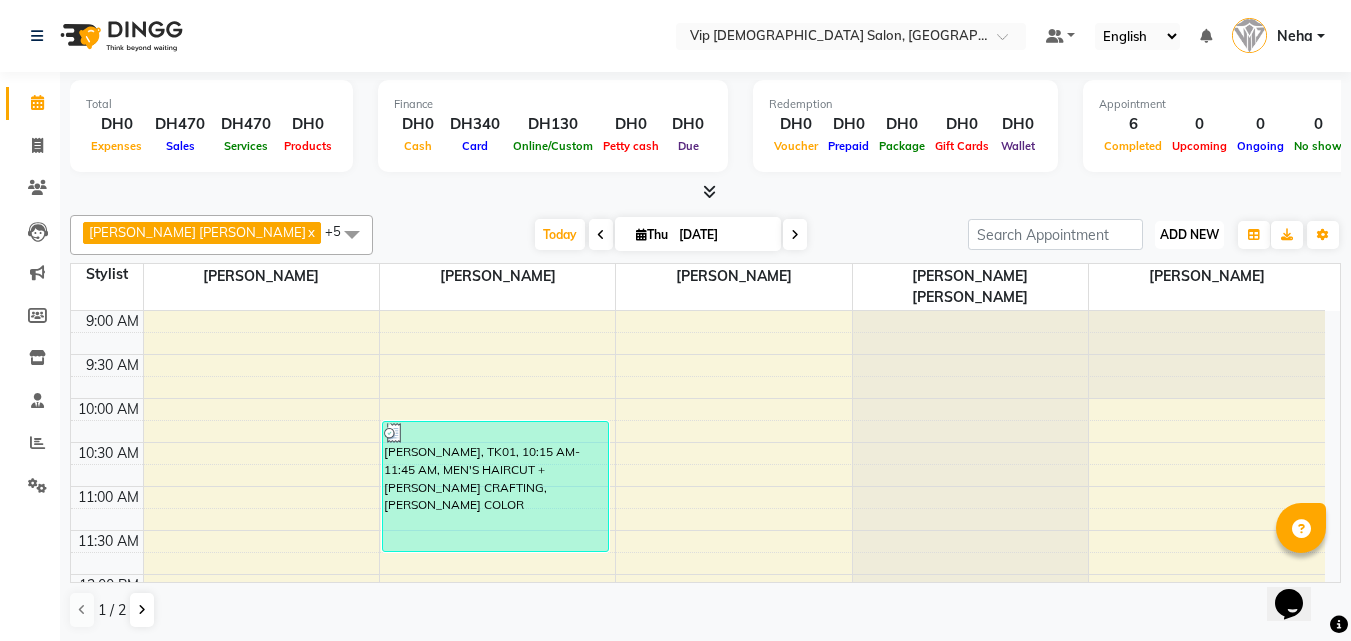 click on "ADD NEW" at bounding box center (1189, 234) 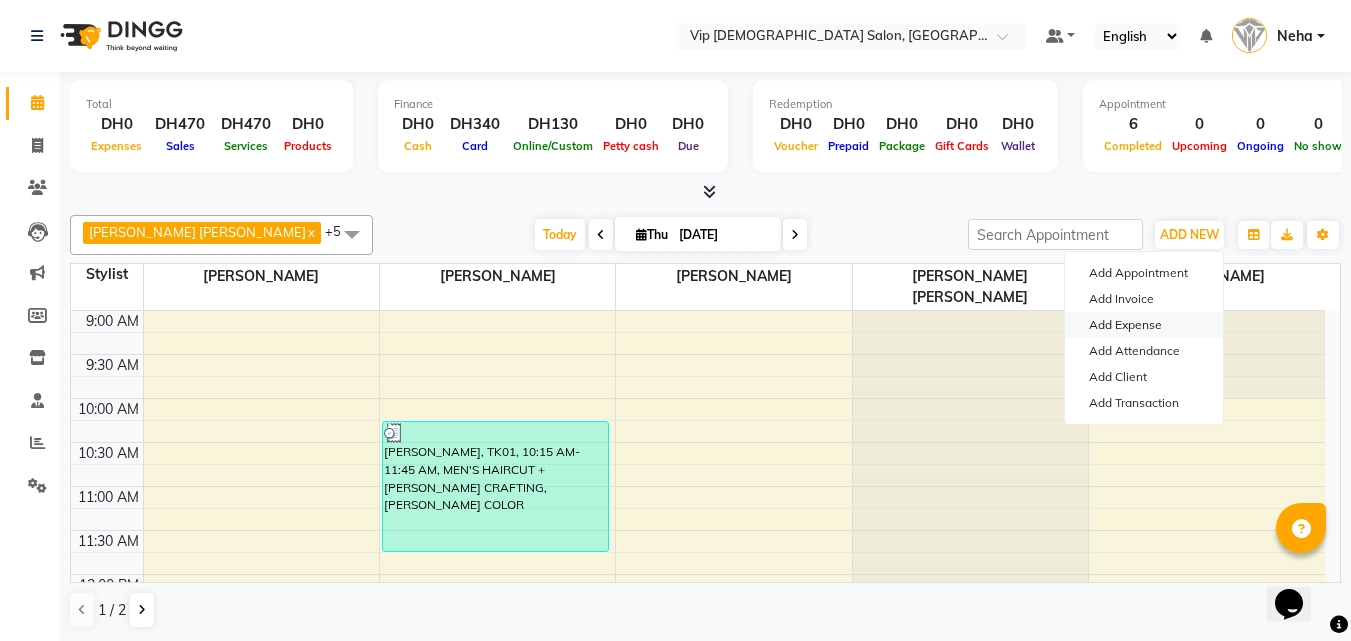 click on "Add Expense" at bounding box center [1144, 325] 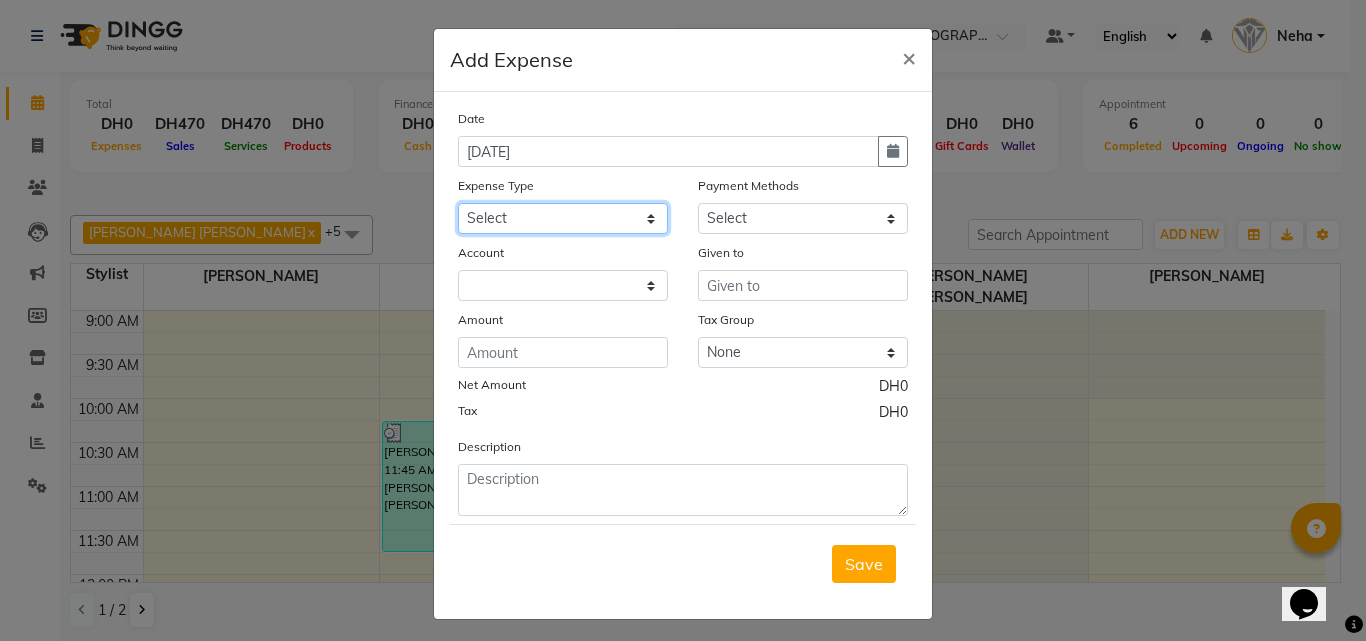 click on "Select AC servicing Advance Salary Bank charges Car maintenance  Cash transfer to bank Cash transfer to hub Client Snacks Clinical charges Equipment Fuel Govt fee Incentive Insurance International purchase Loan Repayment Maintenance Marketing Miscellaneous MRA Other Pantry Product Rent Salary Staff Snacks Tax Tea & Refreshment Tips in card Utilities Water bottles" 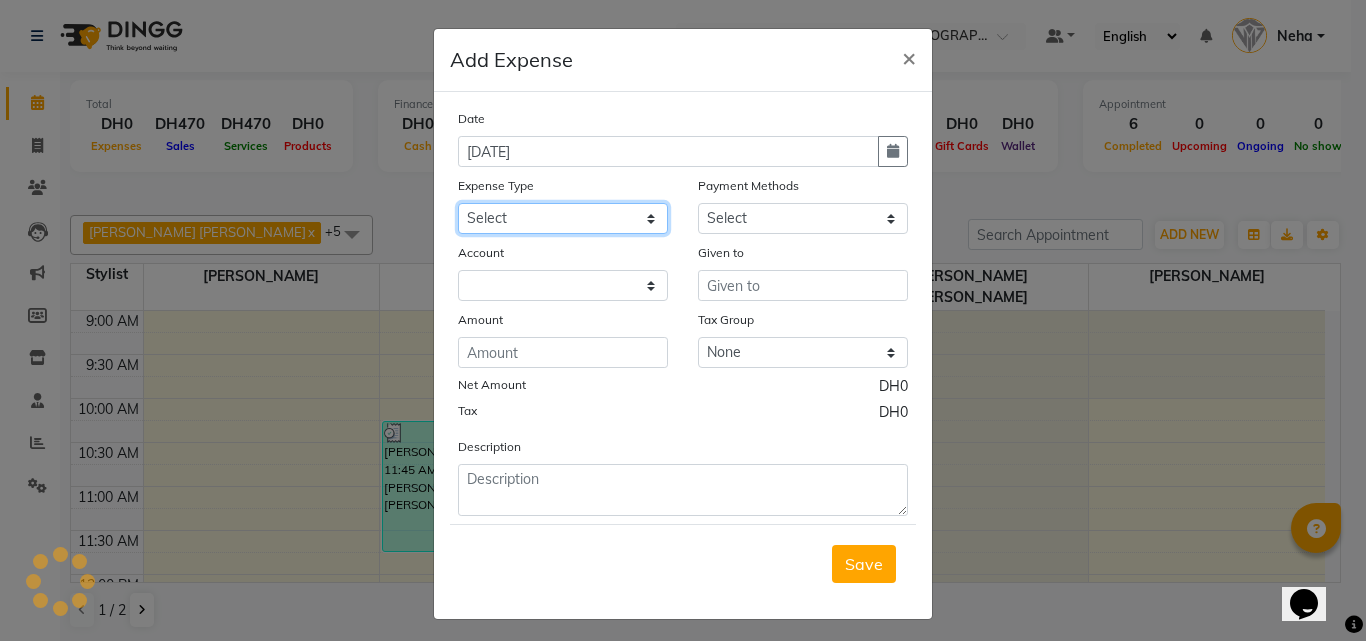 select on "22536" 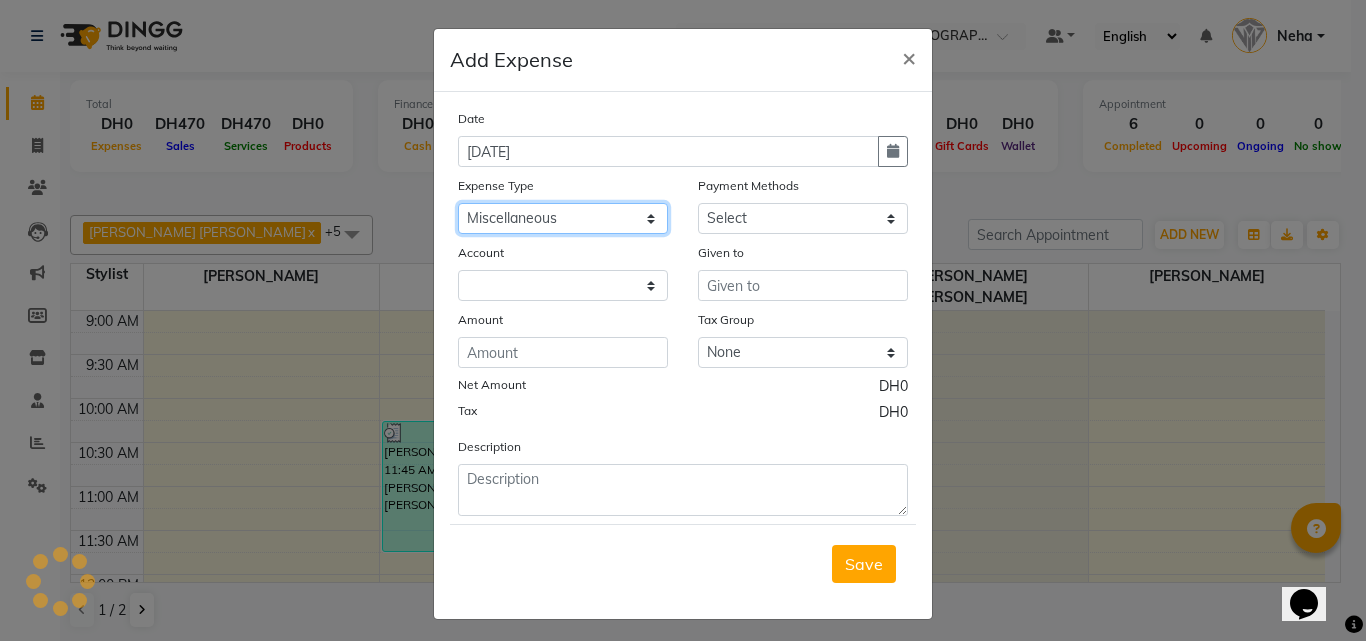 click on "Select AC servicing Advance Salary Bank charges Car maintenance  Cash transfer to bank Cash transfer to hub Client Snacks Clinical charges Equipment Fuel Govt fee Incentive Insurance International purchase Loan Repayment Maintenance Marketing Miscellaneous MRA Other Pantry Product Rent Salary Staff Snacks Tax Tea & Refreshment Tips in card Utilities Water bottles" 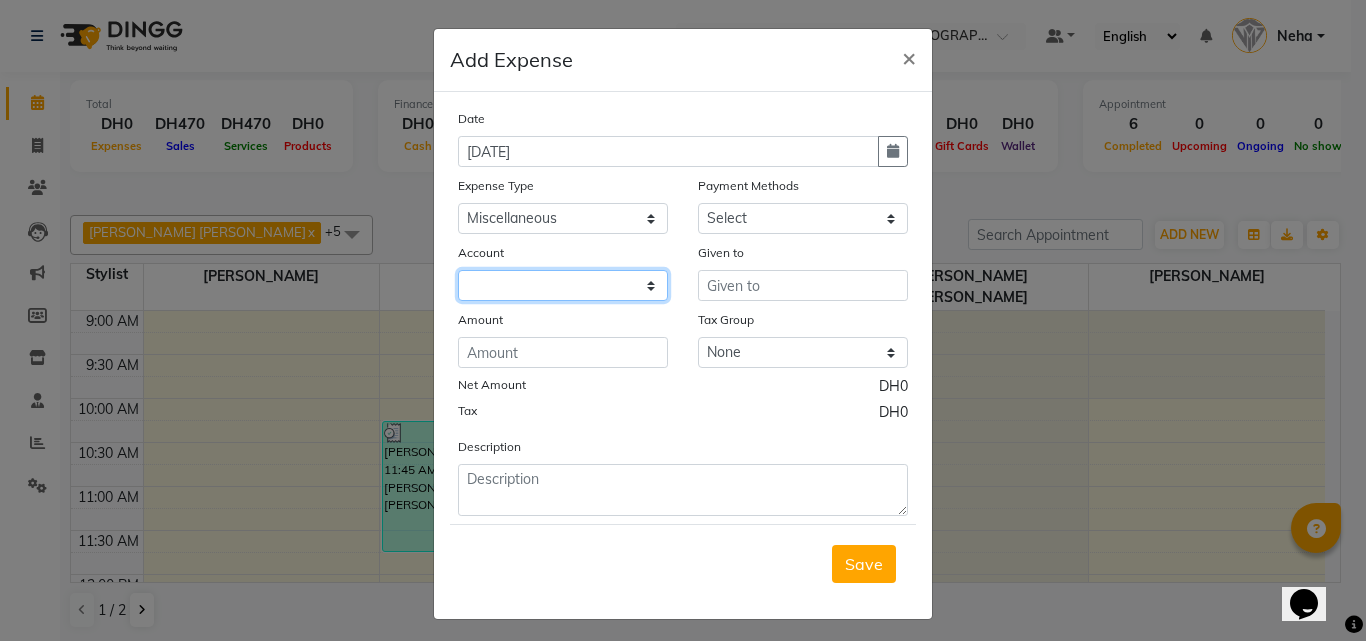 click 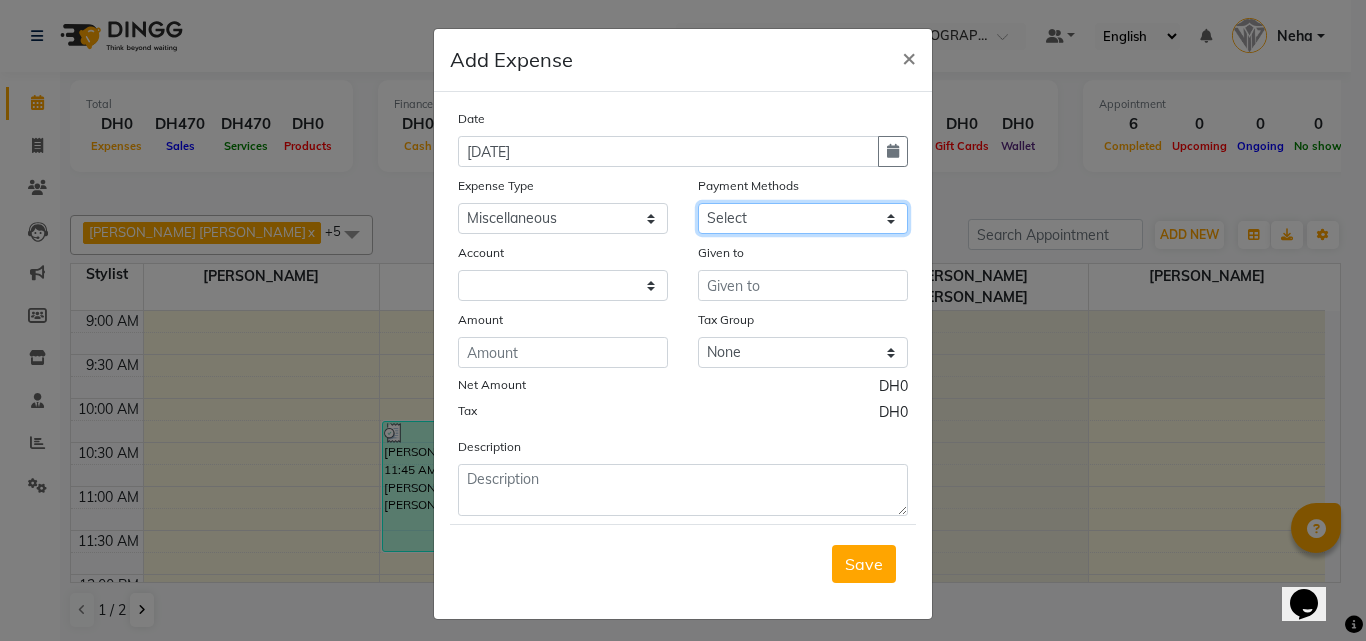 click on "Select Cash Payment CARD" 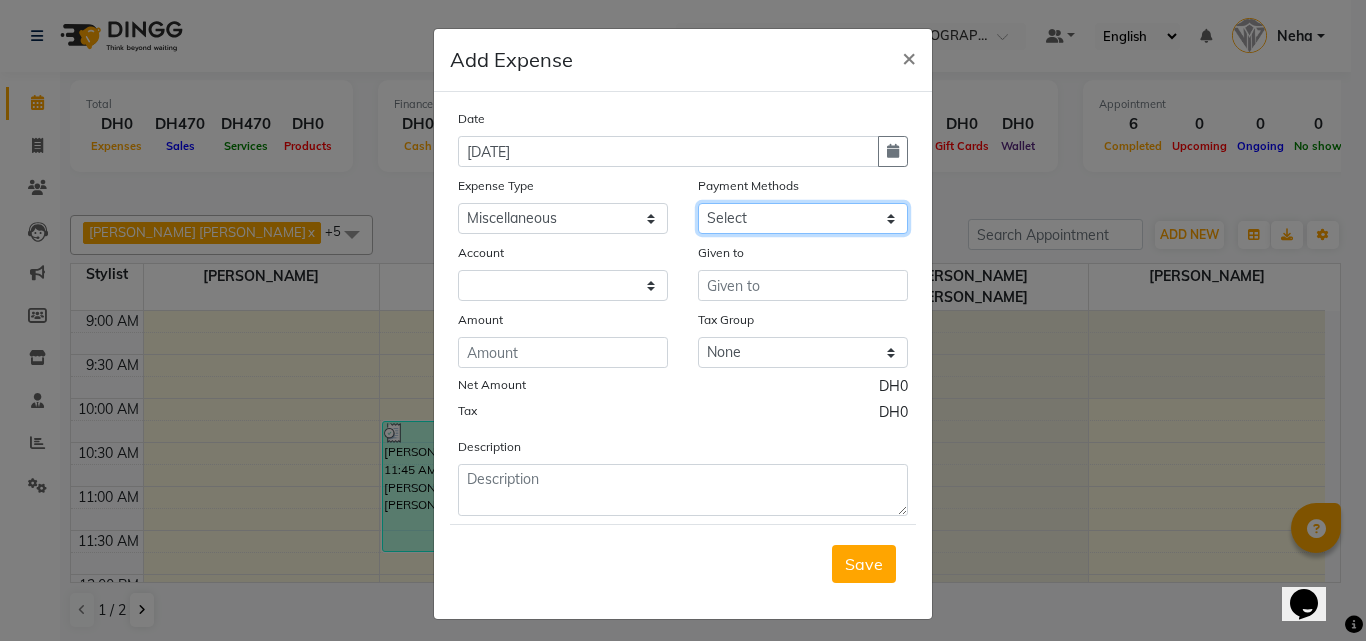 select on "114" 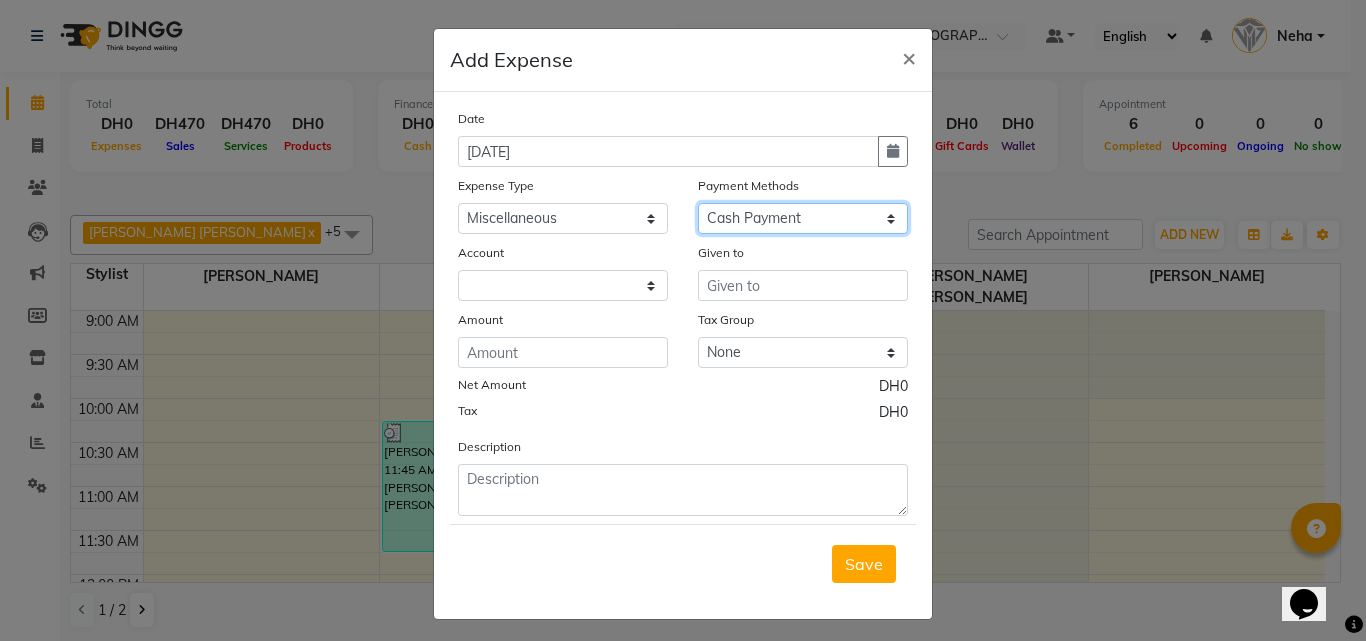 click on "Select Cash Payment CARD" 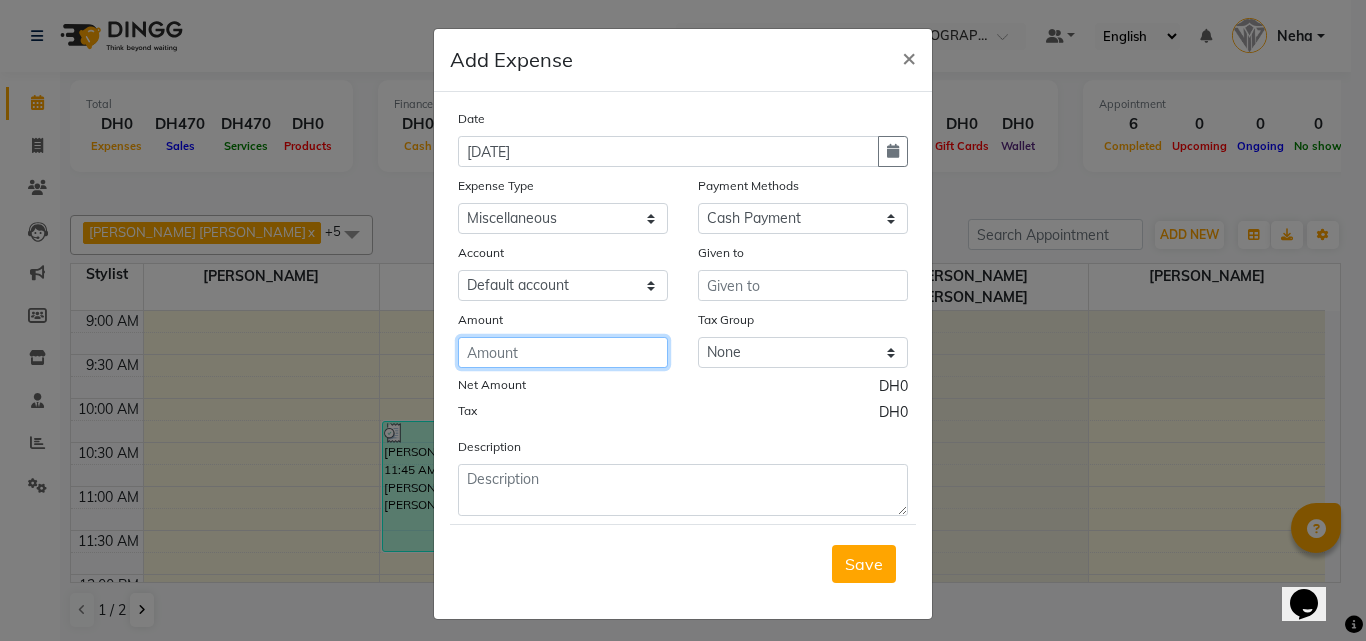 click 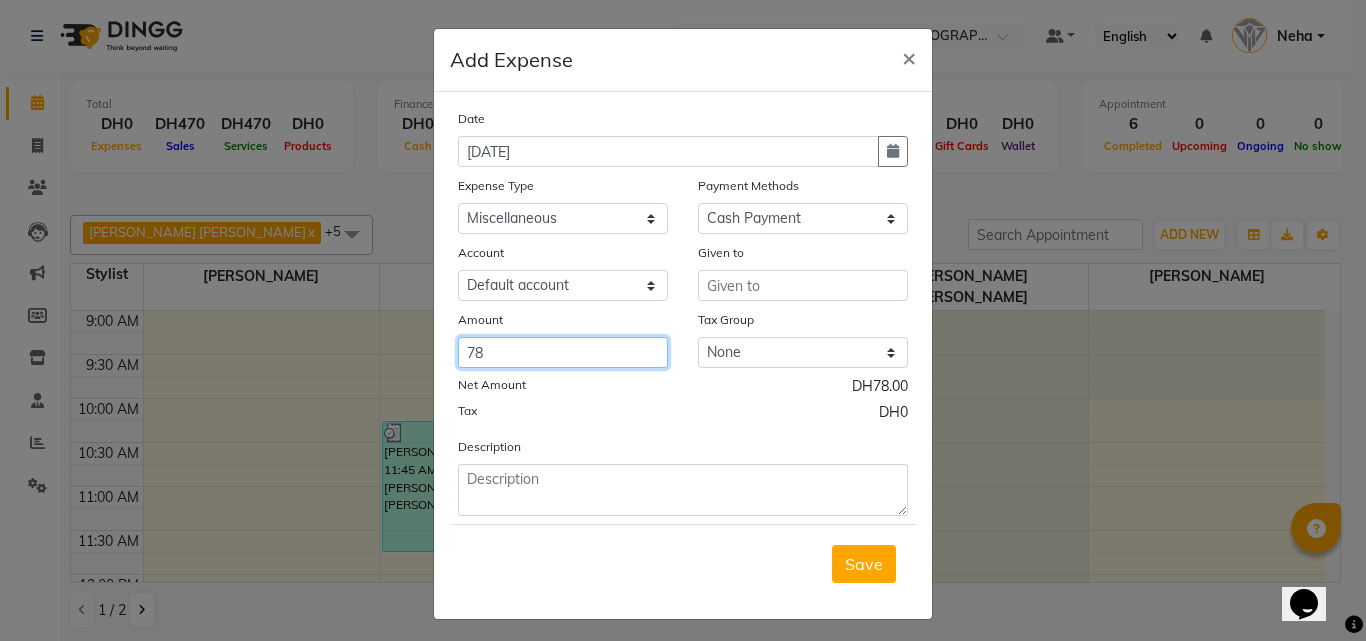 type on "78" 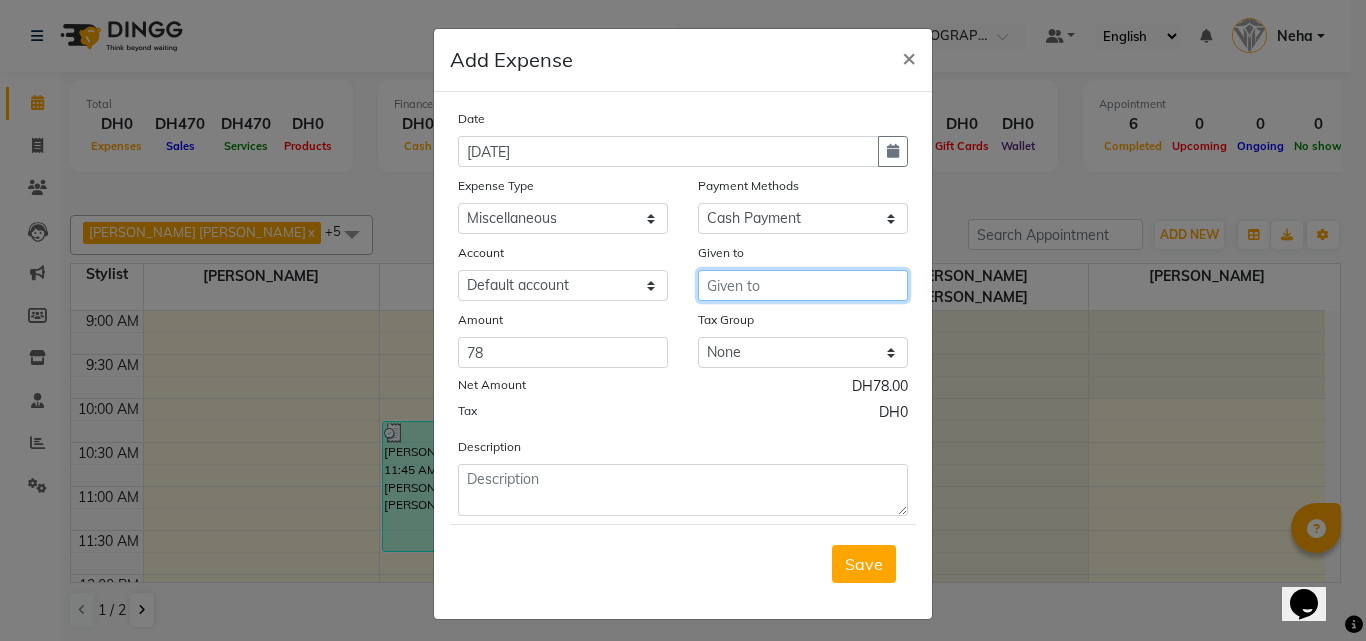 click at bounding box center [803, 285] 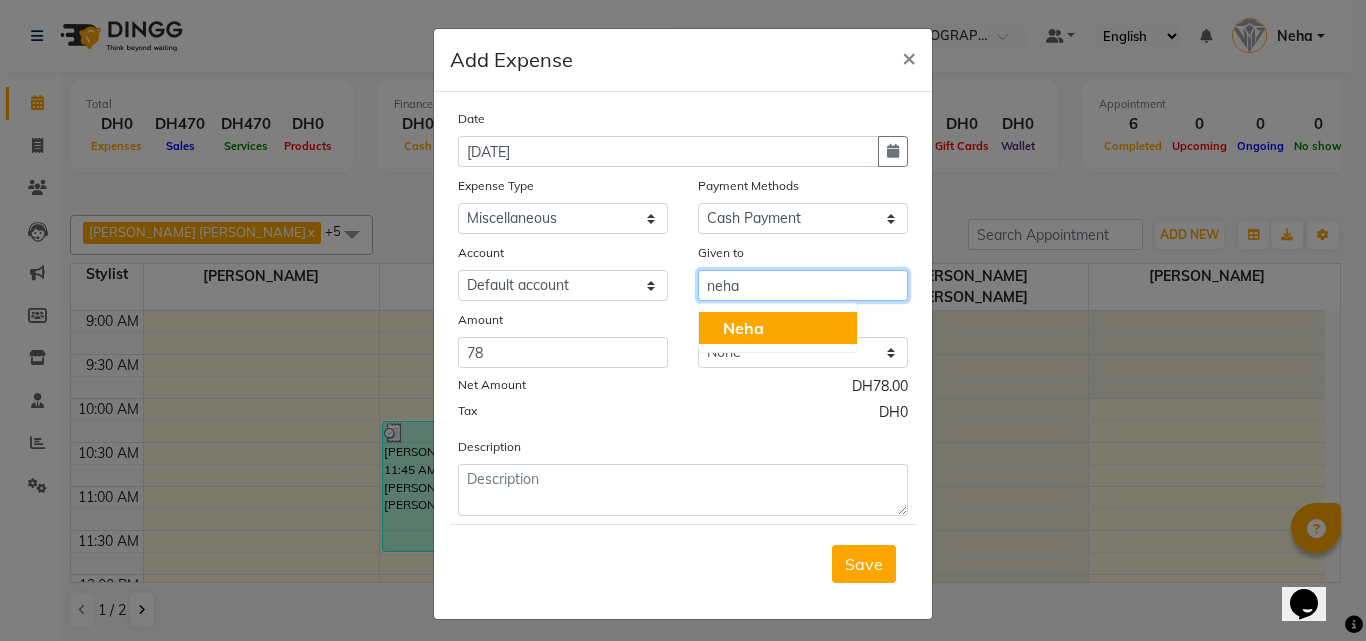click on "Neha" at bounding box center (778, 328) 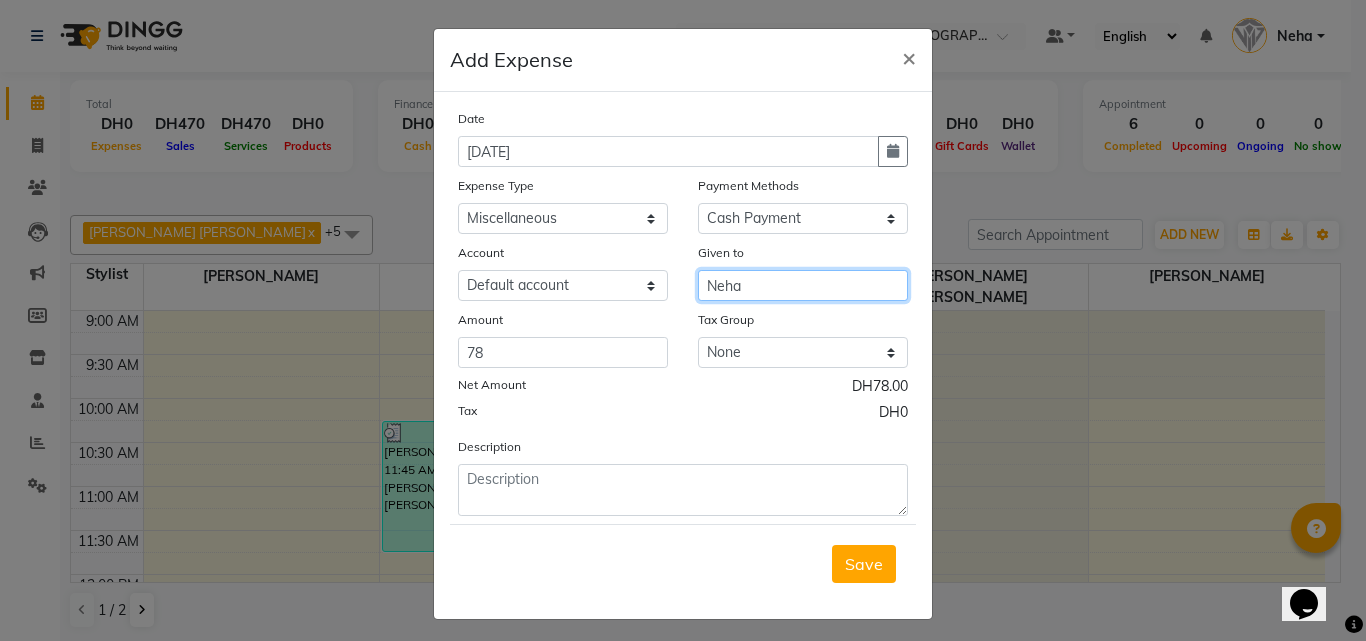 type on "Neha" 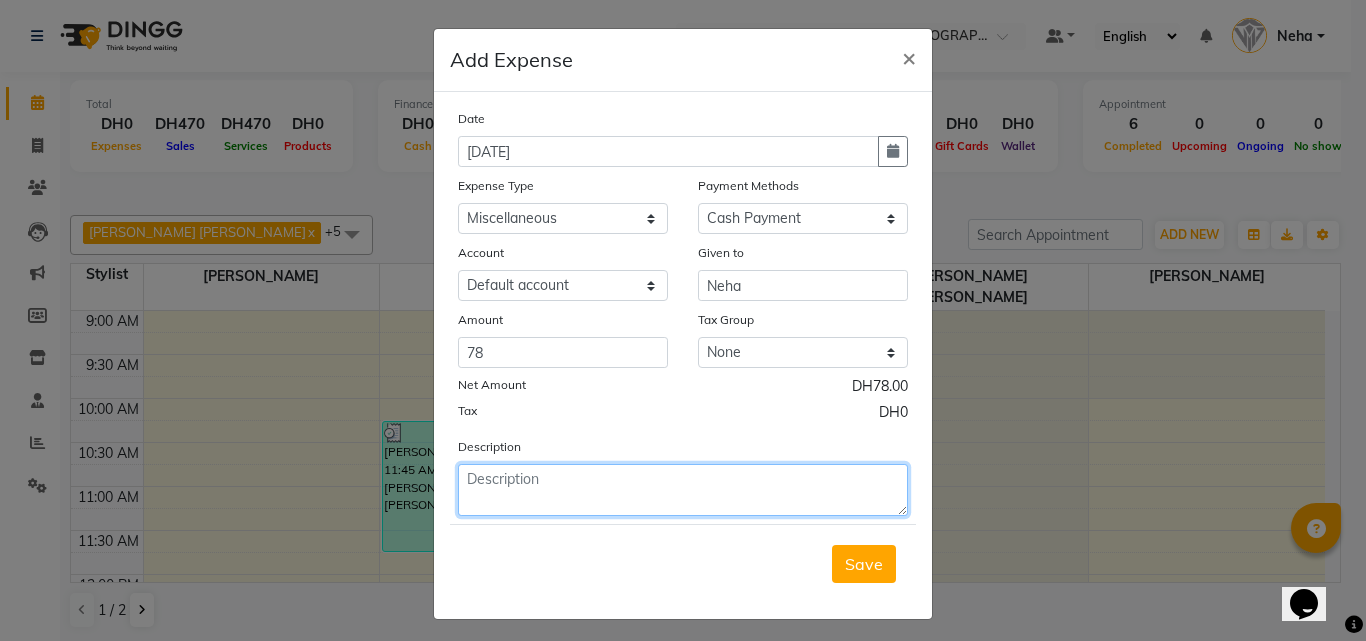 click 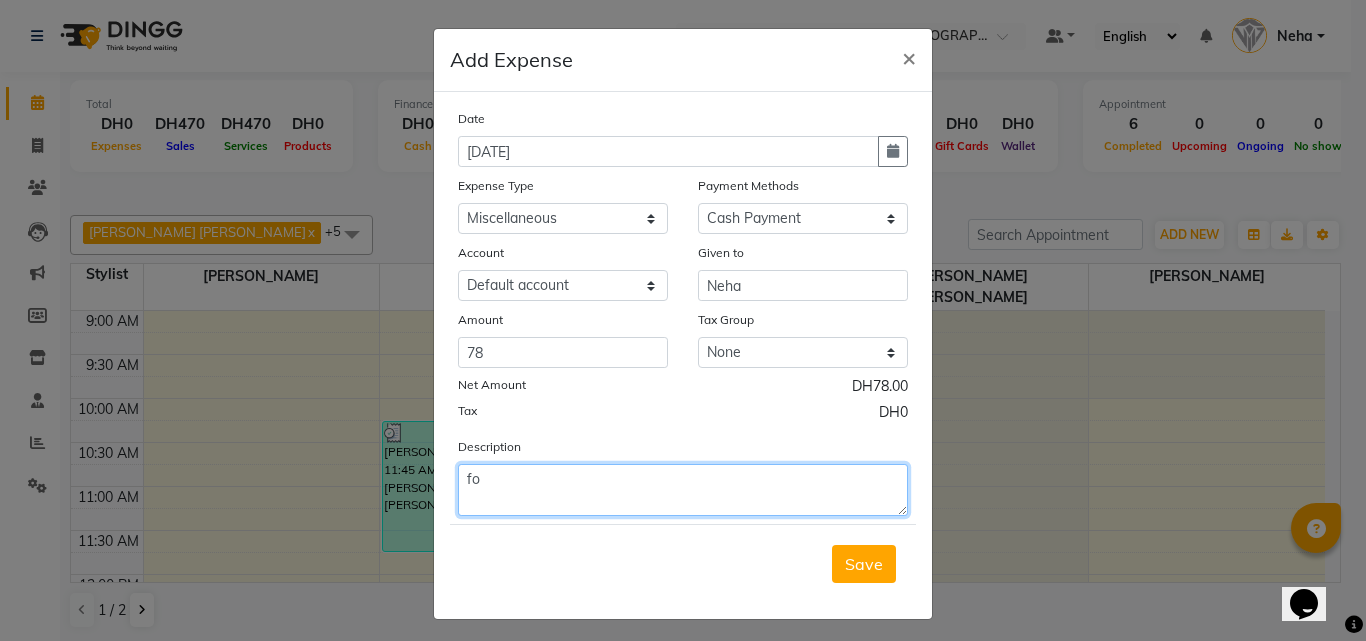 type on "f" 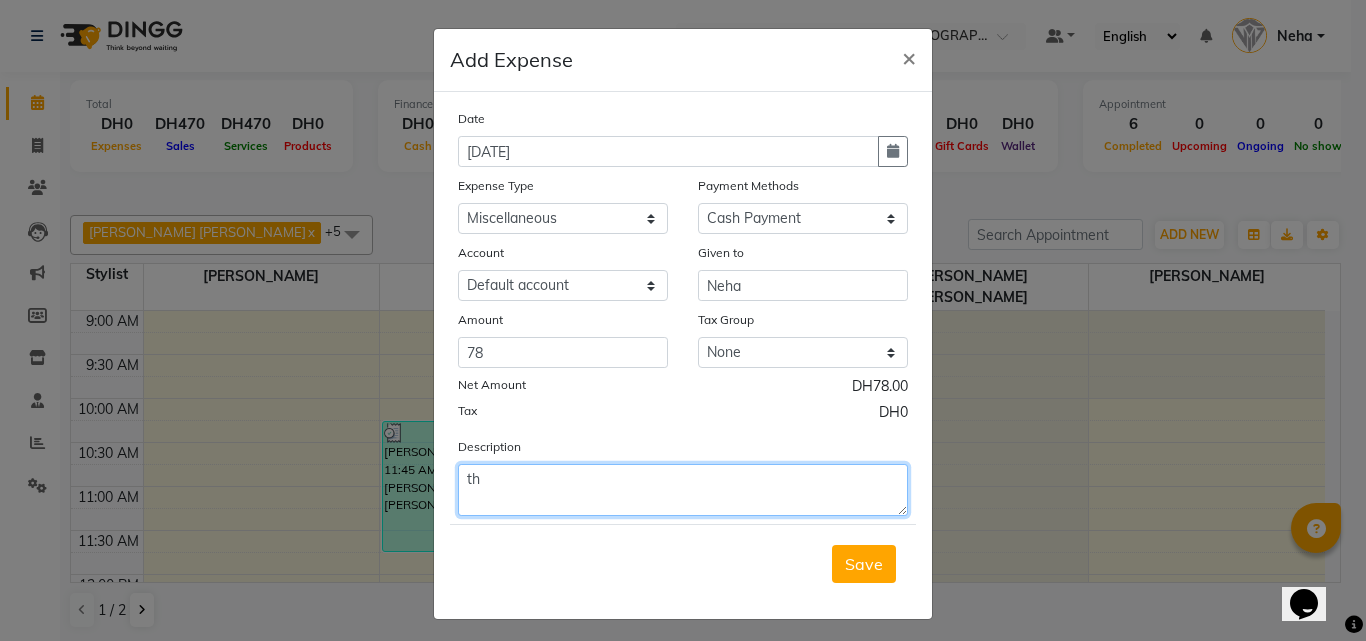 type on "t" 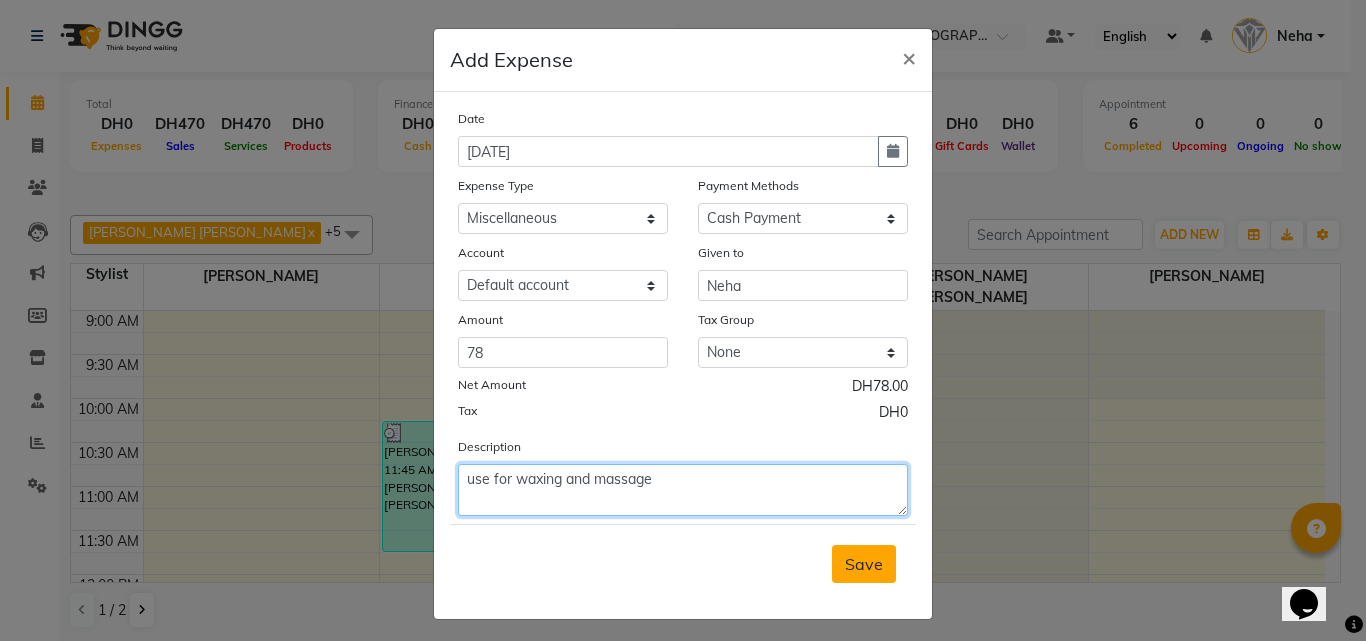 type on "use for waxing and massage" 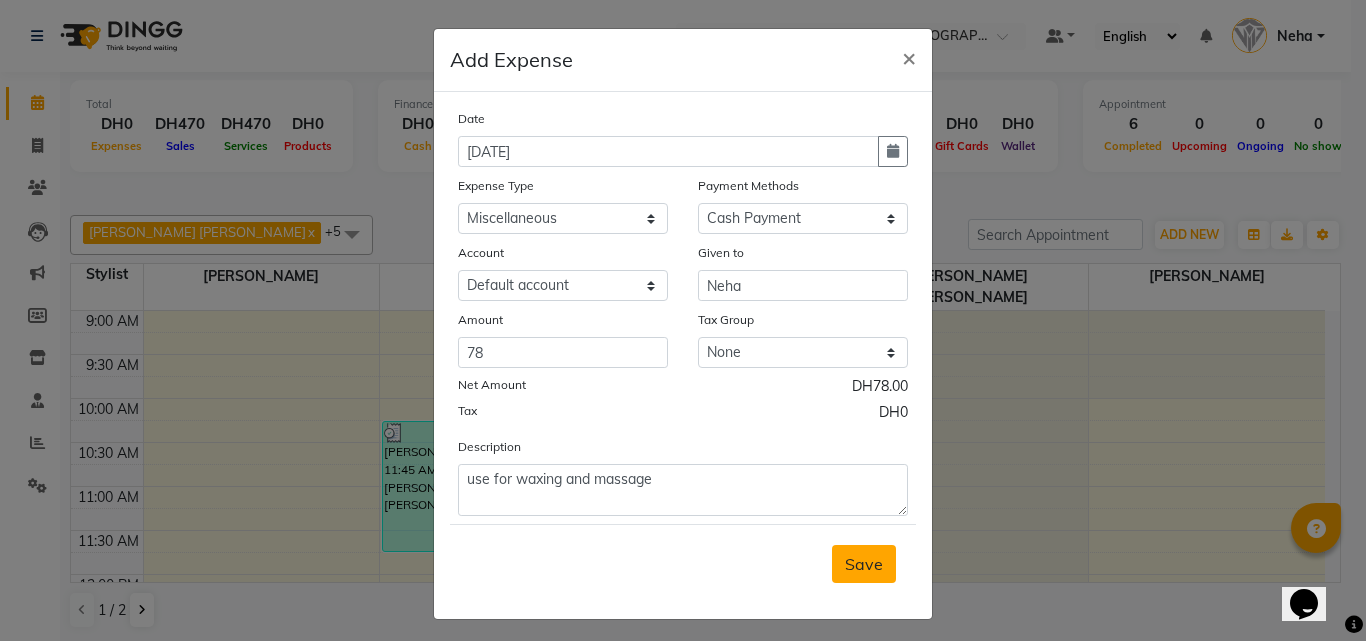 click on "Save" at bounding box center (864, 564) 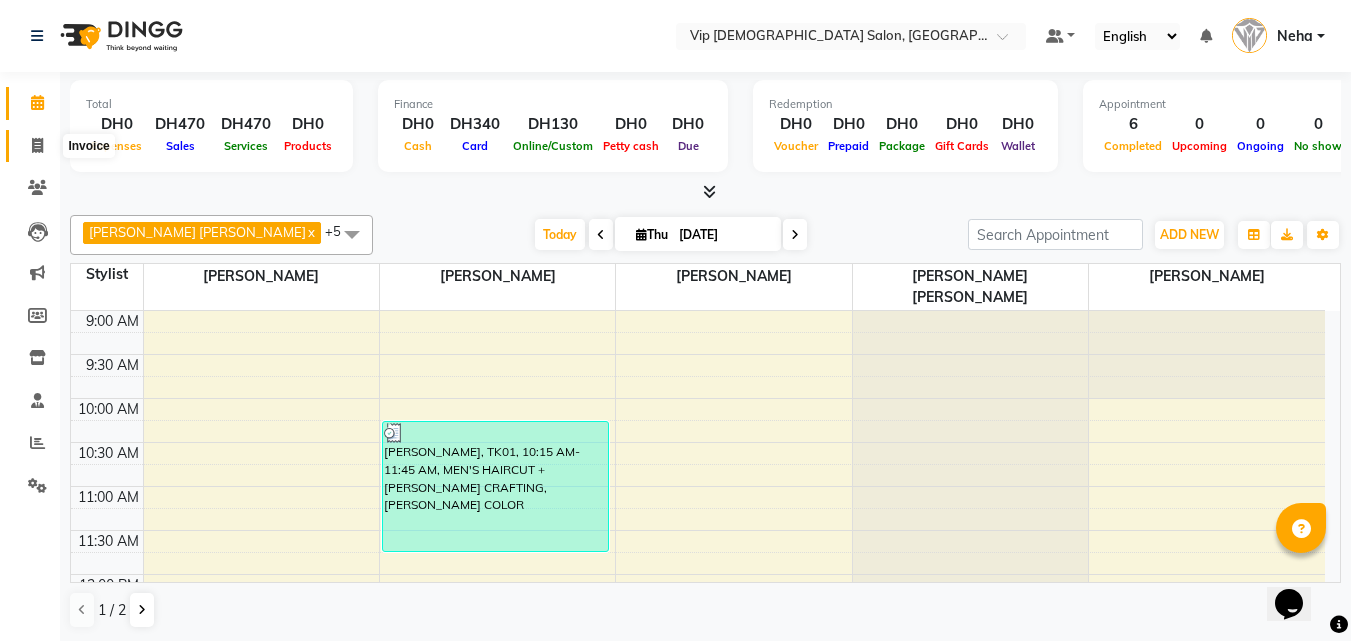 click 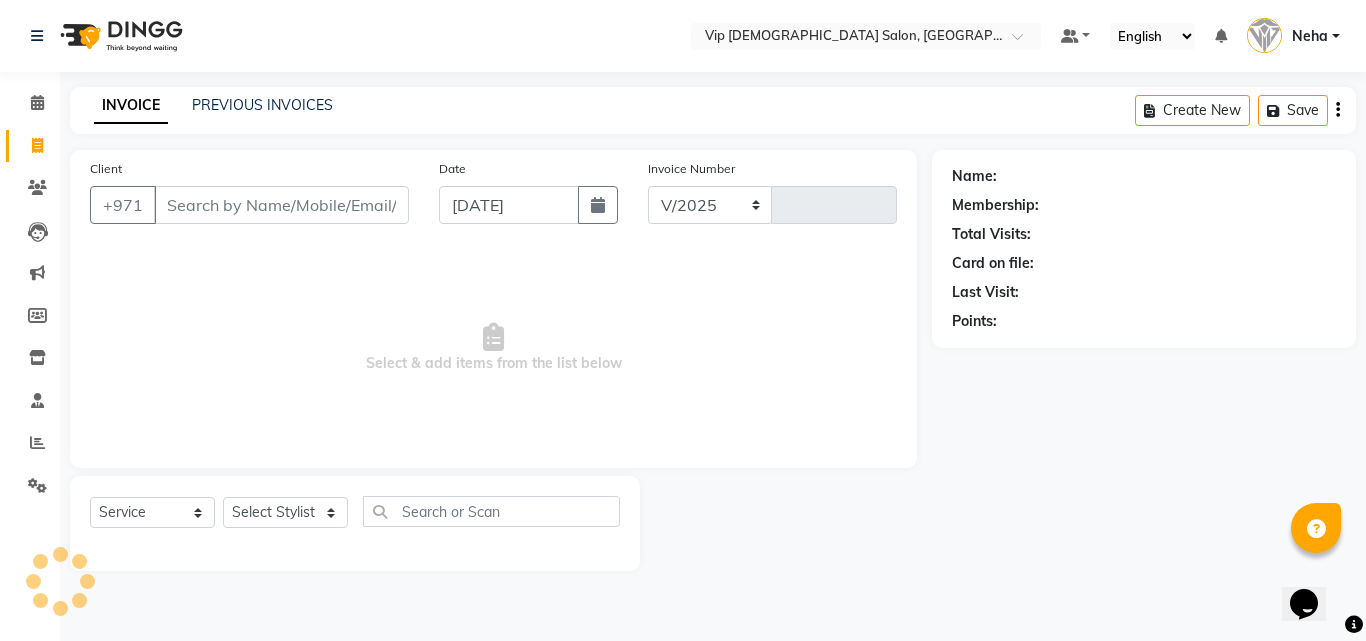 select on "8415" 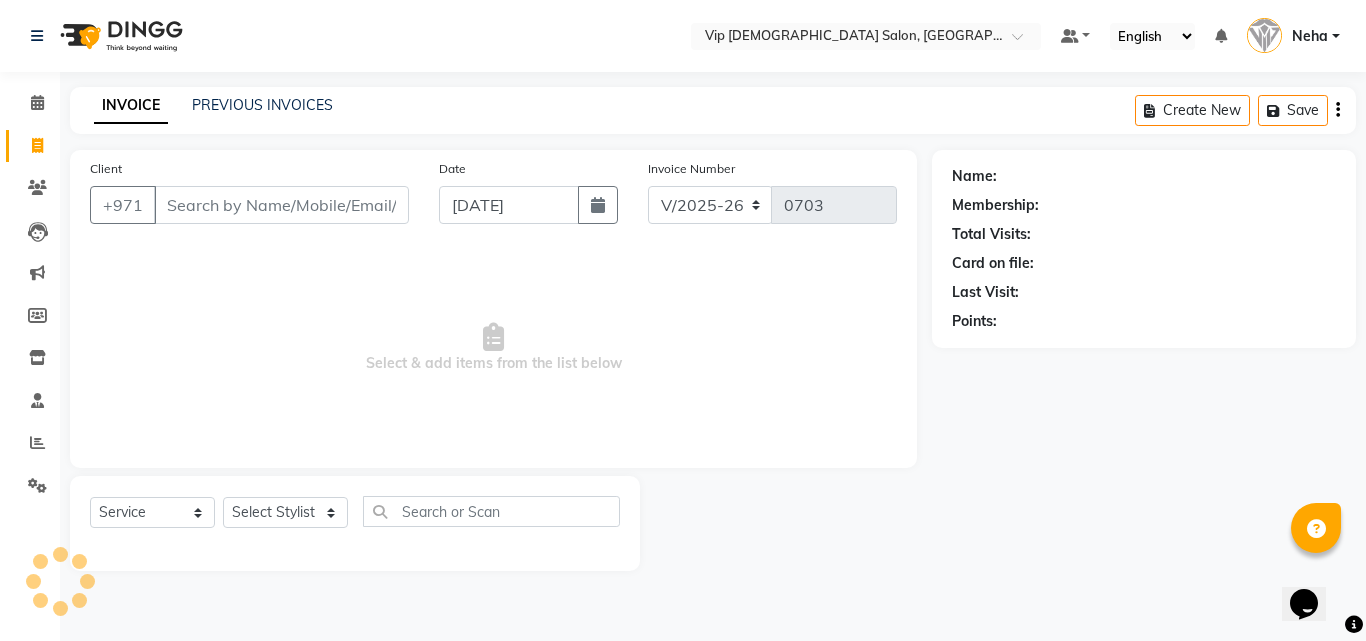click on "Client" at bounding box center (281, 205) 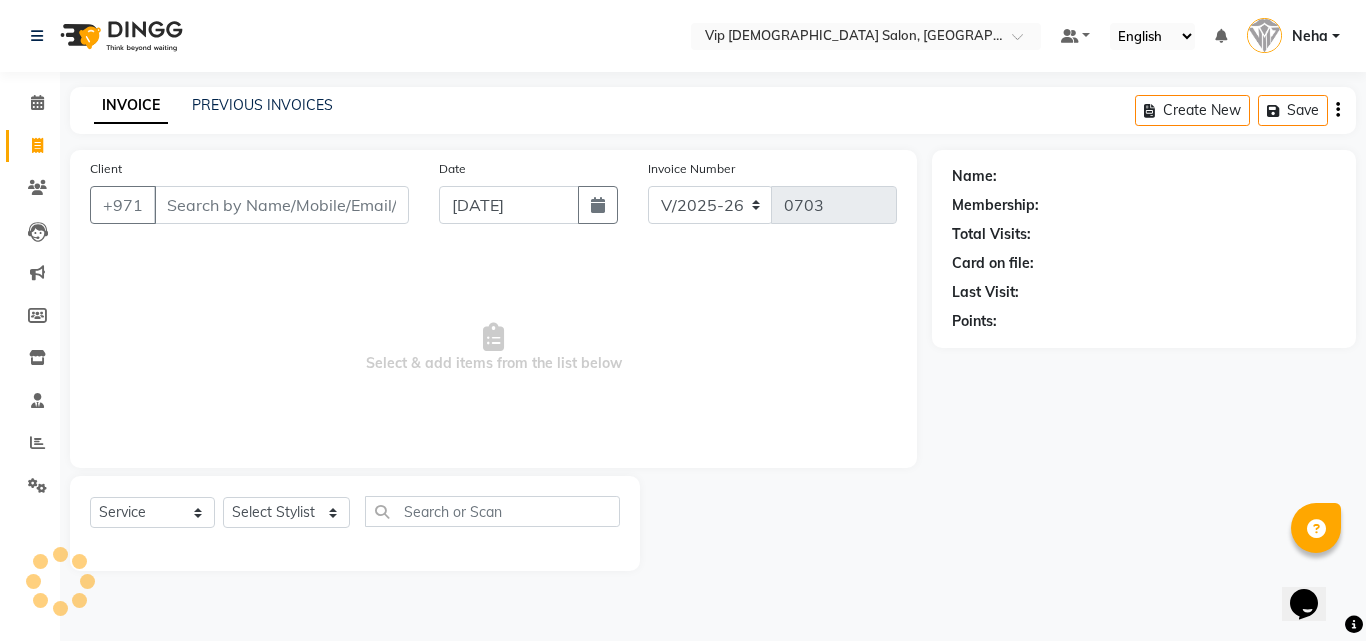 type on "a" 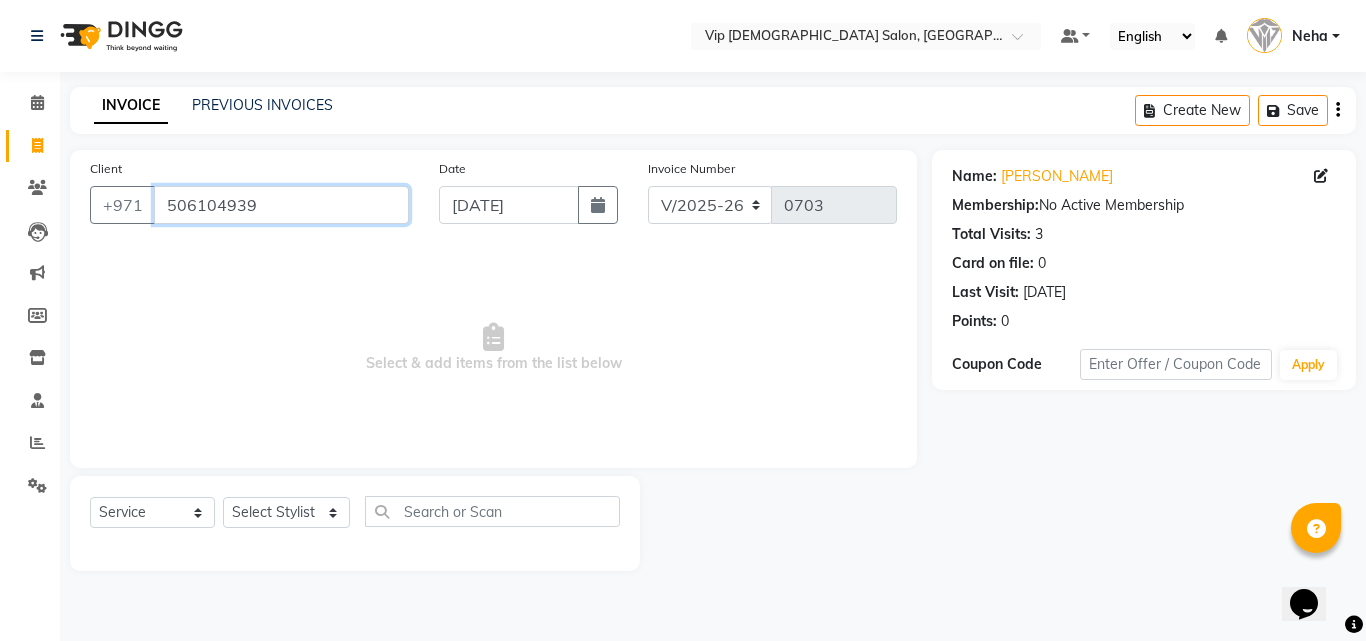 click on "506104939" at bounding box center (281, 205) 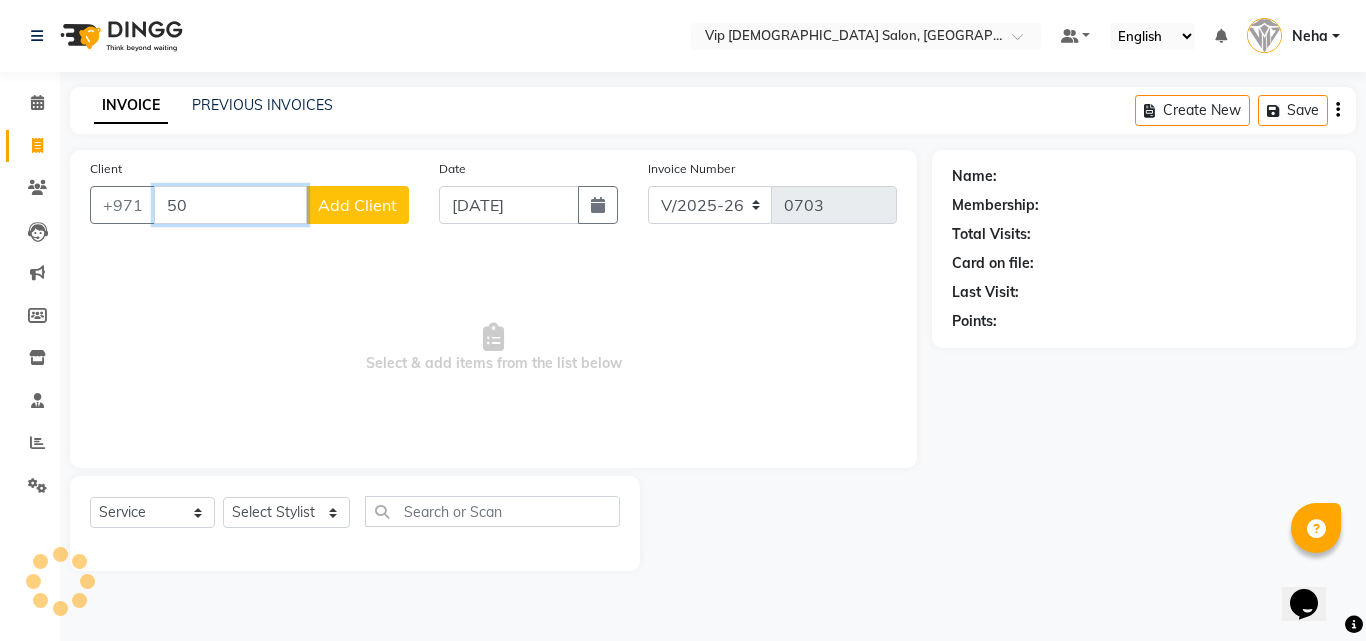 type on "5" 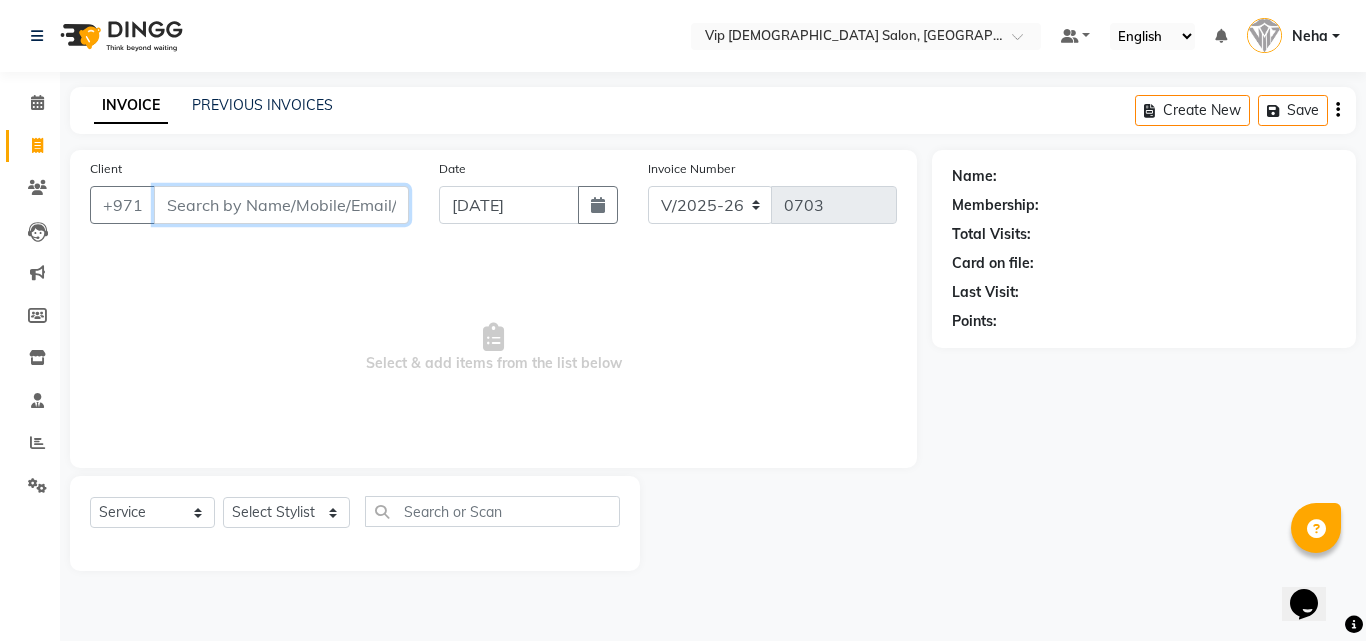 click on "Client" at bounding box center (281, 205) 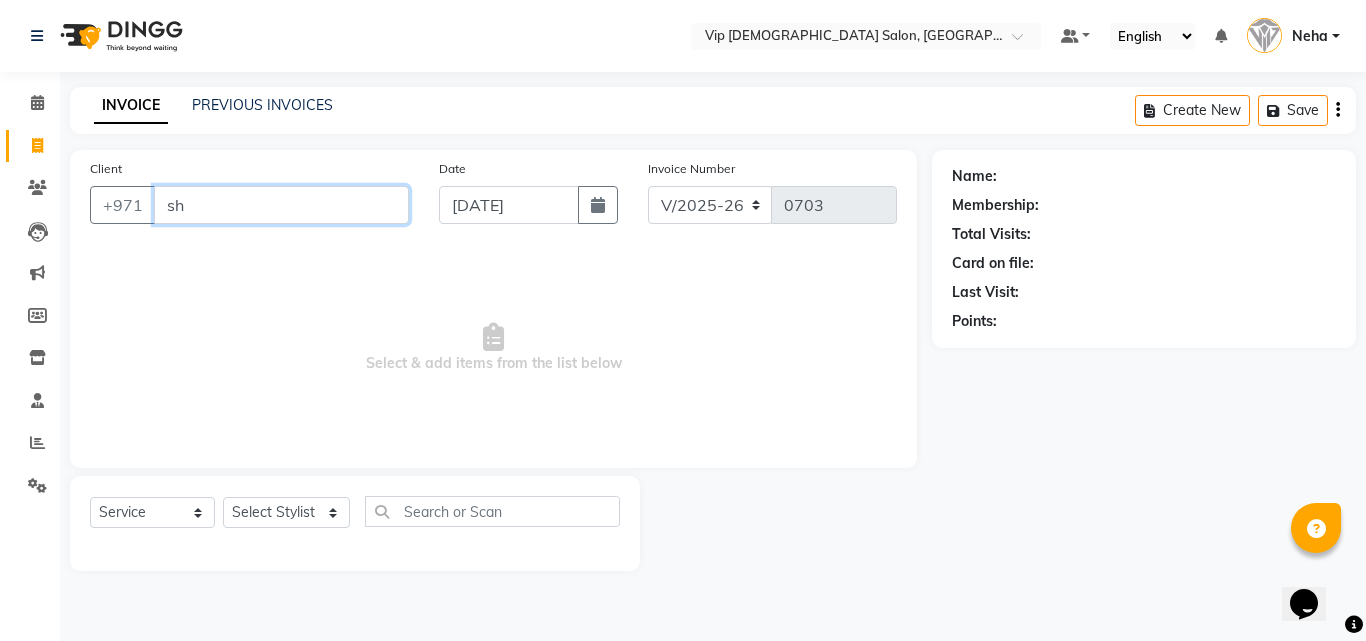 type on "s" 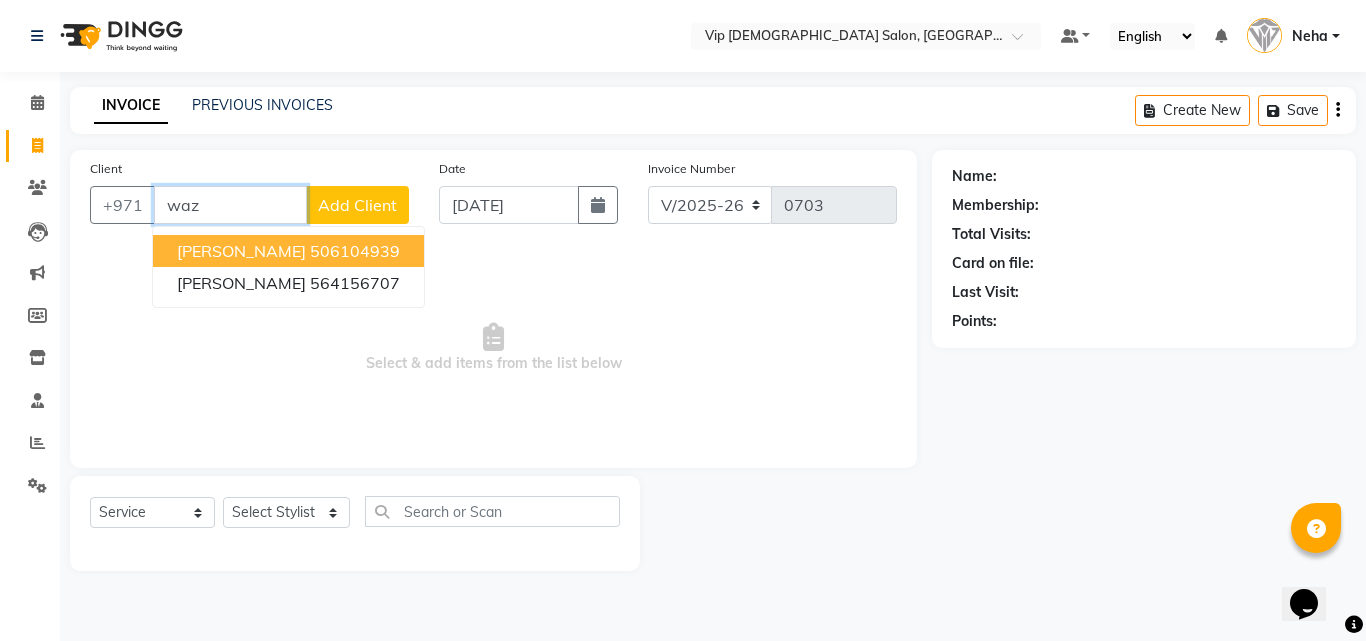 click on "Shahnawaz" at bounding box center (241, 251) 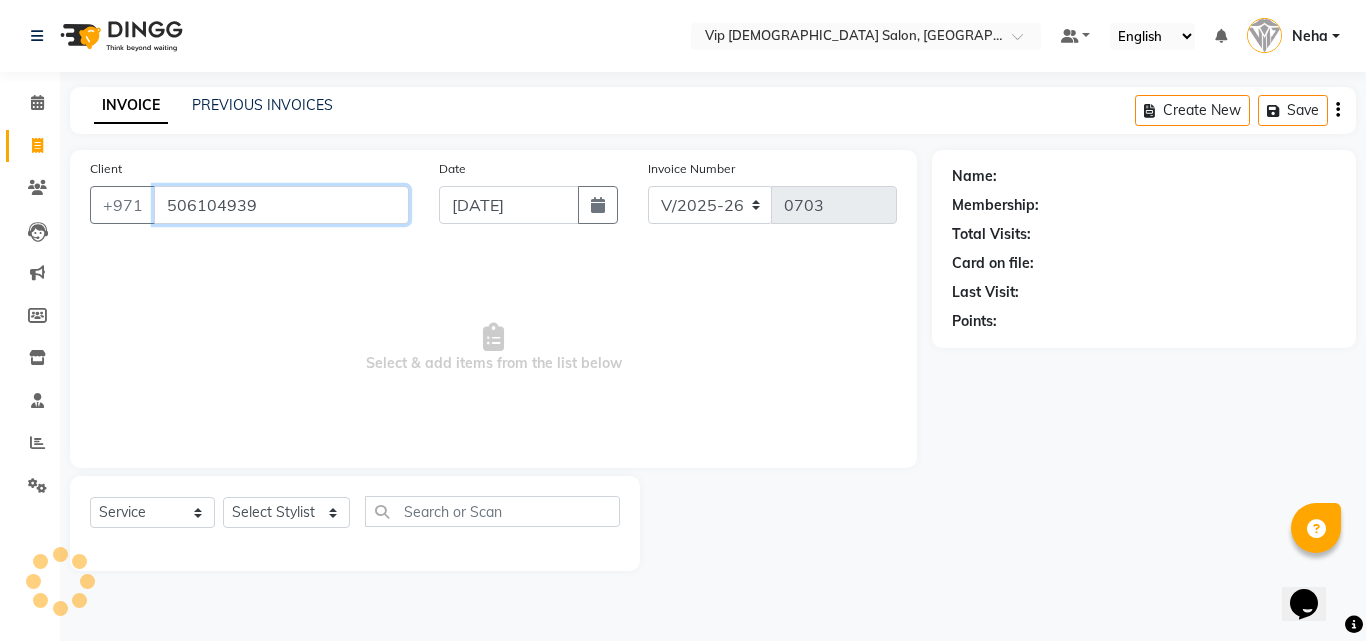 type on "506104939" 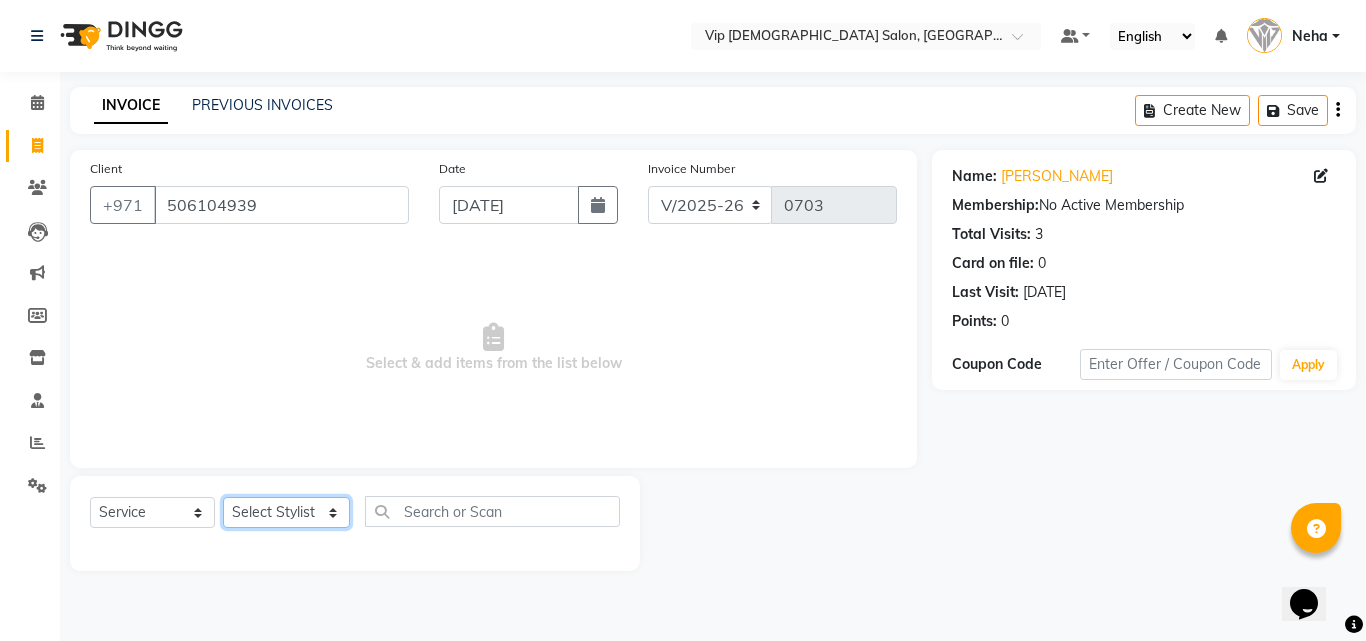 click on "Select Stylist AHMED MOHAMED MOHAMED ELKHODARY ABDELHAMID Ali Rana Allauddin Anwar Ali Ameen Ayoub Lakhbizi Jairah Mr. Mohannad Neha Nelson Ricalyn Colcol Riffat Magdy Taufeeq Anwar Ali Tauseef  Akhilaque Zoya Bhatti." 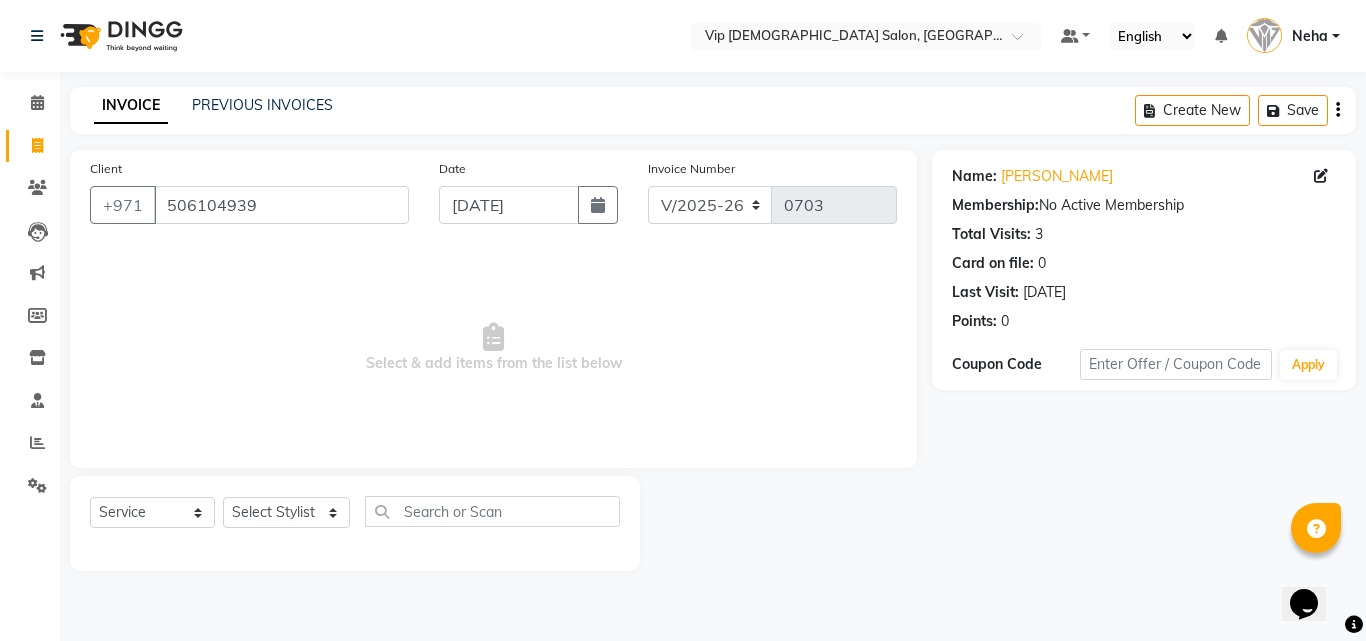 click 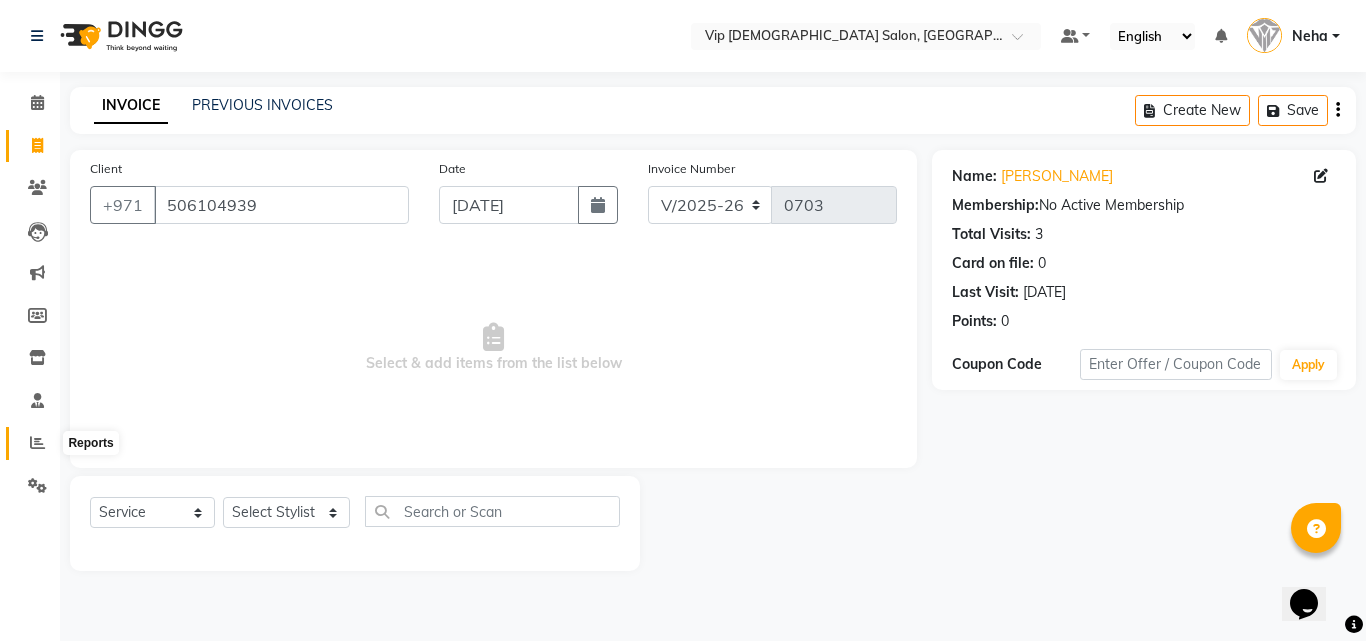 click 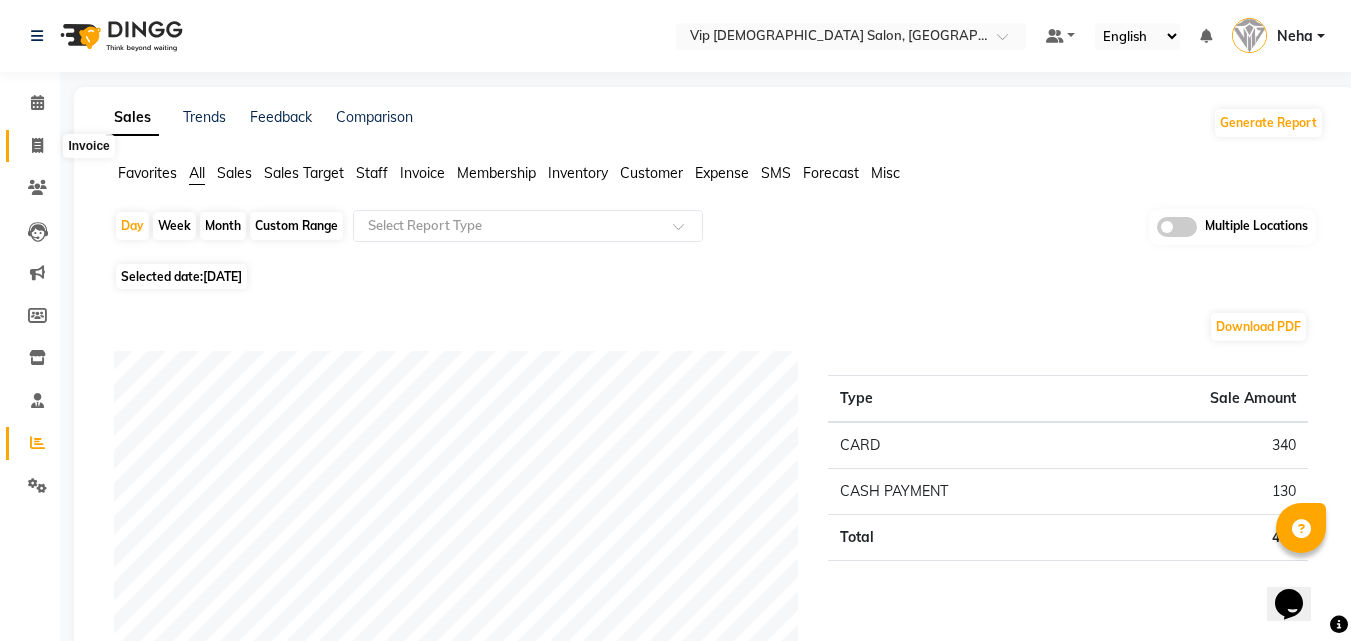 click 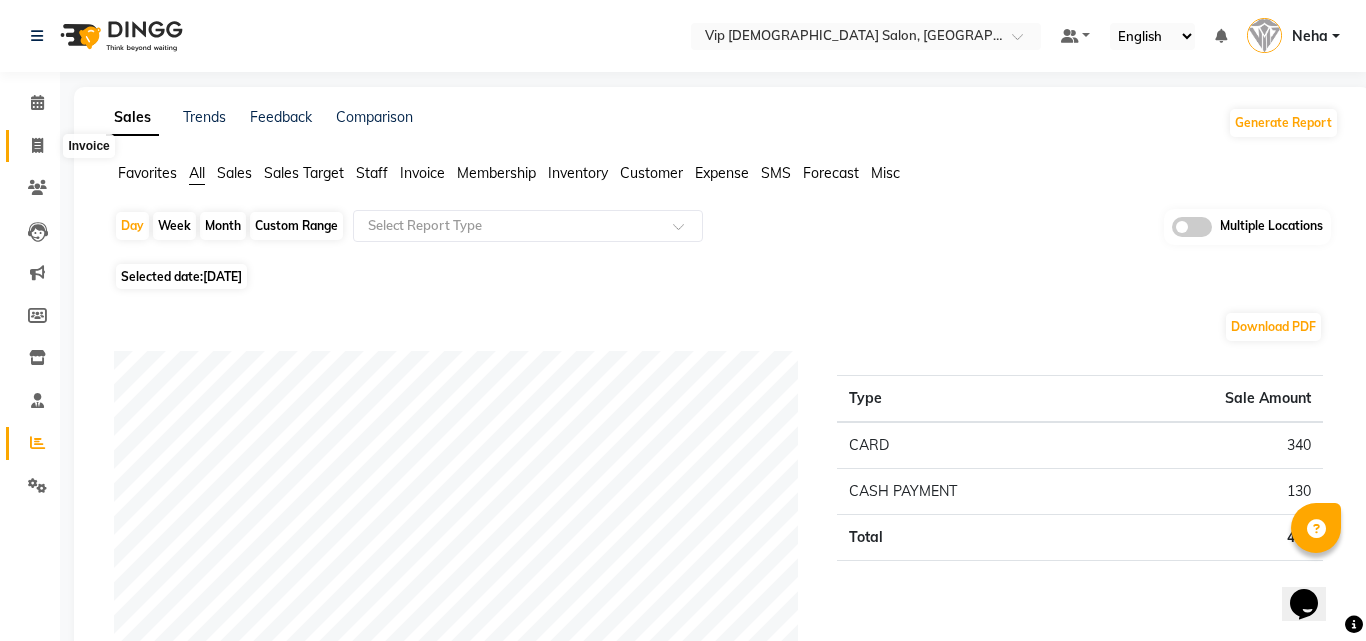 select on "service" 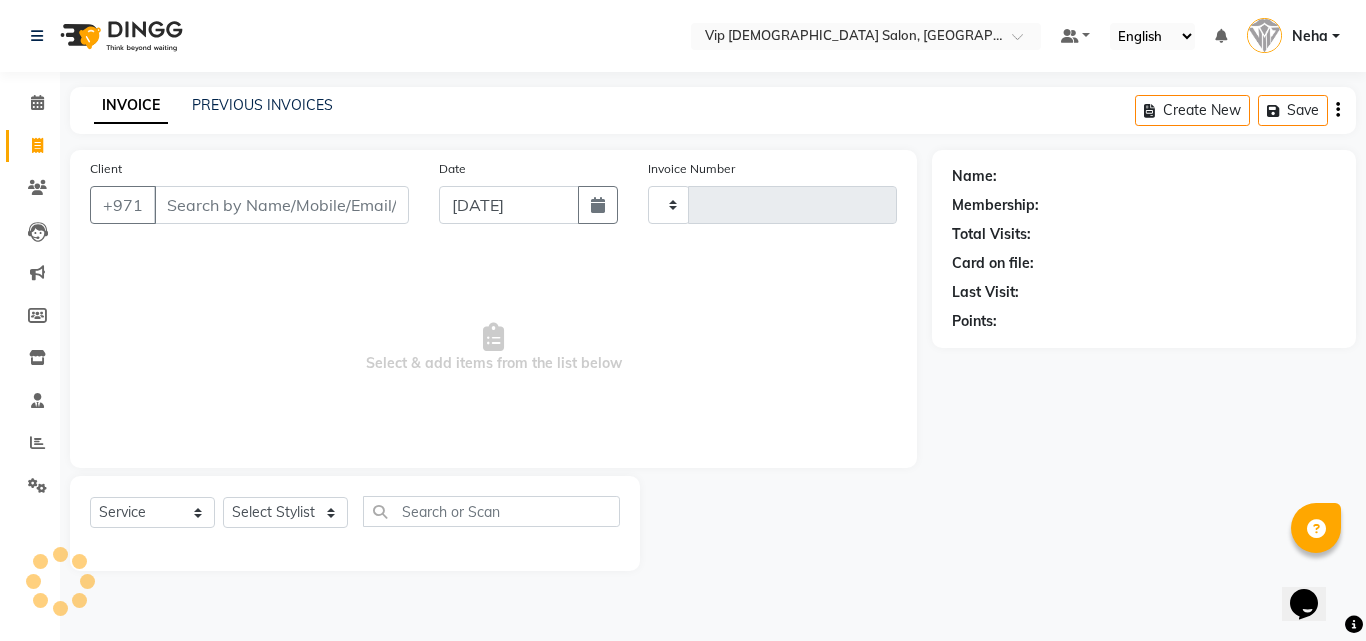 type on "0703" 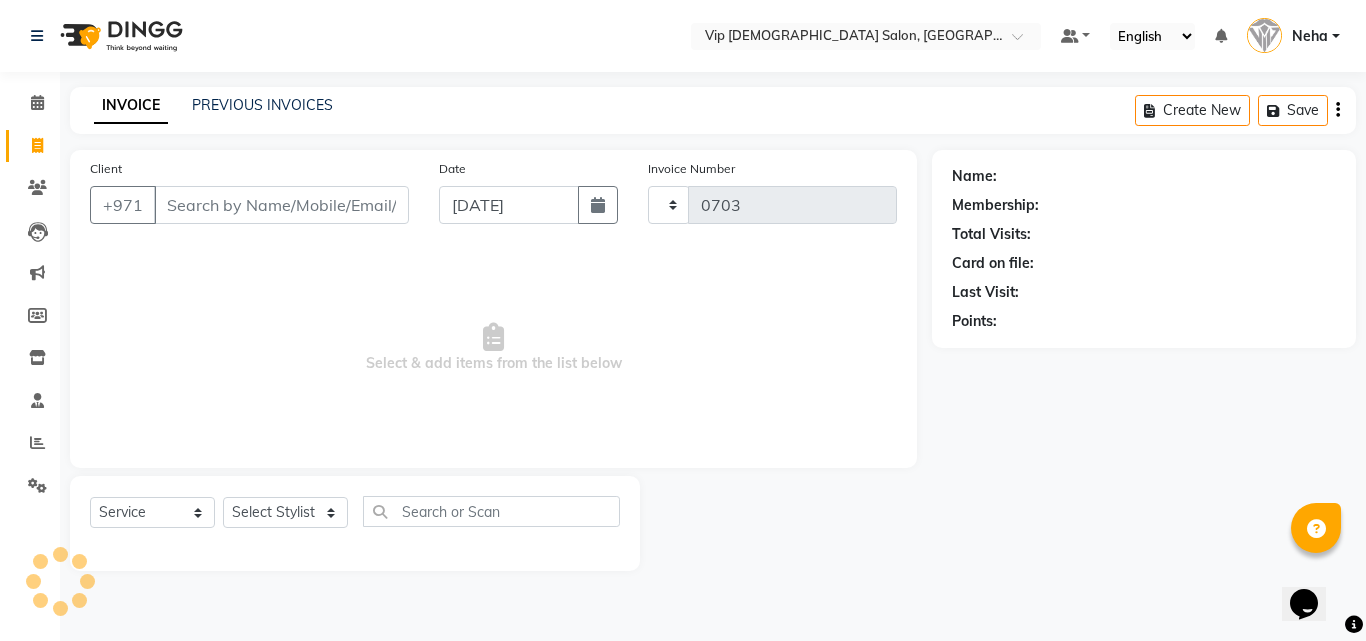 select on "8415" 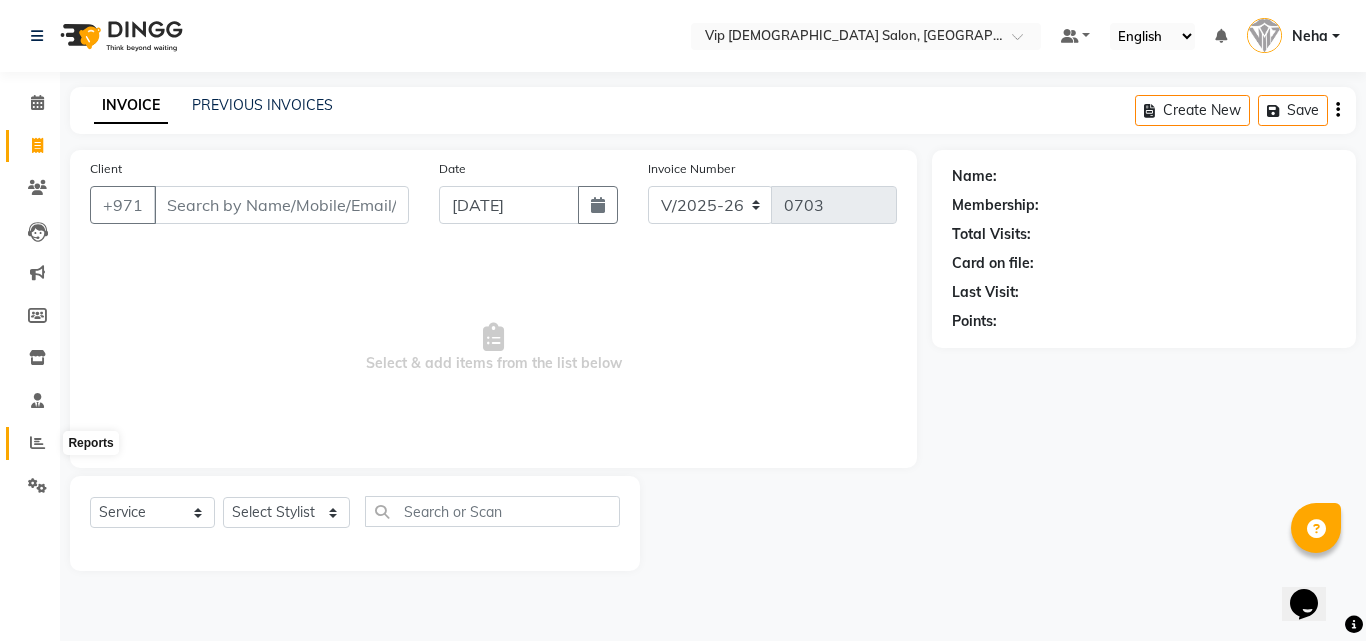 click 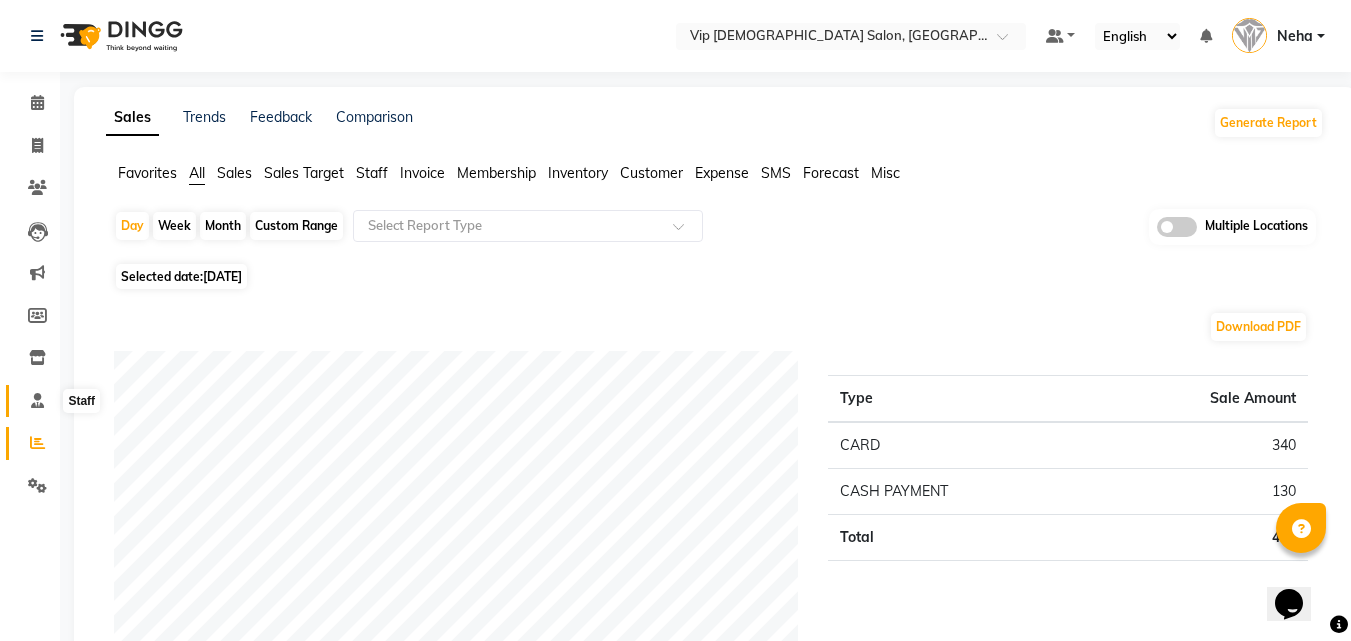 click 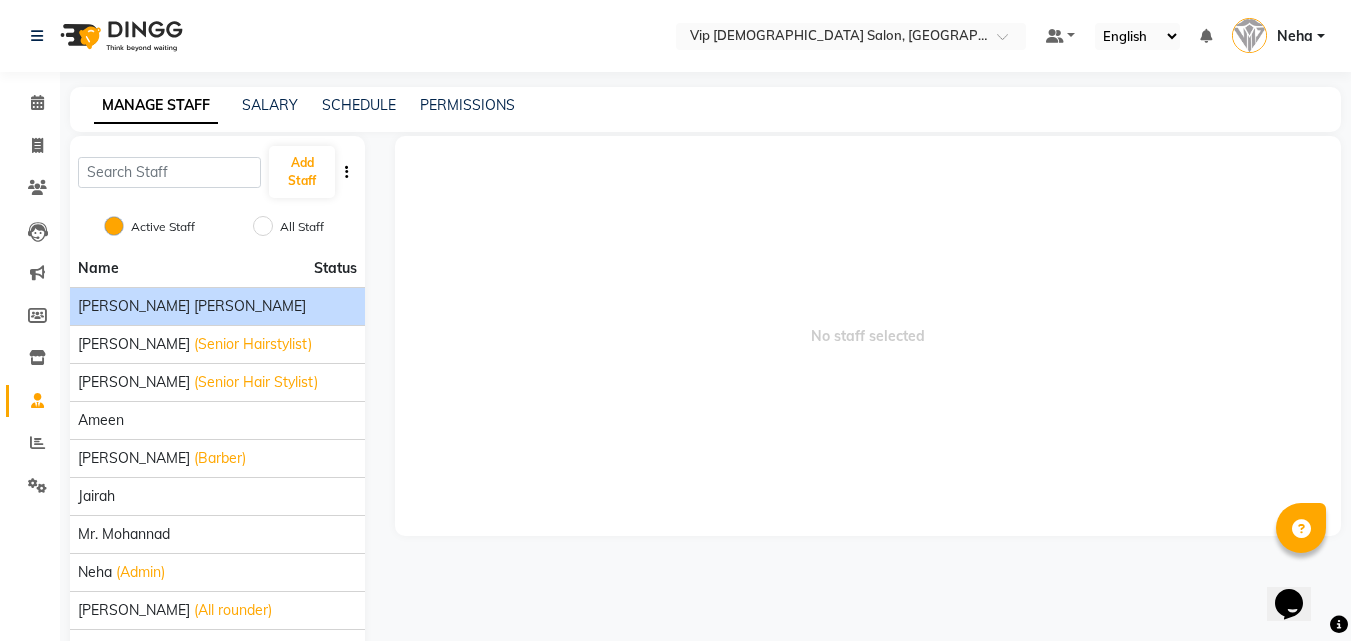 click on "AHMED MOHAMED MOHAMED ELKHODARY ABDELHAMID" 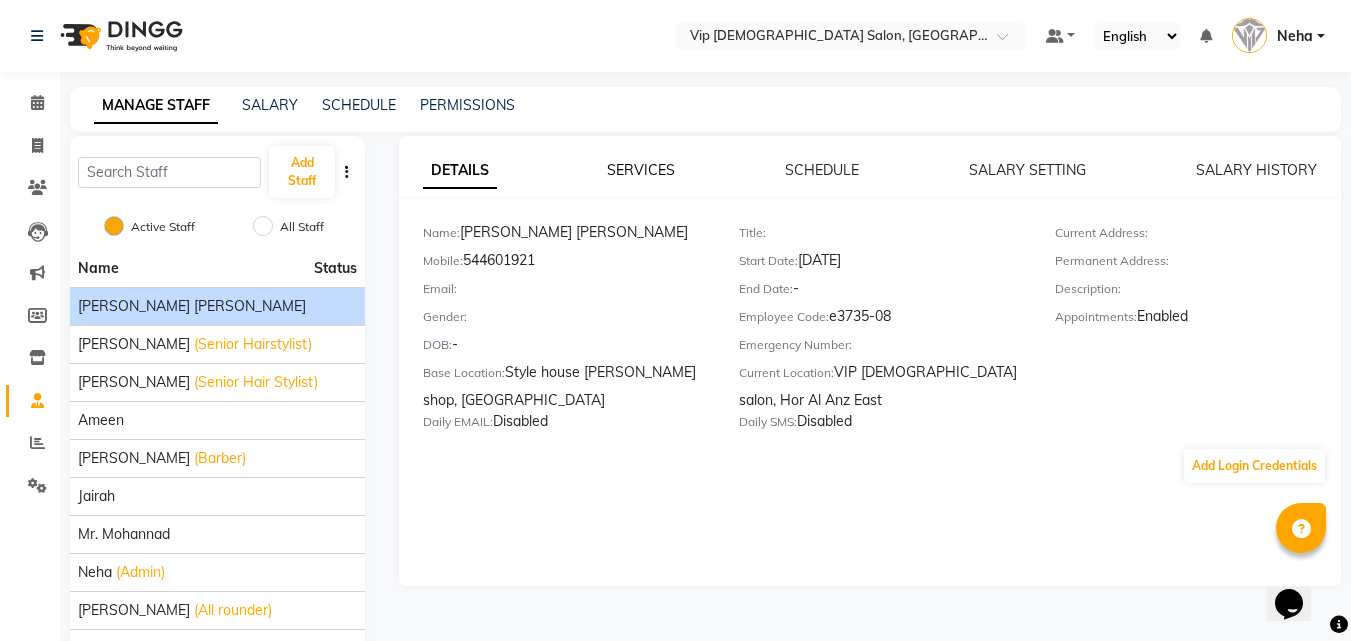 click on "SERVICES" 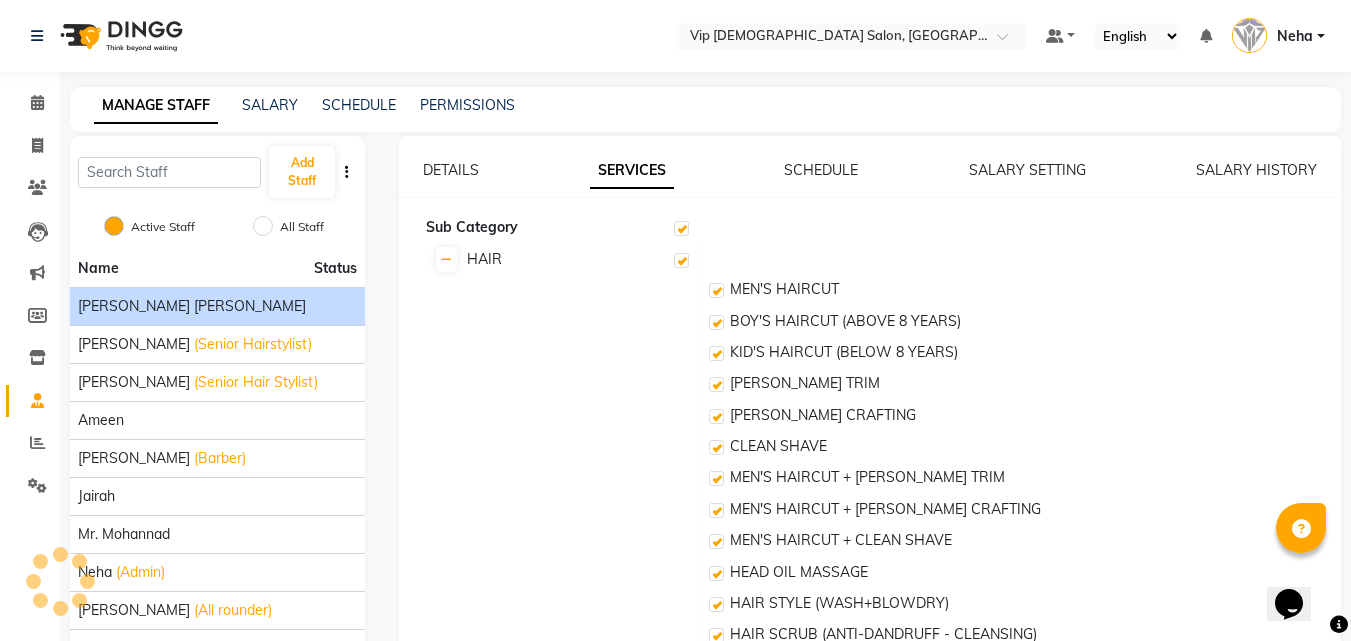checkbox on "true" 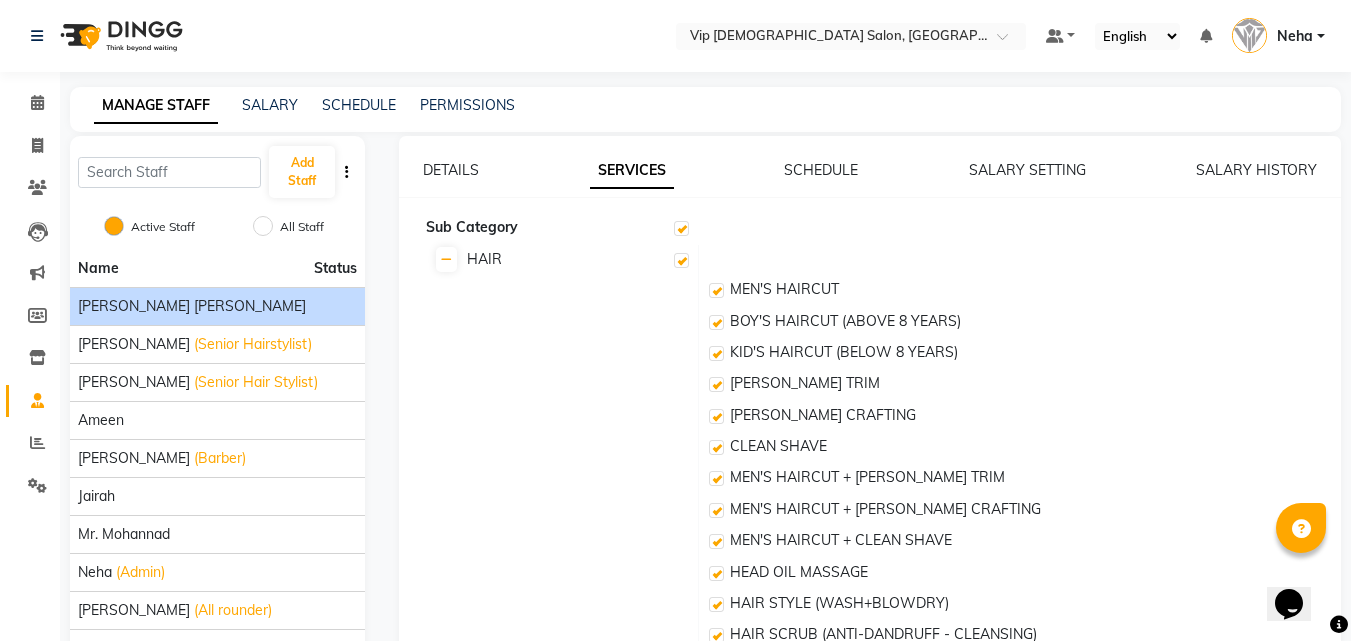 click on "DETAILS SERVICES SCHEDULE SALARY SETTING SALARY HISTORY  Sub Category  HAIR MEN'S HAIRCUT BOY'S HAIRCUT (ABOVE 8 YEARS) KID'S HAIRCUT (BELOW 8 YEARS) BEARD TRIM BEARD CRAFTING CLEAN SHAVE MEN'S HAIRCUT + BEARD TRIM MEN'S HAIRCUT + BEARD CRAFTING MEN'S HAIRCUT + CLEAN SHAVE HEAD OIL MASSAGE HAIR STYLE (WASH+BLOWDRY) HAIR SCRUB (ANTI-DANDRUFF - CLEANSING) HAIR SPA (CREAMBATH + STEAM = RELAX) HAIR GLOBAL COLOR (SHORT) HAIR GLOBAL COLOR (LONG) HAIR HIGHLIGHTS (AS PER DENSITY) BEARD COLOR SIDELOCK COLOR MOUSTACHE COLOR KERATINE HAIR PROTIEN TREATMENT(AS PER DENSITY) HAIR SMOOTHENING TREATMENT (AS PER DENSITY) PEDICURE-MANICURE FACE TREATMENTS WAXING BODY SHAVING BODY RELAXING (INCLUDING STEAM)" 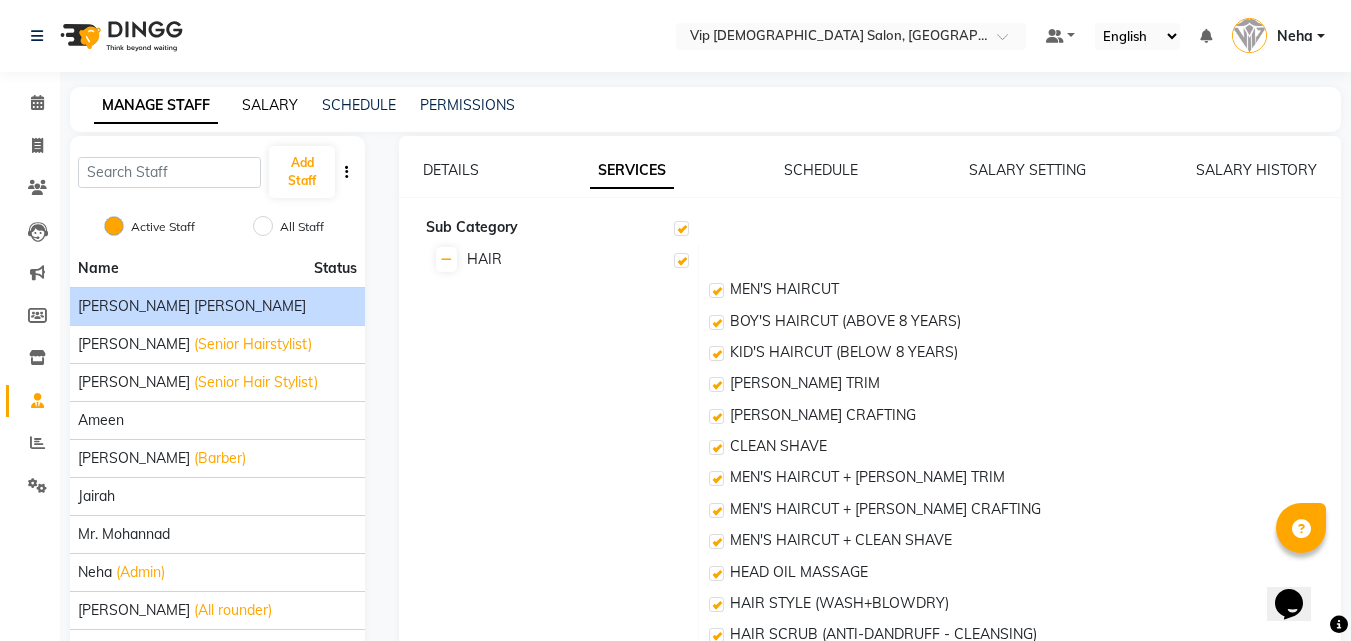 click on "SALARY" 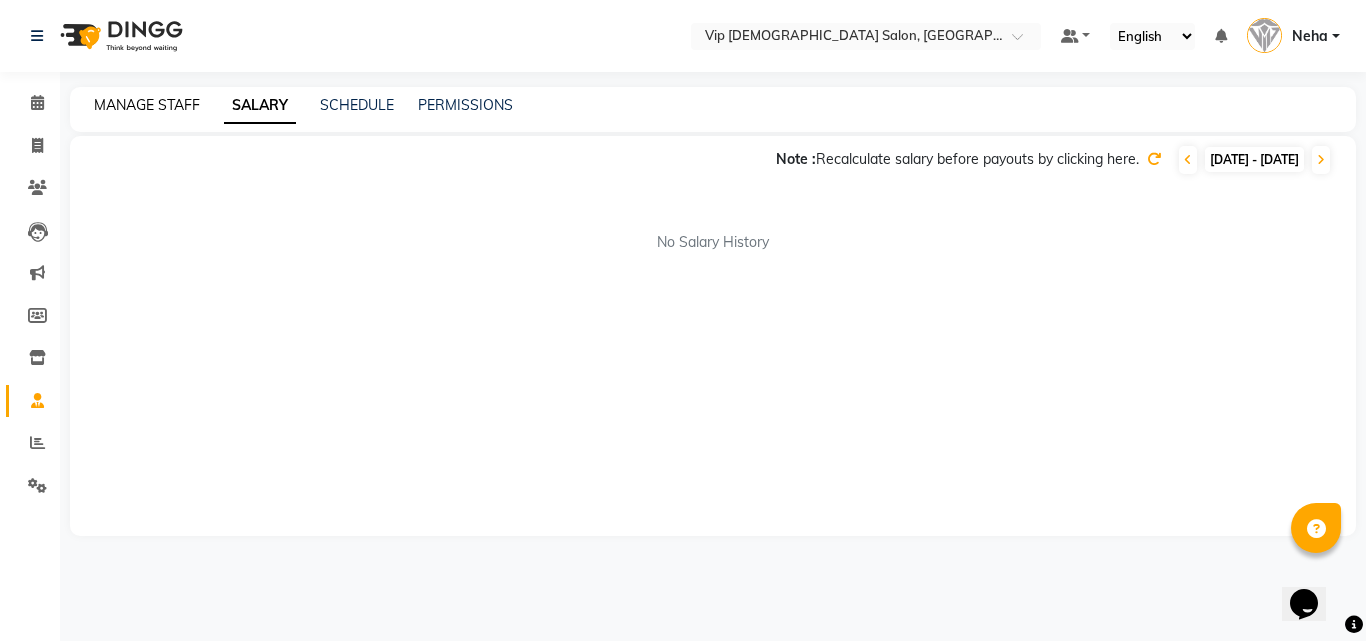 click on "MANAGE STAFF" 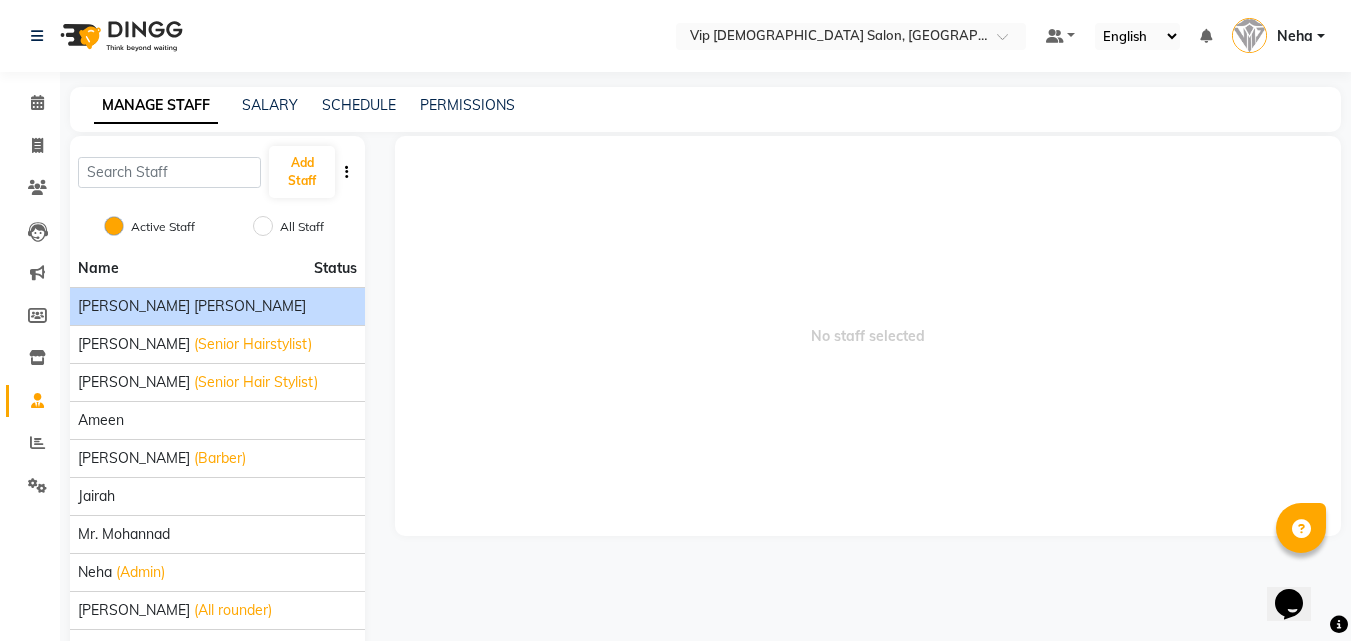 click on "AHMED MOHAMED MOHAMED ELKHODARY ABDELHAMID" 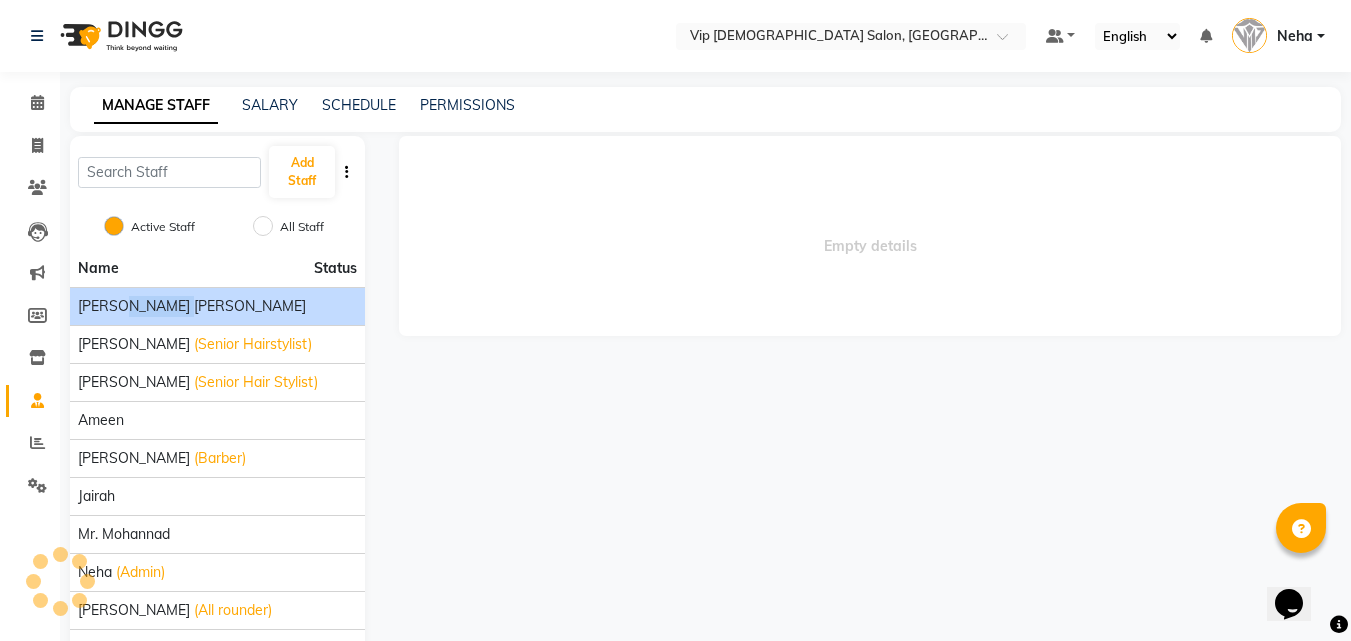 click on "AHMED MOHAMED MOHAMED ELKHODARY ABDELHAMID" 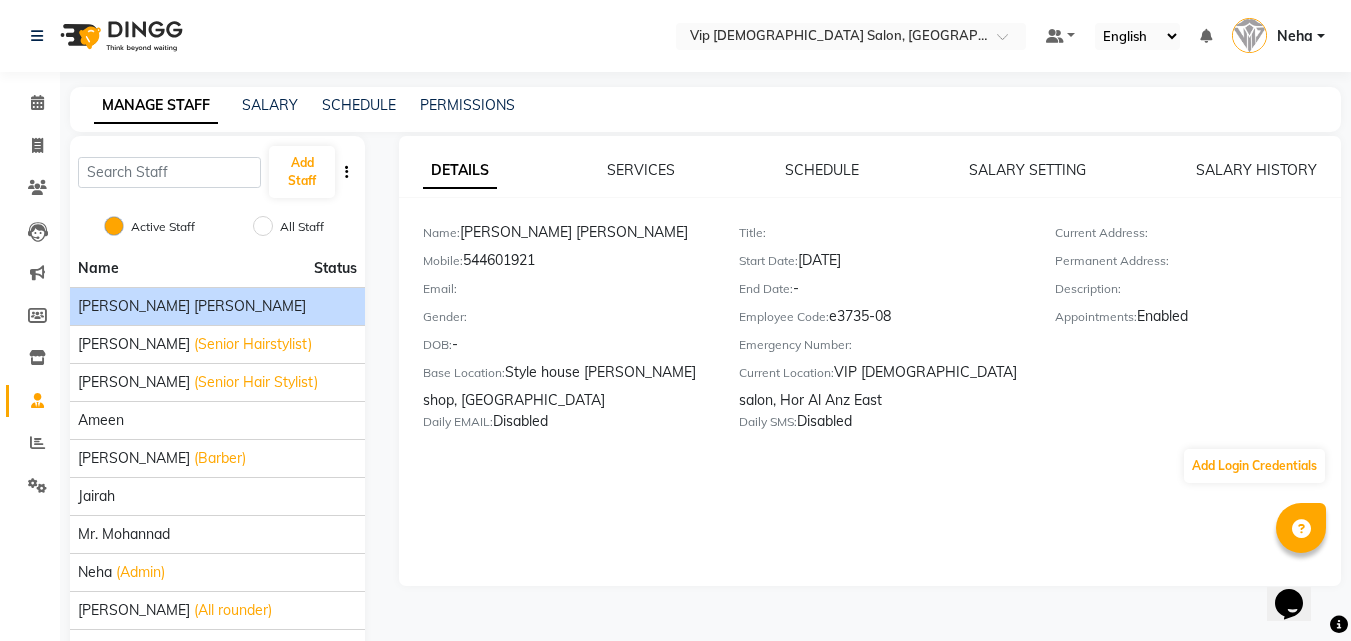 click on "MANAGE STAFF SALARY SCHEDULE PERMISSIONS Add Staff  Active Staff   All Staff  Name Status AHMED MOHAMED MOHAMED ELKHODARY ABDELHAMID Ali Rana (Senior Hairstylist) Allauddin Anwar Ali (Senior Hair Stylist) Ameen Ayoub Lakhbizi (Barber) Jairah Mr. Mohannad Neha (Admin) Nelson (All rounder) Ricalyn Colcol (Technician/ Receptionist)  Previous  page  1 / 2  You're on page  1 page  2  Next  page DETAILS SERVICES SCHEDULE SALARY SETTING SALARY HISTORY Name:   AHMED MOHAMED MOHAMED ELKHODARY ABDELHAMID  Mobile:   544601921  Email:     Gender:     DOB:   -  Base Location:   Style house Barber shop, Khalifa City  Daily EMAIL:   Disabled  Title:     Start Date:   01-06-2025  End Date:   -  Employee Code:   e3735-08  Emergency Number:     Current Location:   VIP gents salon, Hor Al Anz East  Daily SMS:   Disabled  Current Address:     Permanent Address:     Description:     Appointments:   Enabled  Add Login Credentials" 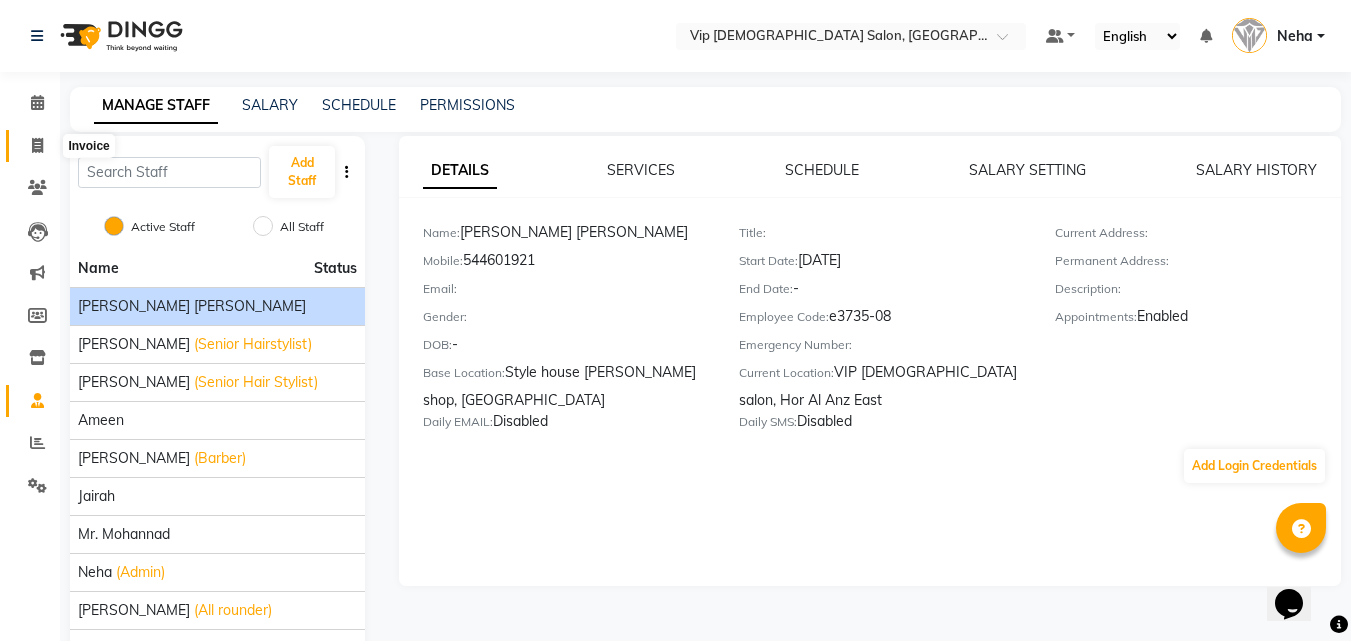 click 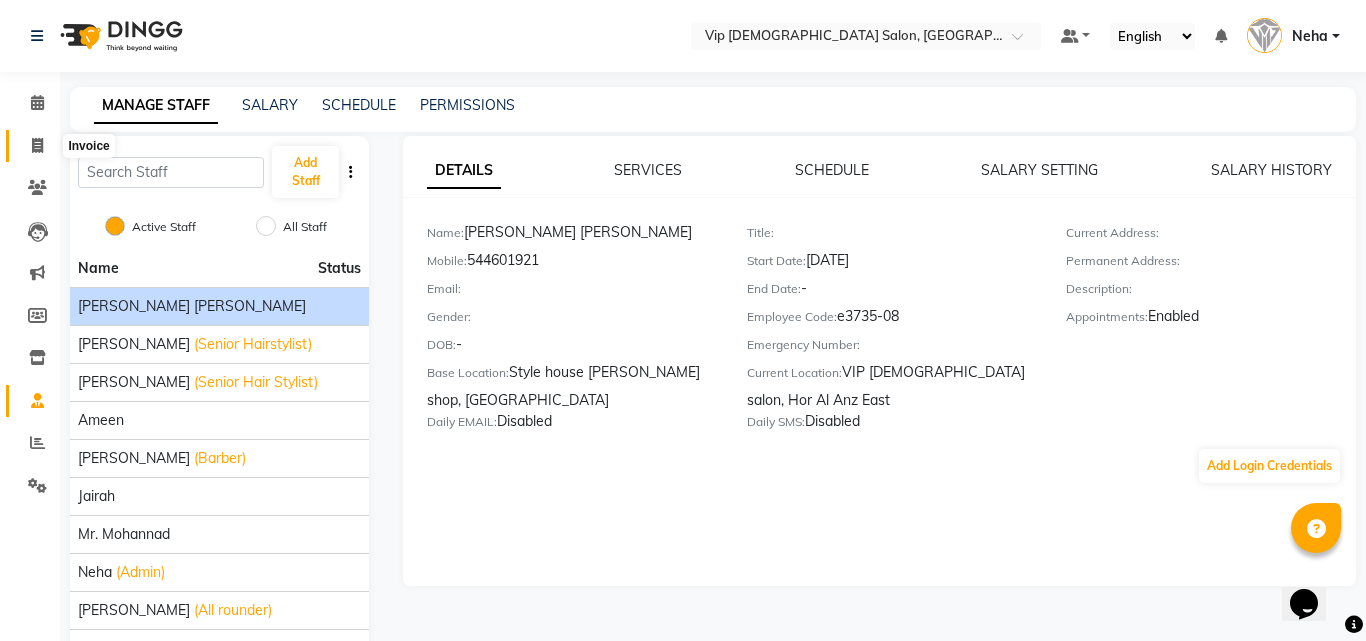 select on "service" 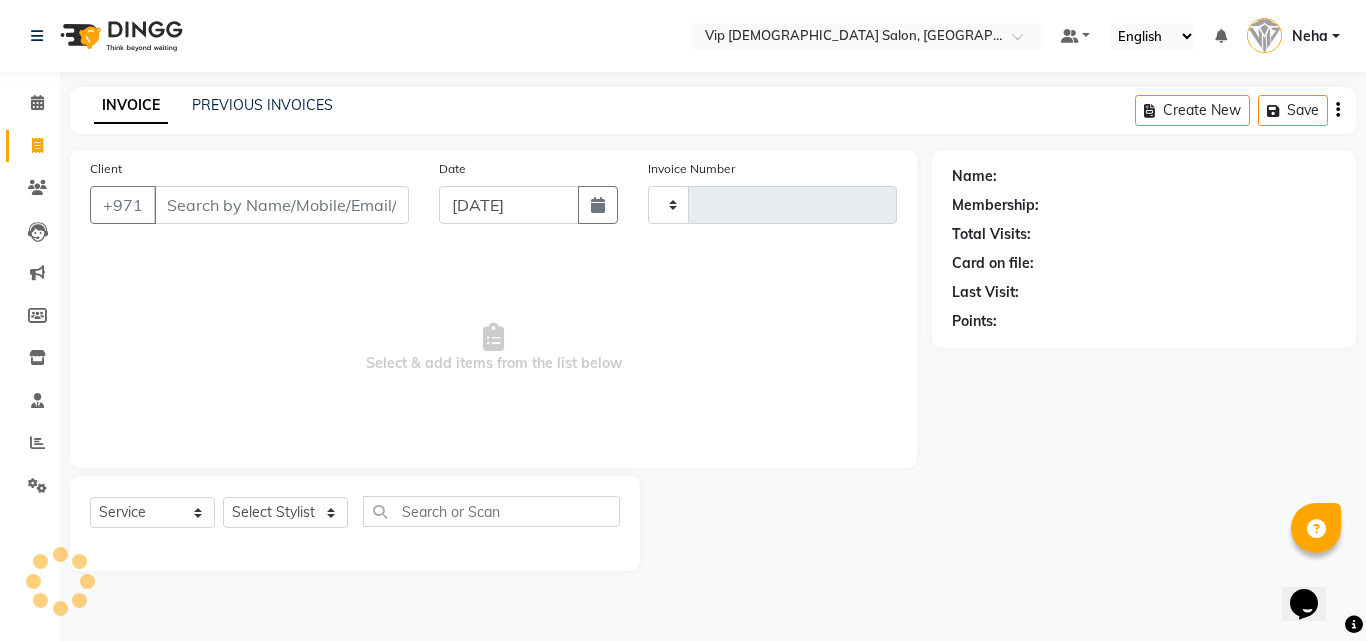 type on "0703" 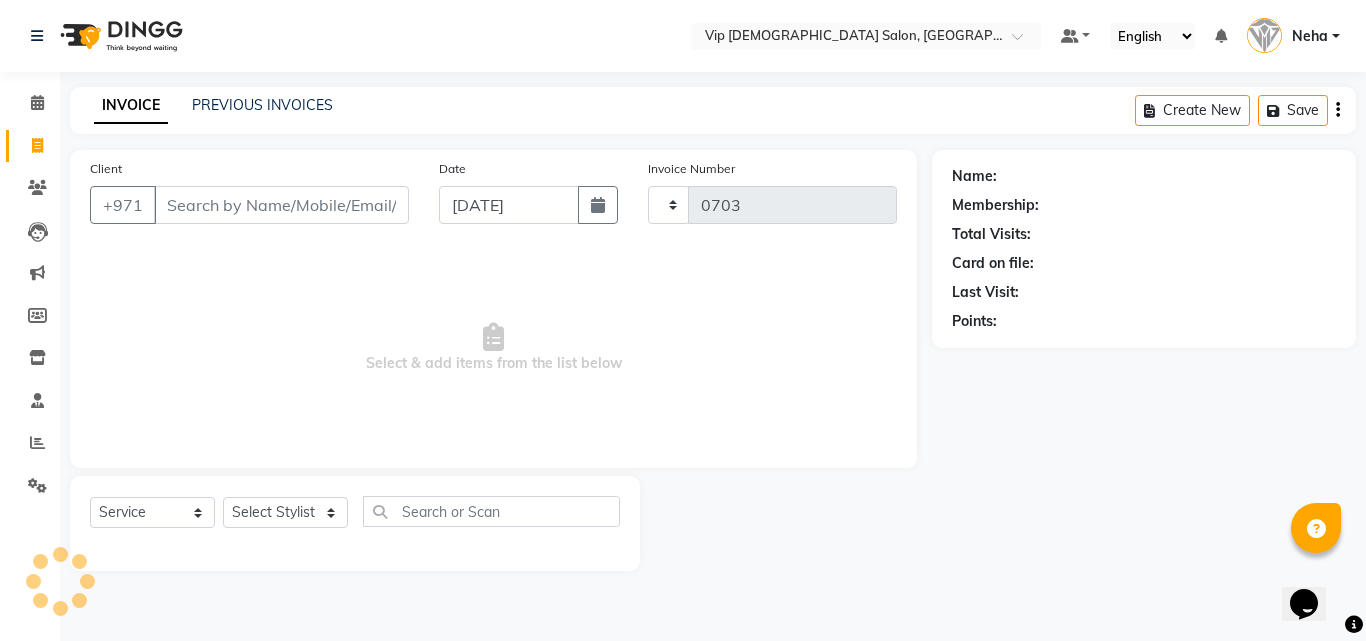 select on "8415" 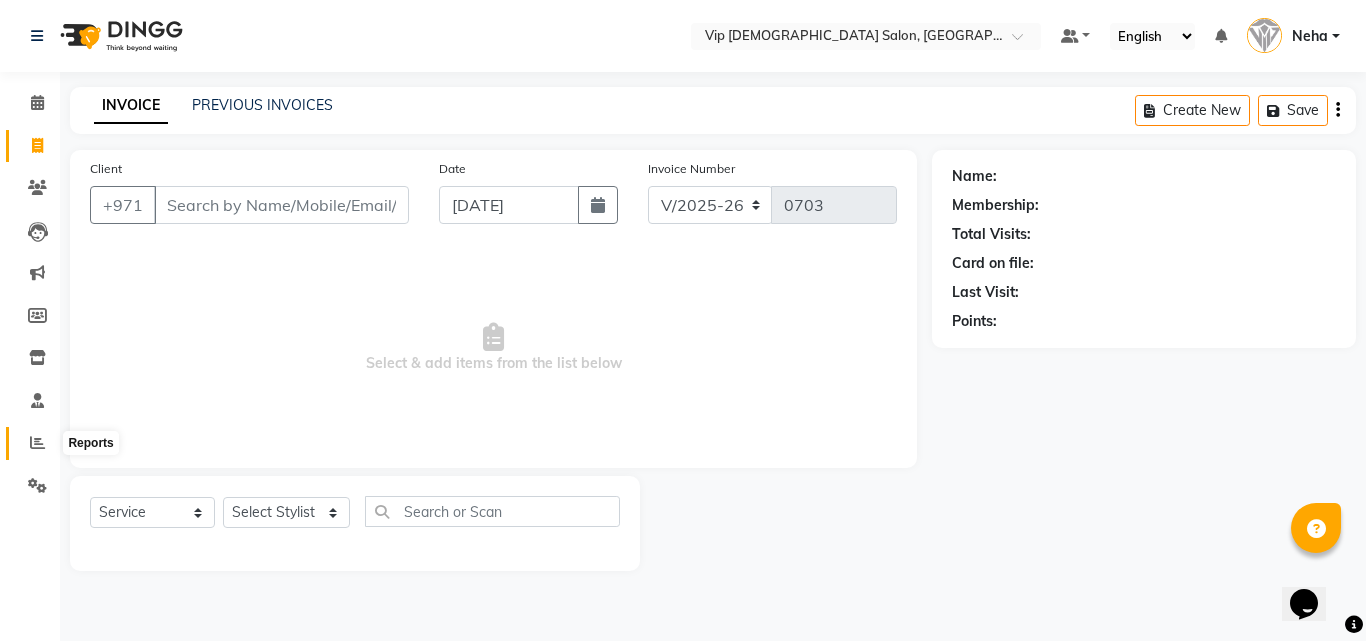 click 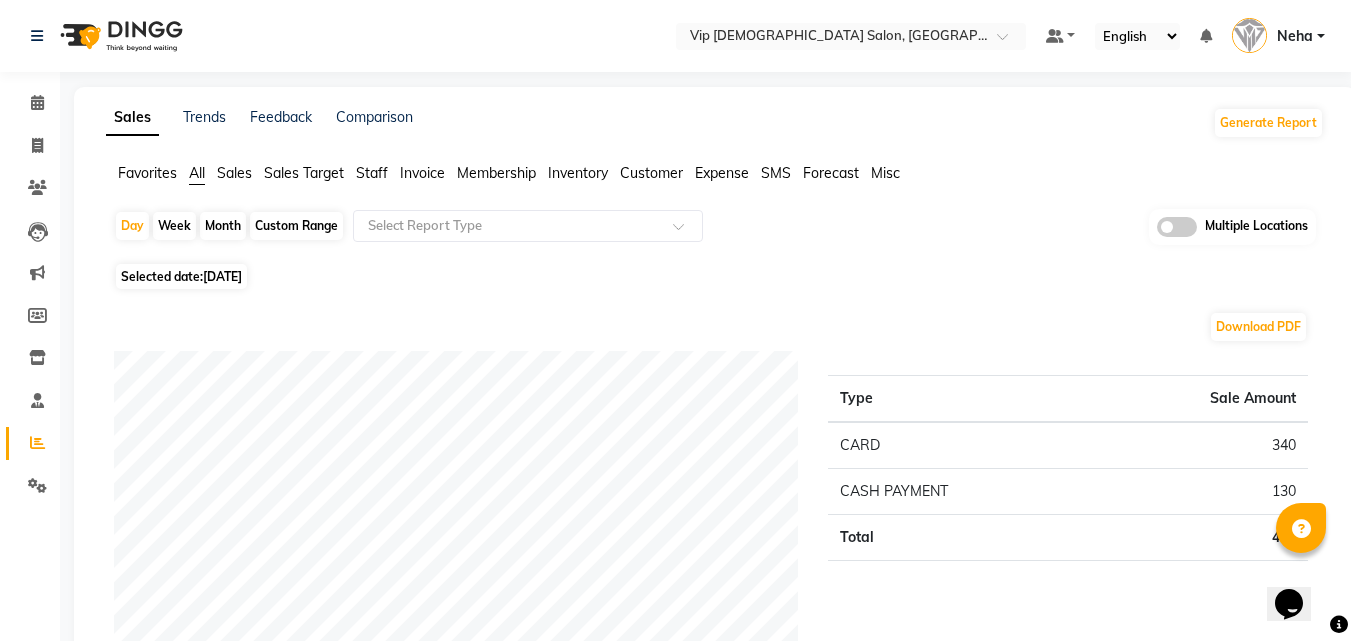 click on "Selected date:  10-07-2025" 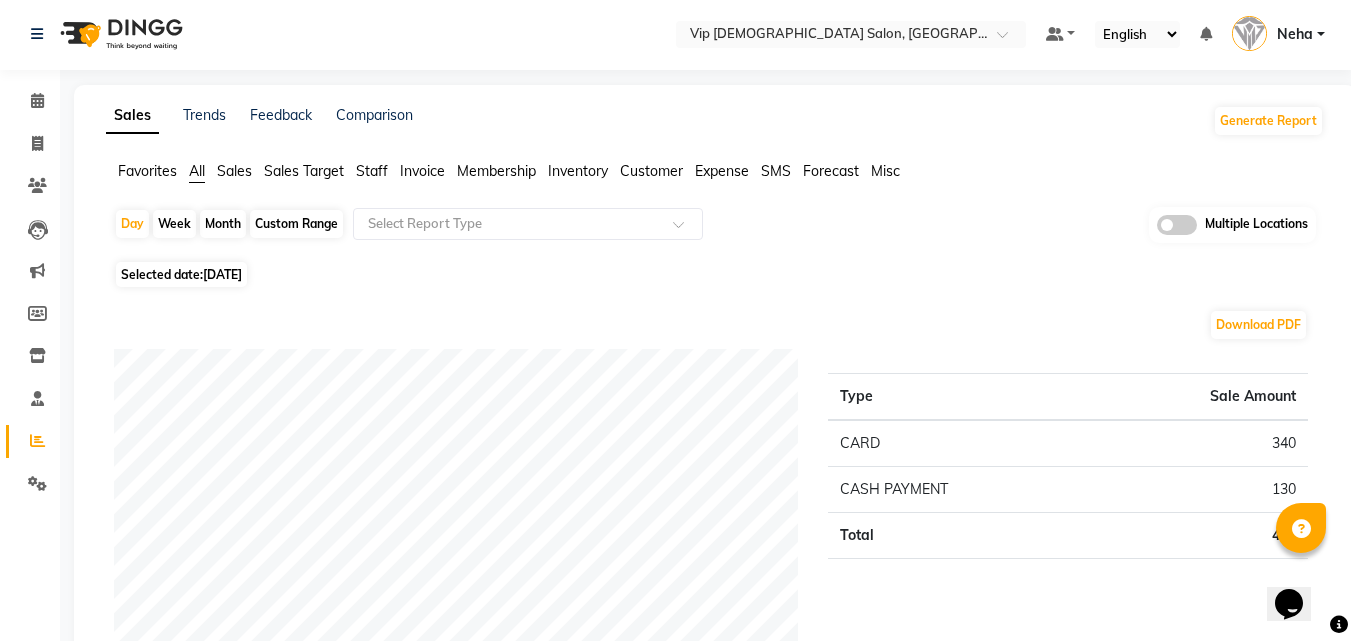 scroll, scrollTop: 0, scrollLeft: 0, axis: both 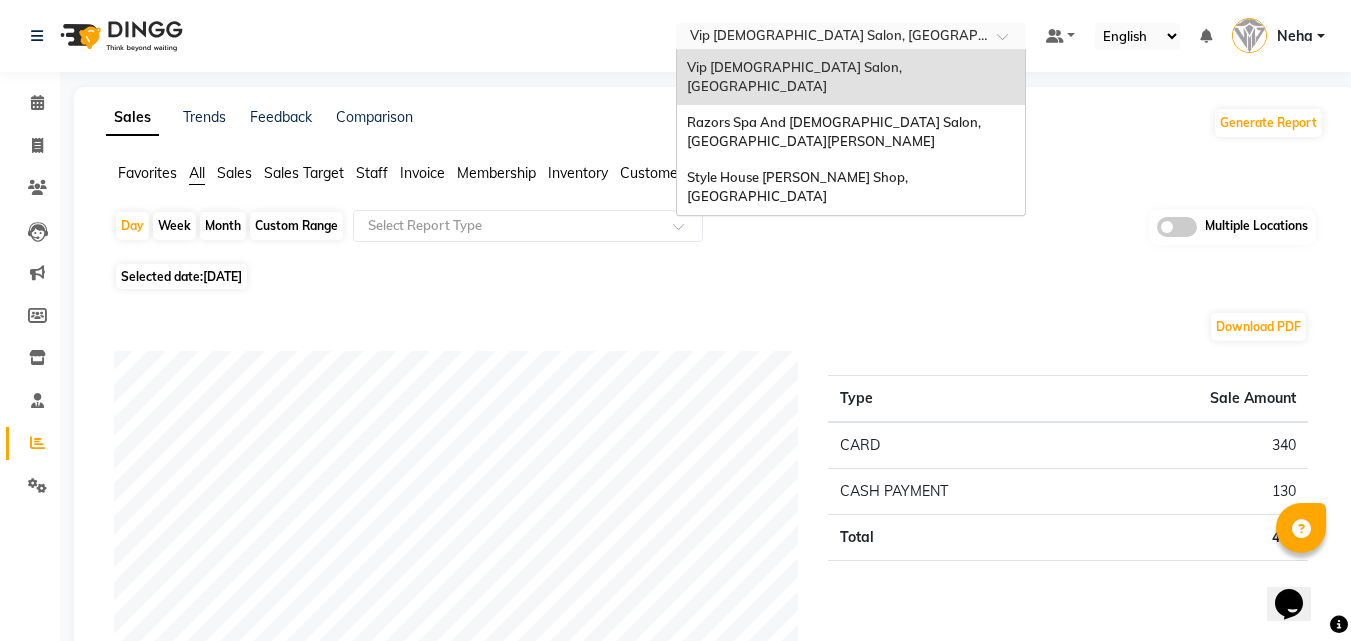click at bounding box center (831, 38) 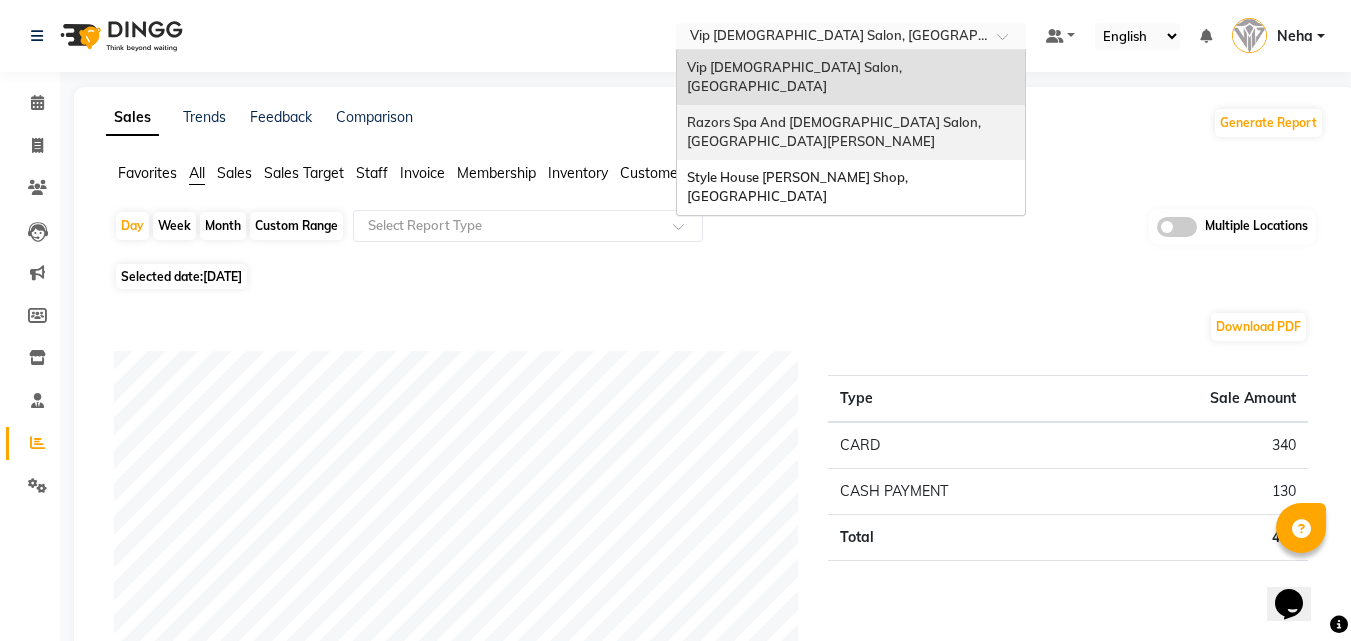 click on "Razors Spa And Gents Salon, Nadd Al Hamar" at bounding box center (835, 132) 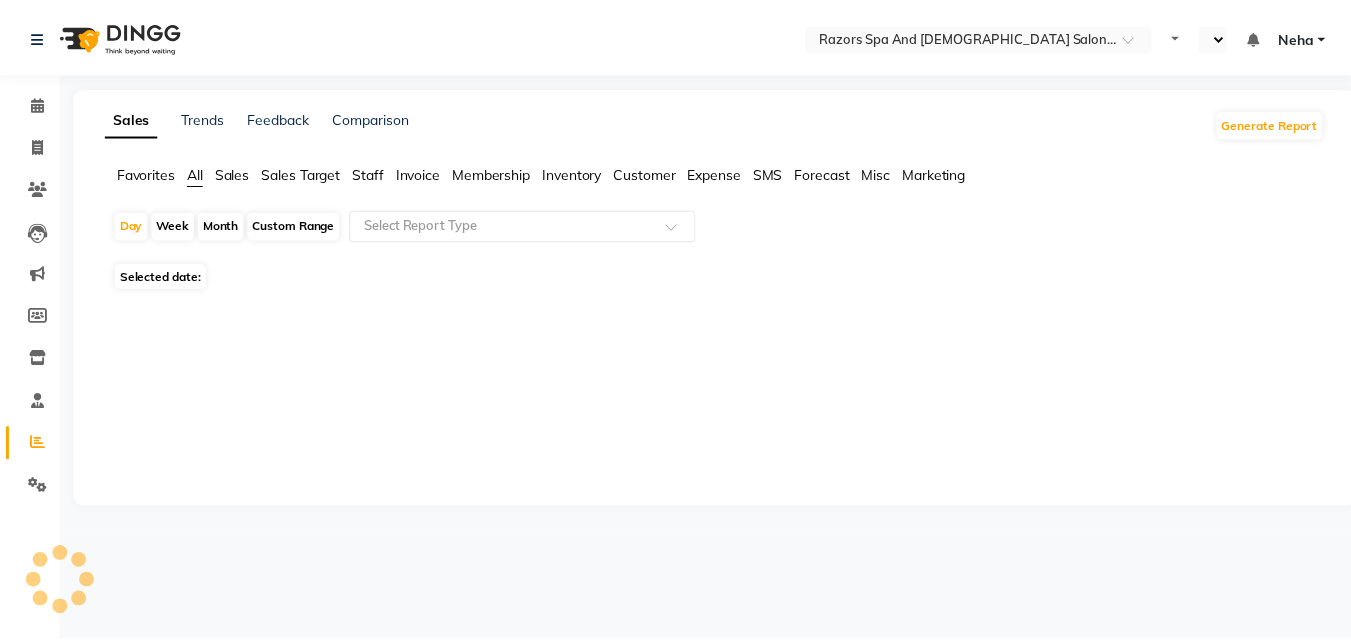 scroll, scrollTop: 0, scrollLeft: 0, axis: both 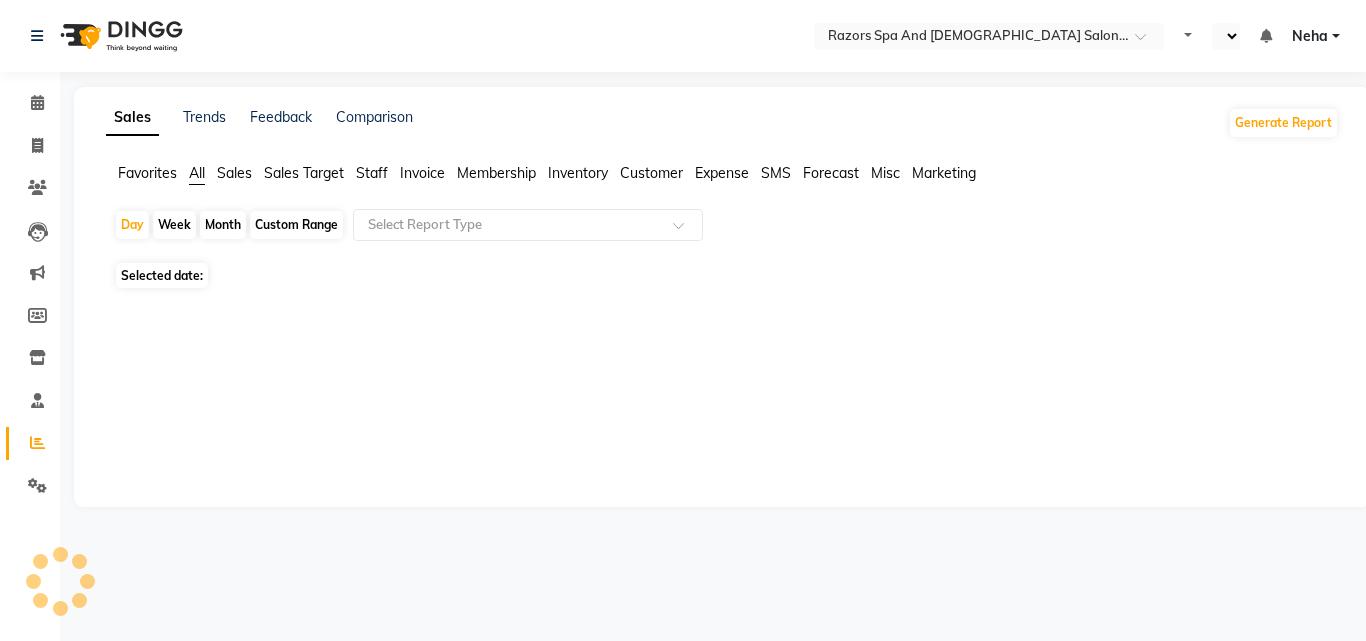 select on "en" 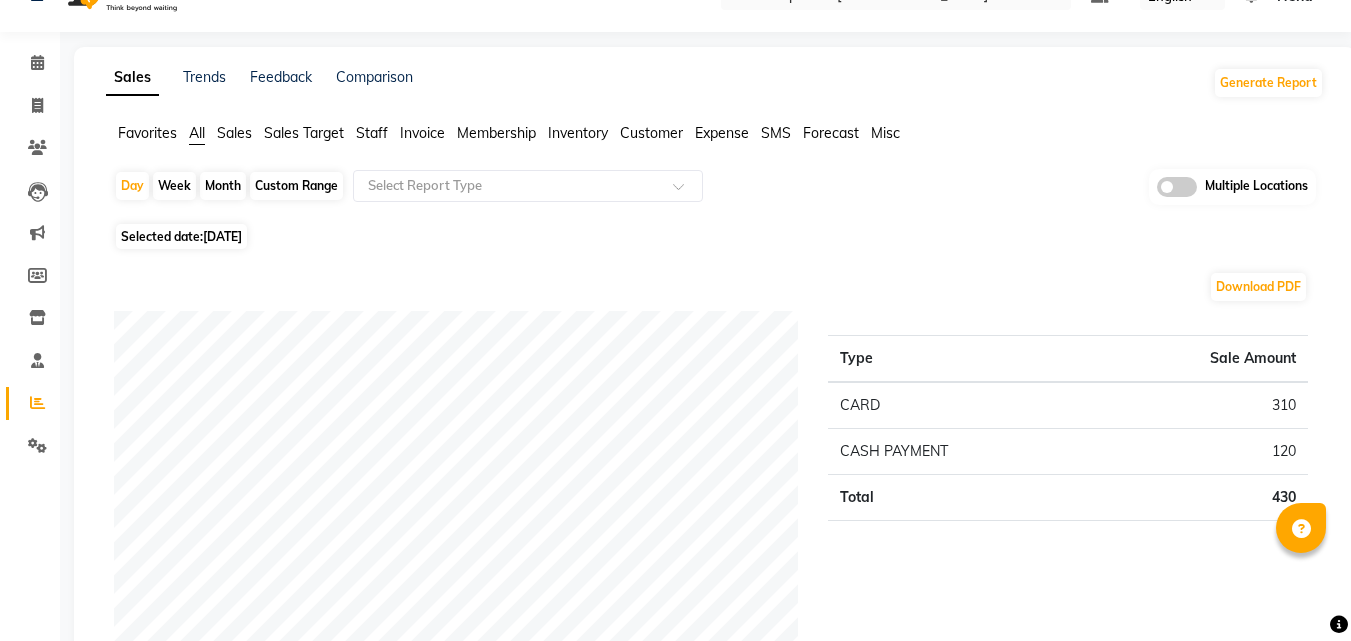 scroll, scrollTop: 120, scrollLeft: 0, axis: vertical 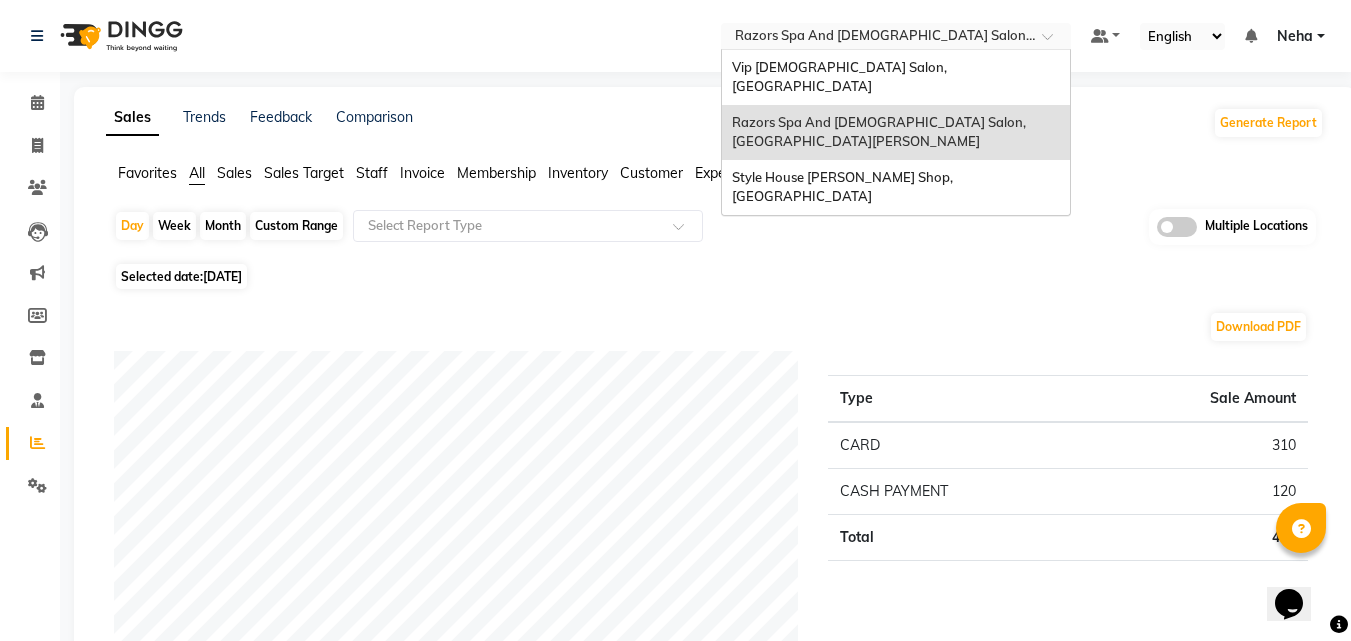 click at bounding box center [876, 38] 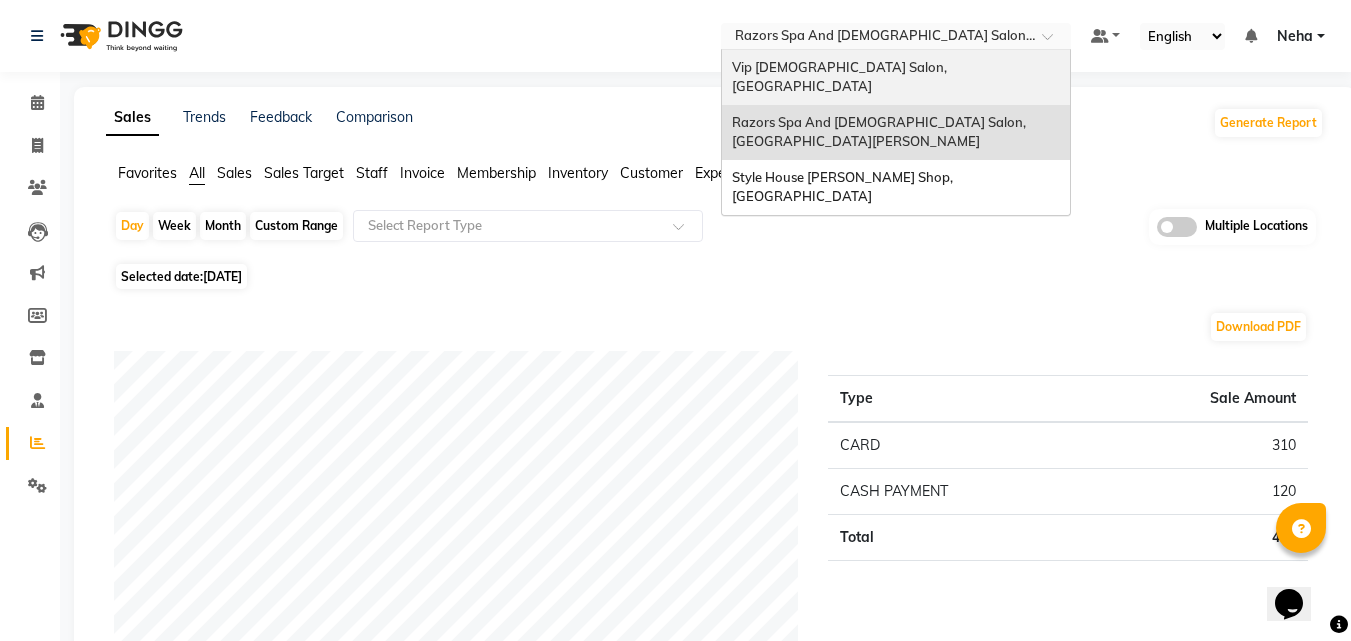 click on "Vip [DEMOGRAPHIC_DATA] Salon, [GEOGRAPHIC_DATA]" at bounding box center [841, 77] 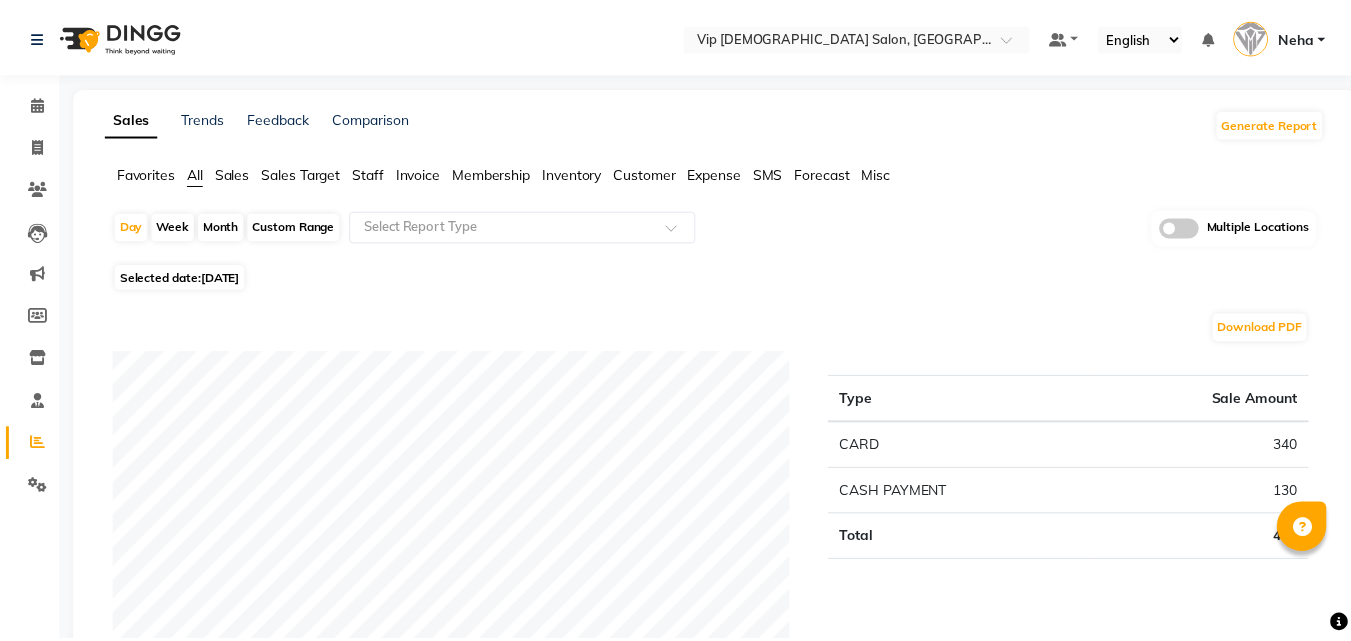 scroll, scrollTop: 0, scrollLeft: 0, axis: both 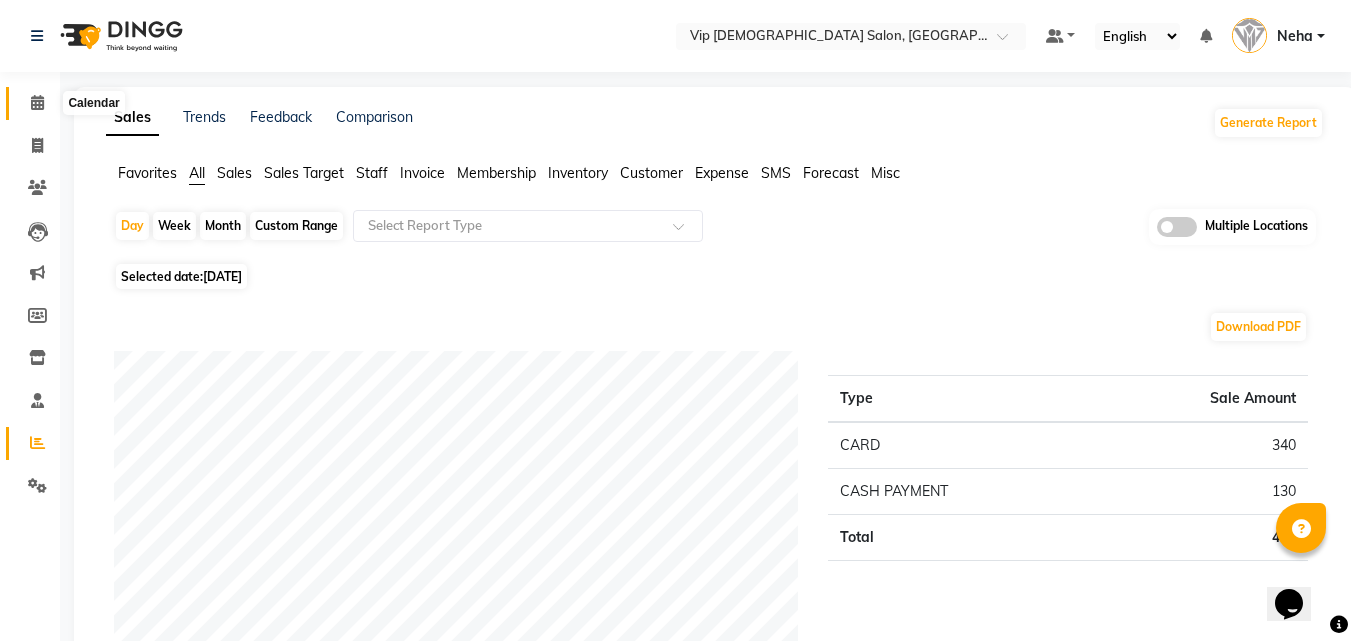 click 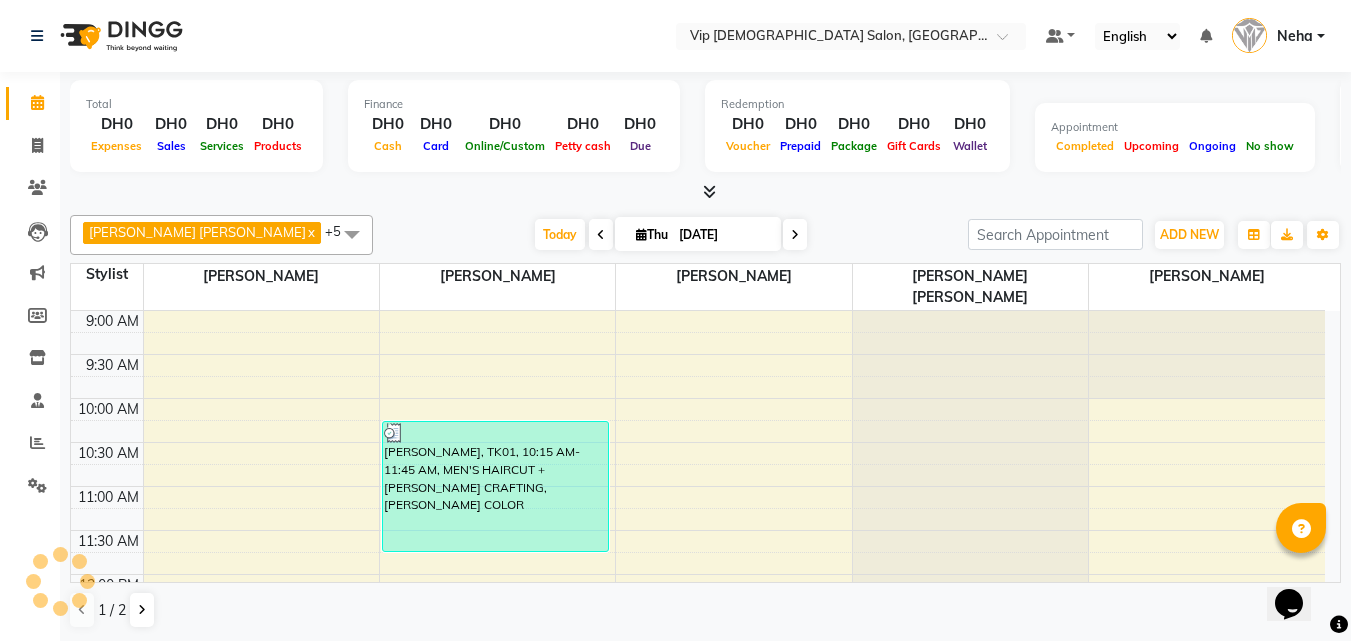 scroll, scrollTop: 705, scrollLeft: 0, axis: vertical 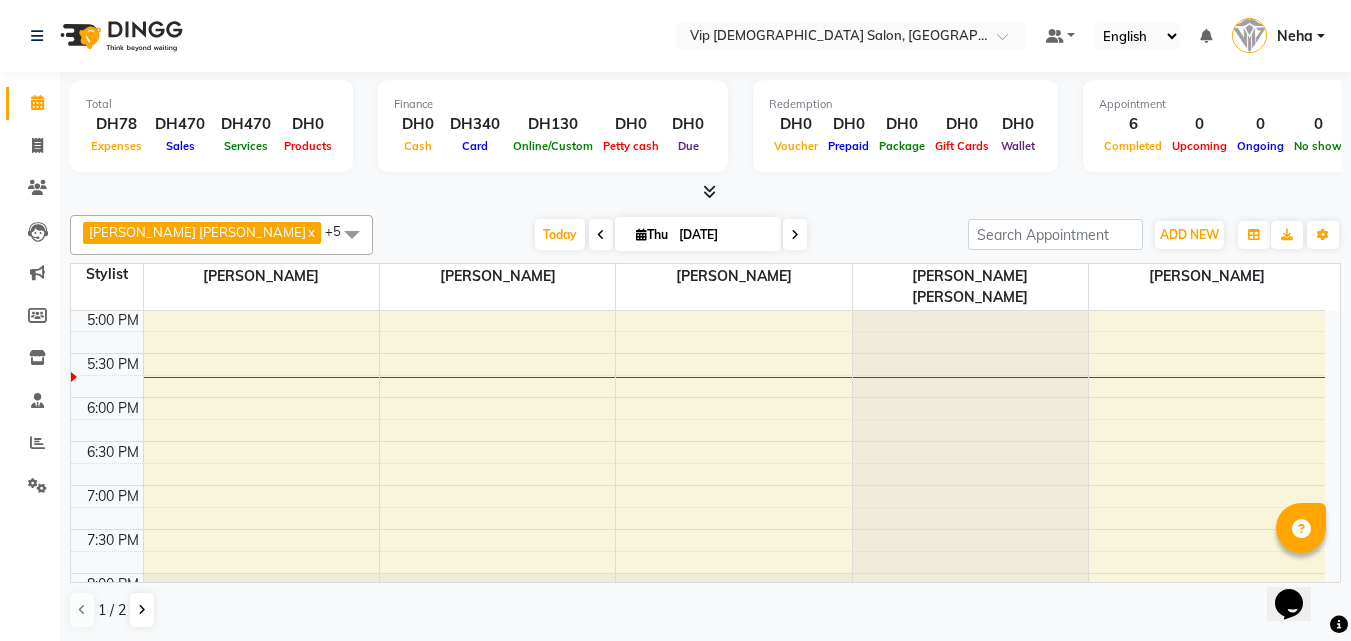 click on "[PERSON_NAME] [PERSON_NAME]  x [PERSON_NAME] [PERSON_NAME] Lakhbizi  x [PERSON_NAME]  x [PERSON_NAME]  x [PERSON_NAME]  x +5 Select All [PERSON_NAME] [PERSON_NAME] [PERSON_NAME] [PERSON_NAME] [PERSON_NAME] [PERSON_NAME] Lakhbizi Jairah [PERSON_NAME] [PERSON_NAME] [PERSON_NAME] [PERSON_NAME] [PERSON_NAME]  Akhilaque [PERSON_NAME]. [DATE]  [DATE] Toggle Dropdown Add Appointment Add Invoice Add Expense Add Attendance Add Client Add Transaction Toggle Dropdown Add Appointment Add Invoice Add Expense Add Attendance Add Client ADD NEW Toggle Dropdown Add Appointment Add Invoice Add Expense Add Attendance Add Client Add Transaction [PERSON_NAME] [PERSON_NAME]  x [PERSON_NAME] [PERSON_NAME] Lakhbizi  x [PERSON_NAME]  x [PERSON_NAME]  x [PERSON_NAME]  x +5 Select All [PERSON_NAME] [PERSON_NAME] [PERSON_NAME] [PERSON_NAME] [PERSON_NAME] [PERSON_NAME] Lakhbizi Jairah [PERSON_NAME] [PERSON_NAME] [PERSON_NAME] [PERSON_NAME] [PERSON_NAME]  Akhilaque [PERSON_NAME]. Group By" 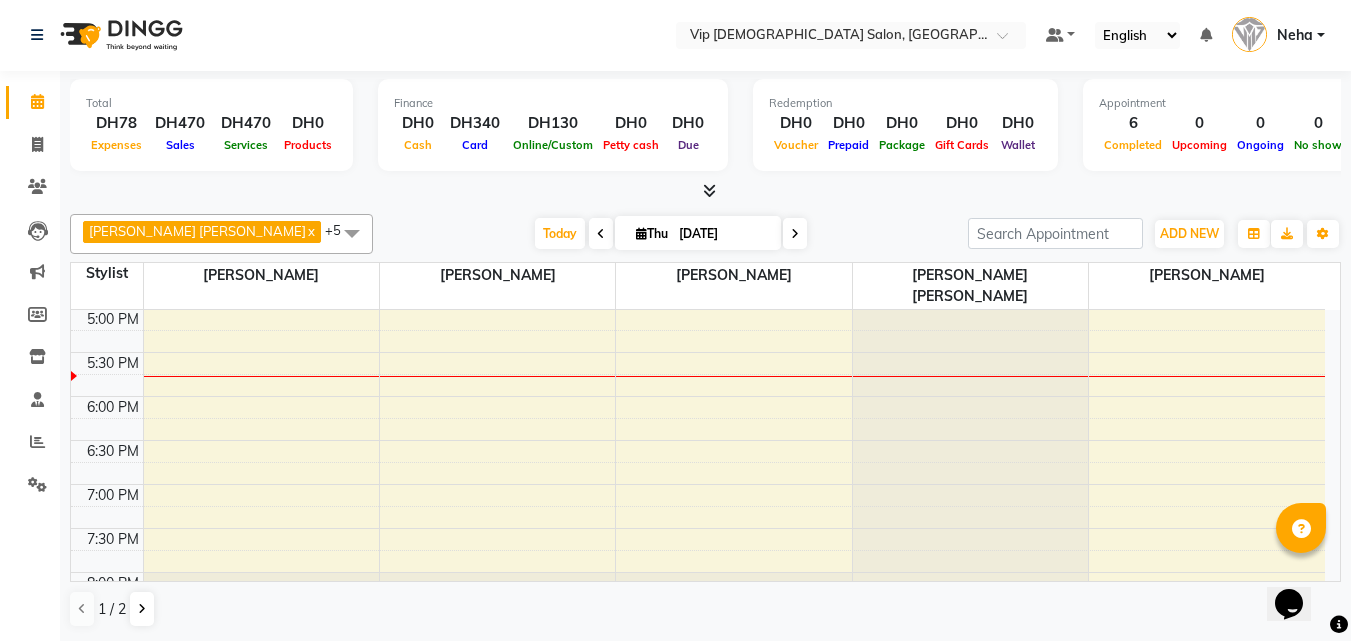 click at bounding box center [352, 233] 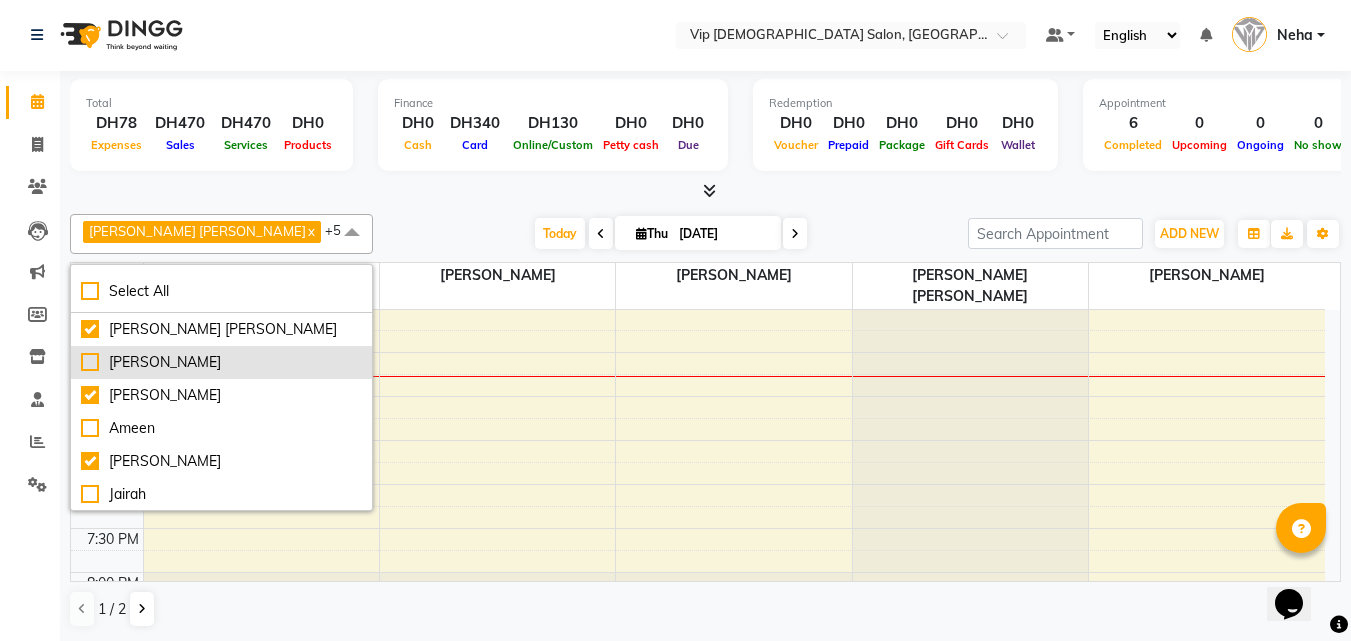 click on "[PERSON_NAME]" at bounding box center [221, 362] 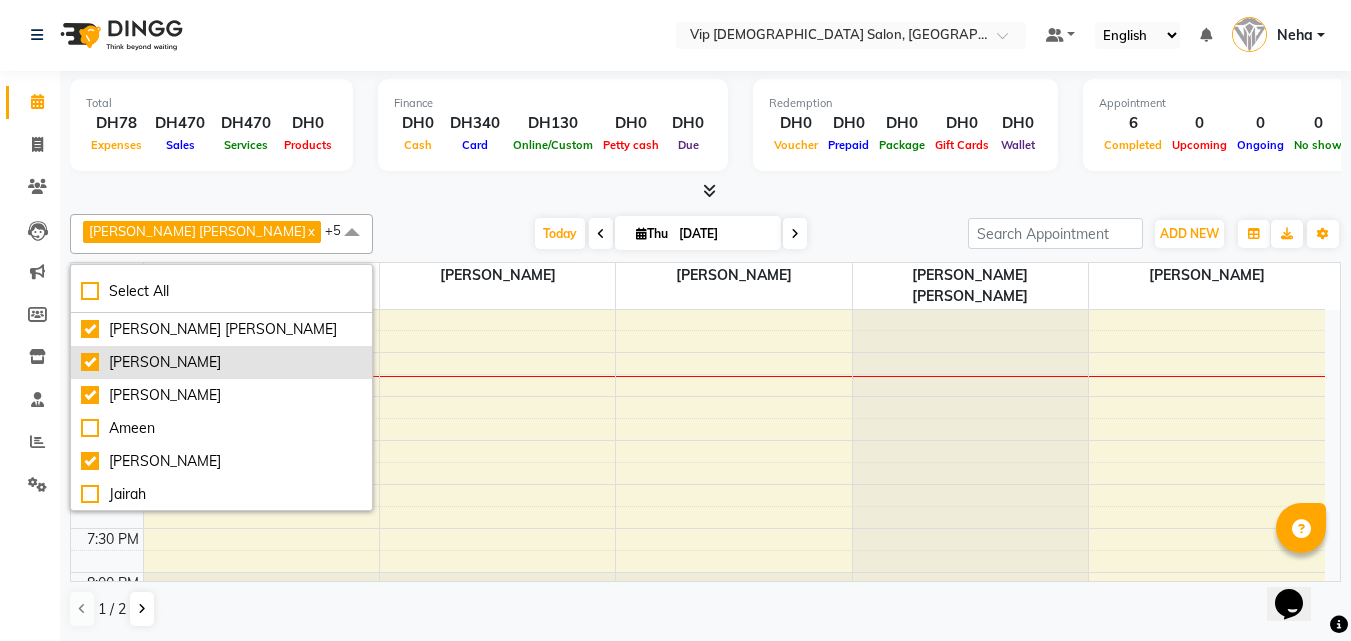 checkbox on "true" 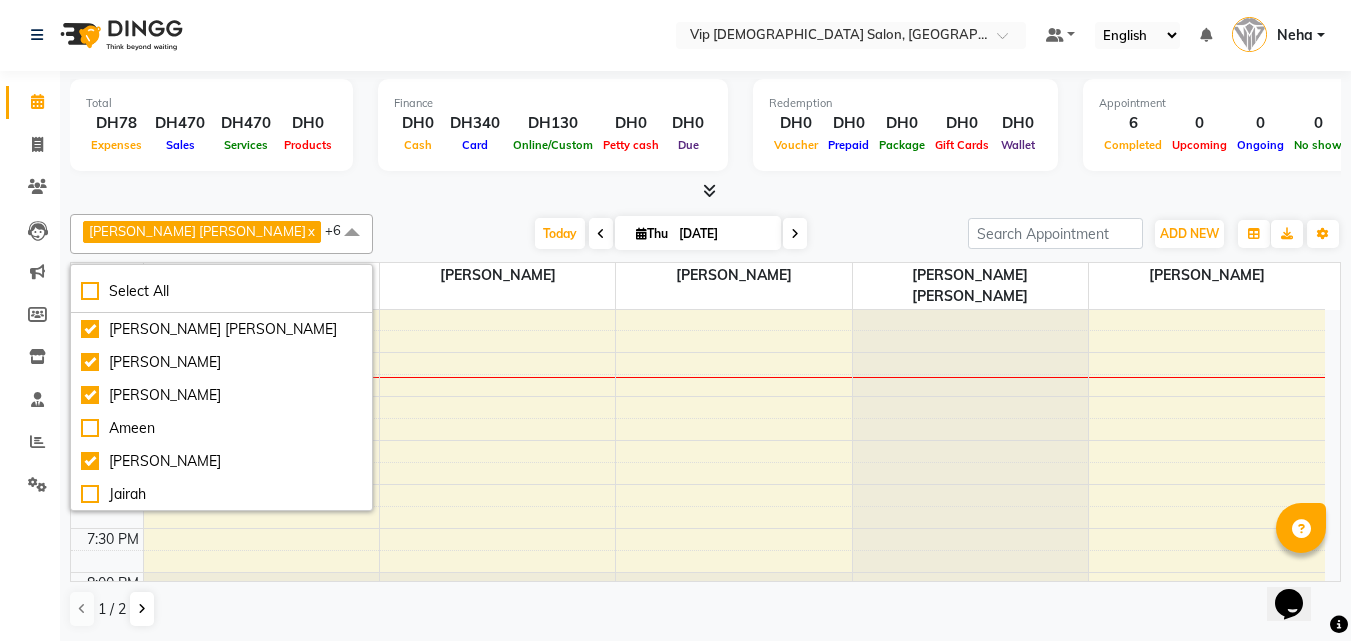scroll, scrollTop: 40, scrollLeft: 0, axis: vertical 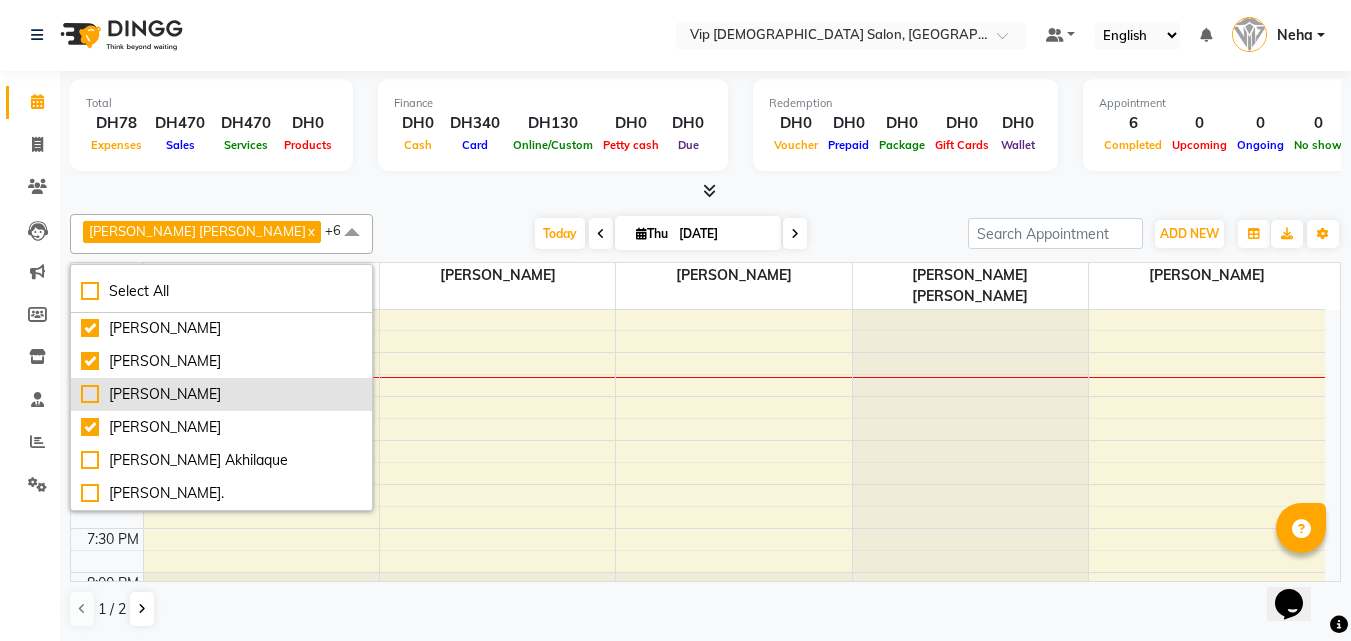 click on "[PERSON_NAME]" at bounding box center (221, 394) 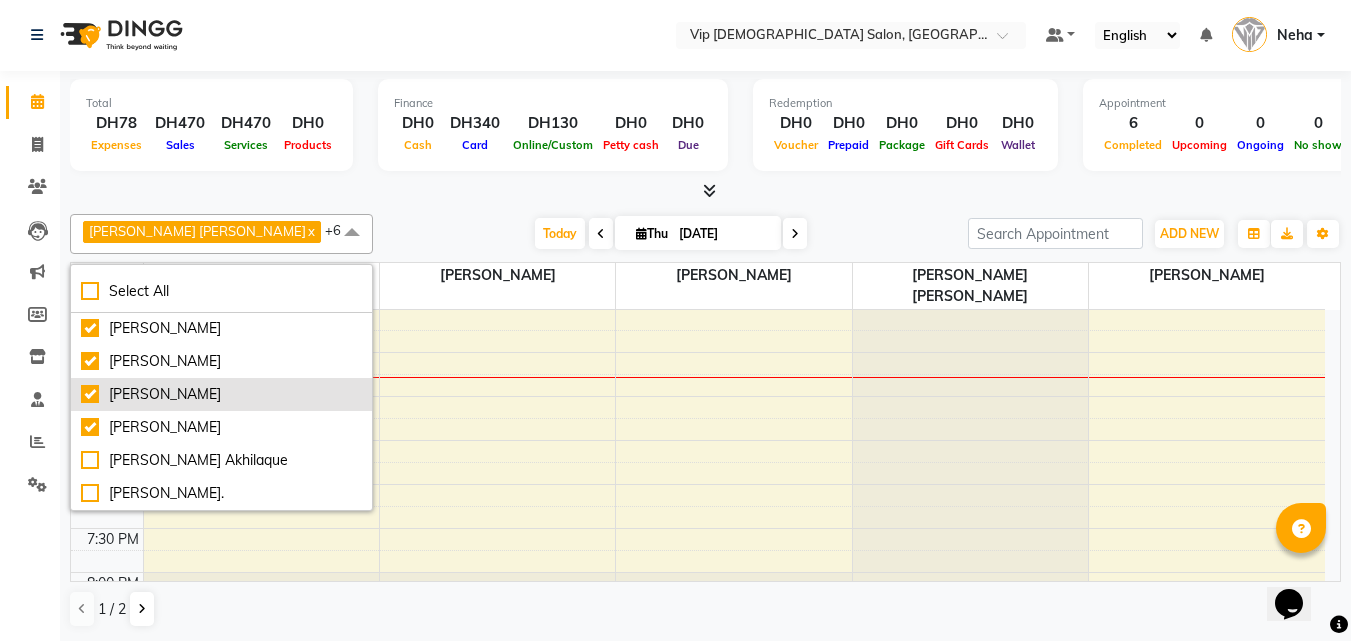 checkbox on "true" 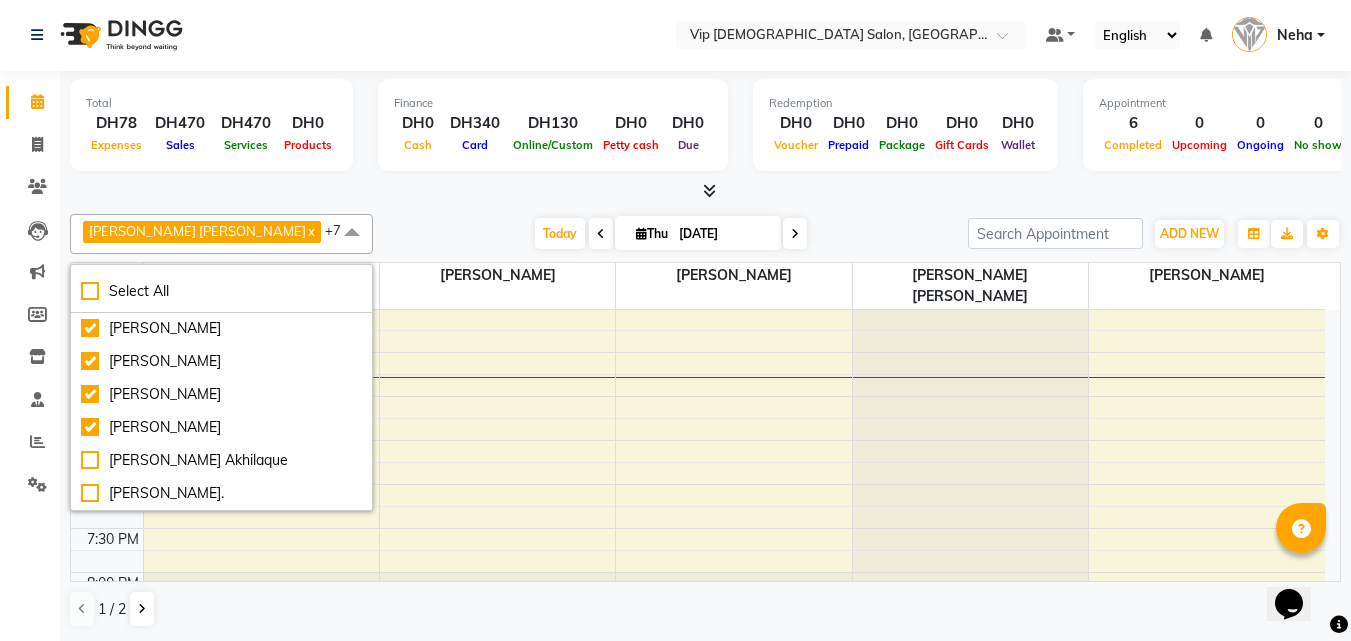 scroll, scrollTop: 253, scrollLeft: 0, axis: vertical 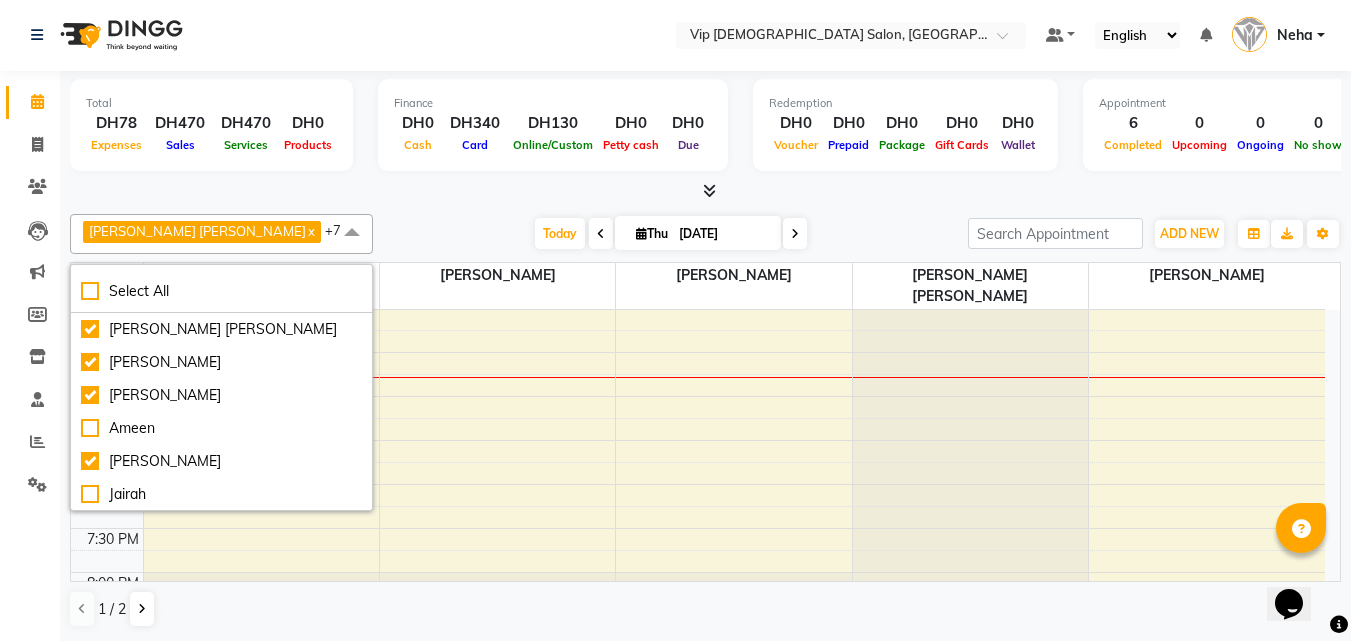 click on "AHMED MOHAMED MOHAMED ELKHODARY ABDELHAMID  x Allauddin Anwar Ali  x Ayoub Lakhbizi  x Nelson  x Ricalyn Colcol  x Taufeeq Anwar Ali  x Ali Rana  x Riffat Magdy  x +7 Select All AHMED MOHAMED MOHAMED ELKHODARY ABDELHAMID Ali Rana Allauddin Anwar Ali Ameen Ayoub Lakhbizi Jairah Mr. Mohannad Nelson Ricalyn Colcol Riffat Magdy Taufeeq Anwar Ali Tauseef  Akhilaque Zoya Bhatti. Today  Thu 10-07-2025 Toggle Dropdown Add Appointment Add Invoice Add Expense Add Attendance Add Client Add Transaction Toggle Dropdown Add Appointment Add Invoice Add Expense Add Attendance Add Client ADD NEW Toggle Dropdown Add Appointment Add Invoice Add Expense Add Attendance Add Client Add Transaction AHMED MOHAMED MOHAMED ELKHODARY ABDELHAMID  x Allauddin Anwar Ali  x Ayoub Lakhbizi  x Nelson  x Ricalyn Colcol  x Taufeeq Anwar Ali  x Ali Rana  x Riffat Magdy  x +7 Select All AHMED MOHAMED MOHAMED ELKHODARY ABDELHAMID Ali Rana Allauddin Anwar Ali Ameen Ayoub Lakhbizi Jairah Mr. Mohannad Nelson Ricalyn Colcol Group By 5" 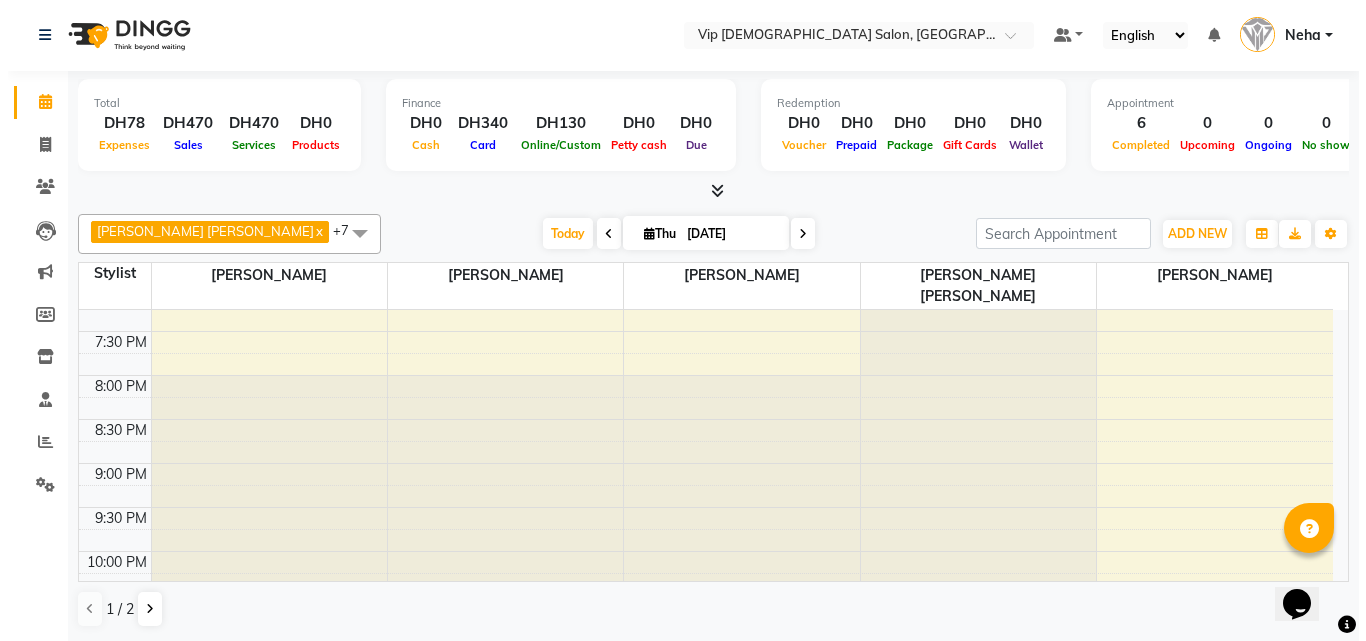 scroll, scrollTop: 945, scrollLeft: 0, axis: vertical 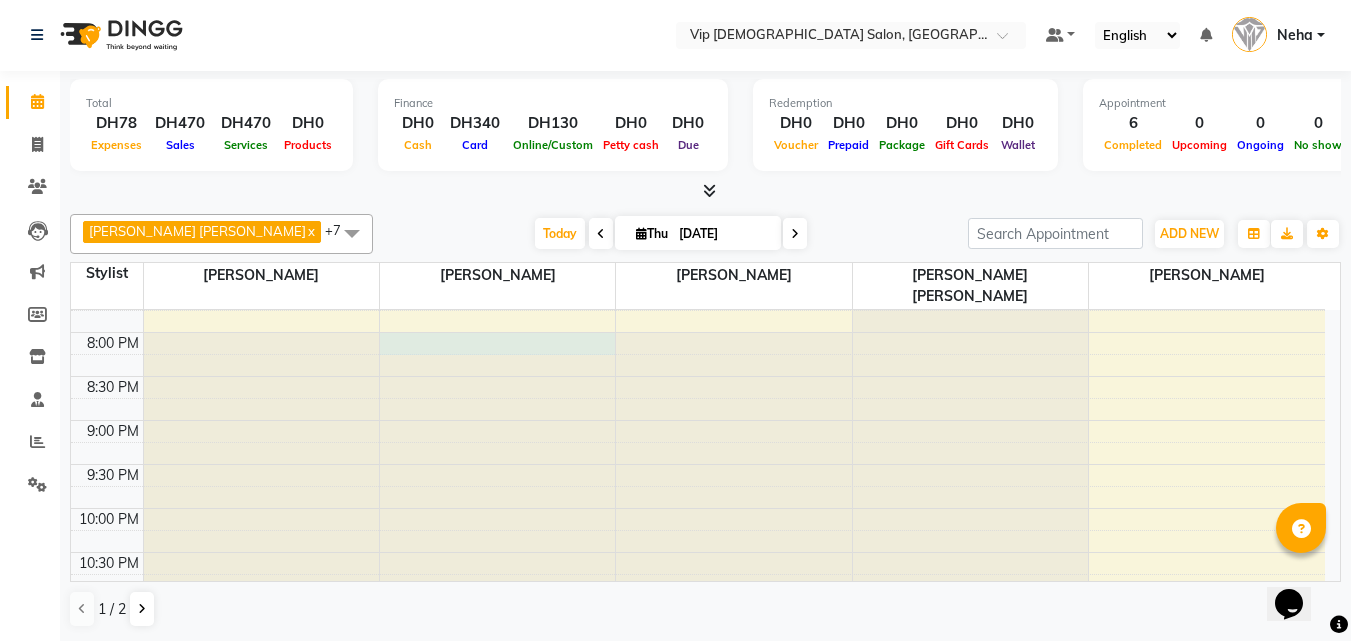 click at bounding box center (497, -635) 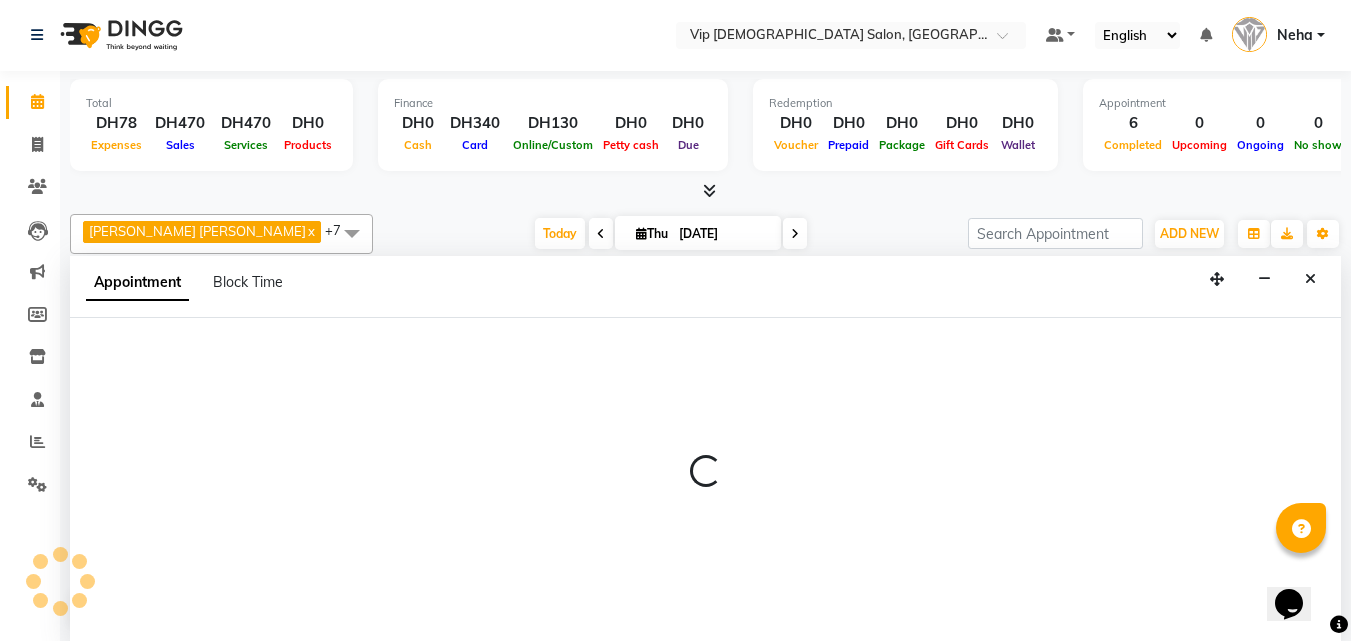 select on "81343" 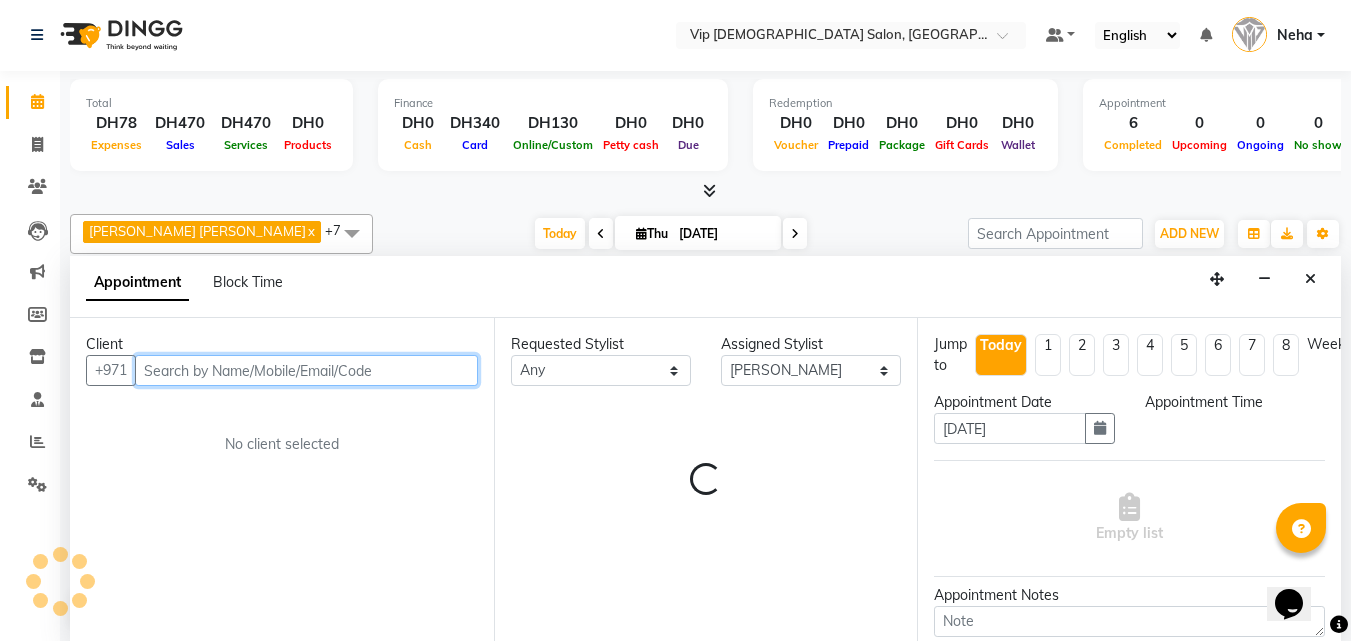 select on "1200" 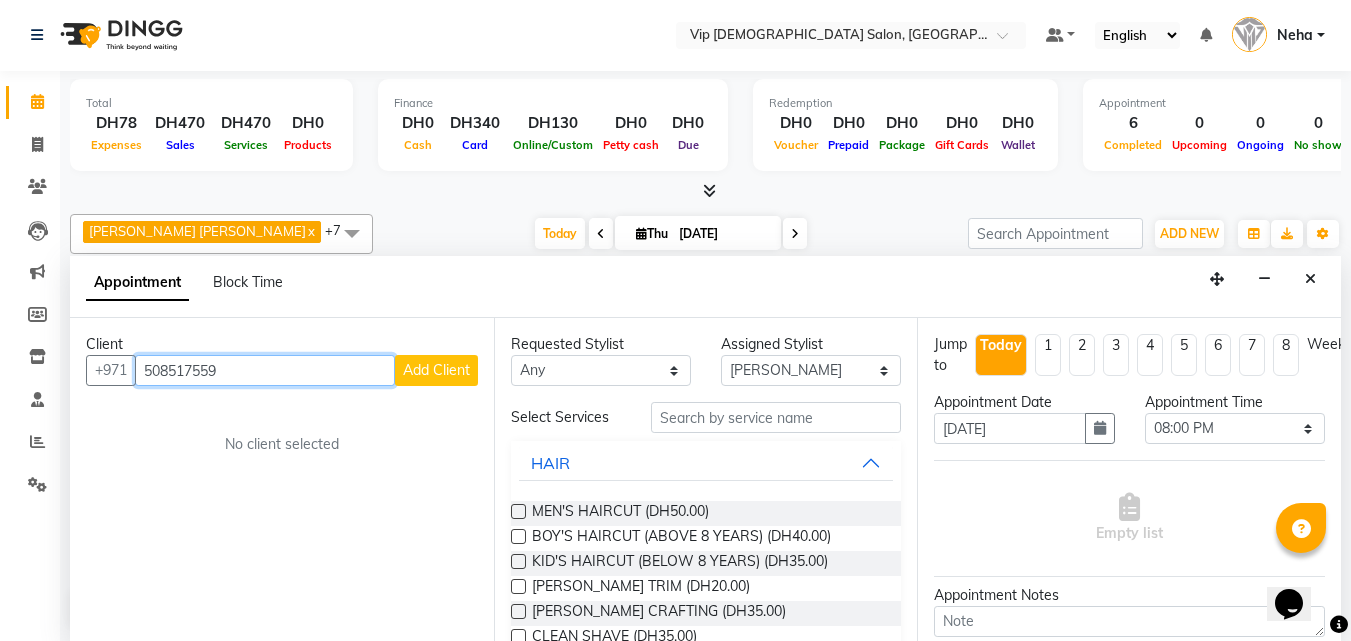 type on "508517559" 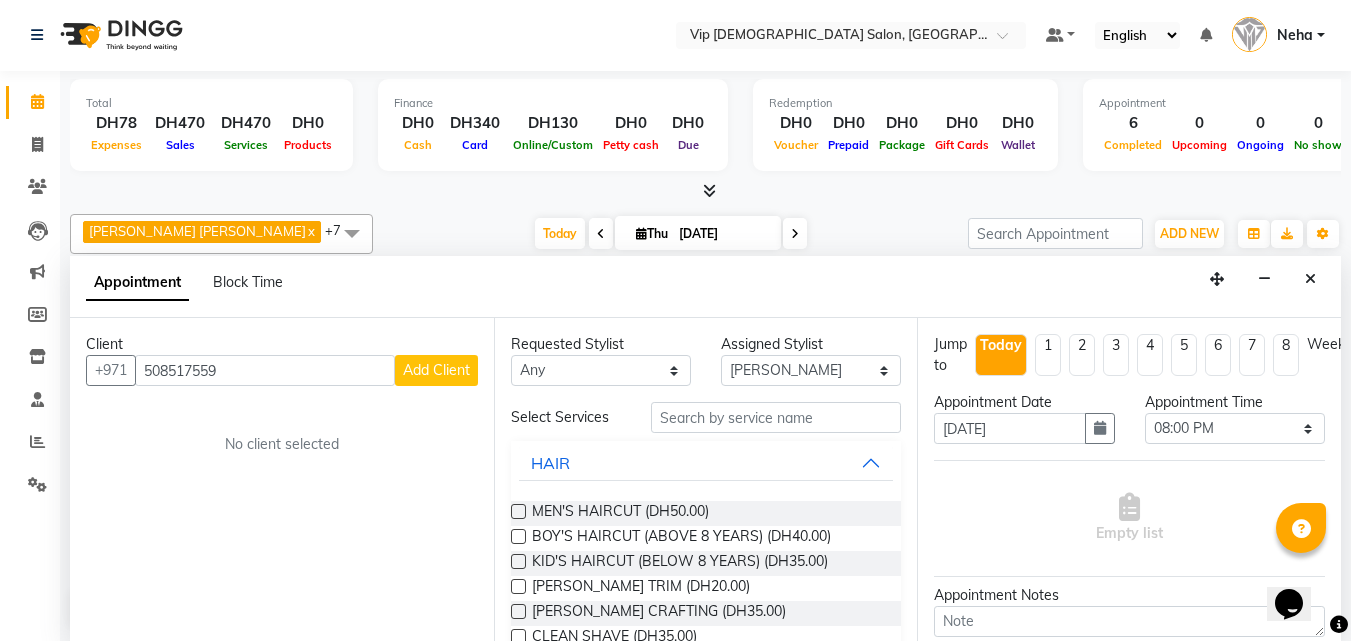 click on "Add Client" at bounding box center [436, 370] 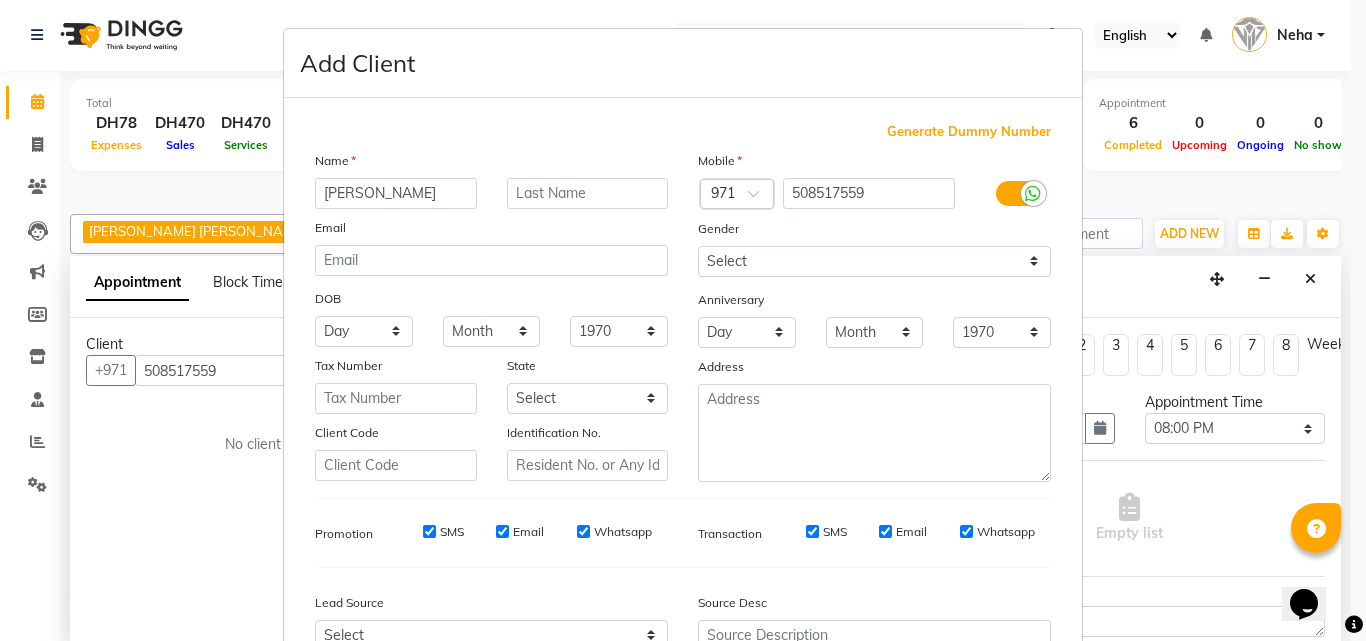type on "Joel" 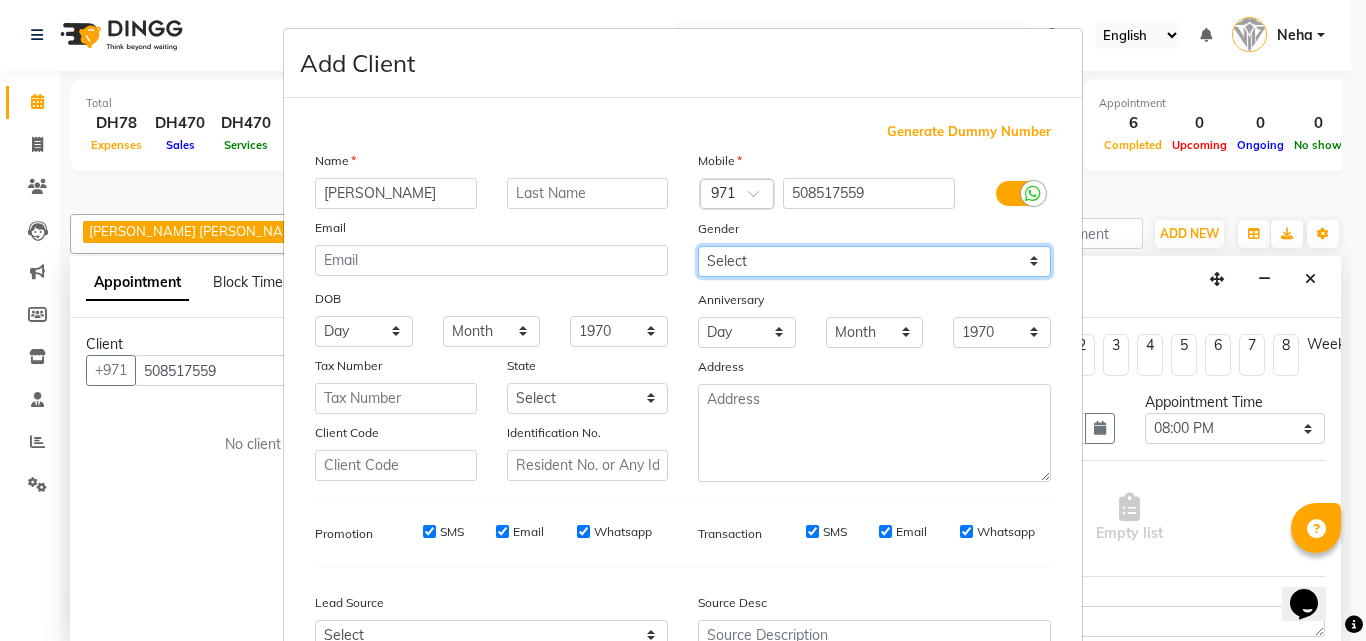 click on "Select [DEMOGRAPHIC_DATA] [DEMOGRAPHIC_DATA] Other Prefer Not To Say" at bounding box center [874, 261] 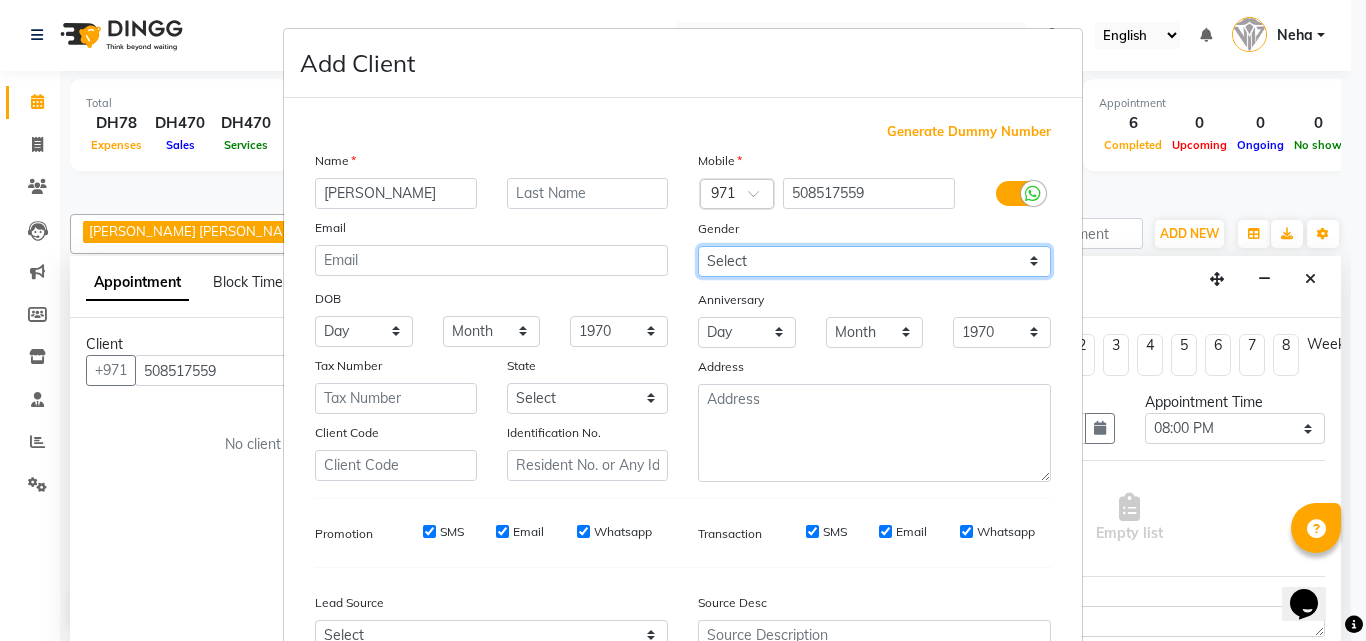 select on "male" 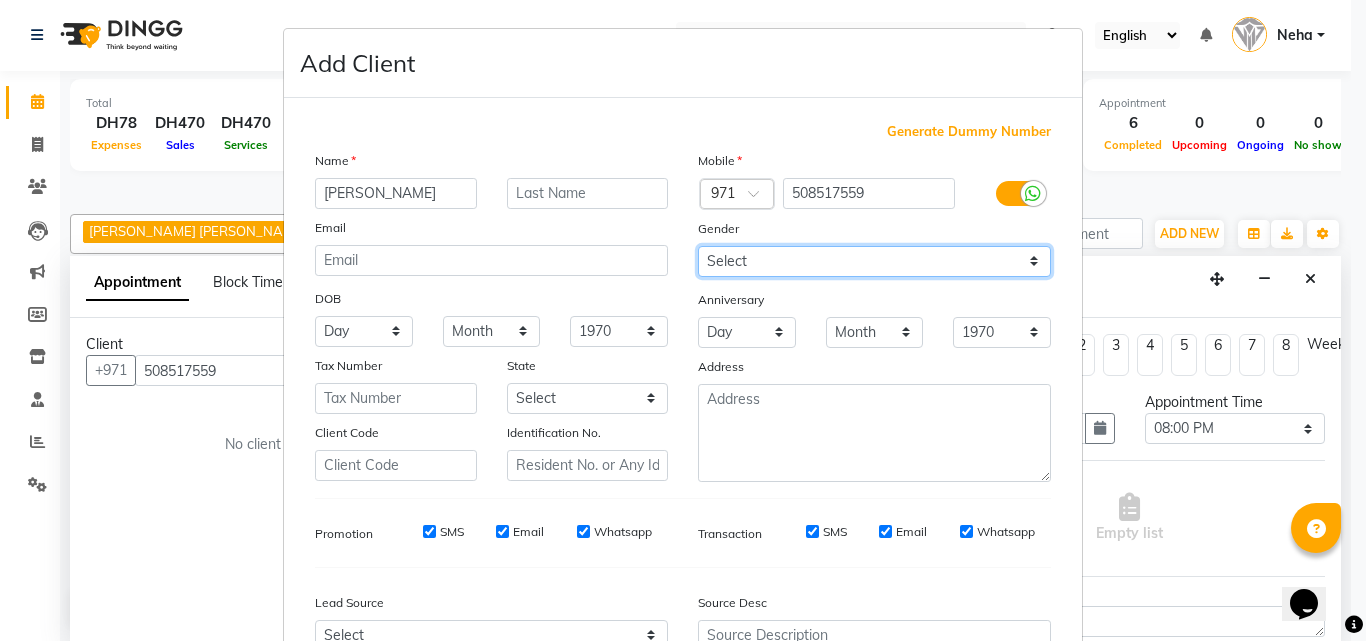 click on "Select Male Female Other Prefer Not To Say" at bounding box center [874, 261] 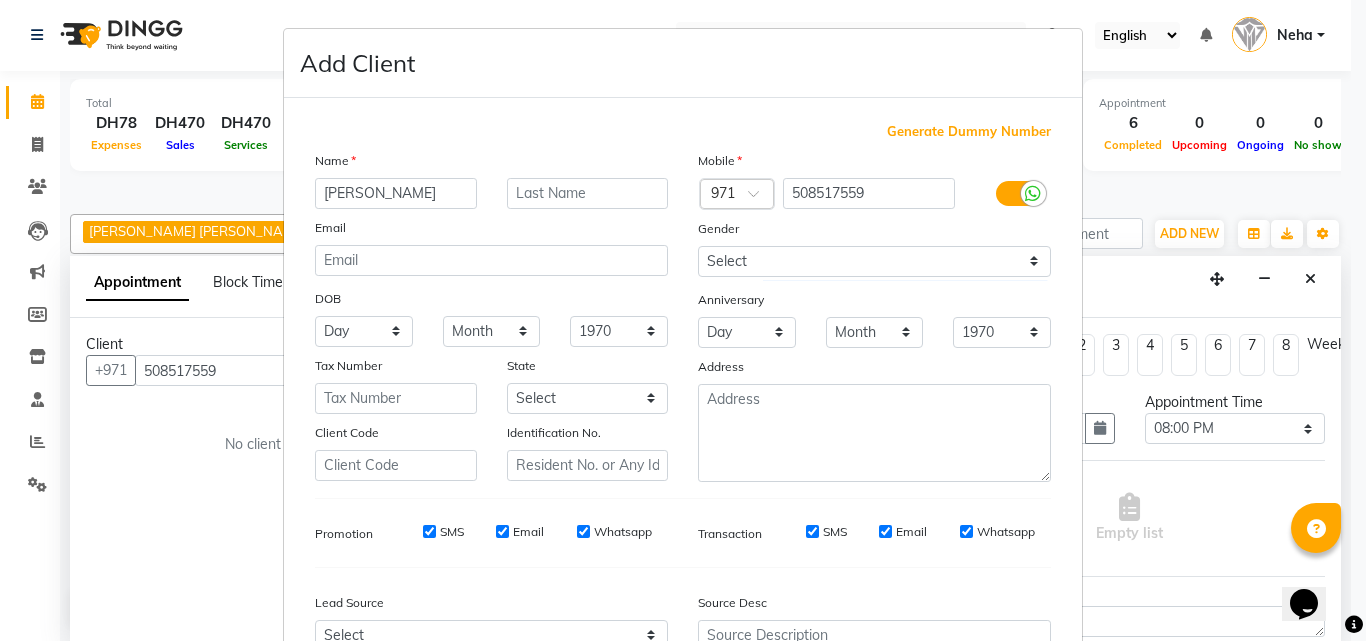 click on "Select Abu Zabi Ajman Dubai Ras al-Khaymah Sharjah Sharjha Umm al Qaywayn al-Fujayrah ash-Shariqah" at bounding box center [588, 398] 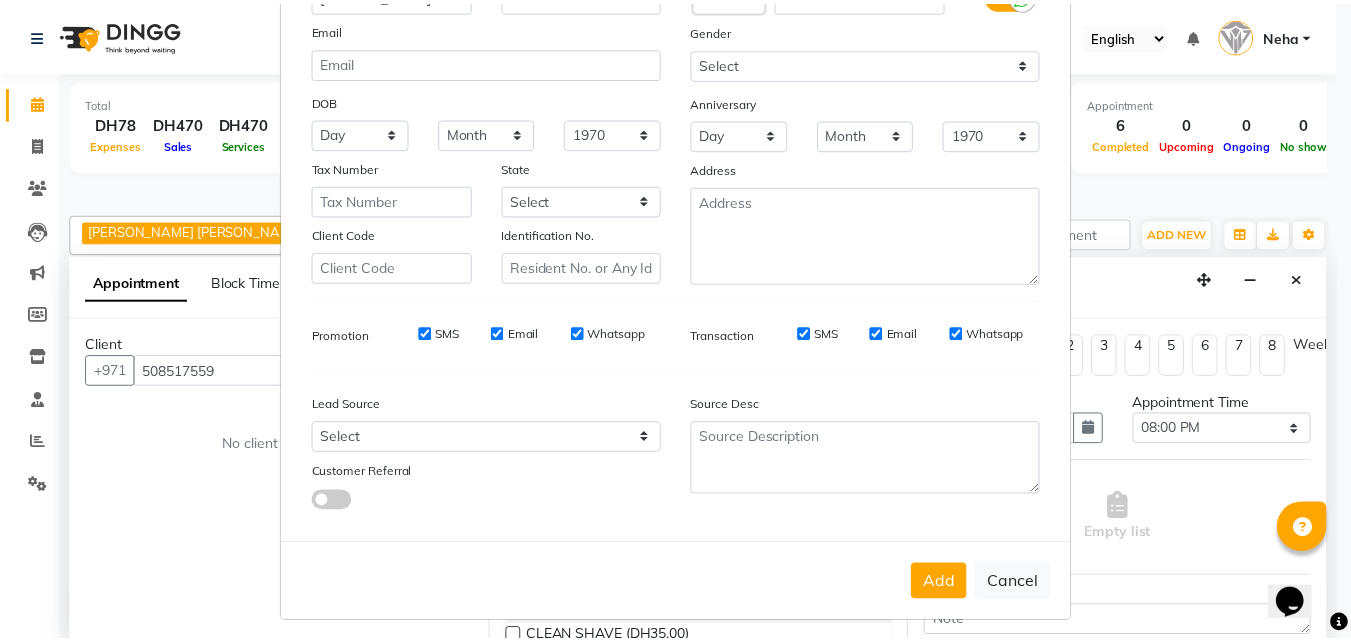scroll, scrollTop: 208, scrollLeft: 0, axis: vertical 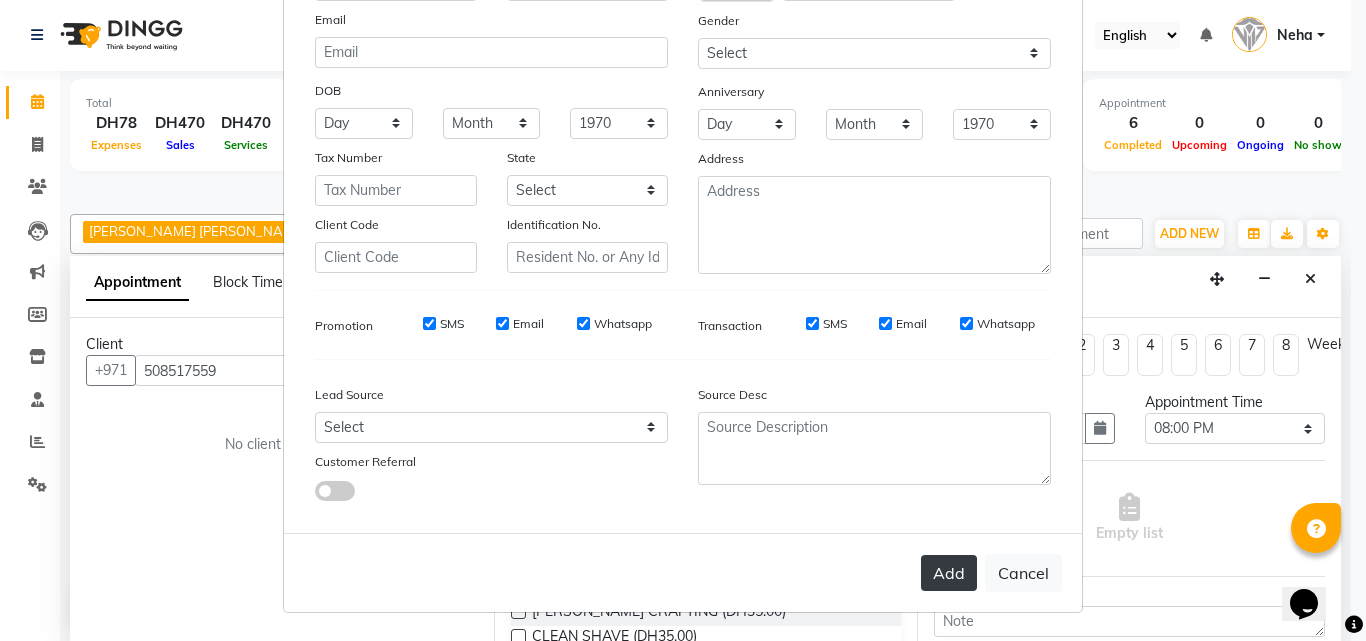 click on "Add" at bounding box center [949, 573] 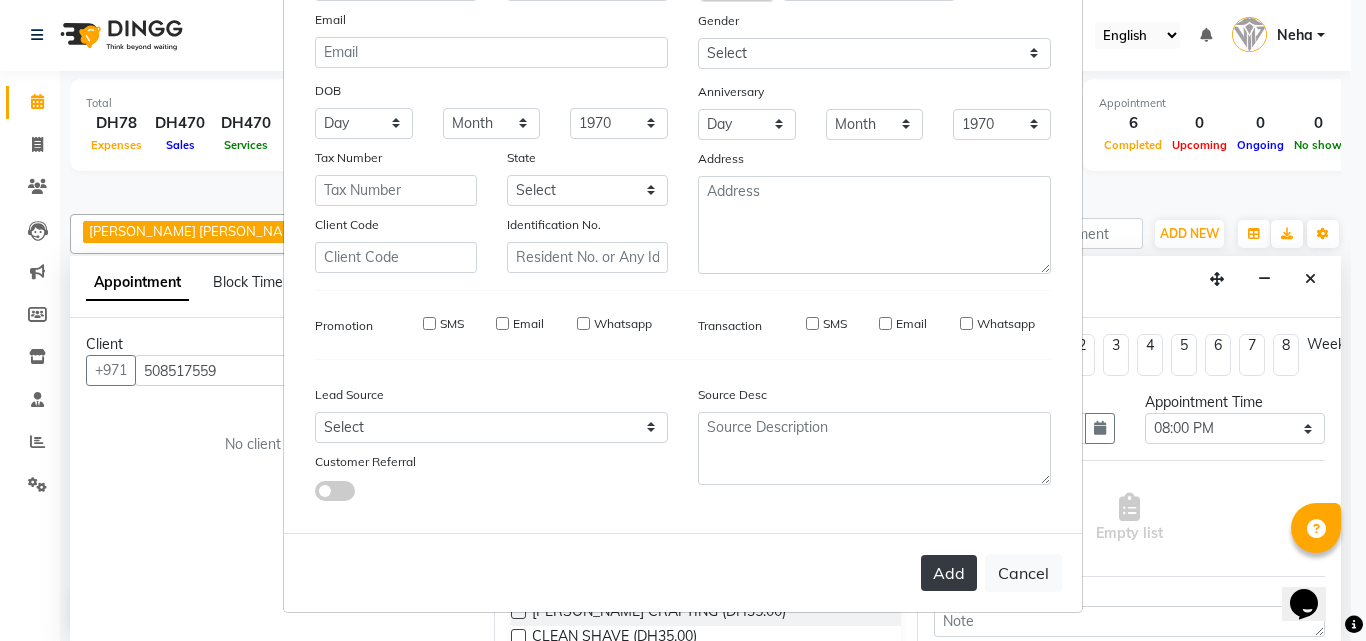 type 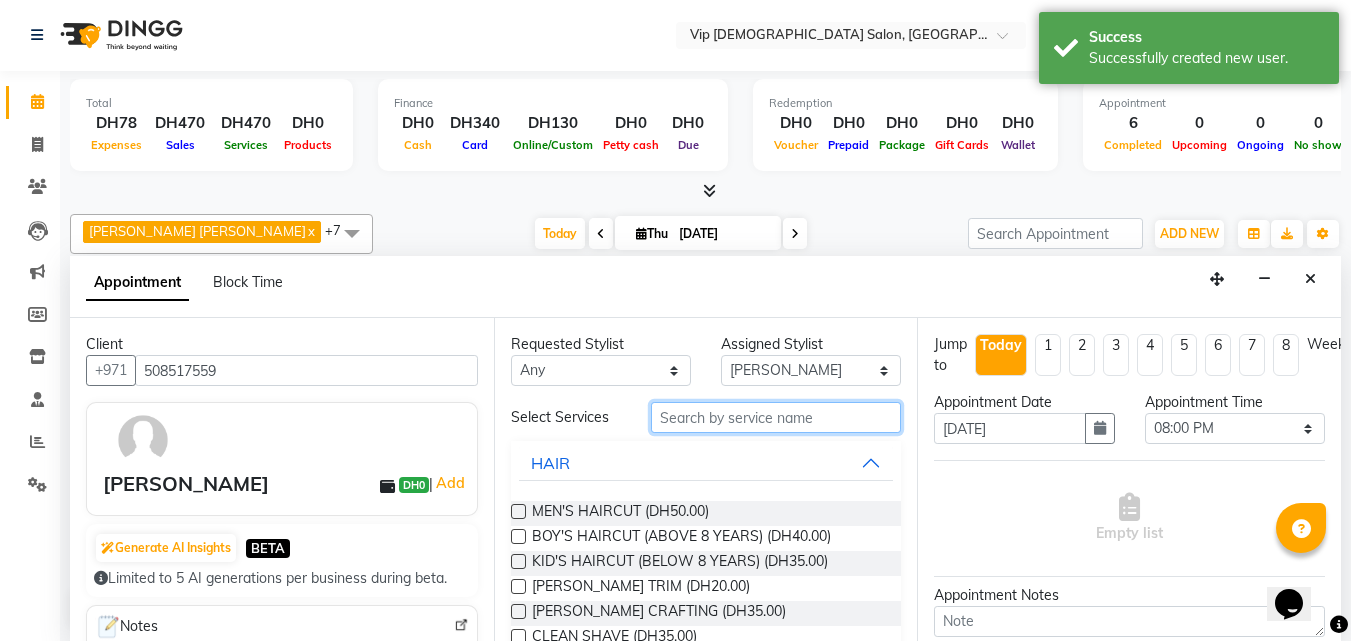 click at bounding box center [776, 417] 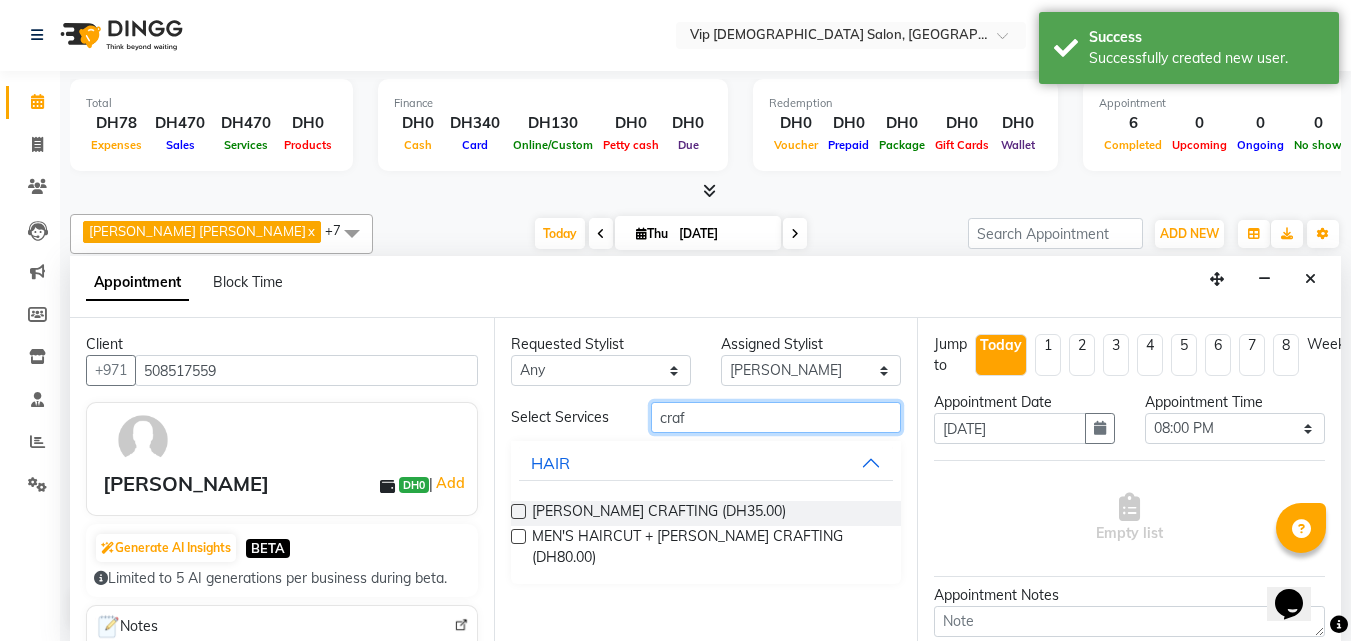 type on "craf" 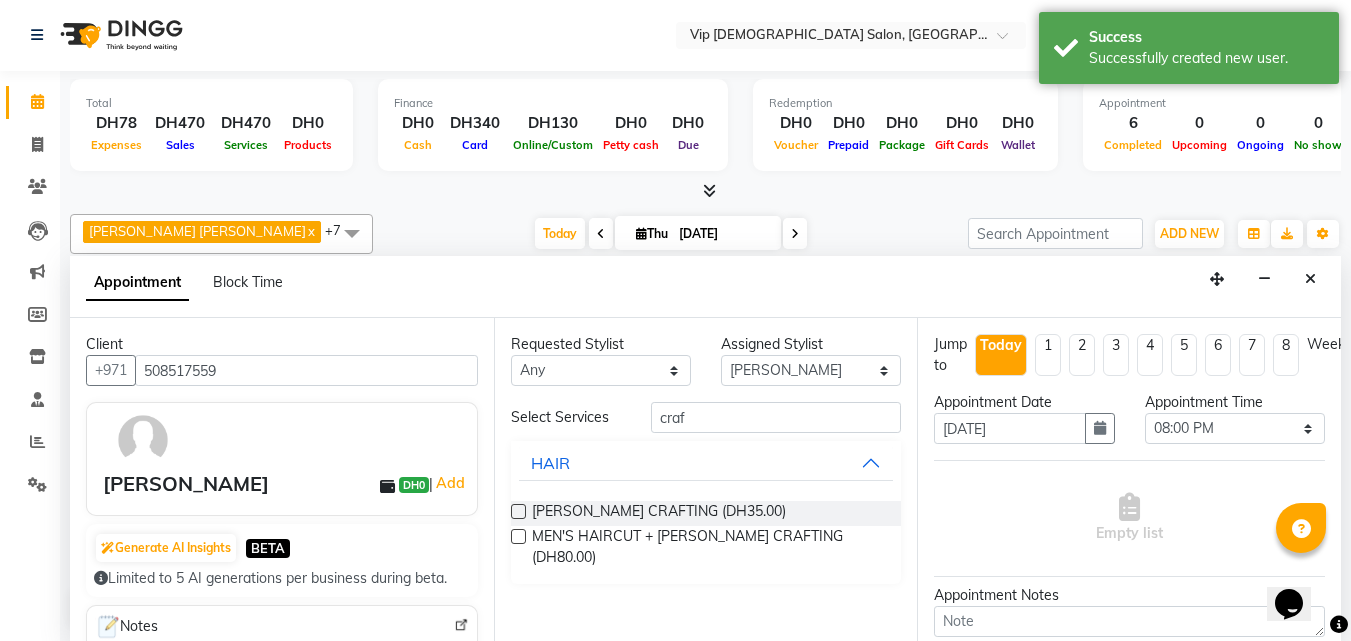 click at bounding box center (518, 511) 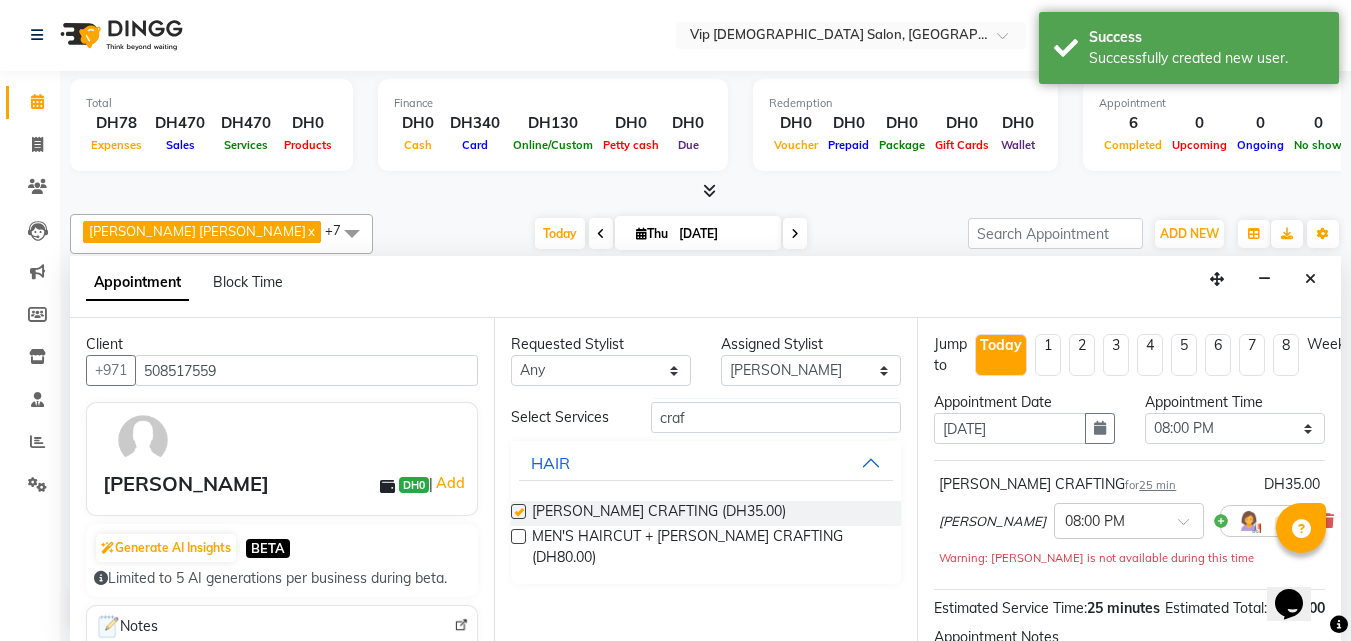 checkbox on "false" 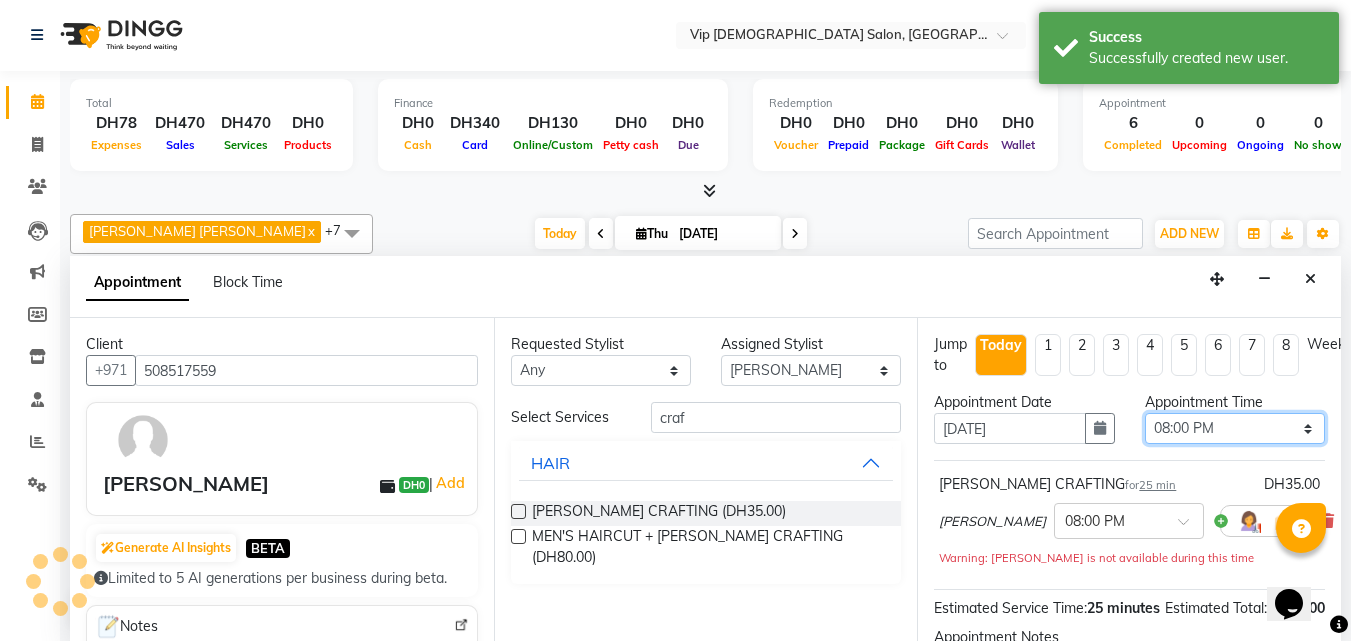 click on "Select 10:00 AM 10:15 AM 10:30 AM 10:45 AM 11:00 AM 11:15 AM 11:30 AM 11:45 AM 12:00 PM 12:15 PM 12:30 PM 12:45 PM 01:00 PM 01:15 PM 01:30 PM 01:45 PM 02:00 PM 02:15 PM 02:30 PM 02:45 PM 03:00 PM 03:15 PM 03:30 PM 03:45 PM 04:00 PM 04:15 PM 04:30 PM 04:45 PM 05:00 PM 05:15 PM 05:30 PM 05:45 PM 06:00 PM 06:15 PM 06:30 PM 06:45 PM 07:00 PM 07:15 PM 07:30 PM 07:45 PM 08:00 PM 08:15 PM 08:30 PM 08:45 PM 09:00 PM 09:15 PM 09:30 PM 09:45 PM 10:00 PM 10:15 PM 10:30 PM 10:45 PM 11:00 PM" at bounding box center [1235, 428] 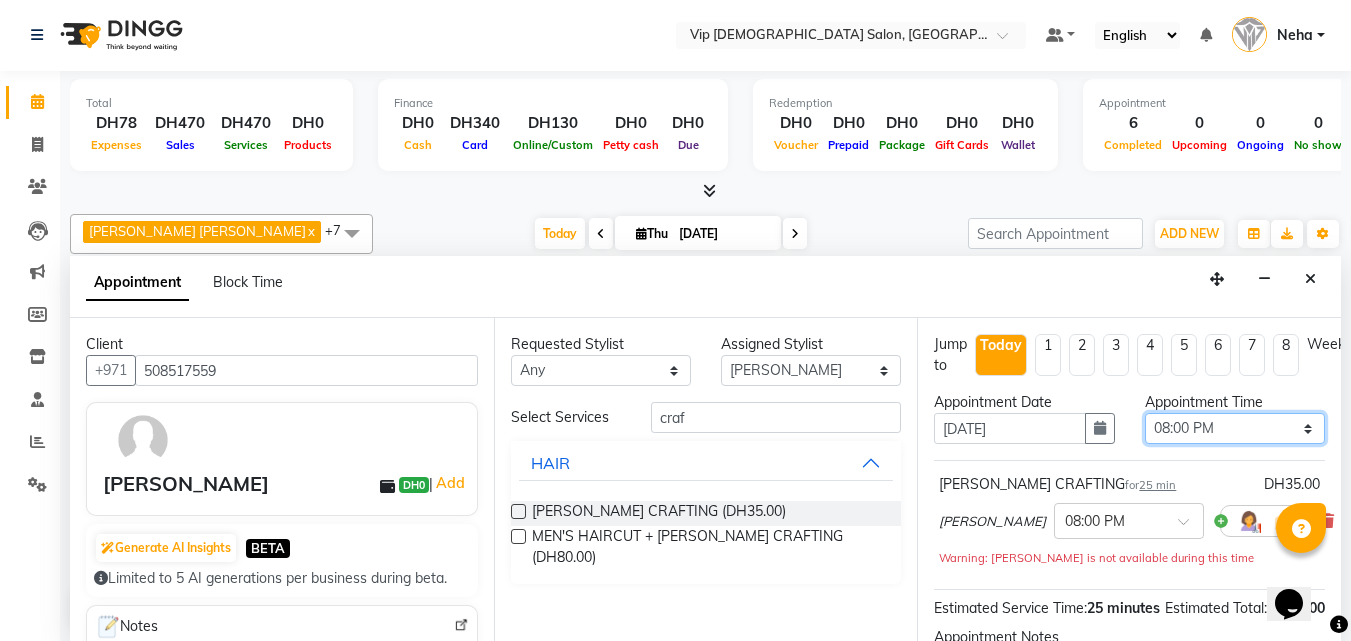 select on "1215" 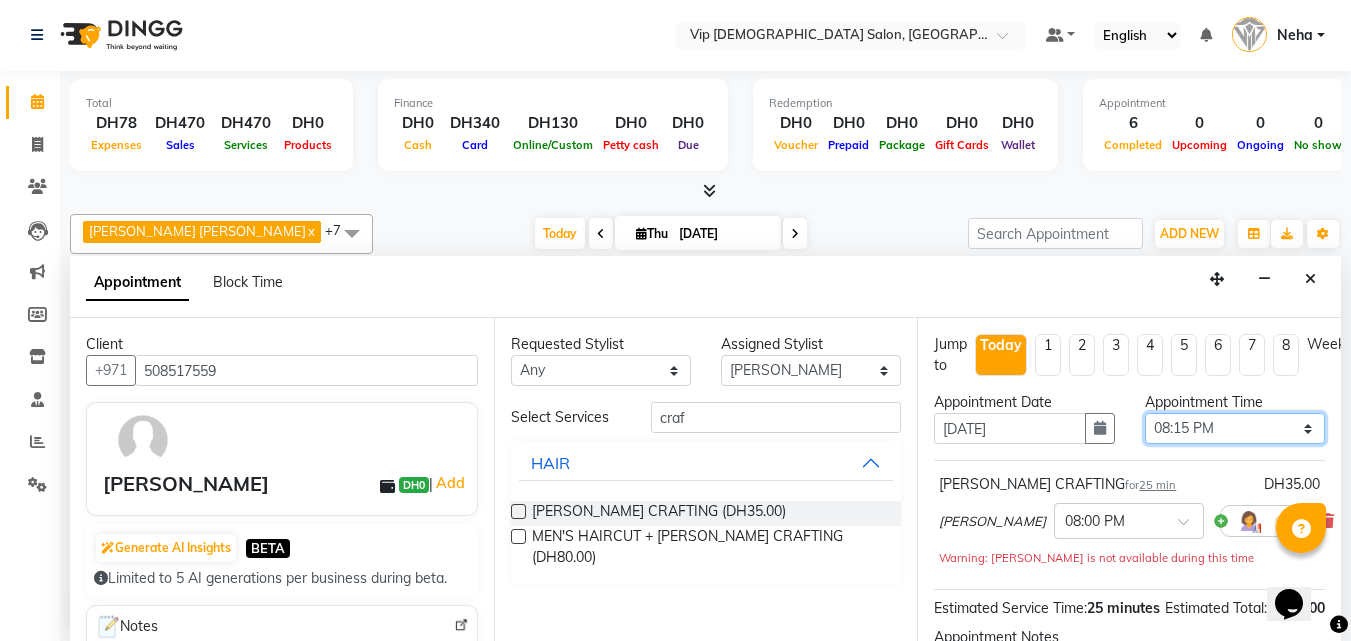 click on "Select 10:00 AM 10:15 AM 10:30 AM 10:45 AM 11:00 AM 11:15 AM 11:30 AM 11:45 AM 12:00 PM 12:15 PM 12:30 PM 12:45 PM 01:00 PM 01:15 PM 01:30 PM 01:45 PM 02:00 PM 02:15 PM 02:30 PM 02:45 PM 03:00 PM 03:15 PM 03:30 PM 03:45 PM 04:00 PM 04:15 PM 04:30 PM 04:45 PM 05:00 PM 05:15 PM 05:30 PM 05:45 PM 06:00 PM 06:15 PM 06:30 PM 06:45 PM 07:00 PM 07:15 PM 07:30 PM 07:45 PM 08:00 PM 08:15 PM 08:30 PM 08:45 PM 09:00 PM 09:15 PM 09:30 PM 09:45 PM 10:00 PM 10:15 PM 10:30 PM 10:45 PM 11:00 PM" at bounding box center (1235, 428) 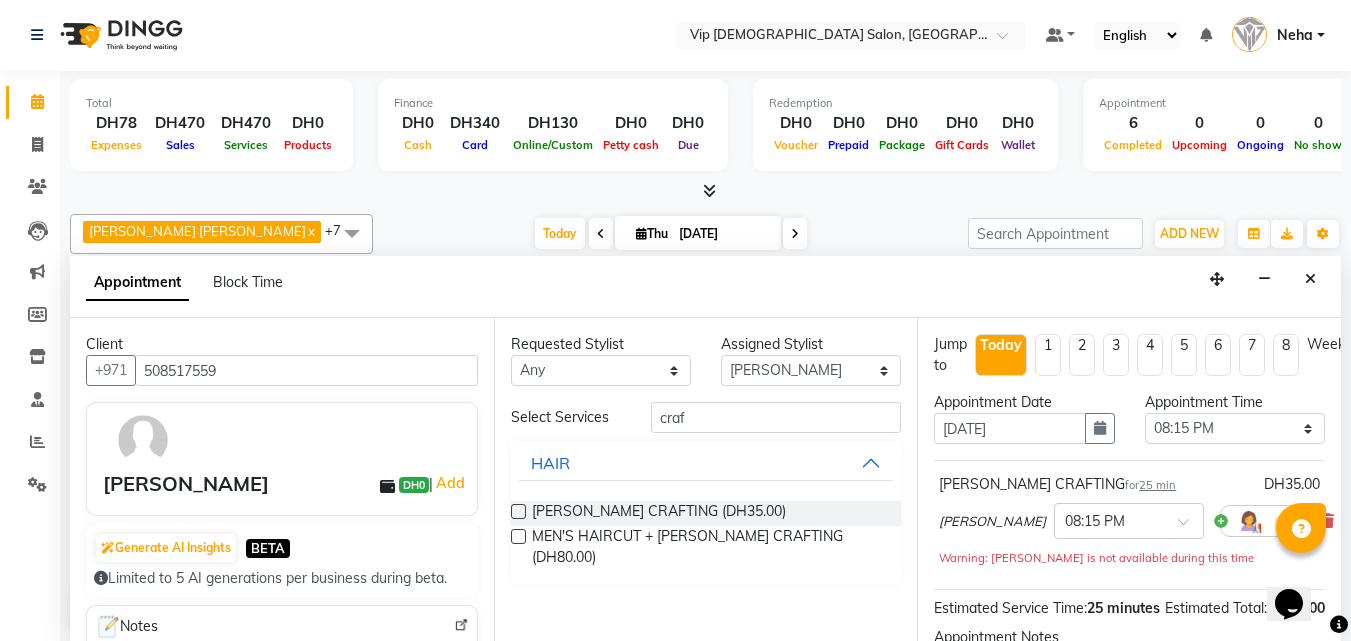 click on "Jump to Today 1 2 3 4 5 6 7 8 Weeks Appointment Date 10-07-2025 Appointment Time Select 10:00 AM 10:15 AM 10:30 AM 10:45 AM 11:00 AM 11:15 AM 11:30 AM 11:45 AM 12:00 PM 12:15 PM 12:30 PM 12:45 PM 01:00 PM 01:15 PM 01:30 PM 01:45 PM 02:00 PM 02:15 PM 02:30 PM 02:45 PM 03:00 PM 03:15 PM 03:30 PM 03:45 PM 04:00 PM 04:15 PM 04:30 PM 04:45 PM 05:00 PM 05:15 PM 05:30 PM 05:45 PM 06:00 PM 06:15 PM 06:30 PM 06:45 PM 07:00 PM 07:15 PM 07:30 PM 07:45 PM 08:00 PM 08:15 PM 08:30 PM 08:45 PM 09:00 PM 09:15 PM 09:30 PM 09:45 PM 10:00 PM 10:15 PM 10:30 PM 10:45 PM 11:00 PM BEARD CRAFTING   for  25 min DH35.00 Ali Rana × 08:15 PM Warning: Ali Rana is not available during this time Estimated Service Time:  25 minutes Estimated Total:  DH35.00 Appointment Notes Status Select TENTATIVE CONFIRM CHECK-IN UPCOMING Merge Services of Same Stylist Send Appointment Details On SMS Email  Book" at bounding box center (1129, 479) 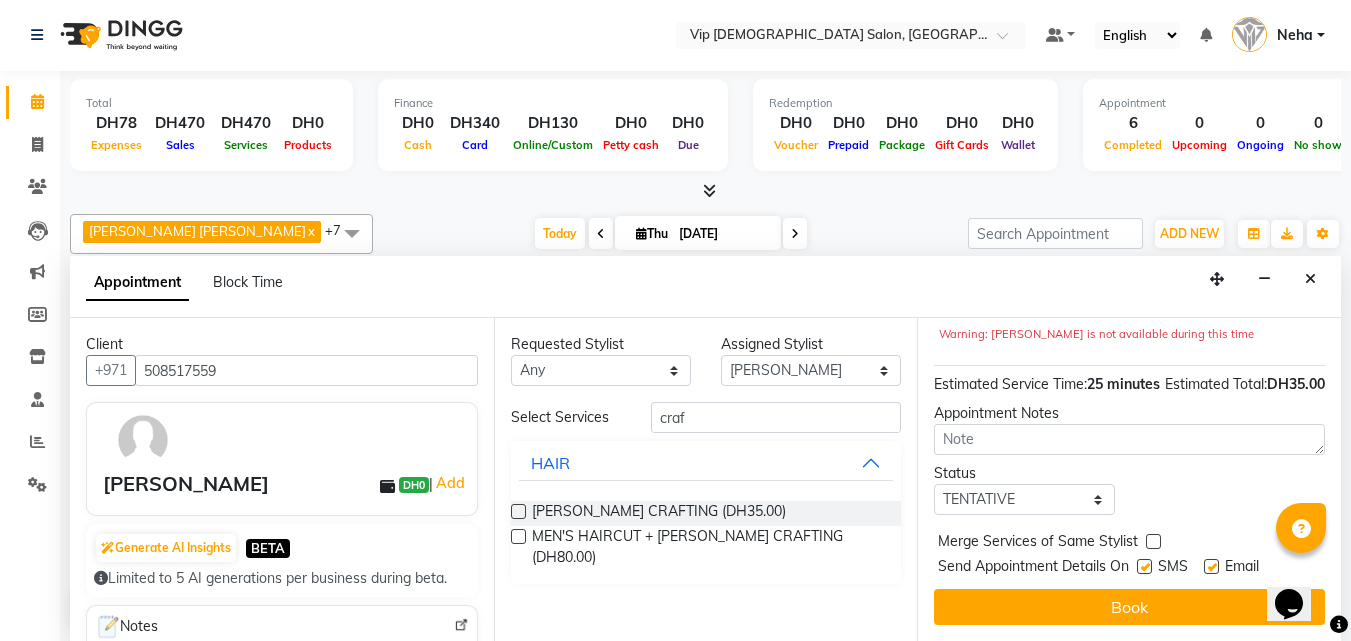 scroll, scrollTop: 260, scrollLeft: 0, axis: vertical 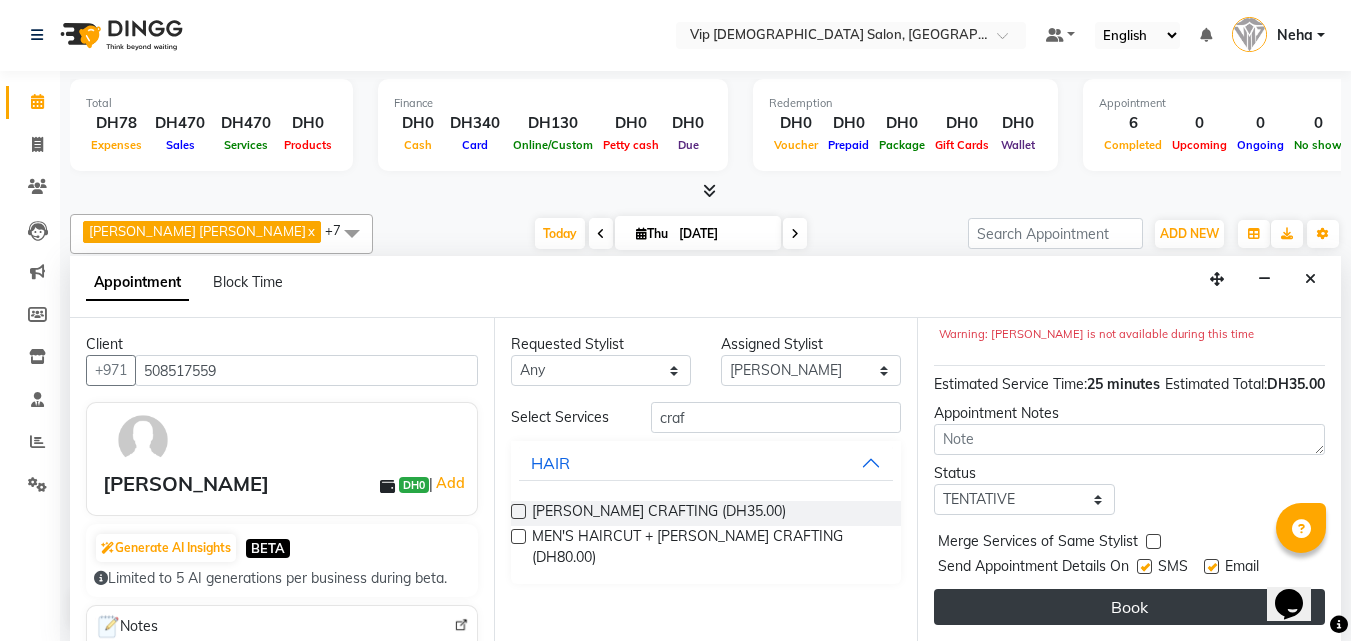 click on "Book" at bounding box center (1129, 607) 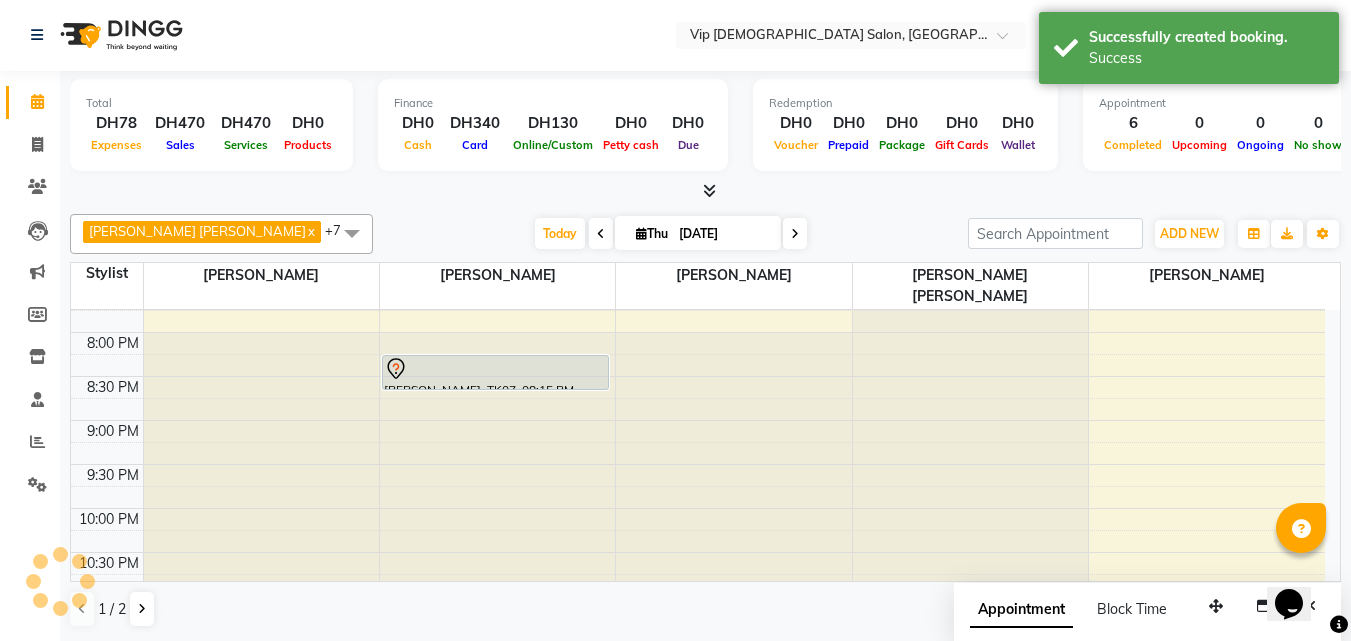 scroll, scrollTop: 0, scrollLeft: 0, axis: both 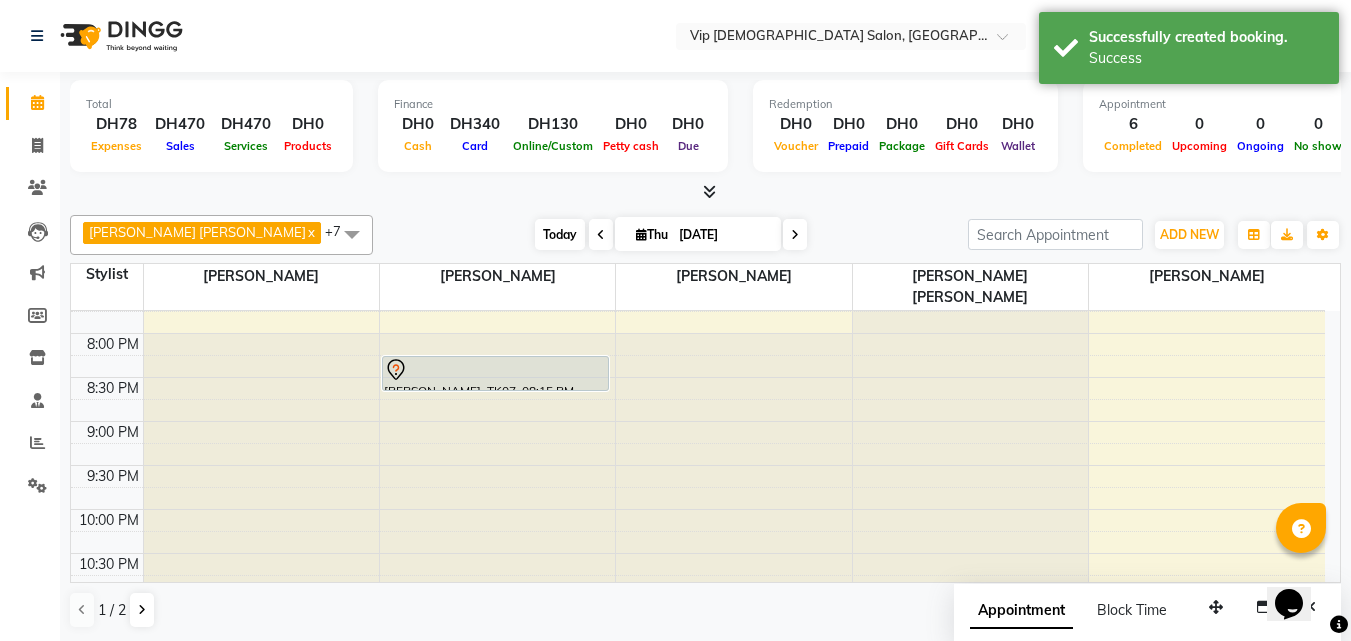 click on "Today" at bounding box center (560, 234) 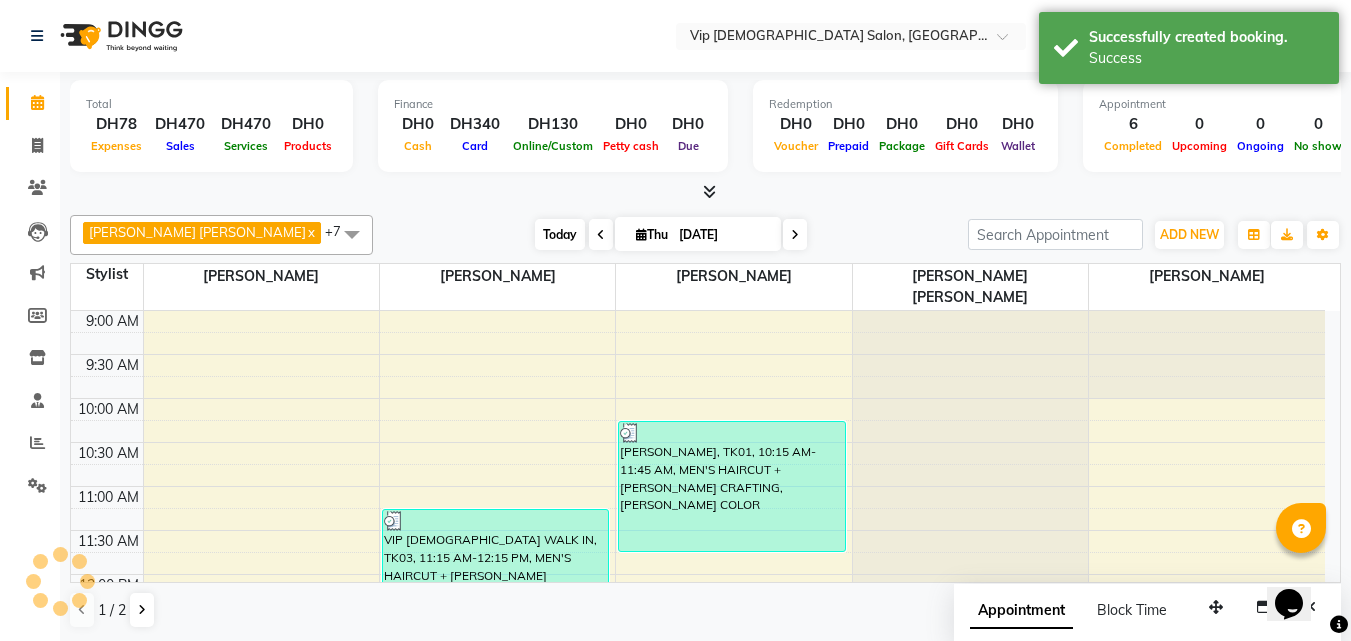 scroll, scrollTop: 705, scrollLeft: 0, axis: vertical 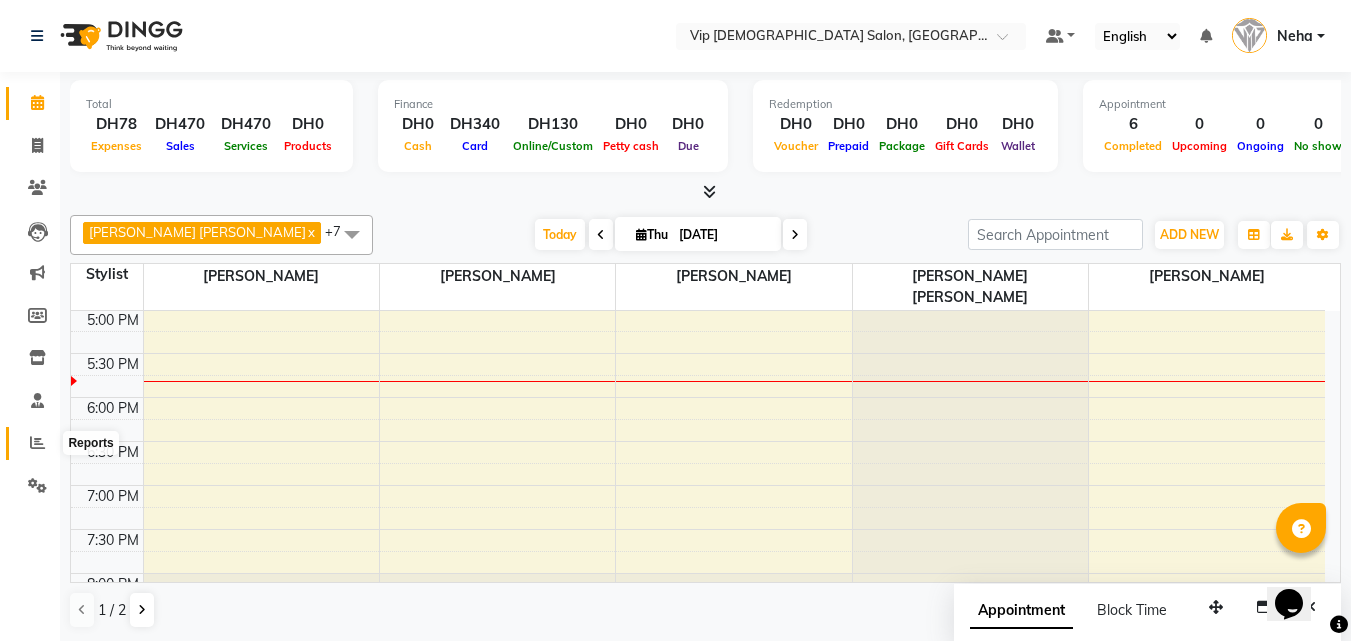 click 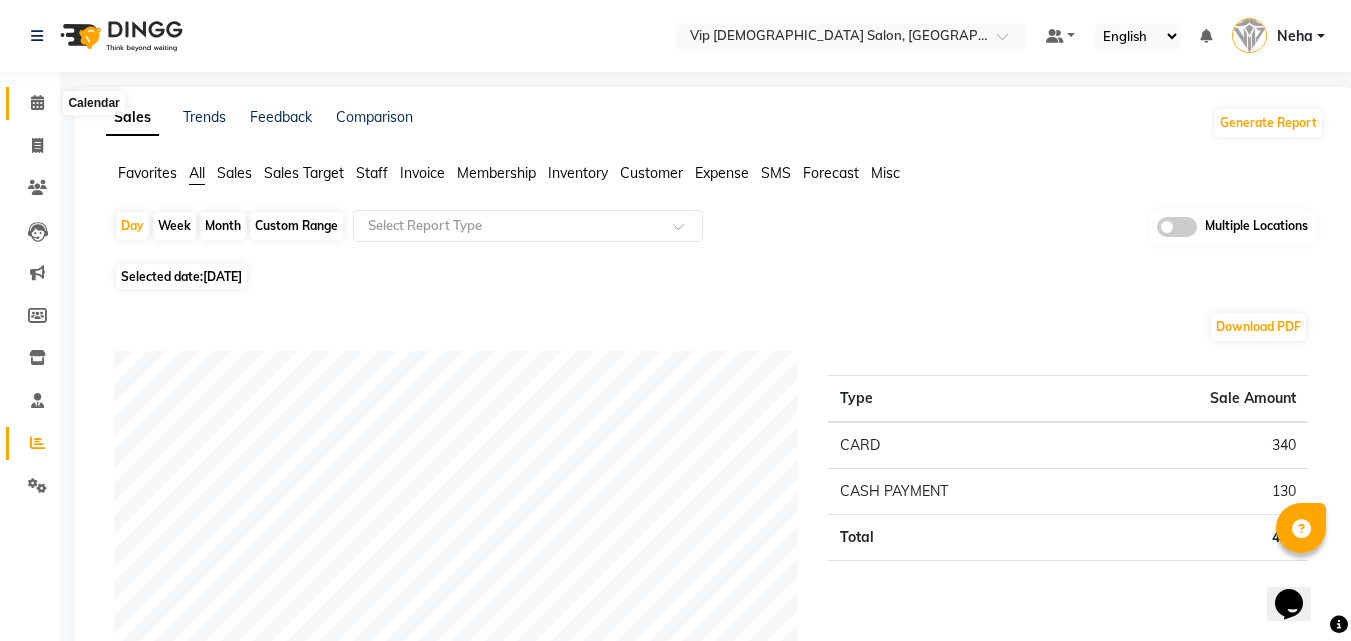 click 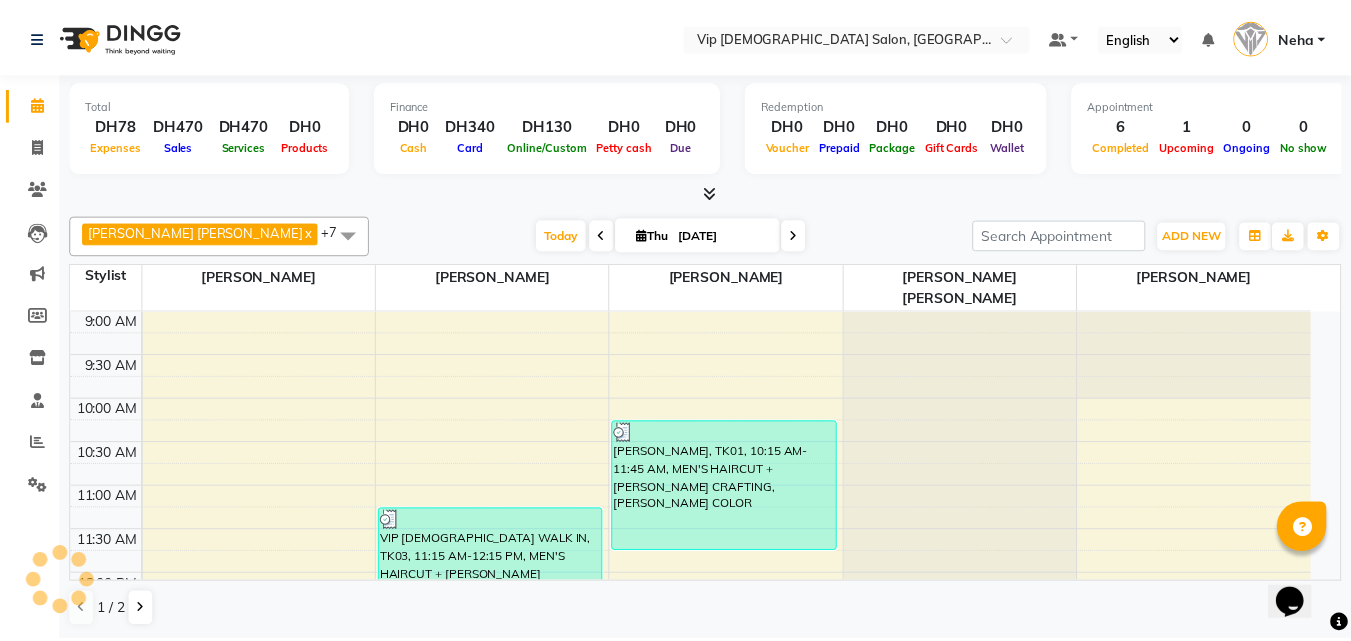 scroll, scrollTop: 705, scrollLeft: 0, axis: vertical 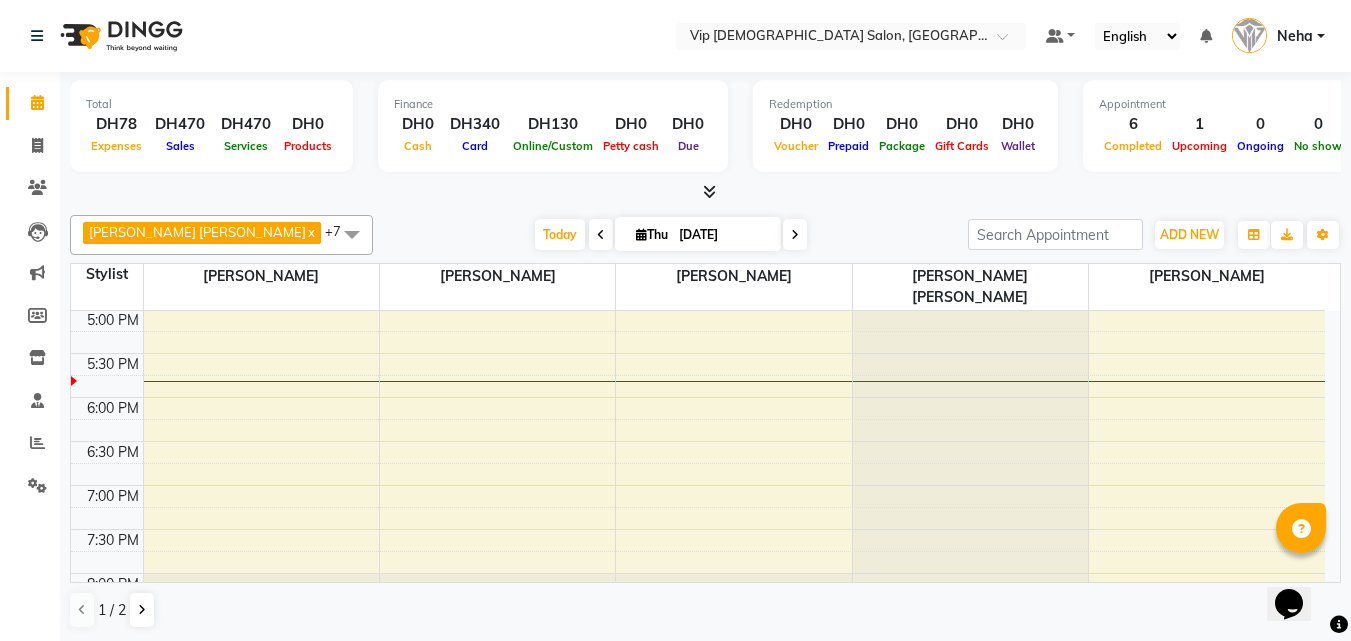 click on "AHMED MOHAMED MOHAMED ELKHODARY ABDELHAMID  x Allauddin Anwar Ali  x Ayoub Lakhbizi  x Nelson  x Ricalyn Colcol  x Taufeeq Anwar Ali  x Ali Rana  x Riffat Magdy  x +7 Select All AHMED MOHAMED MOHAMED ELKHODARY ABDELHAMID Ali Rana Allauddin Anwar Ali Ameen Ayoub Lakhbizi Jairah Mr. Mohannad Nelson Ricalyn Colcol Riffat Magdy Taufeeq Anwar Ali Tauseef  Akhilaque Zoya Bhatti. Today  Thu 10-07-2025 Toggle Dropdown Add Appointment Add Invoice Add Expense Add Attendance Add Client Add Transaction Toggle Dropdown Add Appointment Add Invoice Add Expense Add Attendance Add Client ADD NEW Toggle Dropdown Add Appointment Add Invoice Add Expense Add Attendance Add Client Add Transaction AHMED MOHAMED MOHAMED ELKHODARY ABDELHAMID  x Allauddin Anwar Ali  x Ayoub Lakhbizi  x Nelson  x Ricalyn Colcol  x Taufeeq Anwar Ali  x Ali Rana  x Riffat Magdy  x +7 Select All AHMED MOHAMED MOHAMED ELKHODARY ABDELHAMID Ali Rana Allauddin Anwar Ali Ameen Ayoub Lakhbizi Jairah Mr. Mohannad Nelson Ricalyn Colcol Group By 5" 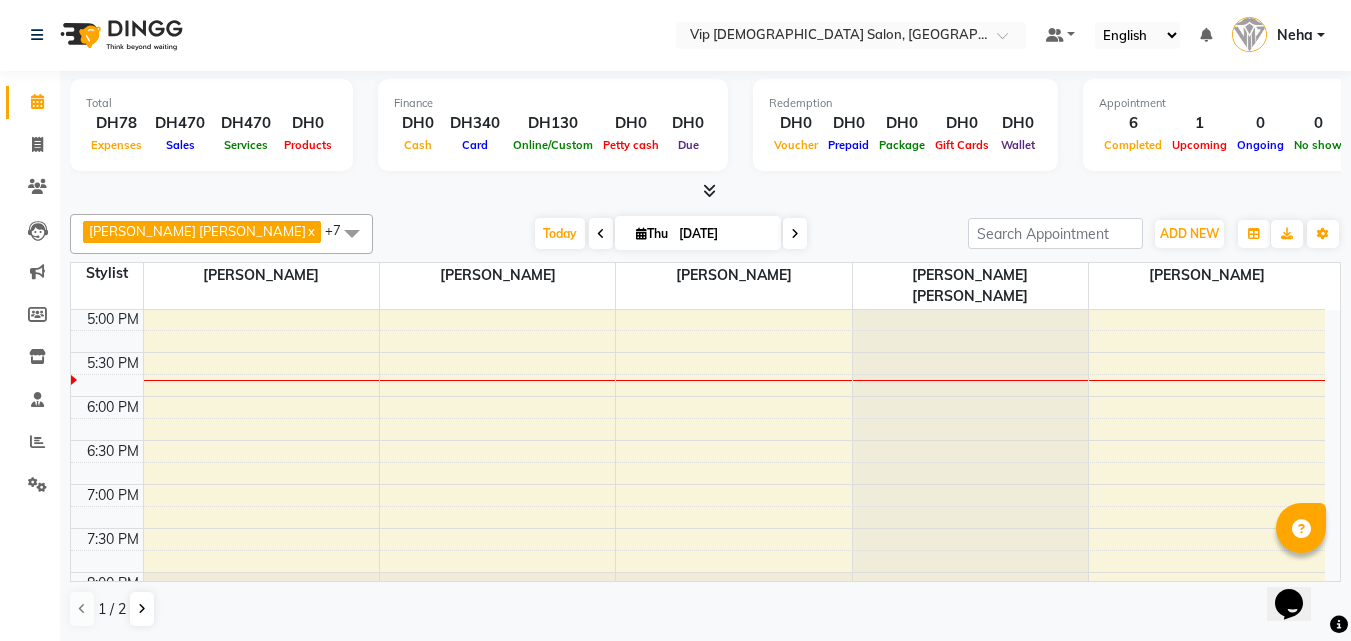 scroll, scrollTop: 0, scrollLeft: 0, axis: both 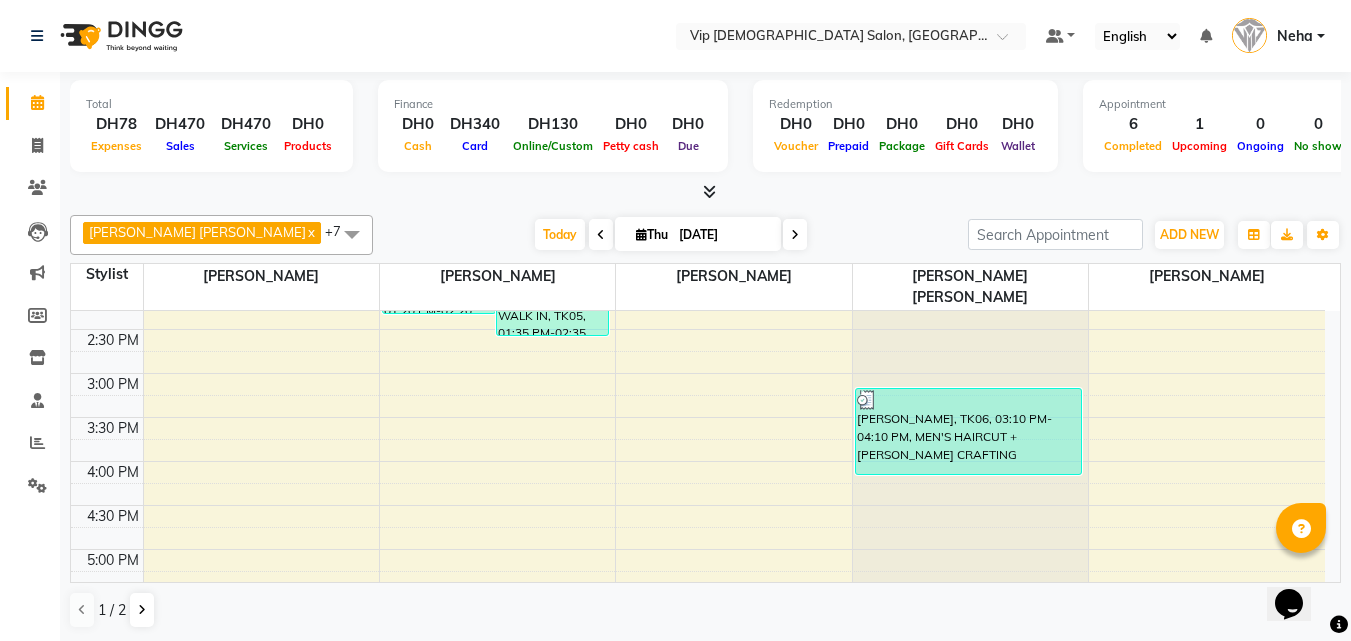 click on "Opens Chat This icon Opens the chat window." at bounding box center [1299, 569] 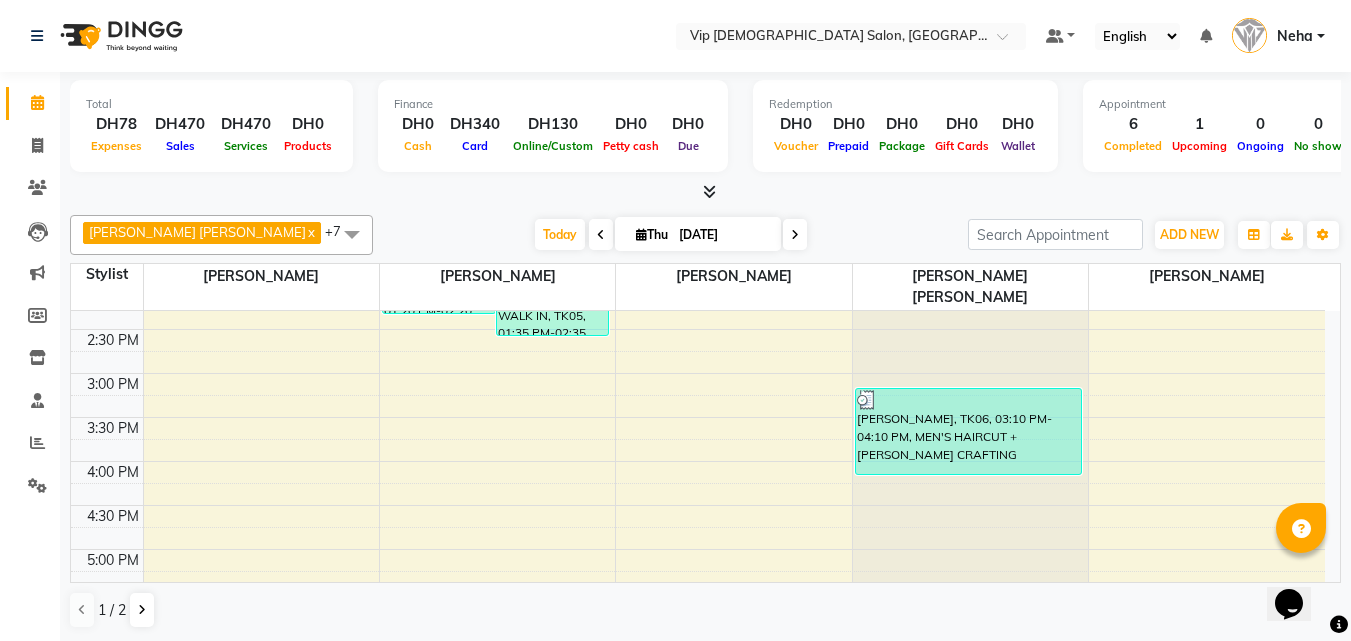 click on "Opens Chat This icon Opens the chat window." at bounding box center (1299, 569) 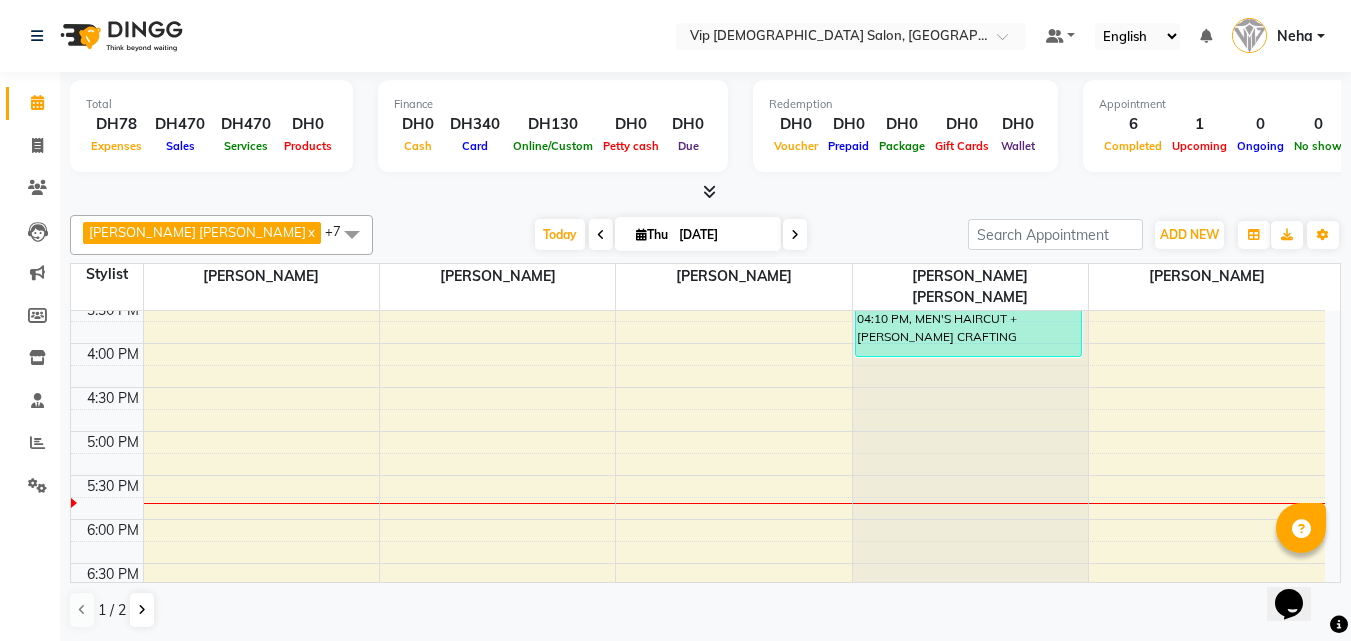 scroll, scrollTop: 601, scrollLeft: 0, axis: vertical 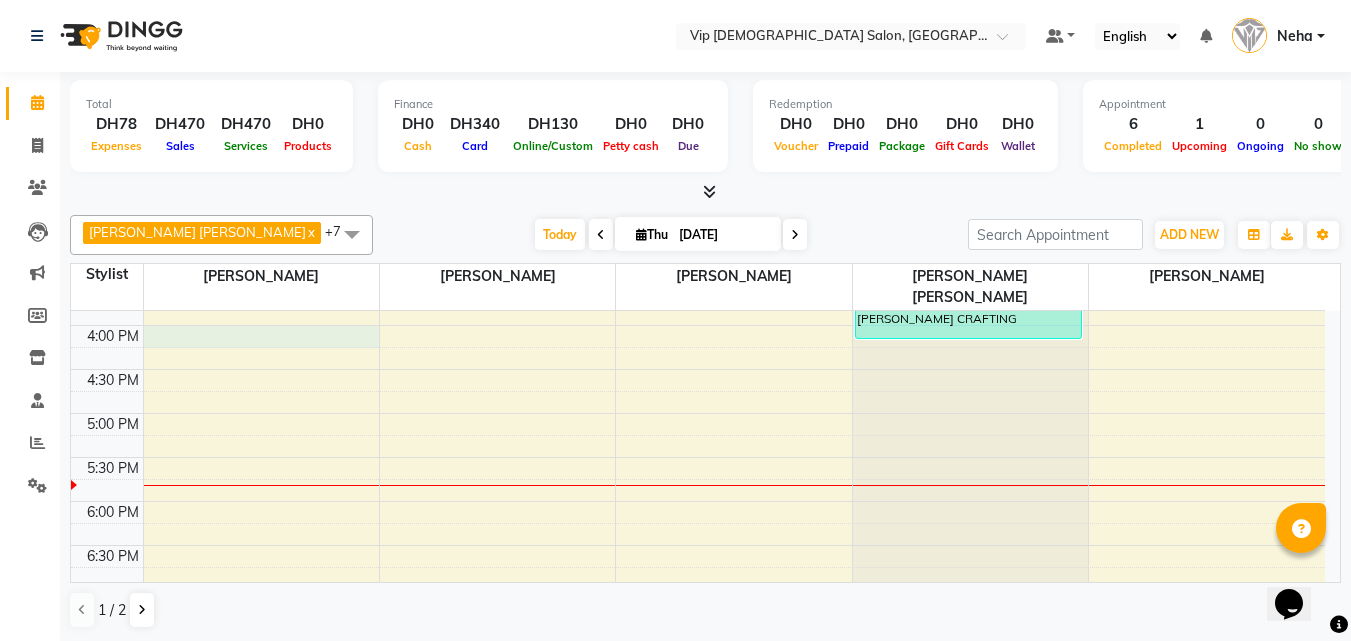 click on "9:00 AM 9:30 AM 10:00 AM 10:30 AM 11:00 AM 11:30 AM 12:00 PM 12:30 PM 1:00 PM 1:30 PM 2:00 PM 2:30 PM 3:00 PM 3:30 PM 4:00 PM 4:30 PM 5:00 PM 5:30 PM 6:00 PM 6:30 PM 7:00 PM 7:30 PM 8:00 PM 8:30 PM 9:00 PM 9:30 PM 10:00 PM 10:30 PM 11:00 PM 11:30 PM     VIP GENTS WALK IN, TK04, 01:20 PM-02:20 PM, MEN'S HAIRCUT + BEARD CRAFTING     VIP GENTS WALK IN, TK05, 01:35 PM-02:35 PM, MEN'S HAIRCUT + BEARD CRAFTING     VIP GENTS WALK IN, TK03, 11:15 AM-12:15 PM, MEN'S HAIRCUT + BEARD CRAFTING             Joel, TK07, 08:15 PM-08:40 PM, BEARD CRAFTING     Hussian, TK01, 10:15 AM-11:45 AM, MEN'S HAIRCUT + BEARD CRAFTING,BEARD COLOR     hatem mohammad, TK06, 03:10 PM-04:10 PM, MEN'S HAIRCUT + BEARD CRAFTING" at bounding box center [698, 369] 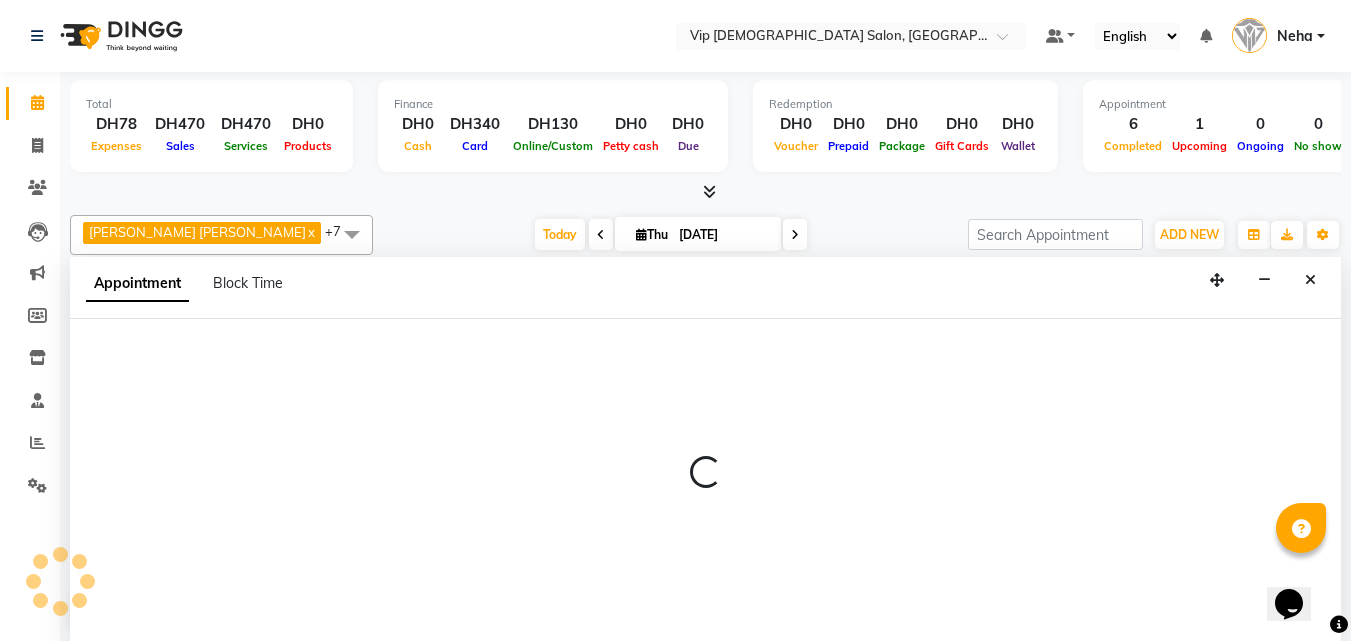 scroll, scrollTop: 1, scrollLeft: 0, axis: vertical 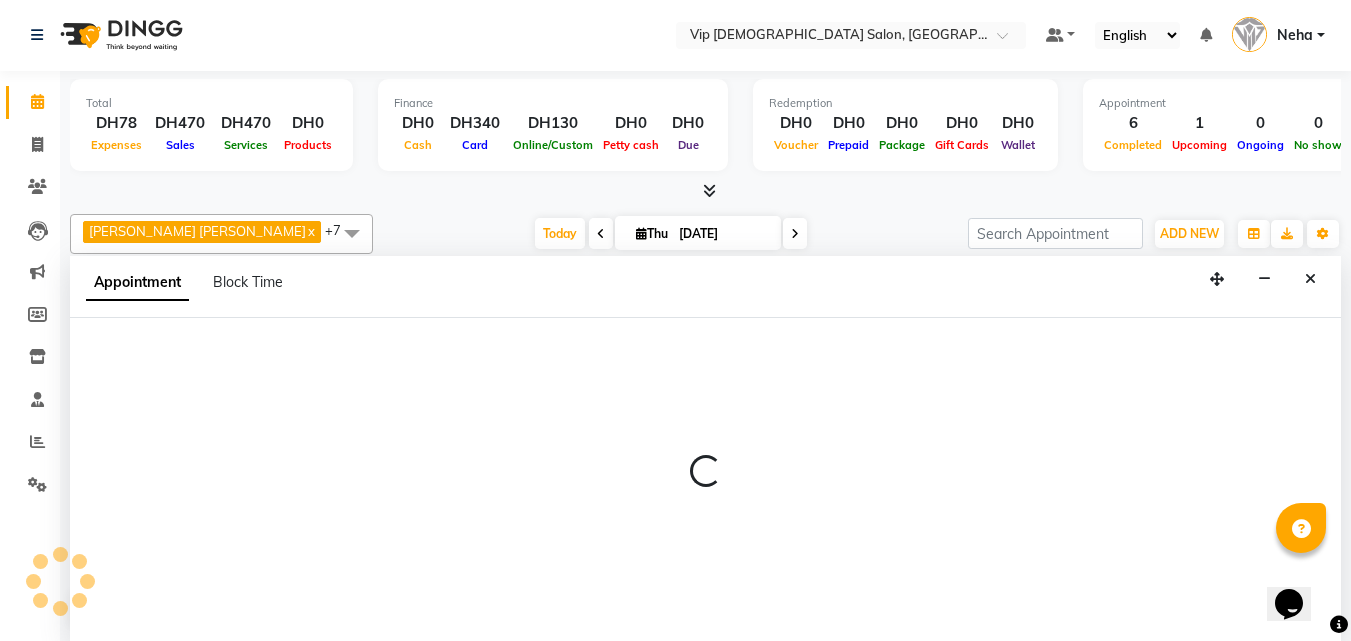 select on "81342" 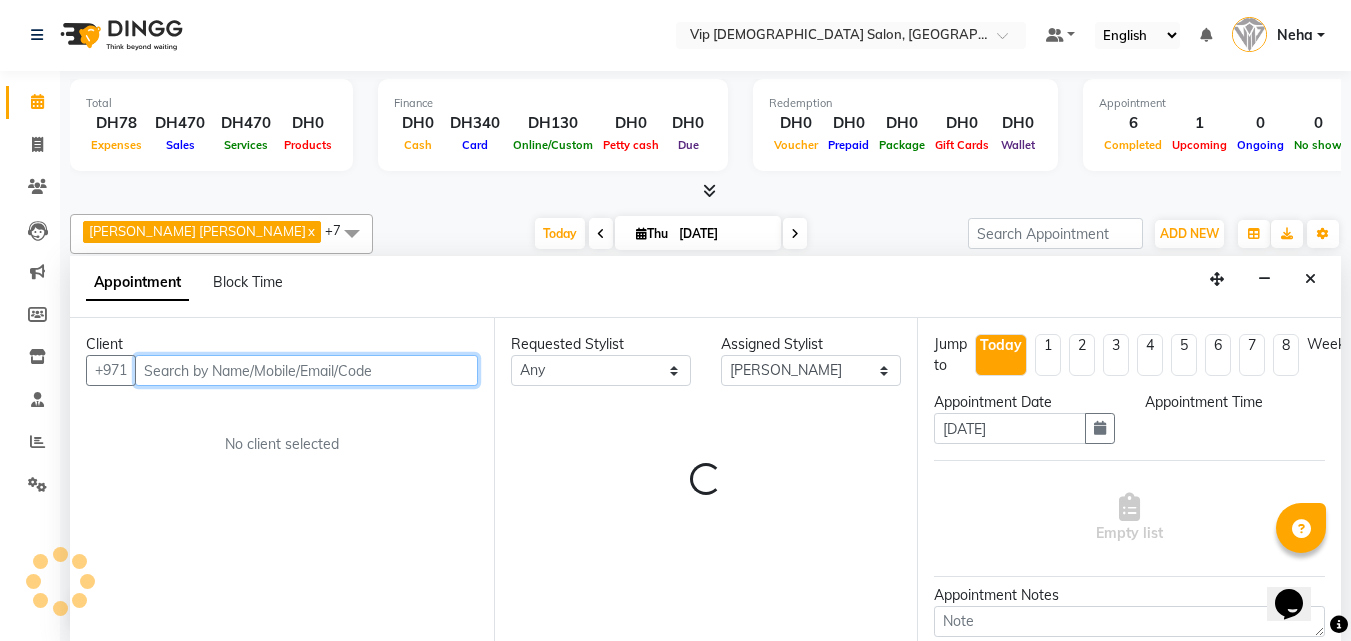 select on "960" 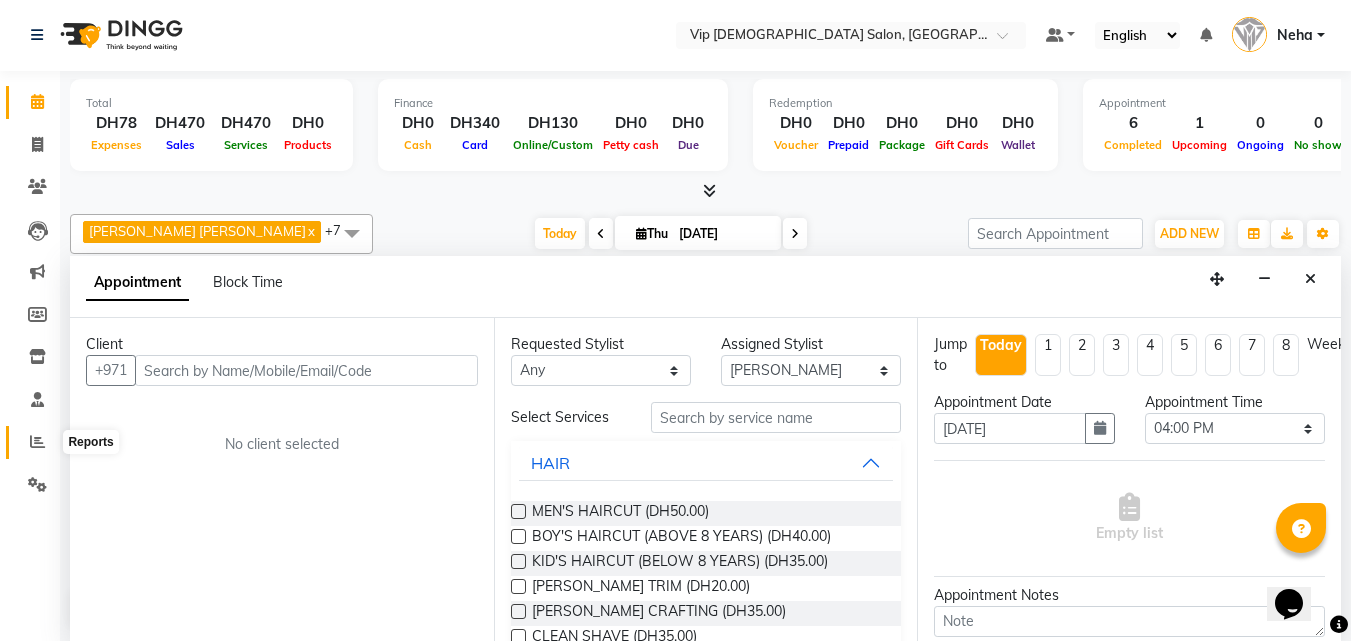 click 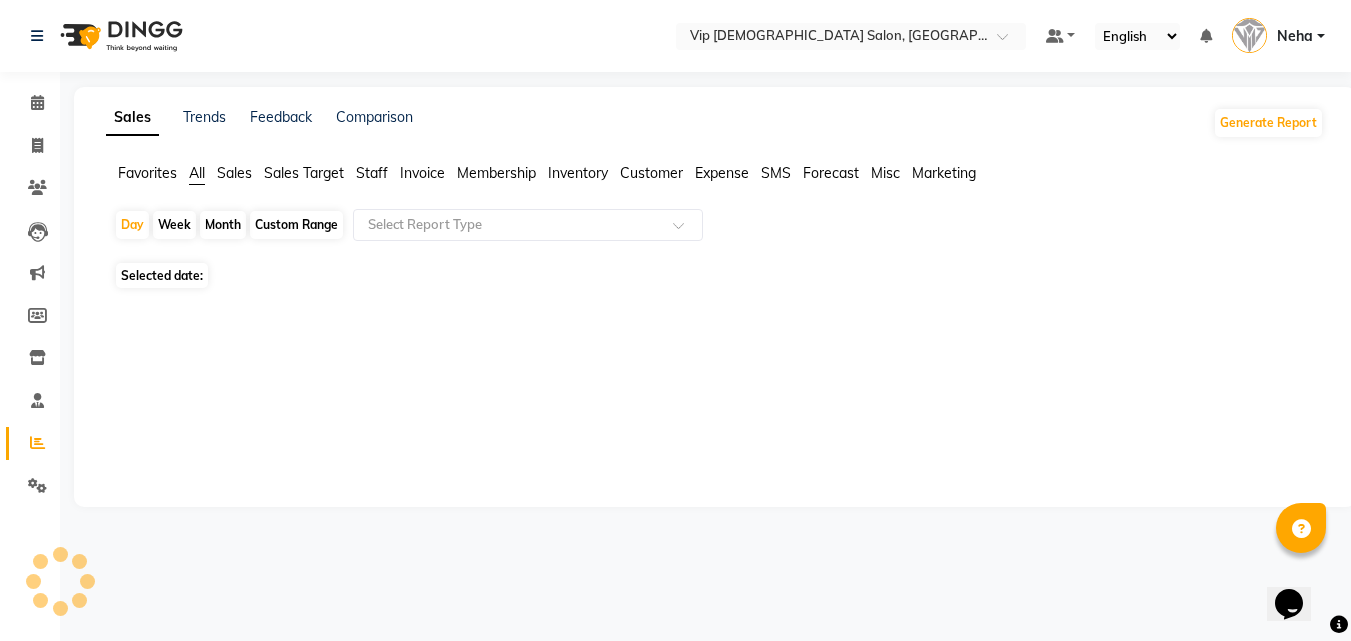 scroll, scrollTop: 0, scrollLeft: 0, axis: both 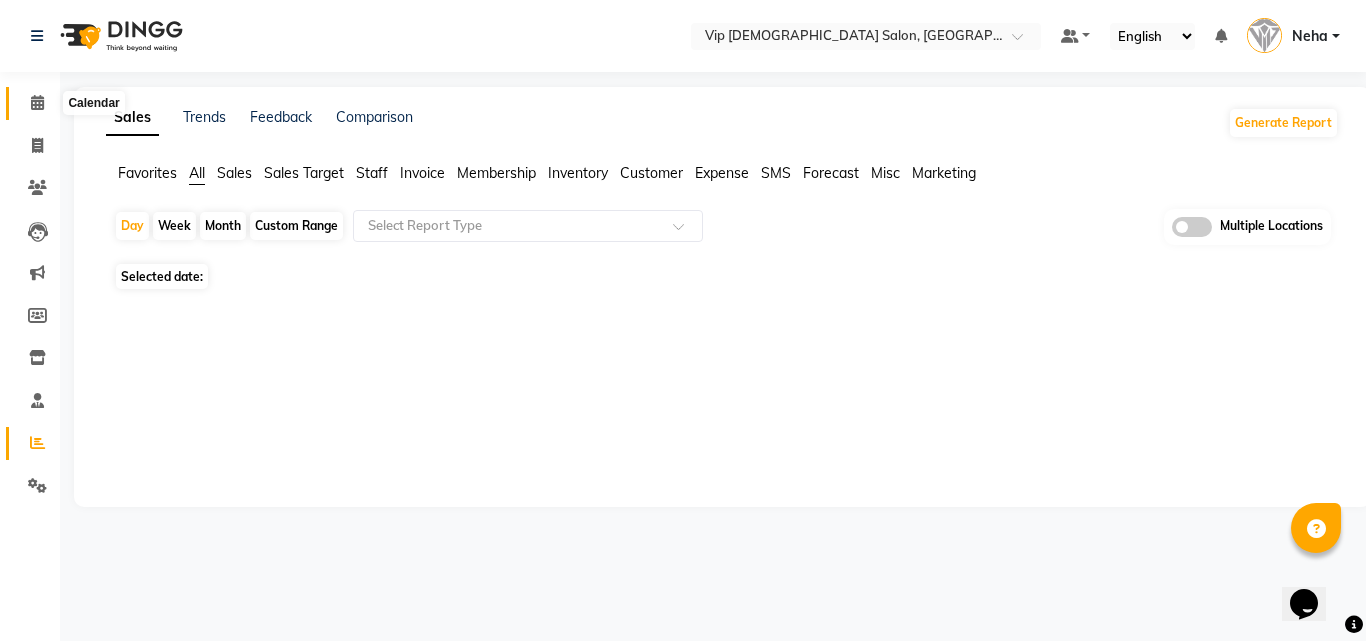 click 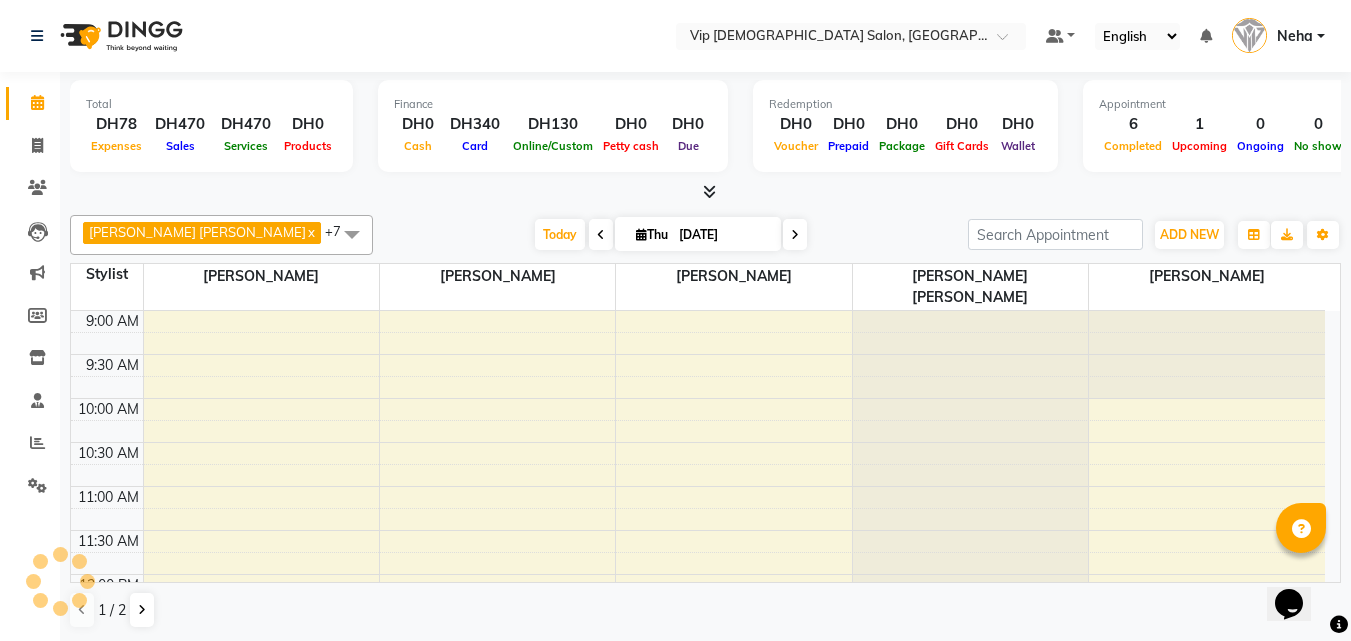scroll, scrollTop: 0, scrollLeft: 0, axis: both 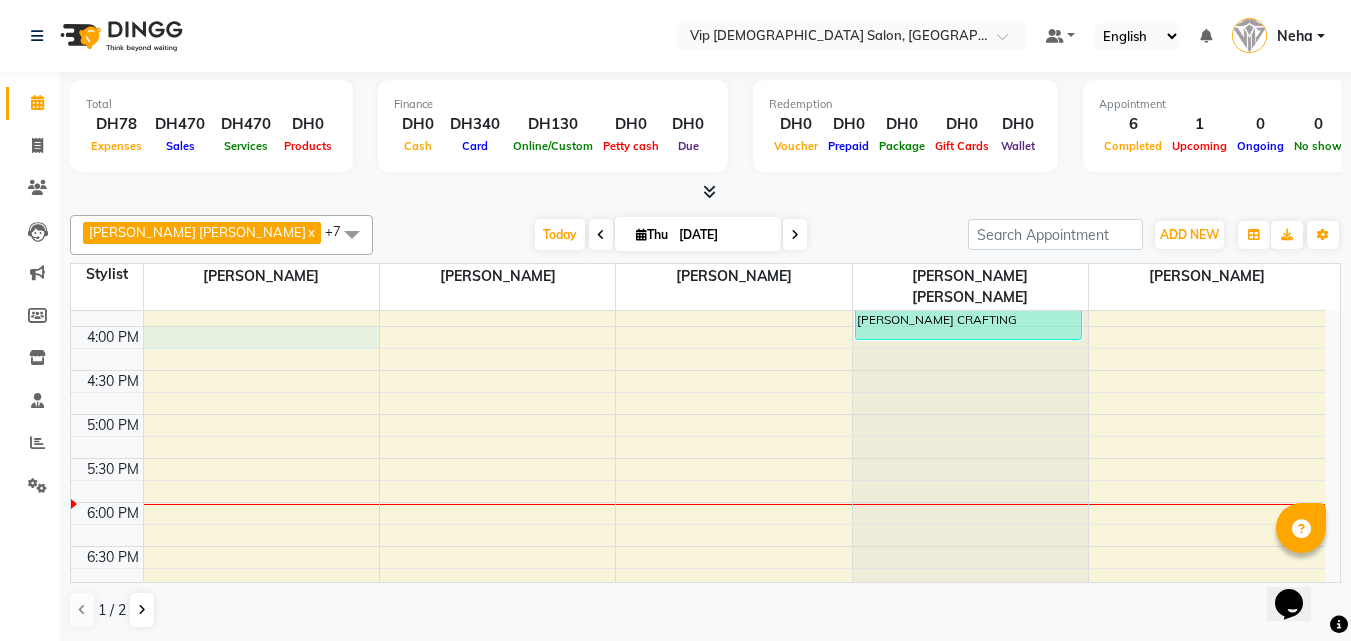 click on "9:00 AM 9:30 AM 10:00 AM 10:30 AM 11:00 AM 11:30 AM 12:00 PM 12:30 PM 1:00 PM 1:30 PM 2:00 PM 2:30 PM 3:00 PM 3:30 PM 4:00 PM 4:30 PM 5:00 PM 5:30 PM 6:00 PM 6:30 PM 7:00 PM 7:30 PM 8:00 PM 8:30 PM 9:00 PM 9:30 PM 10:00 PM 10:30 PM 11:00 PM 11:30 PM     VIP GENTS WALK IN, TK04, 01:20 PM-02:20 PM, MEN'S HAIRCUT + BEARD CRAFTING     VIP GENTS WALK IN, TK05, 01:35 PM-02:35 PM, MEN'S HAIRCUT + BEARD CRAFTING     VIP GENTS WALK IN, TK03, 11:15 AM-12:15 PM, MEN'S HAIRCUT + BEARD CRAFTING             Joel, TK07, 08:15 PM-08:40 PM, BEARD CRAFTING     Hussian, TK01, 10:15 AM-11:45 AM, MEN'S HAIRCUT + BEARD CRAFTING,BEARD COLOR     hatem mohammad, TK06, 03:10 PM-04:10 PM, MEN'S HAIRCUT + BEARD CRAFTING" at bounding box center (698, 370) 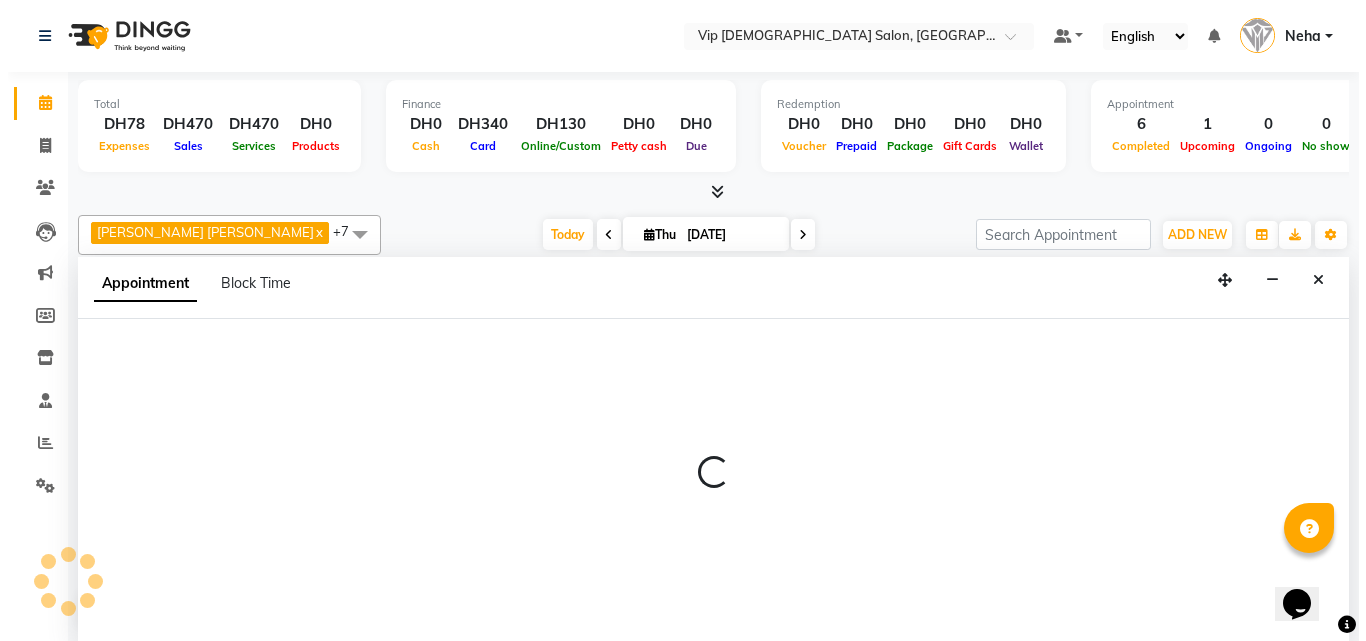 scroll, scrollTop: 1, scrollLeft: 0, axis: vertical 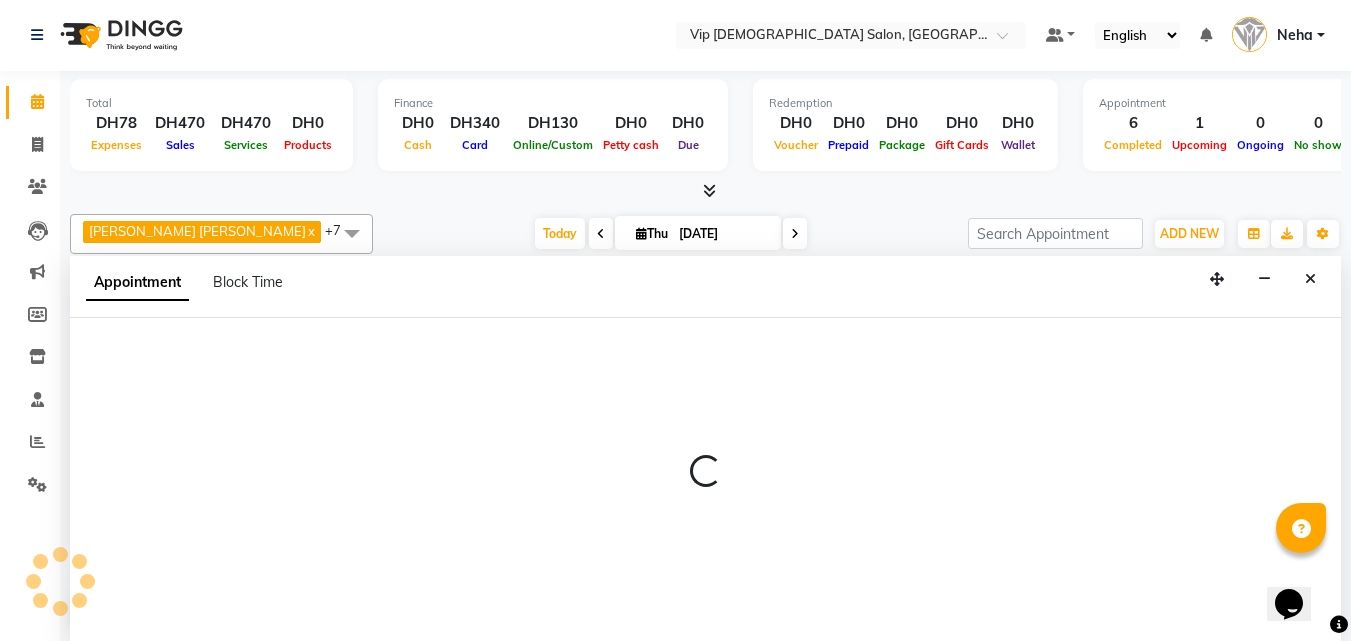 select on "81342" 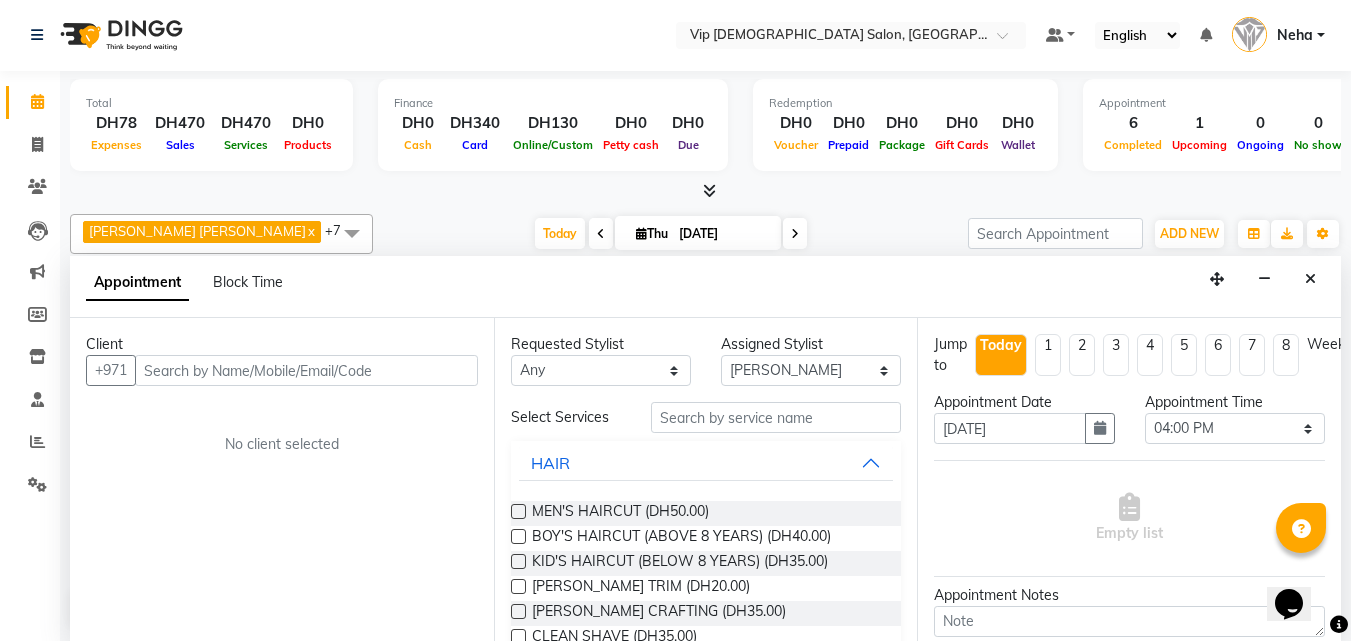 click at bounding box center [306, 370] 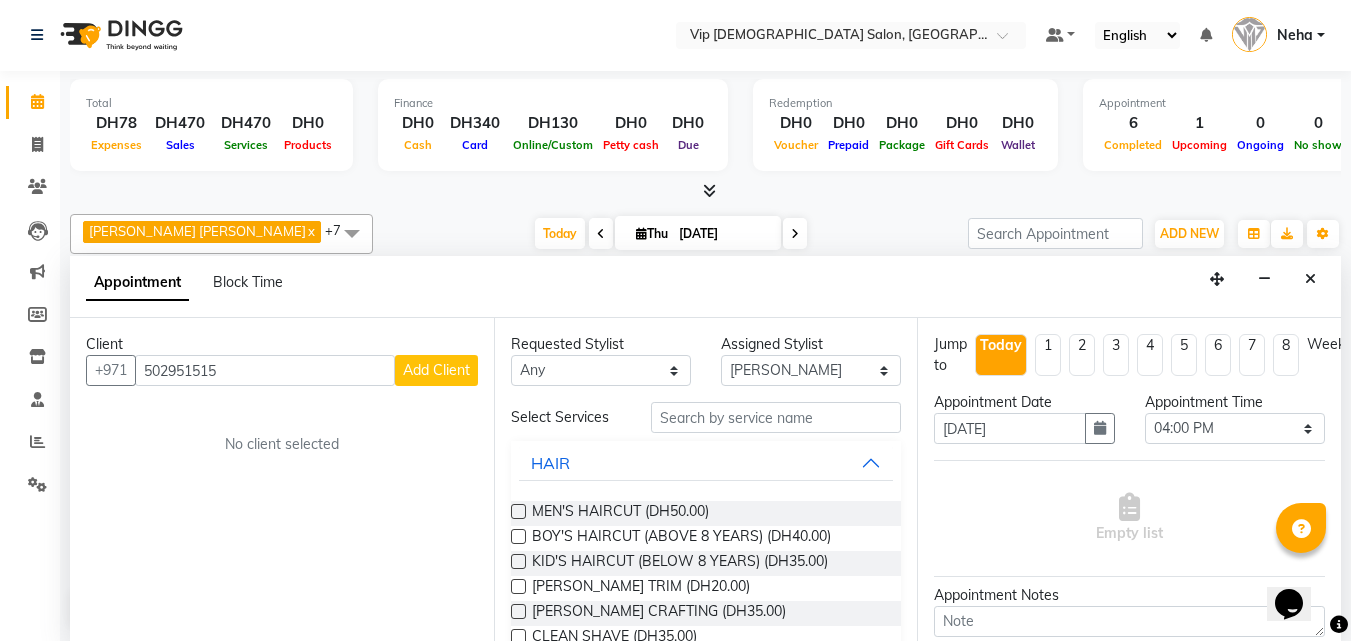 type on "502951515" 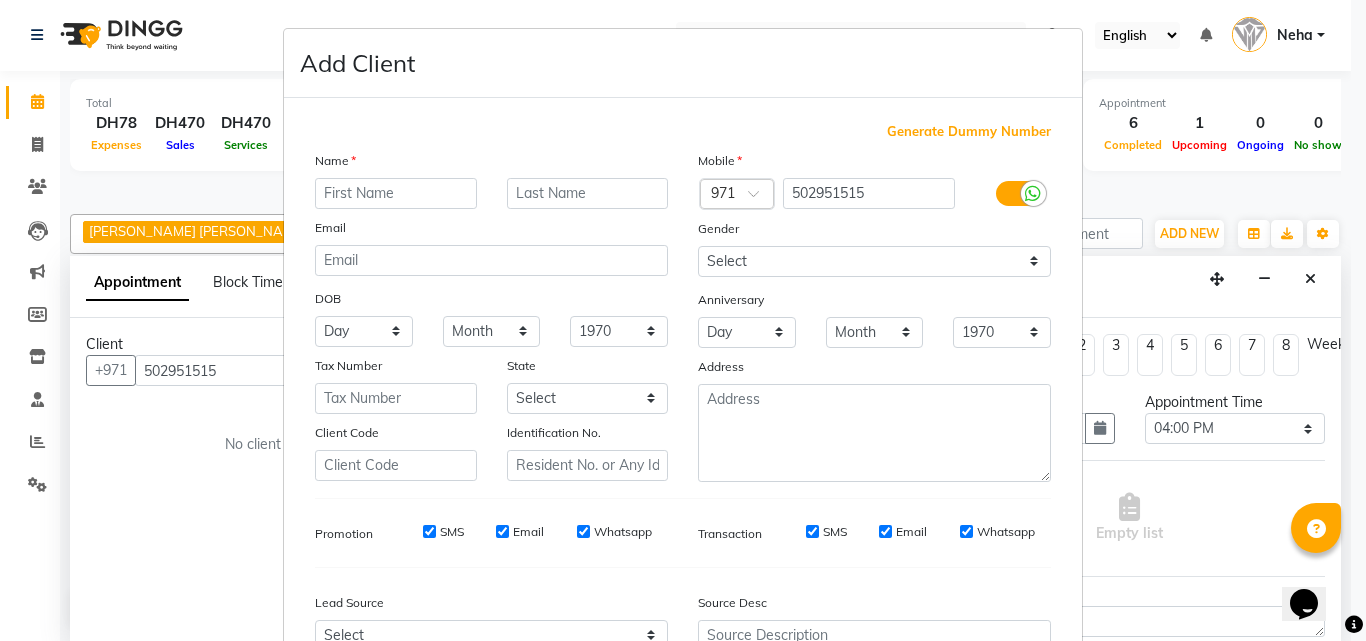 click on "Tax Number" at bounding box center [396, 369] 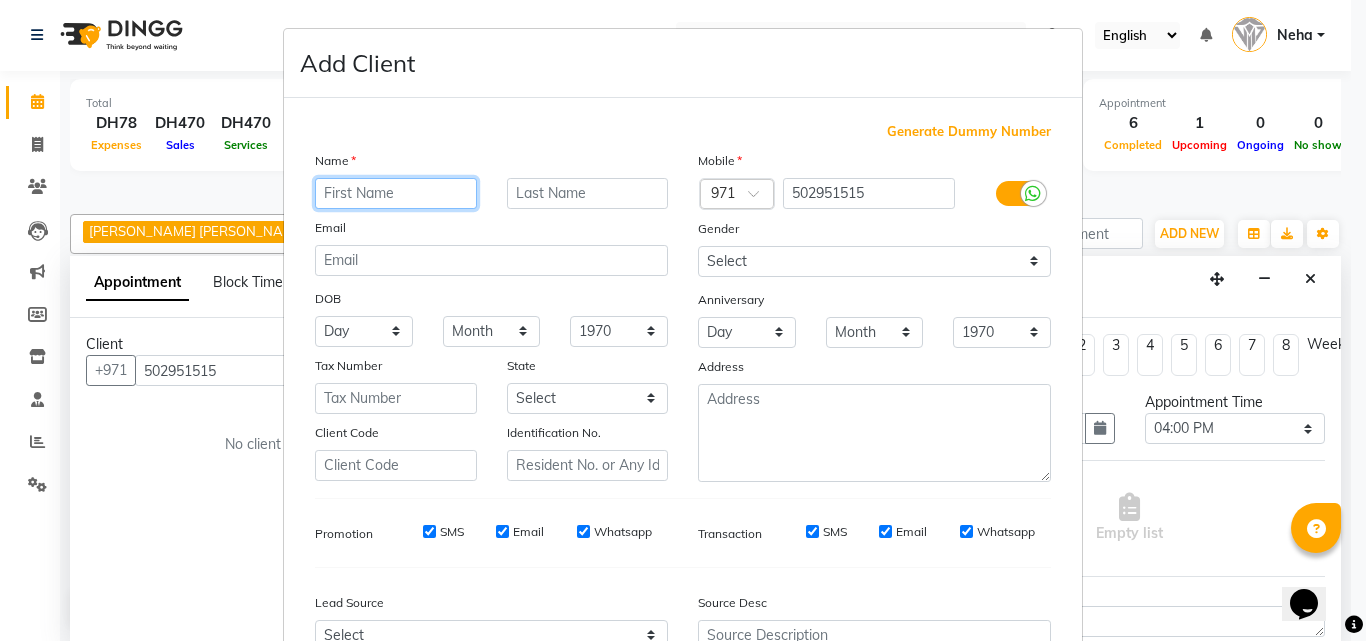 click at bounding box center [396, 193] 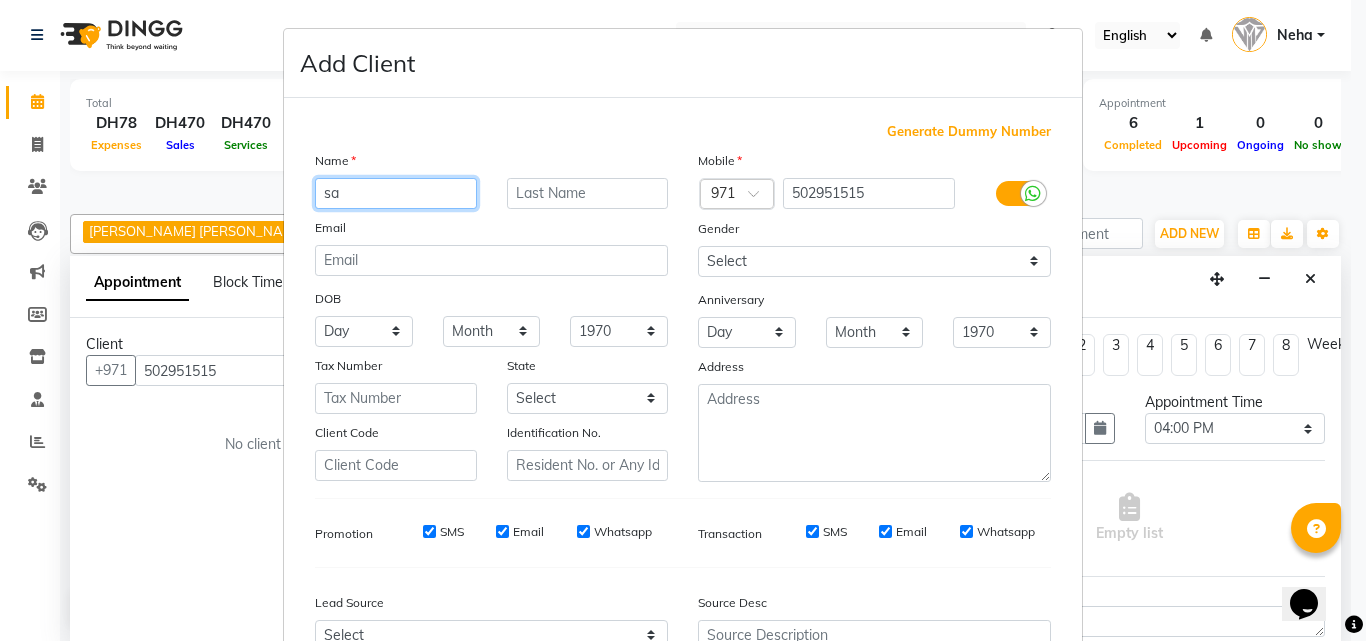 type on "s" 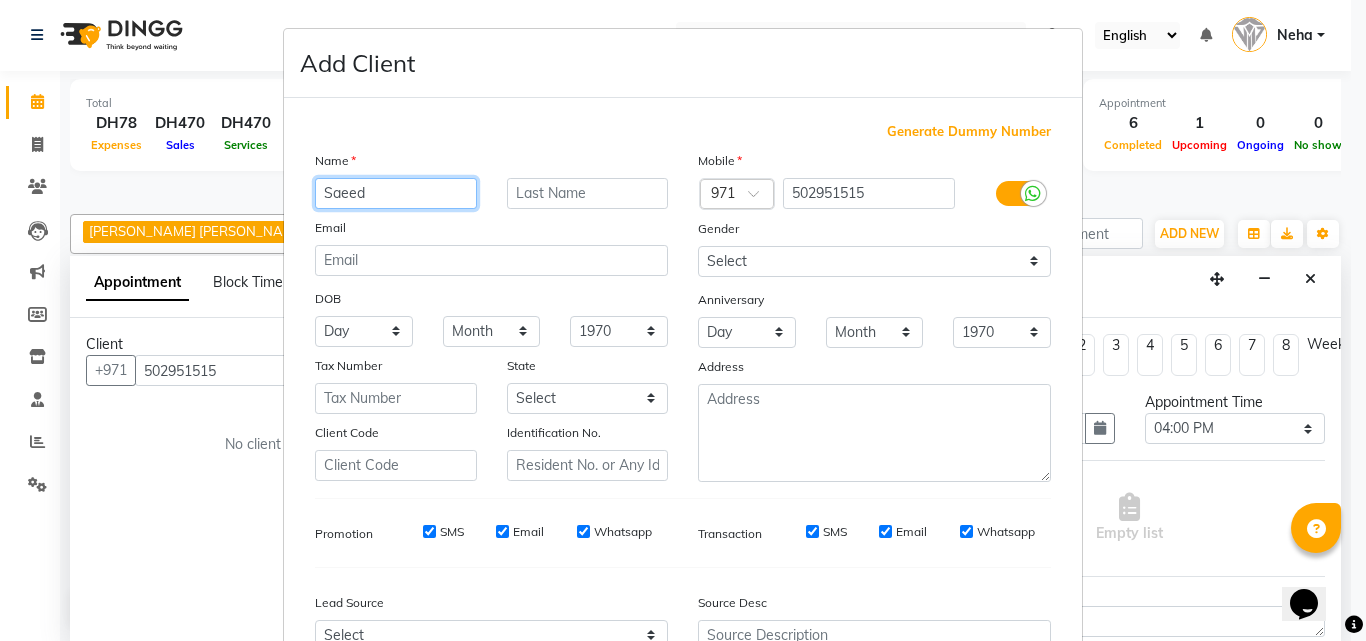 type on "Saeed" 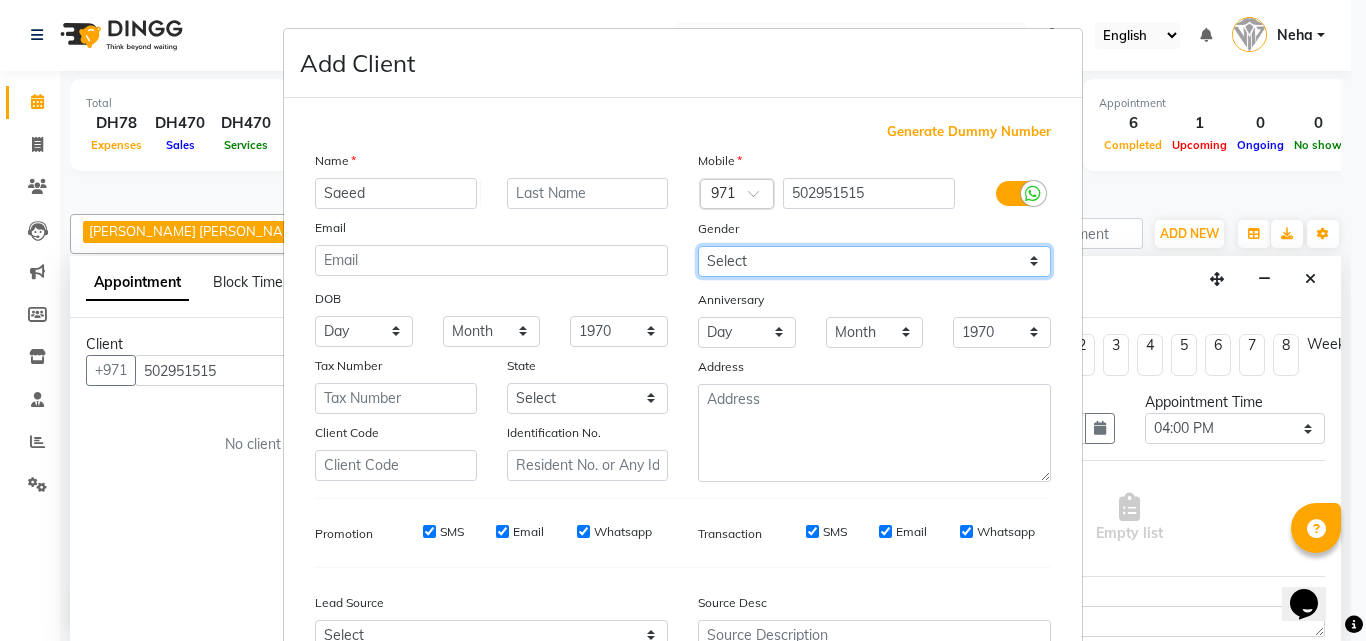 click on "Select Male Female Other Prefer Not To Say" at bounding box center [874, 261] 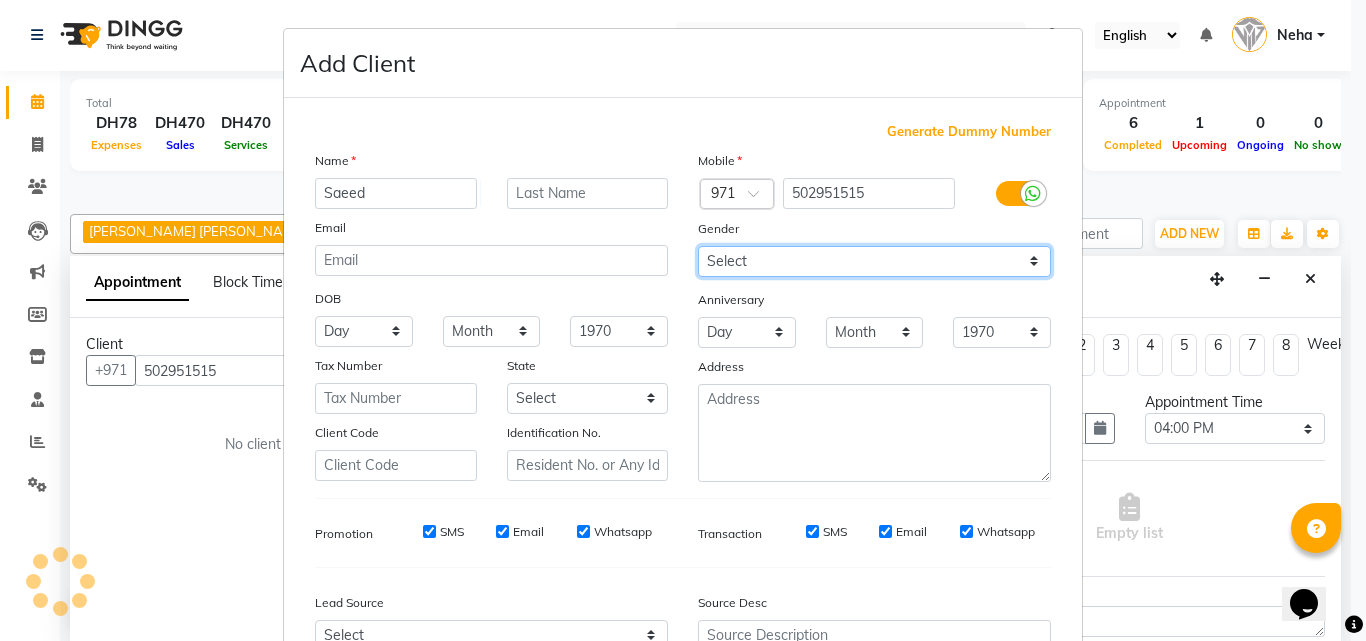 click on "Select Male Female Other Prefer Not To Say" at bounding box center [874, 261] 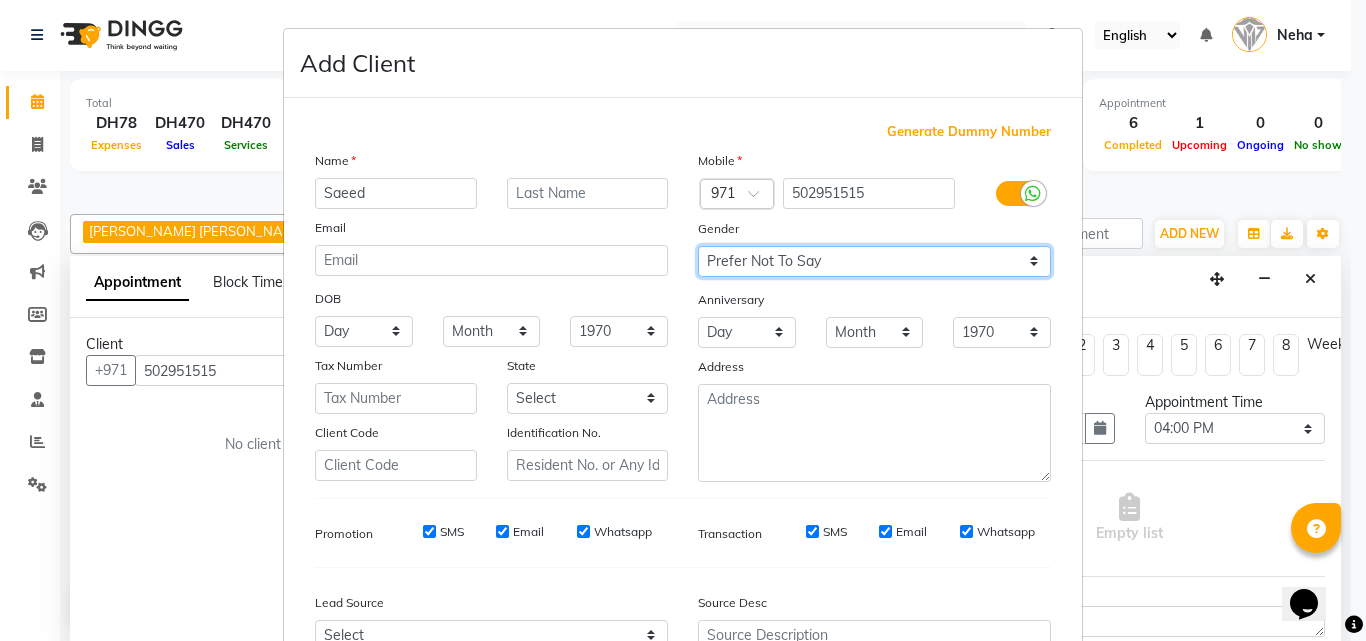 click on "Select Male Female Other Prefer Not To Say" at bounding box center [874, 261] 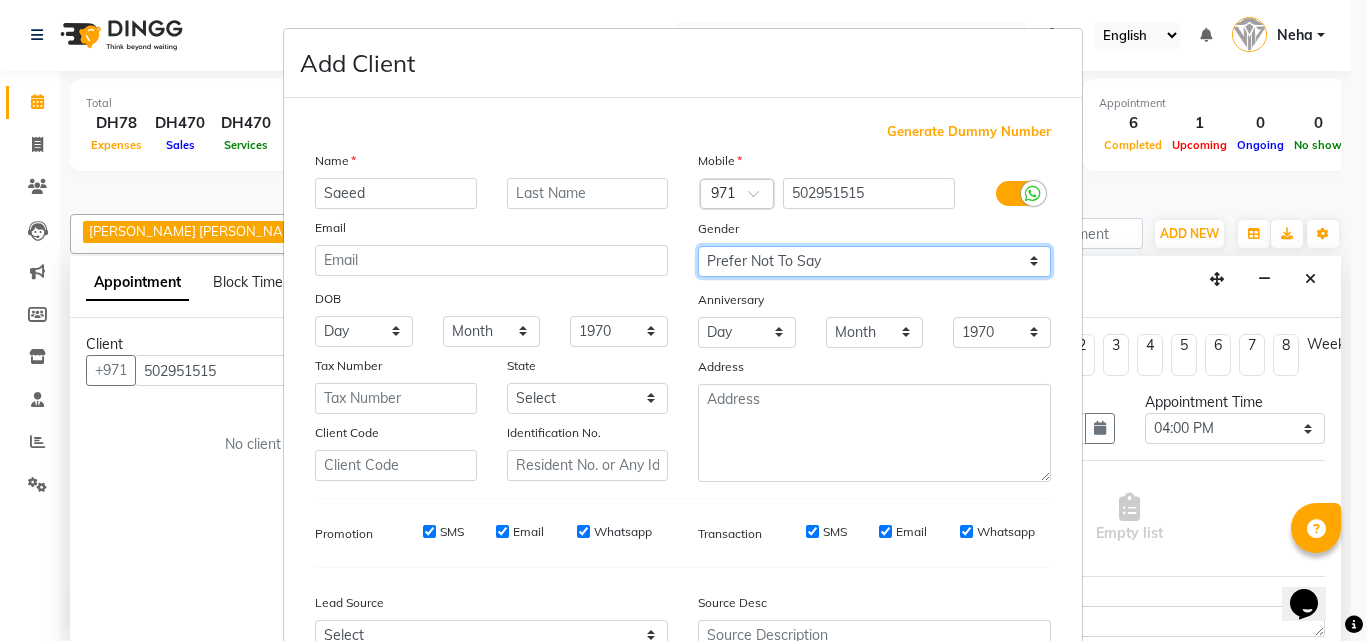 click on "Select Male Female Other Prefer Not To Say" at bounding box center [874, 261] 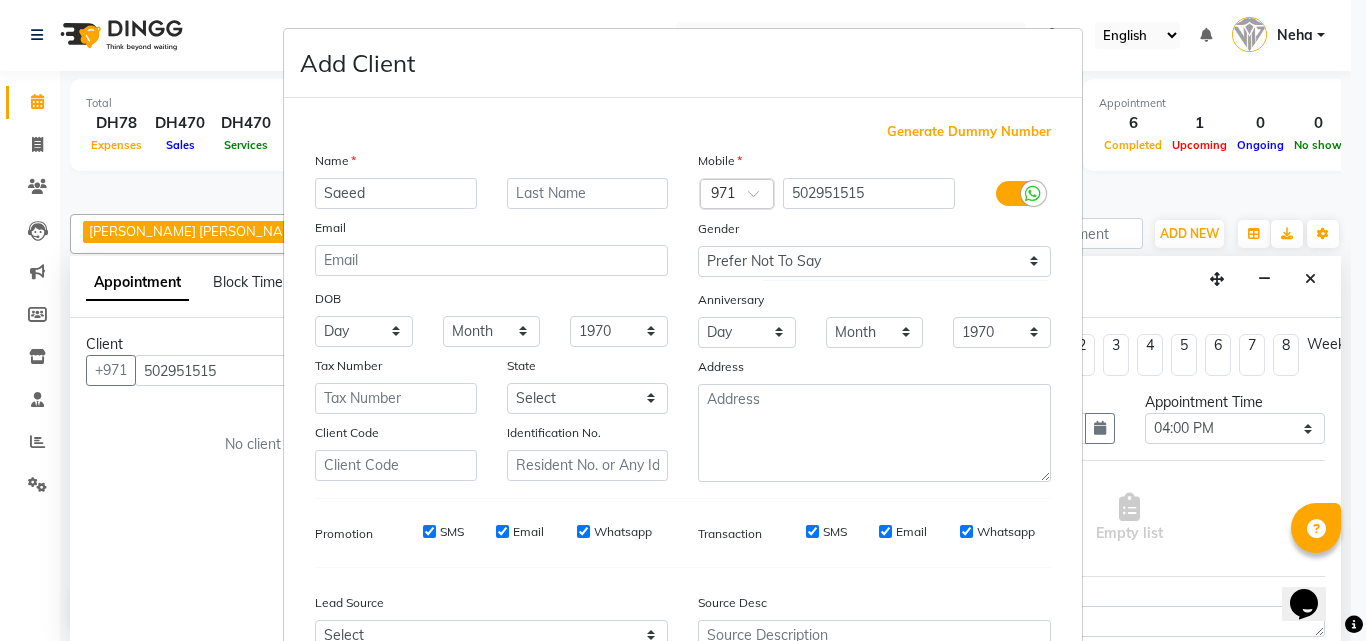 click on "1940 1941 1942 1943 1944 1945 1946 1947 1948 1949 1950 1951 1952 1953 1954 1955 1956 1957 1958 1959 1960 1961 1962 1963 1964 1965 1966 1967 1968 1969 1970 1971 1972 1973 1974 1975 1976 1977 1978 1979 1980 1981 1982 1983 1984 1985 1986 1987 1988 1989 1990 1991 1992 1993 1994 1995 1996 1997 1998 1999 2000 2001 2002 2003 2004 2005 2006 2007 2008 2009 2010 2011 2012 2013 2014 2015 2016 2017 2018 2019 2020 2021 2022 2023 2024" at bounding box center (619, 331) 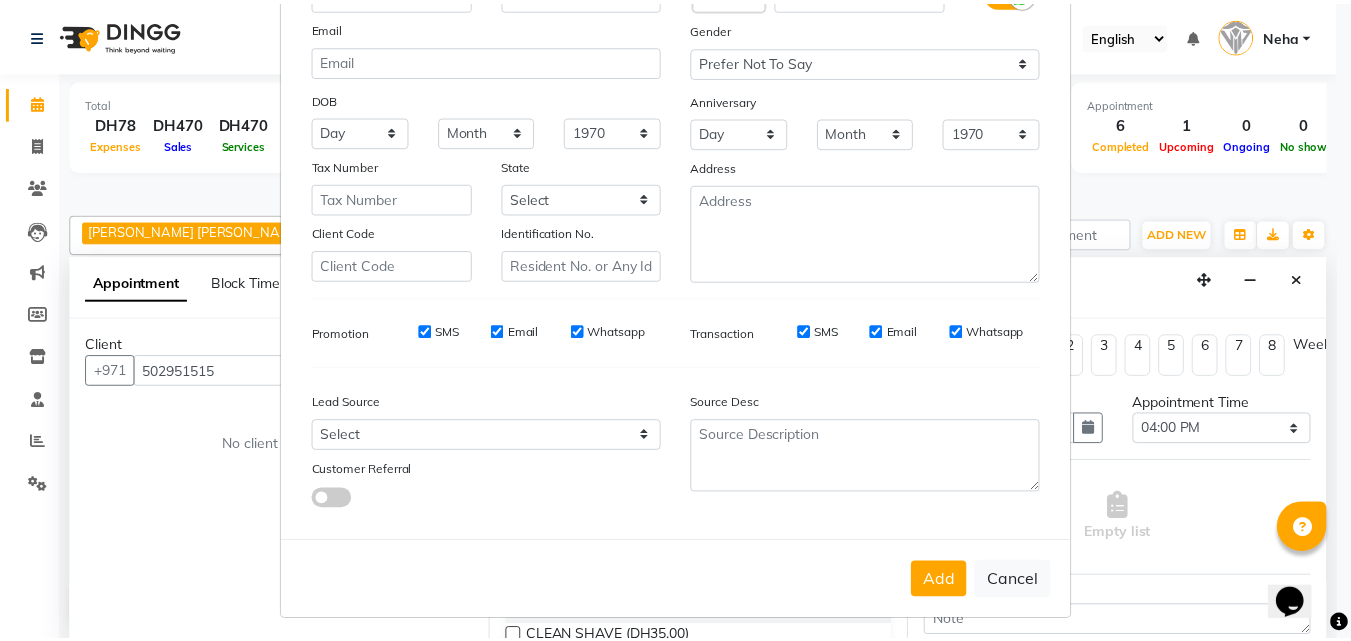 scroll, scrollTop: 208, scrollLeft: 0, axis: vertical 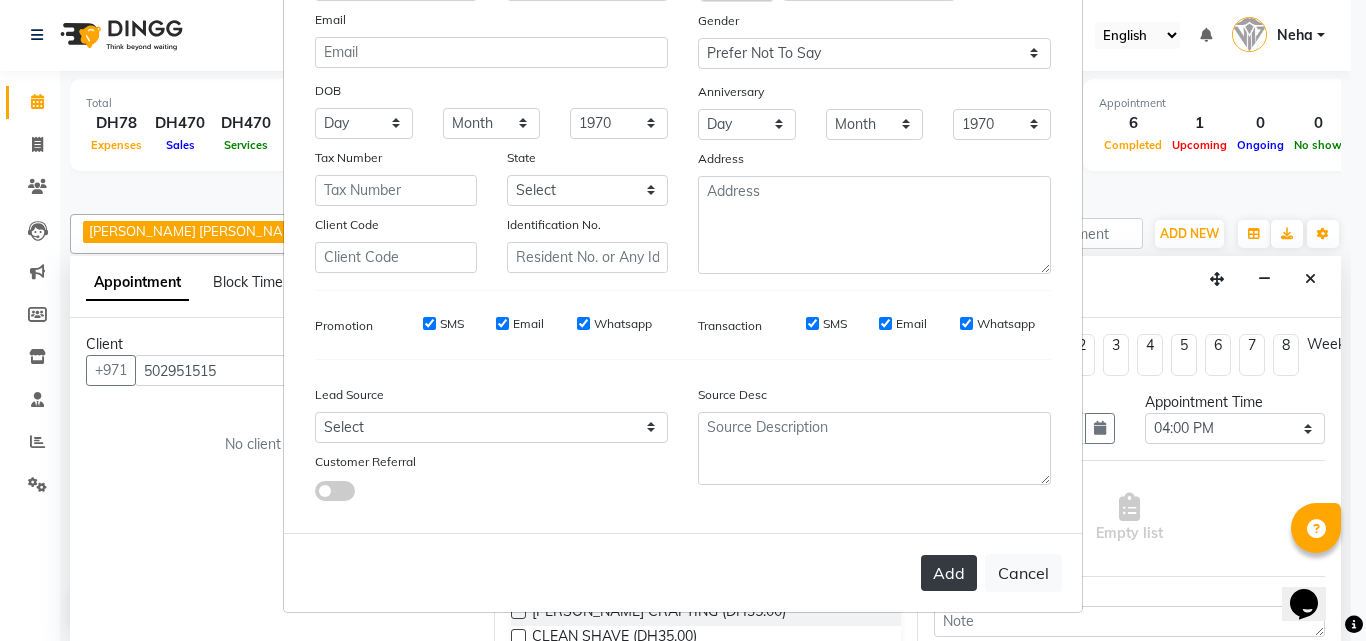 click on "Add" at bounding box center [949, 573] 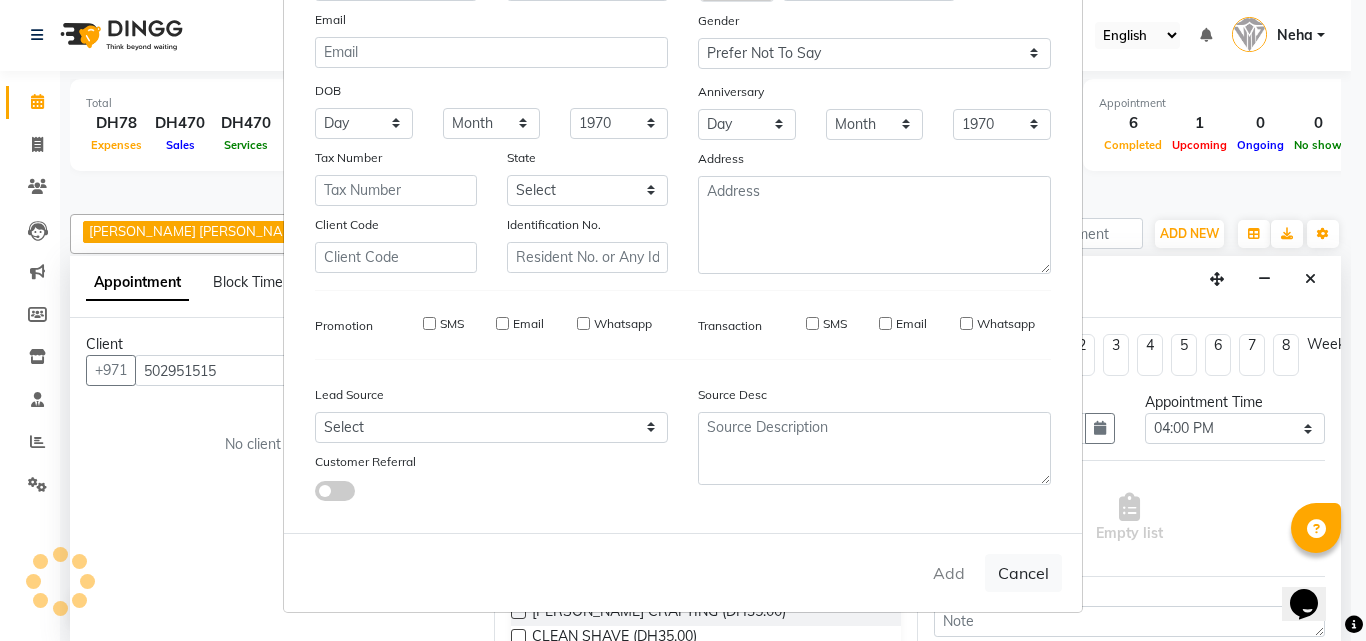 type 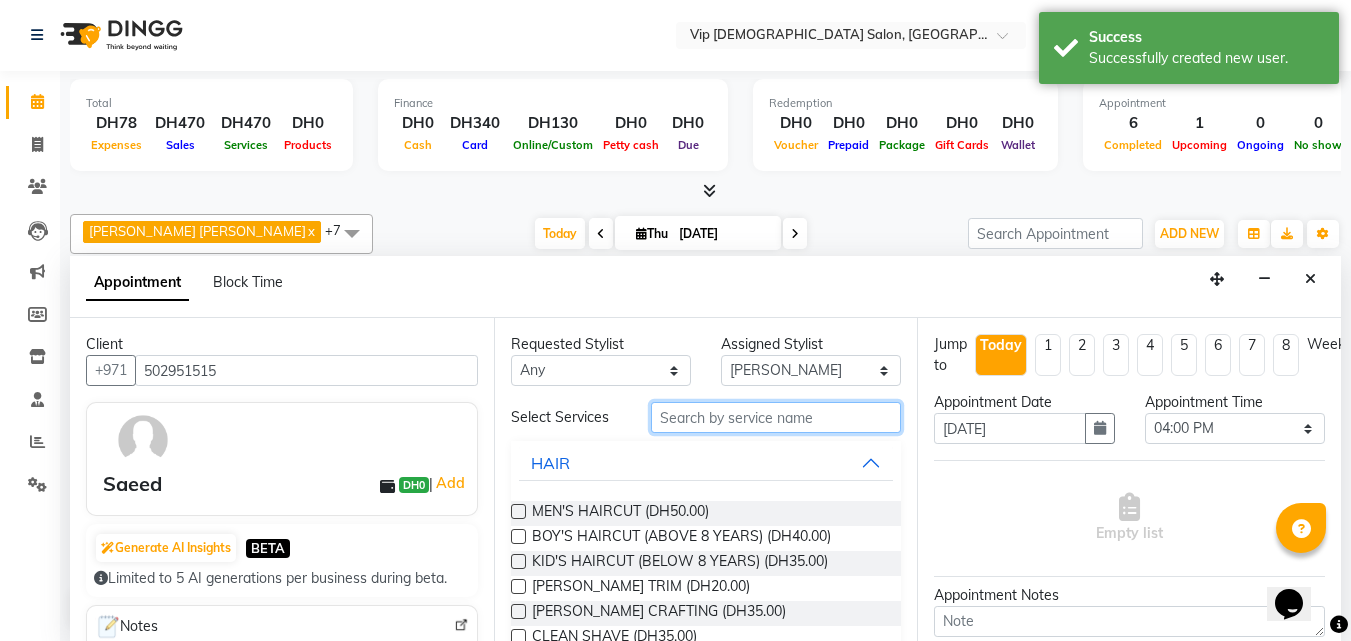 click at bounding box center (776, 417) 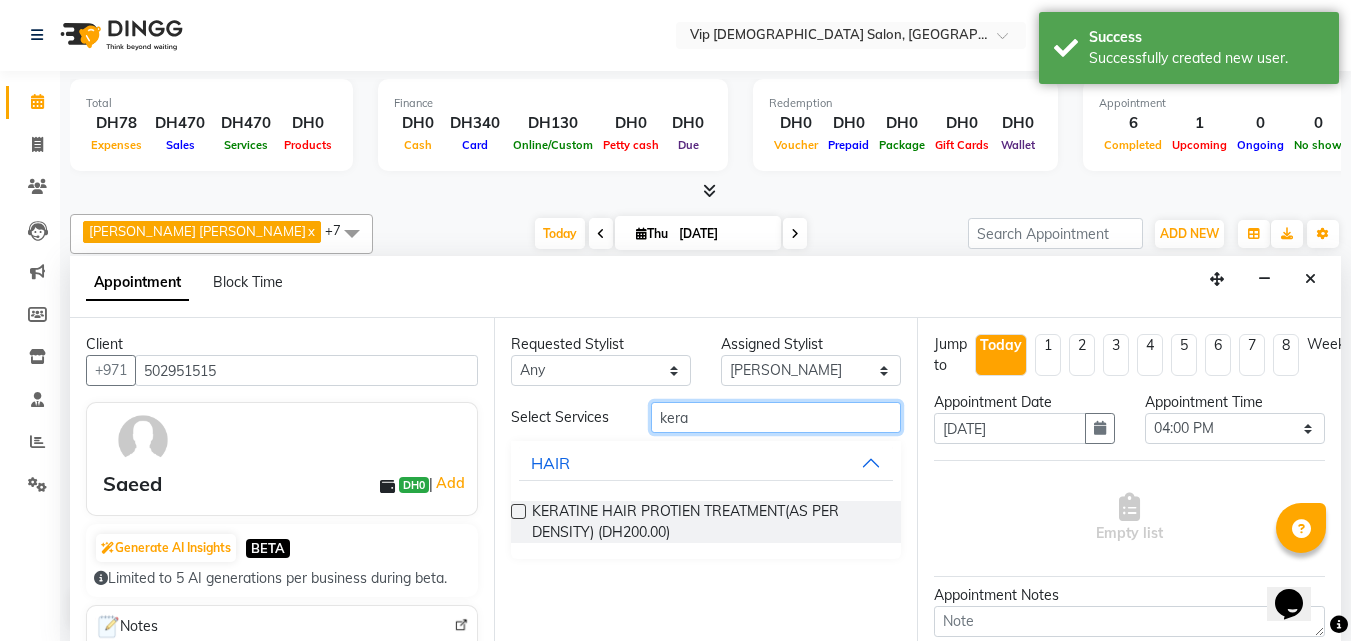 type on "kera" 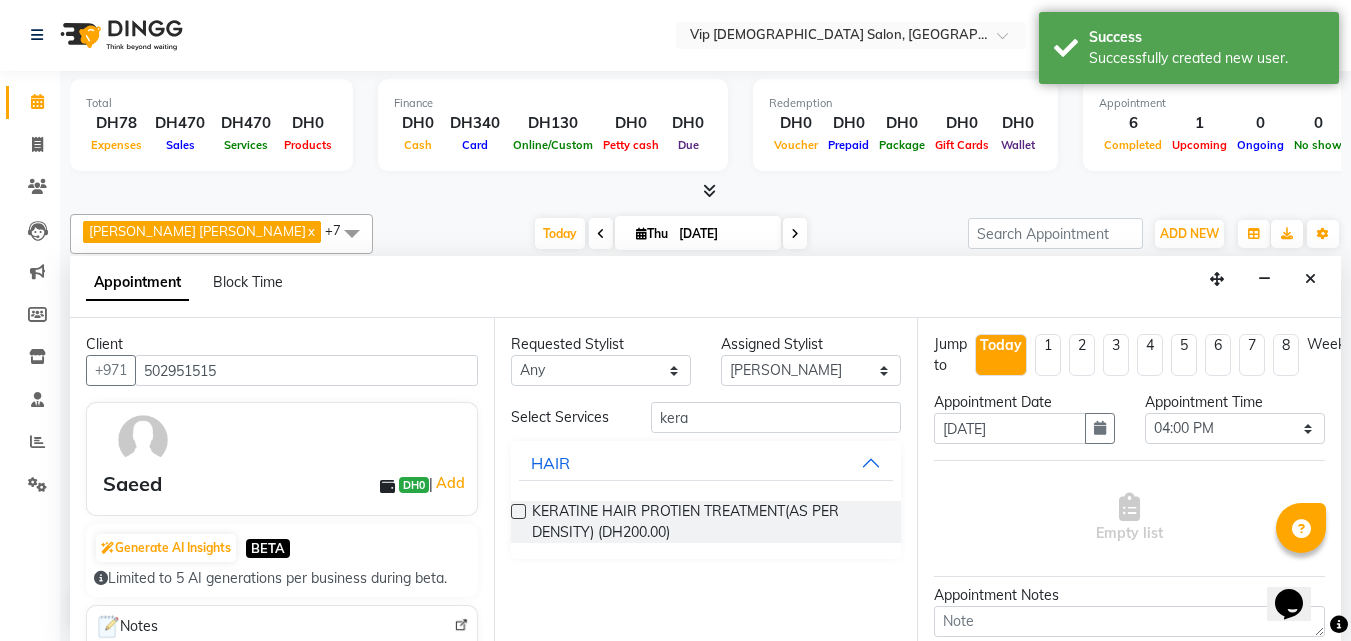 click at bounding box center [518, 511] 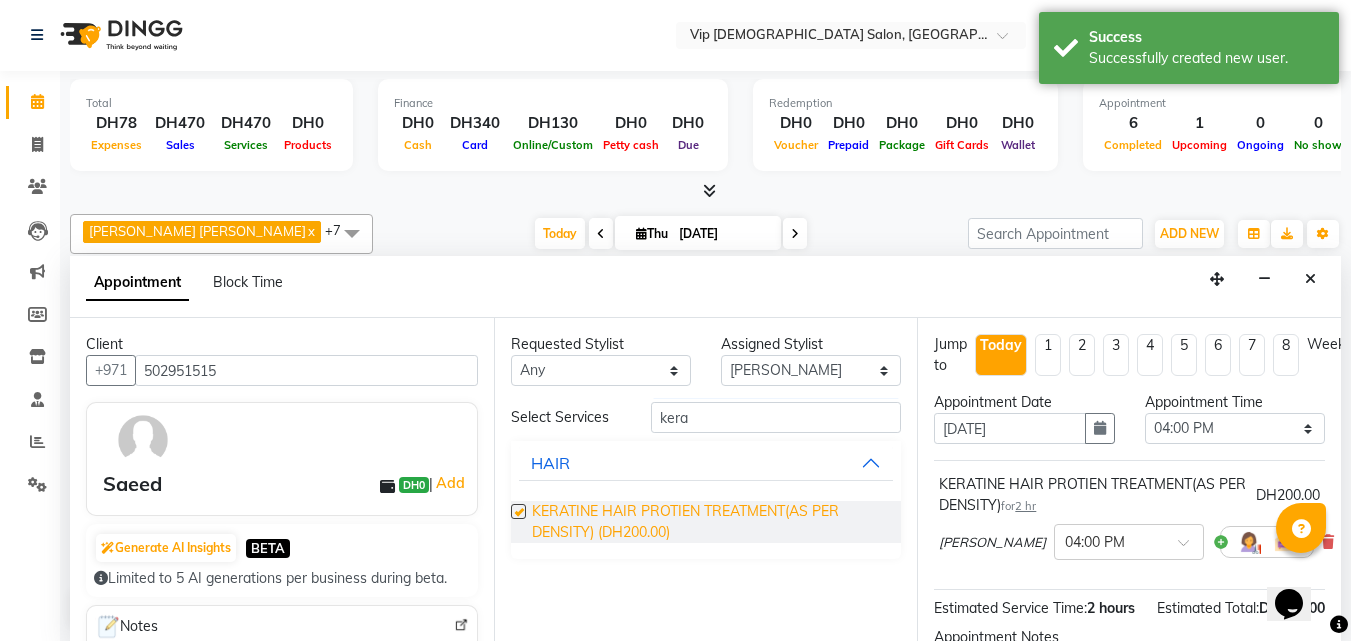 checkbox on "false" 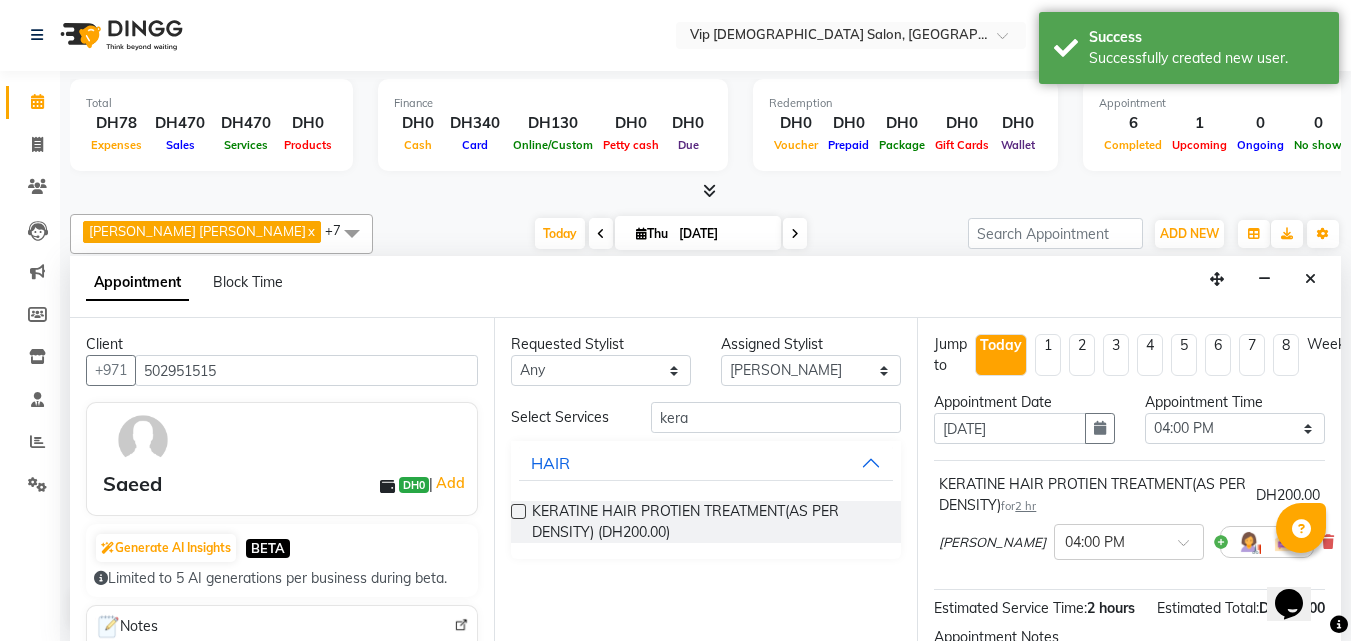 click on "Requested Stylist Any AHMED MOHAMED MOHAMED ELKHODARY ABDELHAMID Ali Rana Allauddin Anwar Ali Ameen Ayoub Lakhbizi Jairah Mr. Mohannad Nelson Ricalyn Colcol Riffat Magdy Taufeeq Anwar Ali Tauseef  Akhilaque Zoya Bhatti. Assigned Stylist Select AHMED MOHAMED MOHAMED ELKHODARY ABDELHAMID Ali Rana Allauddin Anwar Ali Ameen Ayoub Lakhbizi Jairah Mr. Mohannad Nelson Ricalyn Colcol Riffat Magdy Taufeeq Anwar Ali Tauseef  Akhilaque Zoya Bhatti. Select Services kera    HAIR KERATINE HAIR PROTIEN TREATMENT(AS PER DENSITY) (DH200.00)" at bounding box center (706, 479) 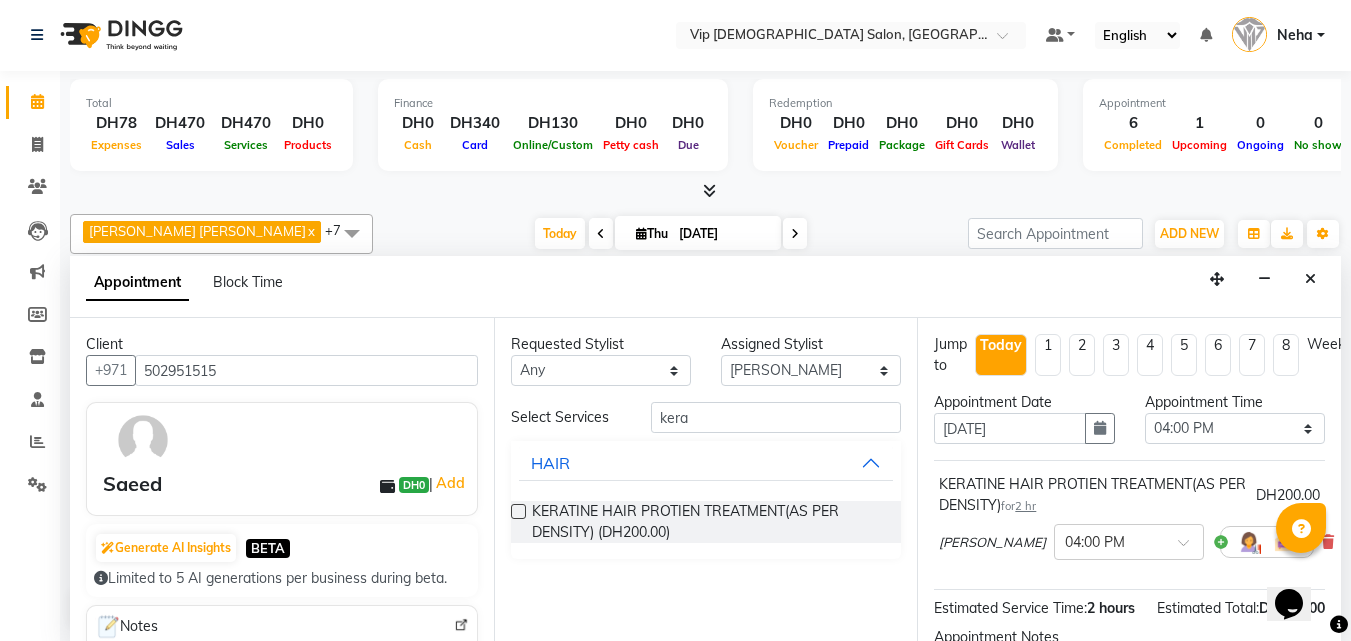 click on "Jump to Today 1 2 3 4 5 6 7 8 Weeks Appointment Date 10-07-2025 Appointment Time Select 10:00 AM 10:15 AM 10:30 AM 10:45 AM 11:00 AM 11:15 AM 11:30 AM 11:45 AM 12:00 PM 12:15 PM 12:30 PM 12:45 PM 01:00 PM 01:15 PM 01:30 PM 01:45 PM 02:00 PM 02:15 PM 02:30 PM 02:45 PM 03:00 PM 03:15 PM 03:30 PM 03:45 PM 04:00 PM 04:15 PM 04:30 PM 04:45 PM 05:00 PM 05:15 PM 05:30 PM 05:45 PM 06:00 PM 06:15 PM 06:30 PM 06:45 PM 07:00 PM 07:15 PM 07:30 PM 07:45 PM 08:00 PM 08:15 PM 08:30 PM 08:45 PM 09:00 PM 09:15 PM 09:30 PM 09:45 PM 10:00 PM 10:15 PM 10:30 PM 10:45 PM 11:00 PM KERATINE HAIR PROTIEN TREATMENT(AS PER DENSITY)   for  2 hr DH200.00 Ayoub Lakhbizi × 04:00 PM Estimated Service Time:  2 hours Estimated Total:  DH200.00 Appointment Notes Status Select TENTATIVE CONFIRM CHECK-IN UPCOMING Merge Services of Same Stylist Send Appointment Details On SMS Email  Book" at bounding box center (1129, 479) 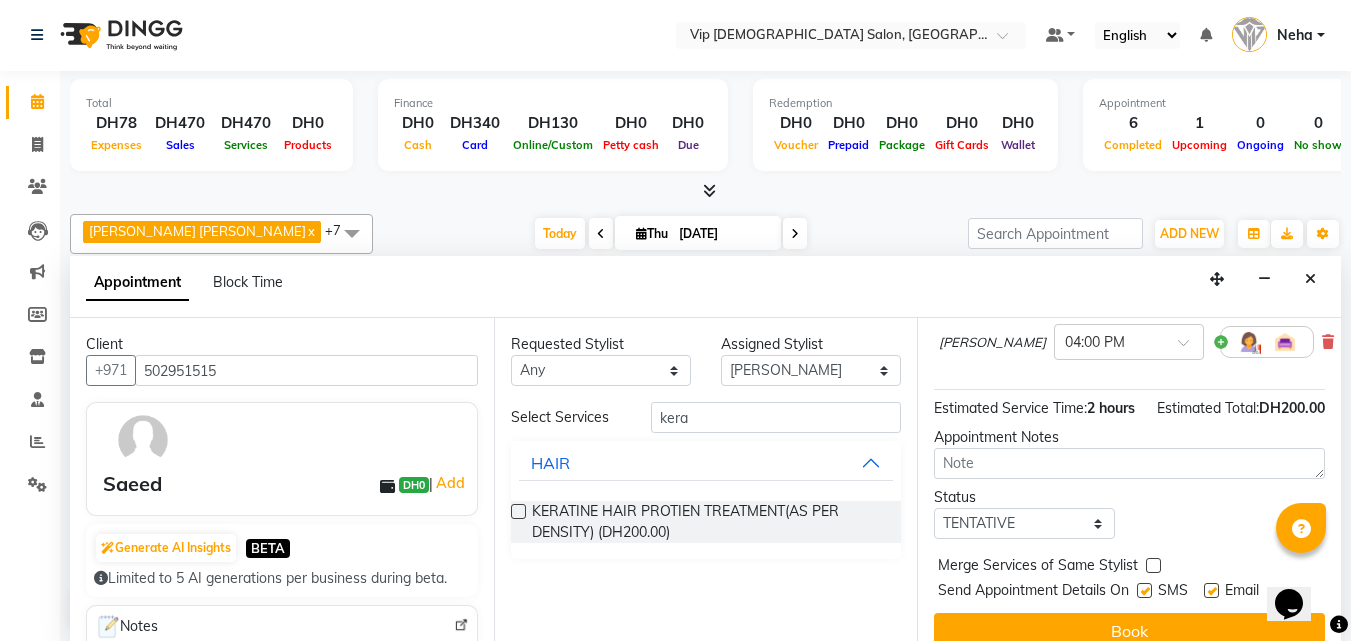 scroll, scrollTop: 263, scrollLeft: 0, axis: vertical 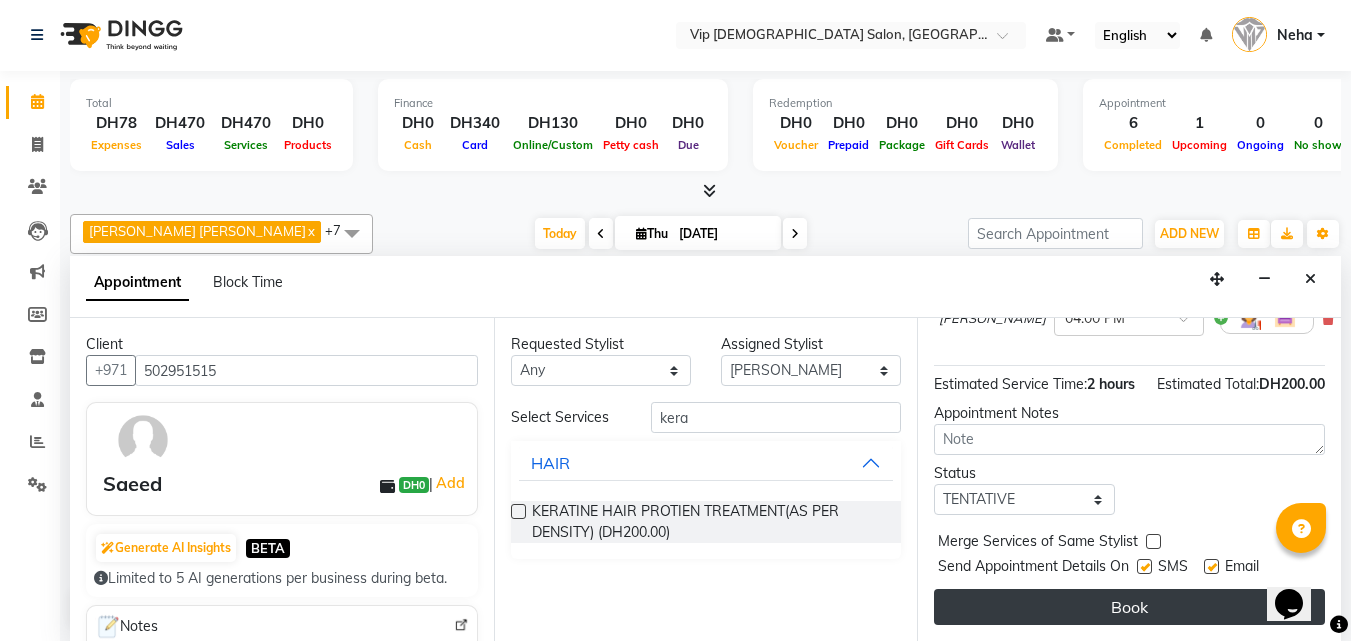 click on "Book" at bounding box center [1129, 607] 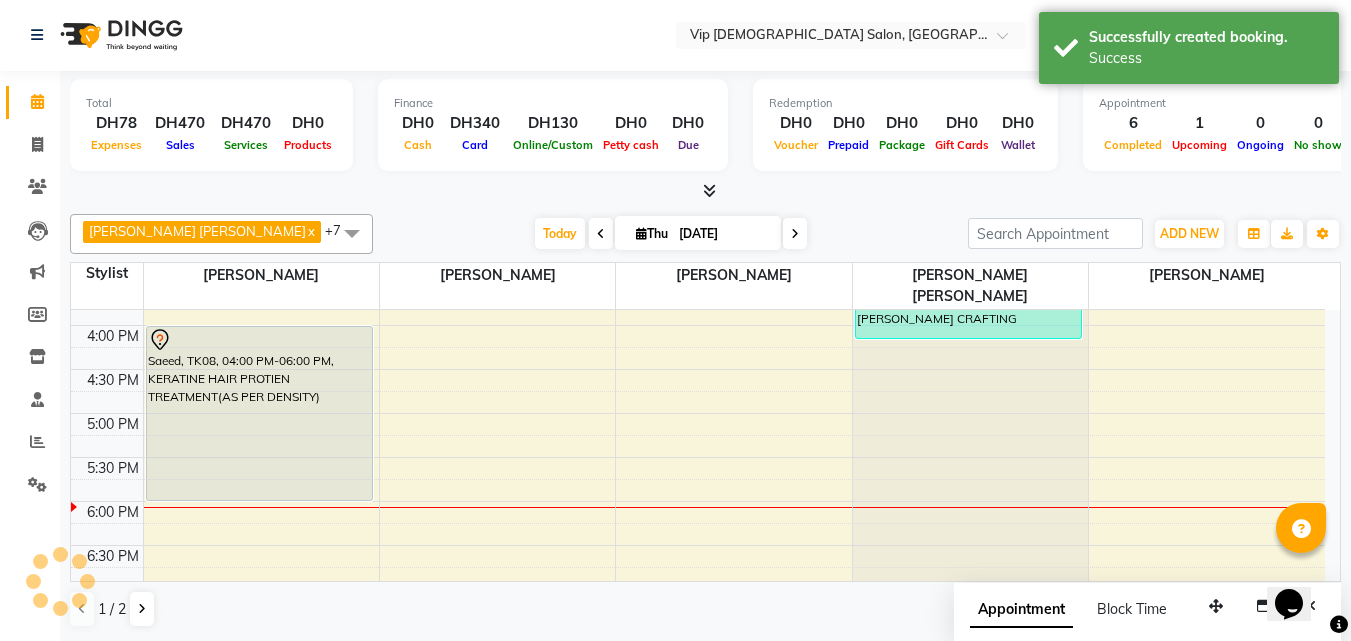 scroll, scrollTop: 0, scrollLeft: 0, axis: both 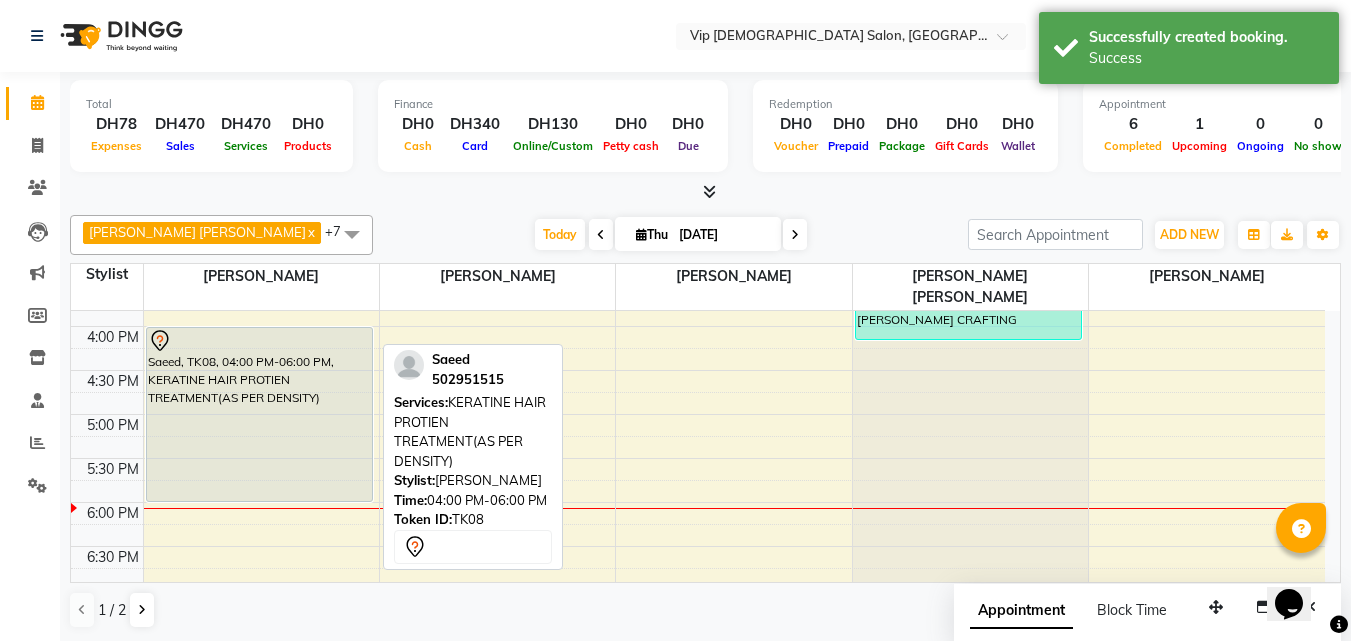 click on "Saeed, TK08, 04:00 PM-06:00 PM, KERATINE HAIR PROTIEN TREATMENT(AS PER DENSITY)" at bounding box center (260, 414) 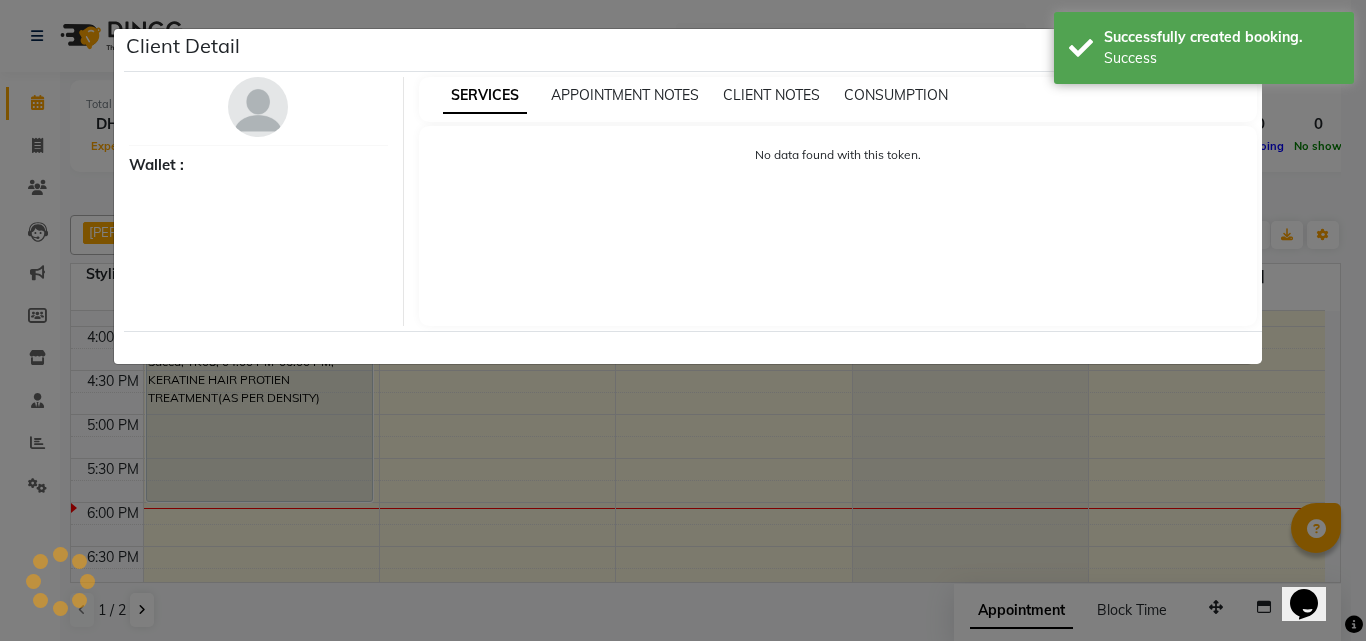 select on "7" 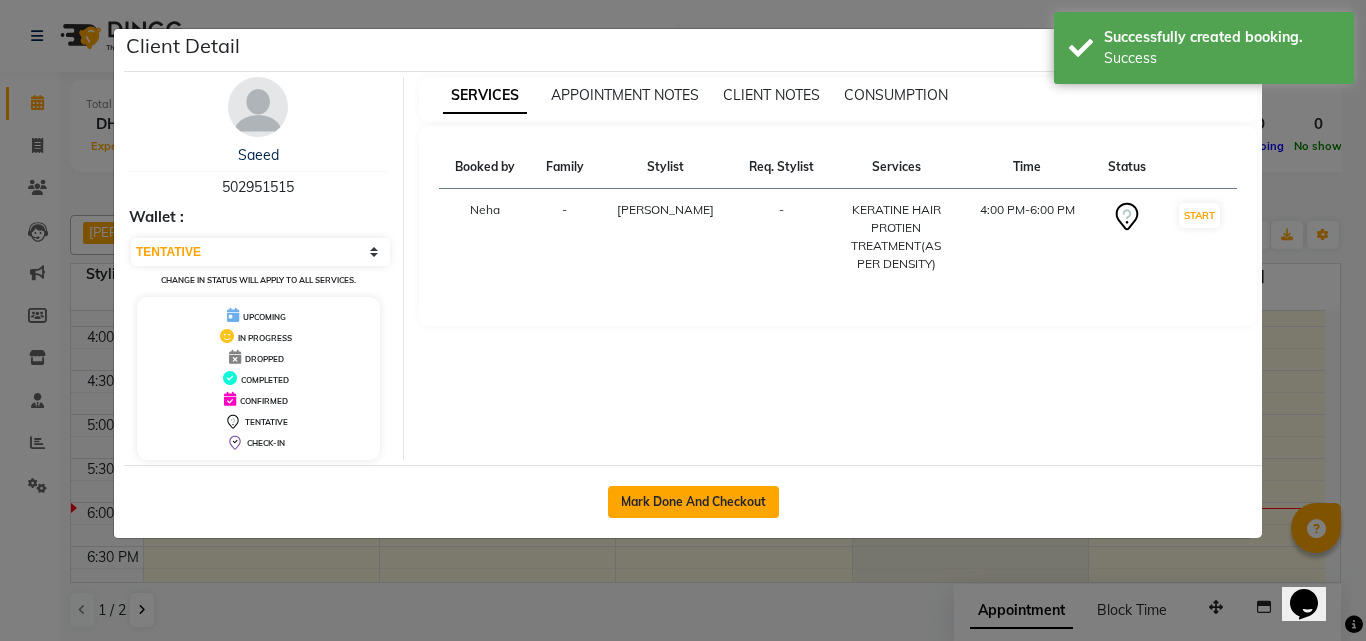 click on "Mark Done And Checkout" 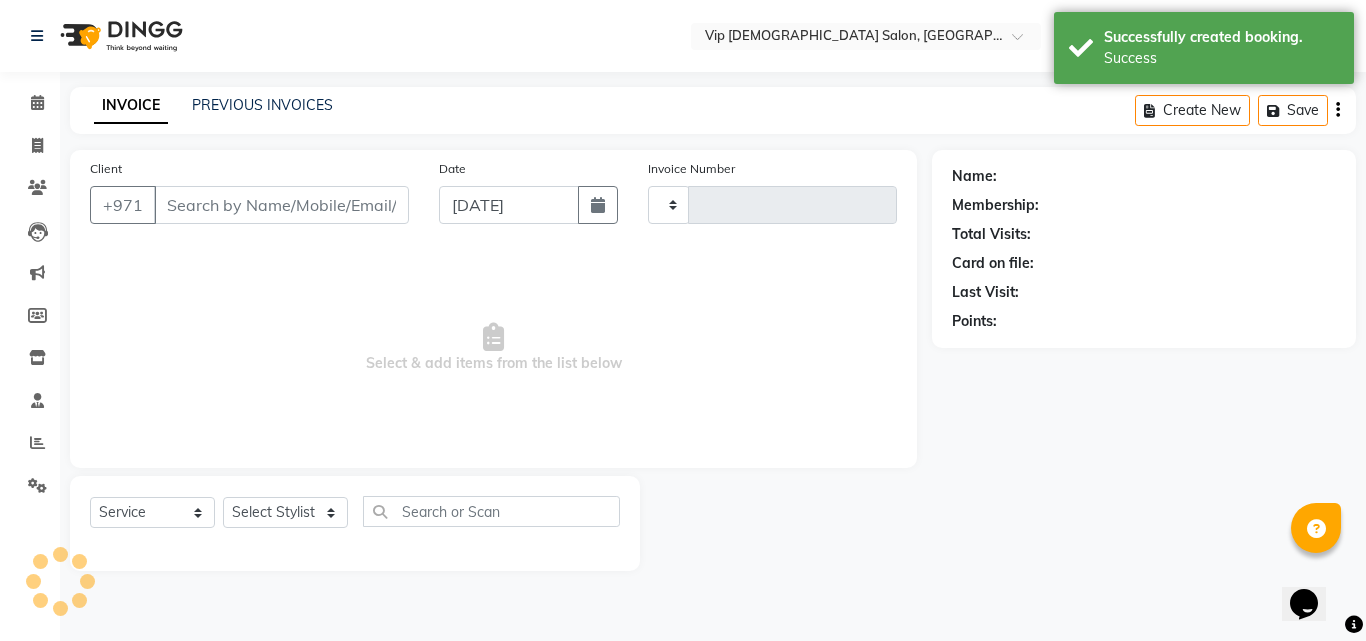 type on "0703" 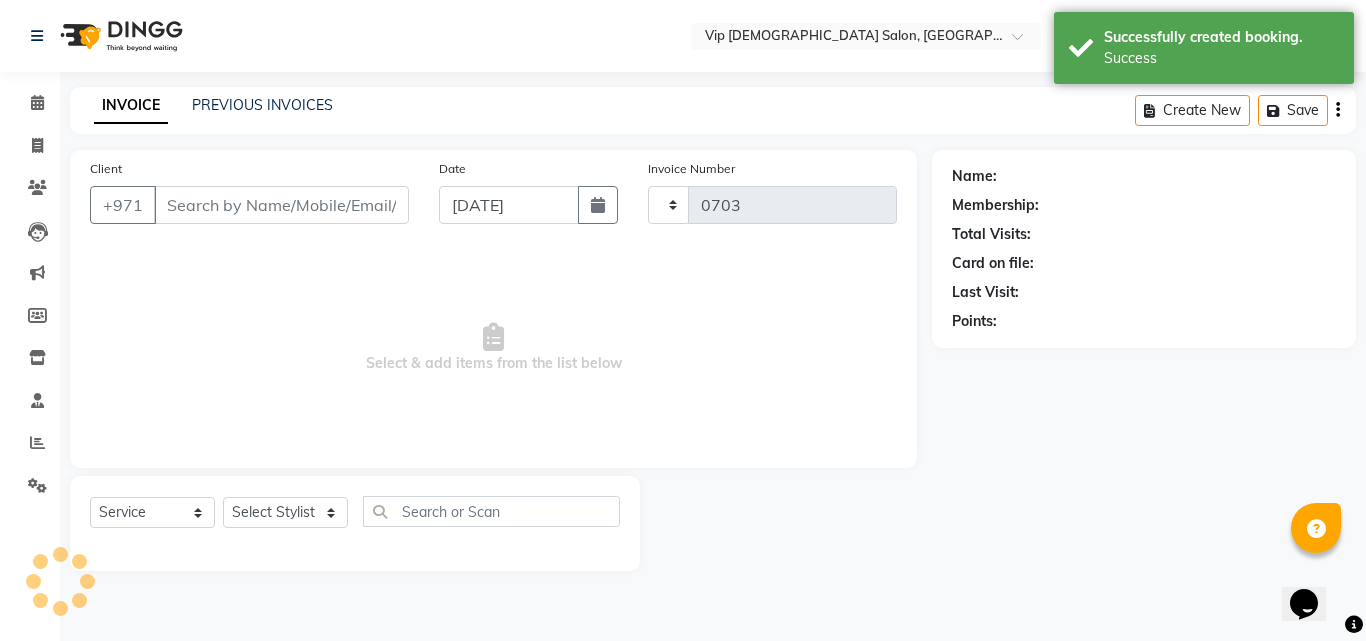 select on "8415" 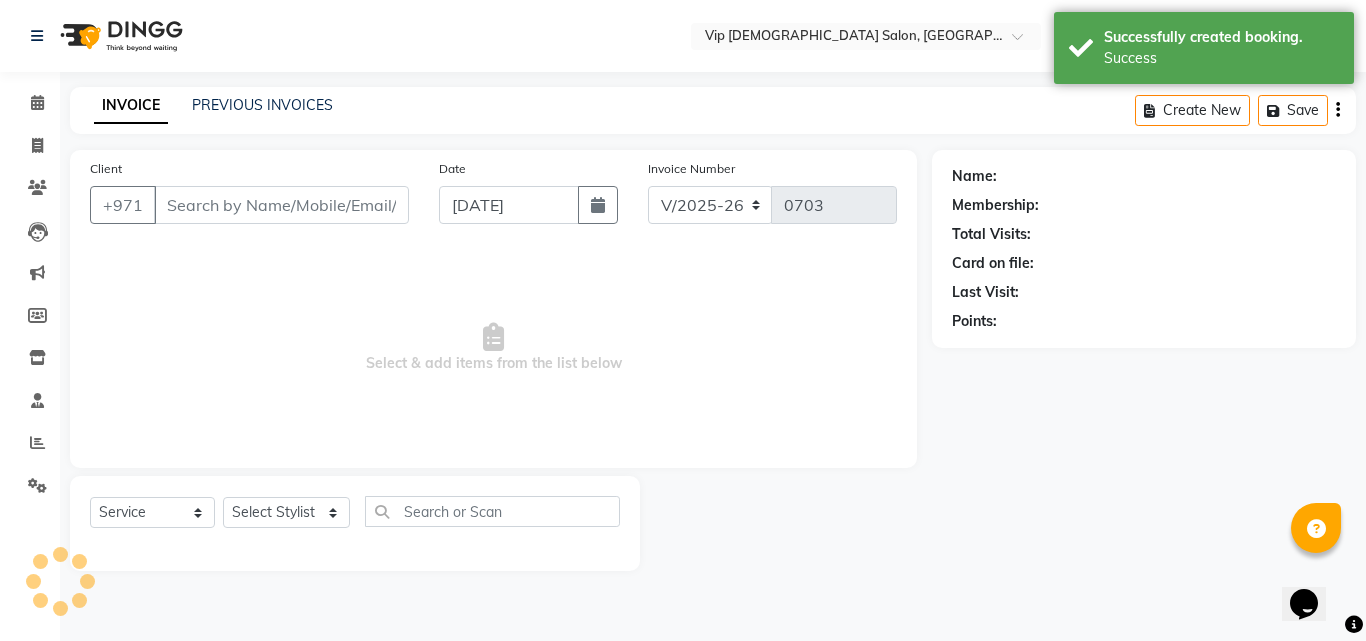 type on "502951515" 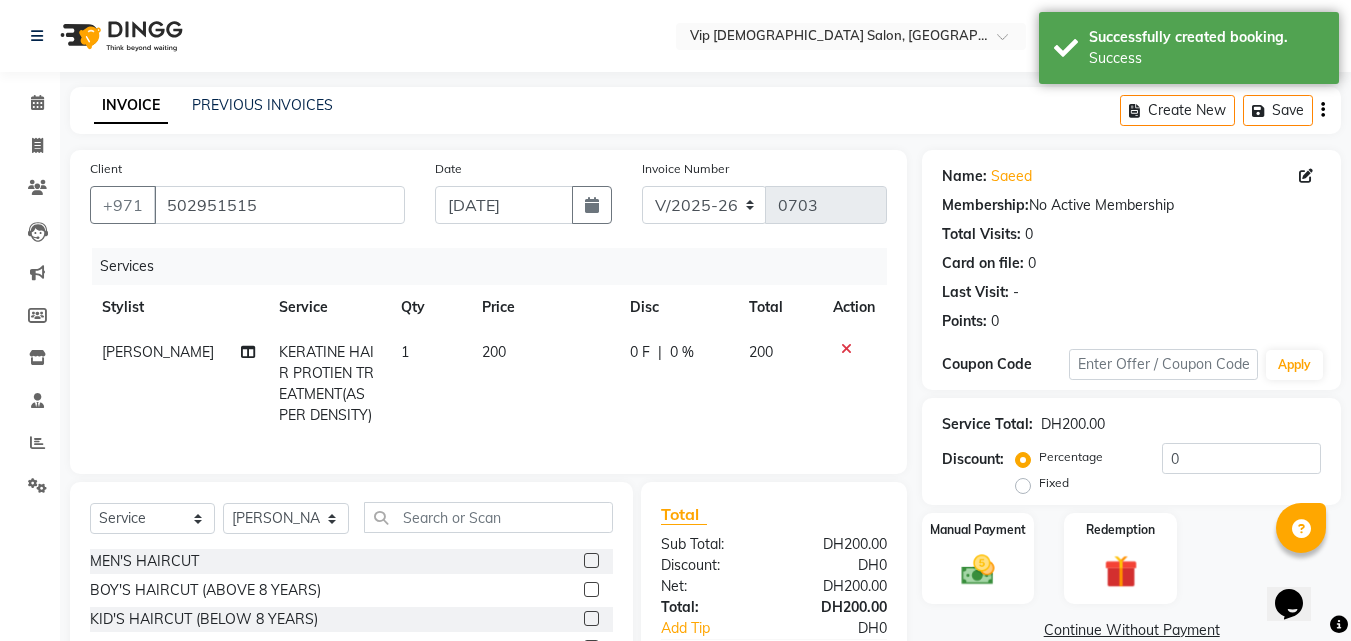 click on "200" 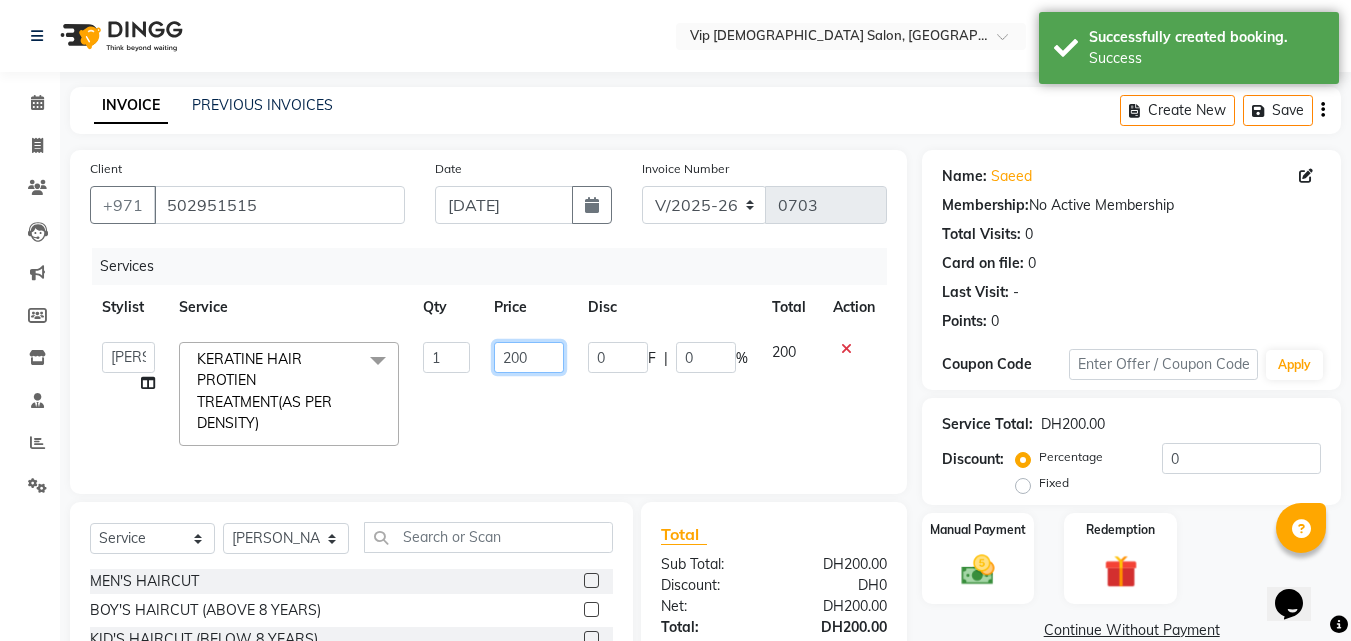 click on "200" 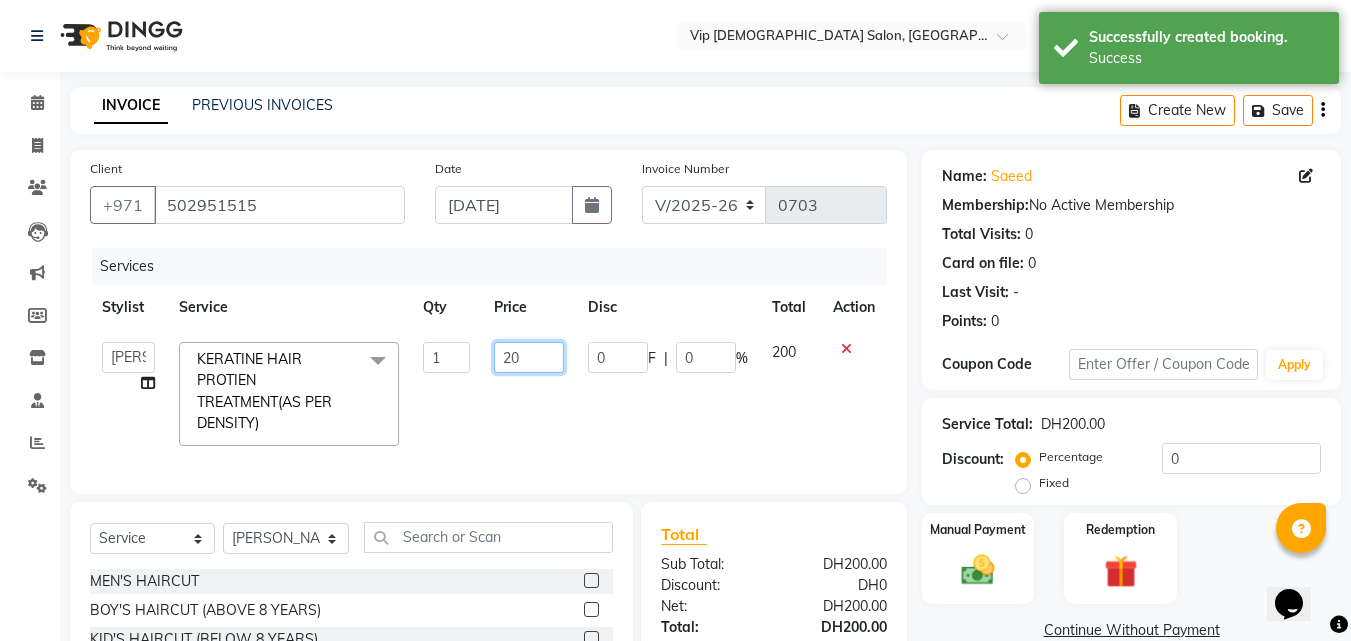 type on "2" 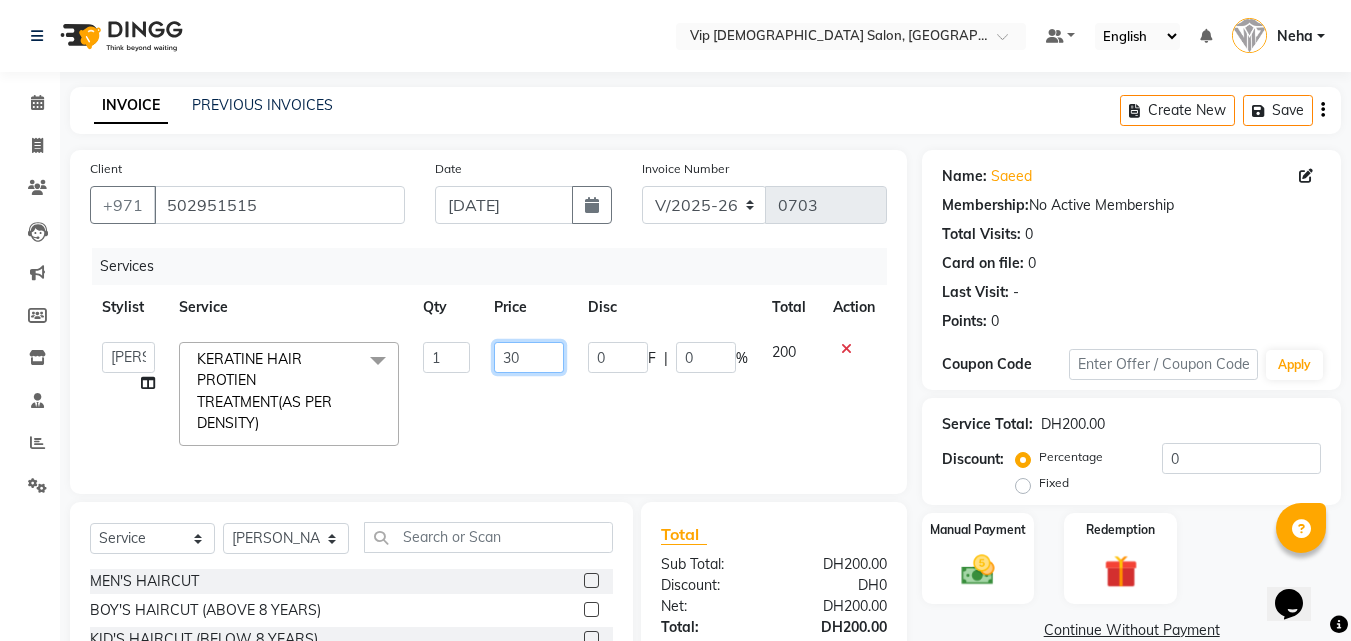 type on "300" 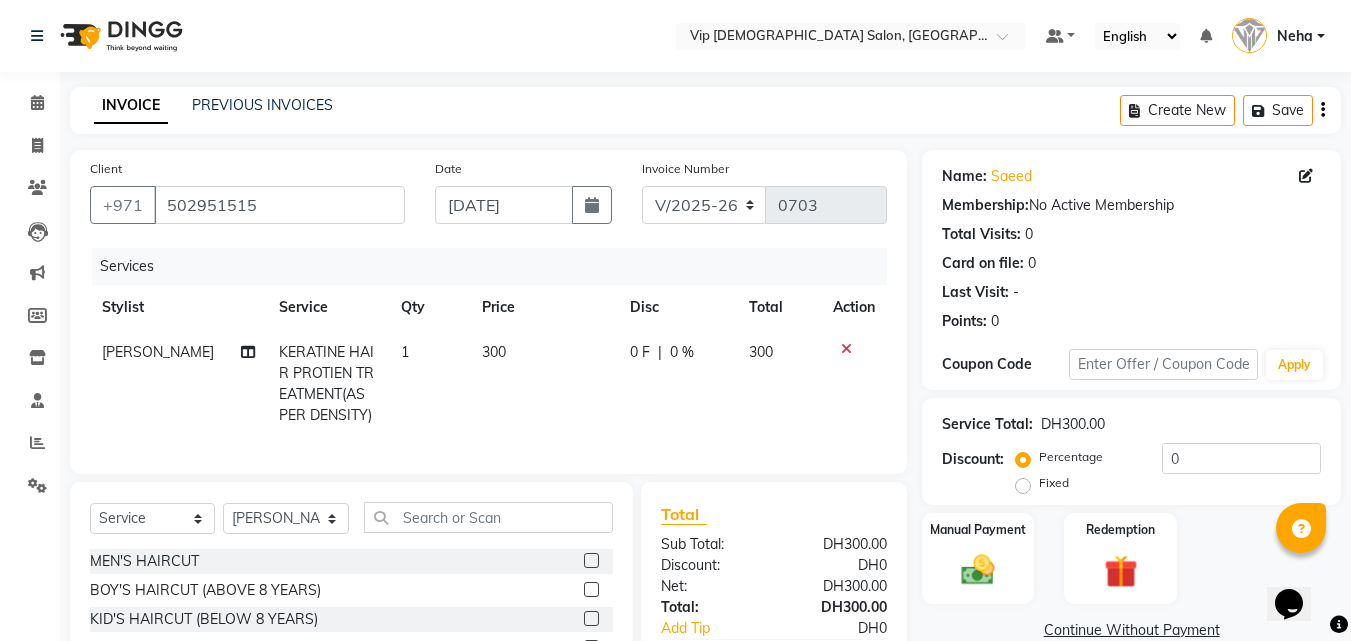 click on "Client +971 502951515 Date 10-07-2025 Invoice Number V/2025 V/2025-26 0703 Services Stylist Service Qty Price Disc Total Action Ayoub Lakhbizi KERATINE HAIR PROTIEN TREATMENT(AS PER DENSITY) 1 300 0 F | 0 % 300 Select  Service  Product  Membership  Package Voucher Prepaid Gift Card  Select Stylist AHMED MOHAMED MOHAMED ELKHODARY ABDELHAMID Ali Rana Allauddin Anwar Ali Ameen Ayoub Lakhbizi Jairah Mr. Mohannad Neha Nelson Ricalyn Colcol Riffat Magdy Taufeeq Anwar Ali Tauseef  Akhilaque Zoya Bhatti. MEN'S HAIRCUT  BOY'S HAIRCUT (ABOVE 8 YEARS)  KID'S HAIRCUT (BELOW 8 YEARS)  BEARD TRIM  BEARD CRAFTING  CLEAN SHAVE  MEN'S HAIRCUT + BEARD TRIM  MEN'S HAIRCUT + BEARD CRAFTING  MEN'S HAIRCUT + CLEAN SHAVE  HEAD OIL MASSAGE  HAIR STYLE (WASH+BLOWDRY)  HAIR SCRUB (ANTI-DANDRUFF - CLEANSING)  HAIR SPA (CREAMBATH + STEAM = RELAX)  HAIR GLOBAL COLOR (SHORT)  HAIR GLOBAL COLOR (LONG)  HAIR HIGHLIGHTS (AS PER DENSITY)  BEARD COLOR  SIDELOCK COLOR  MOUSTACHE COLOR  KERATINE HAIR PROTIEN TREATMENT(AS PER DENSITY)  D-TAN  DH0" 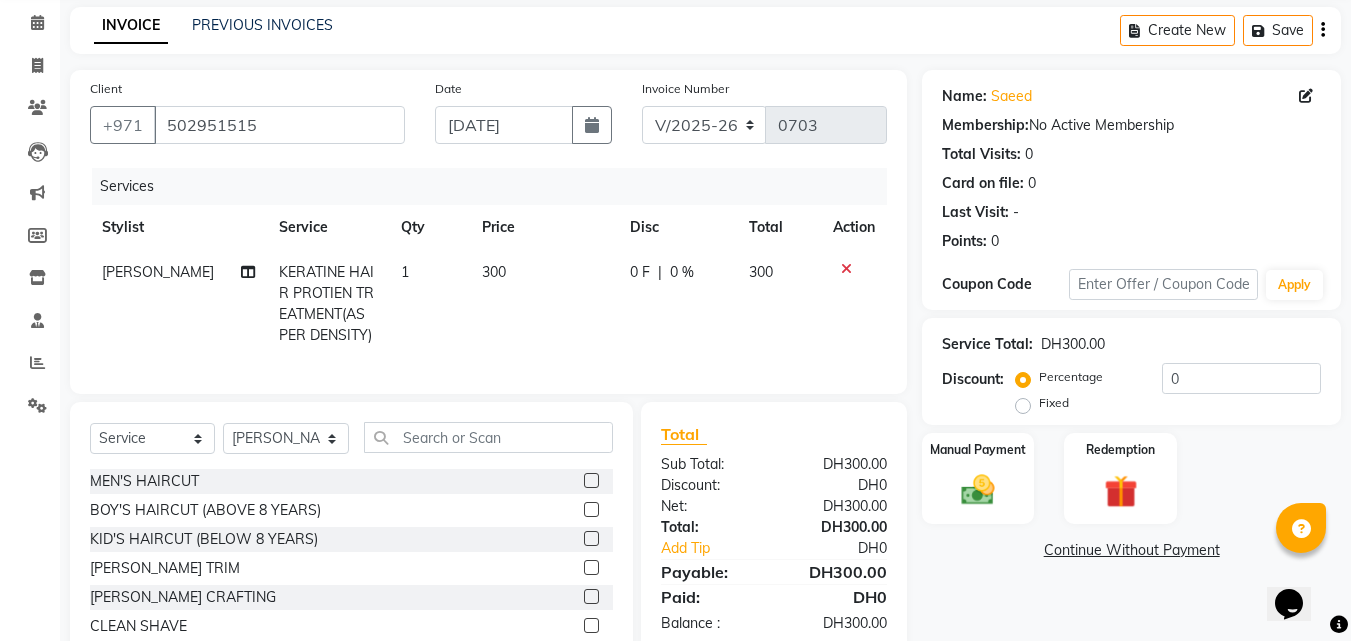 scroll, scrollTop: 181, scrollLeft: 0, axis: vertical 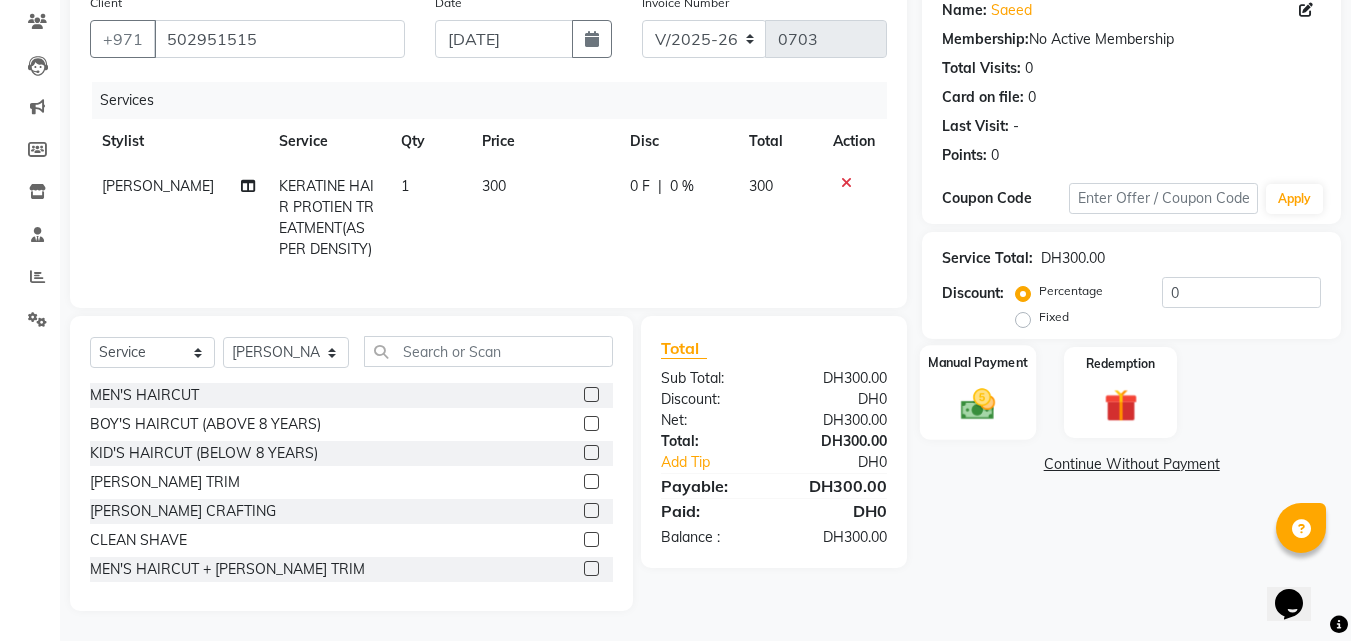 click 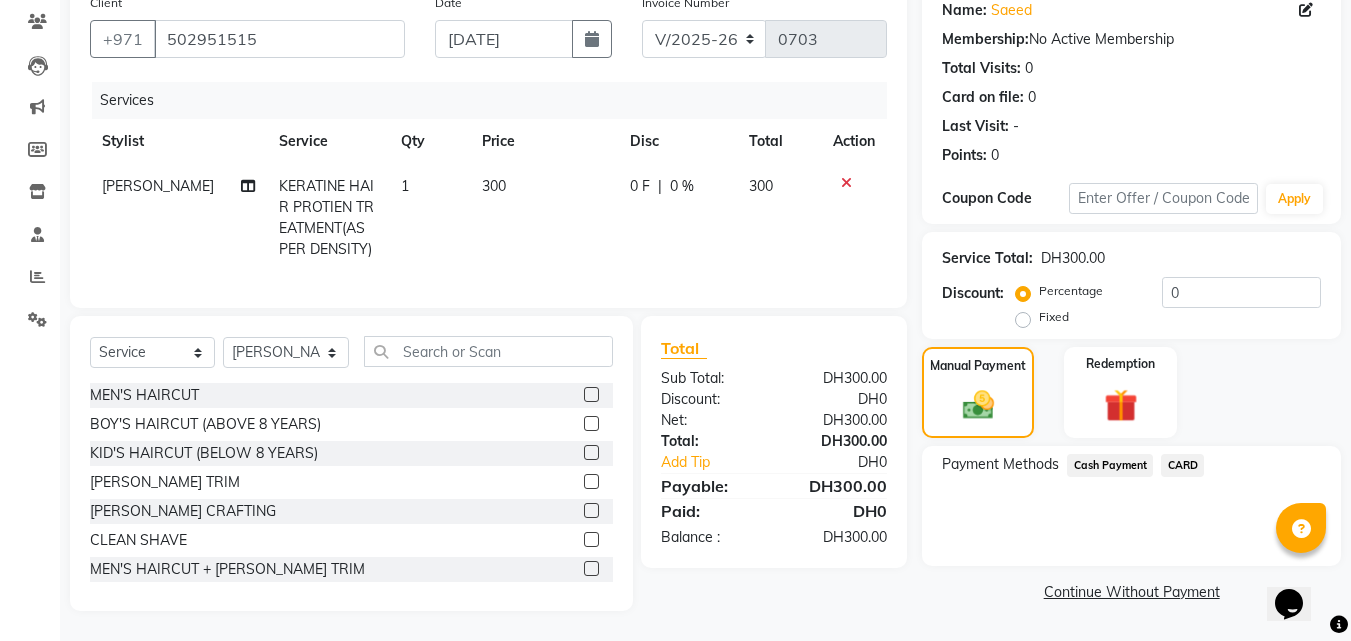 click on "CARD" 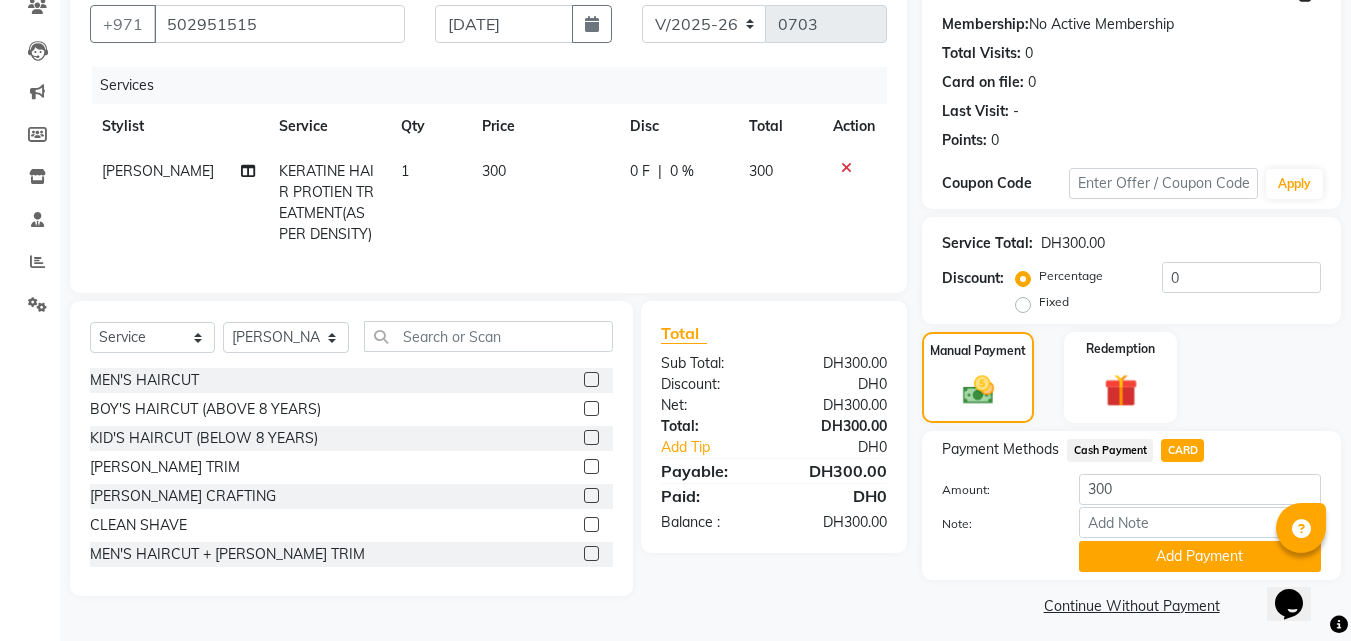click on "Payment Methods  Cash Payment   CARD  Amount: 300 Note: Add Payment" 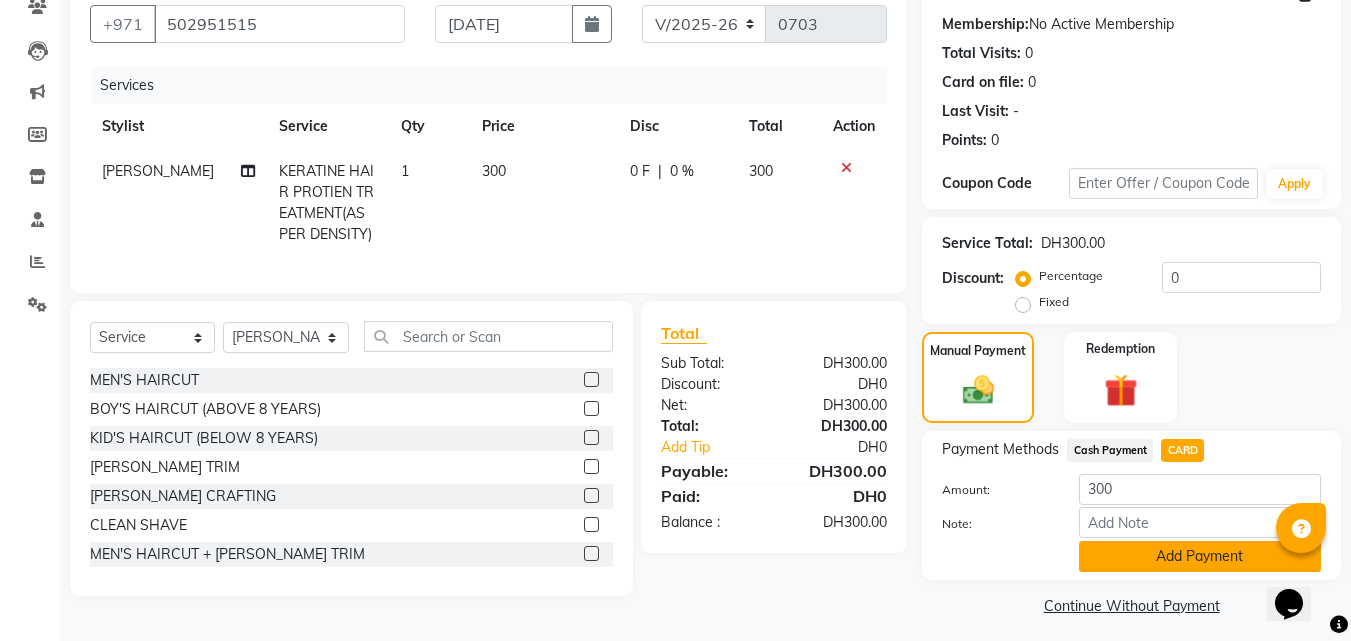click on "Add Payment" 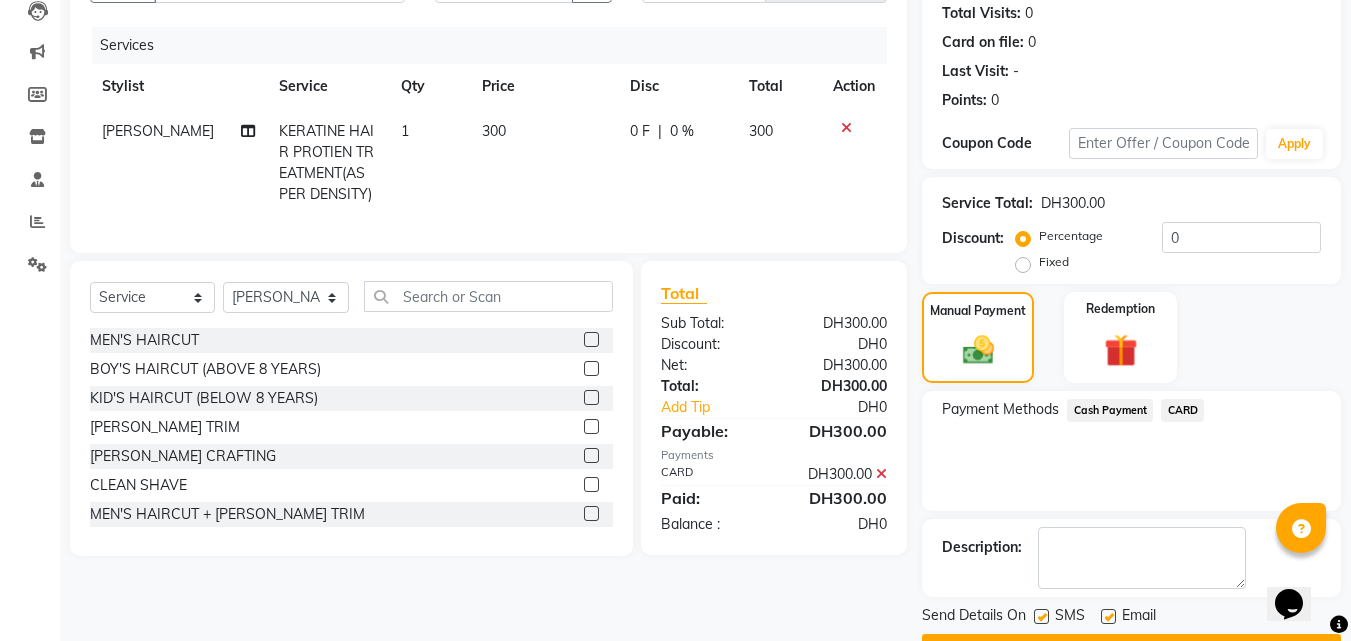 scroll, scrollTop: 275, scrollLeft: 0, axis: vertical 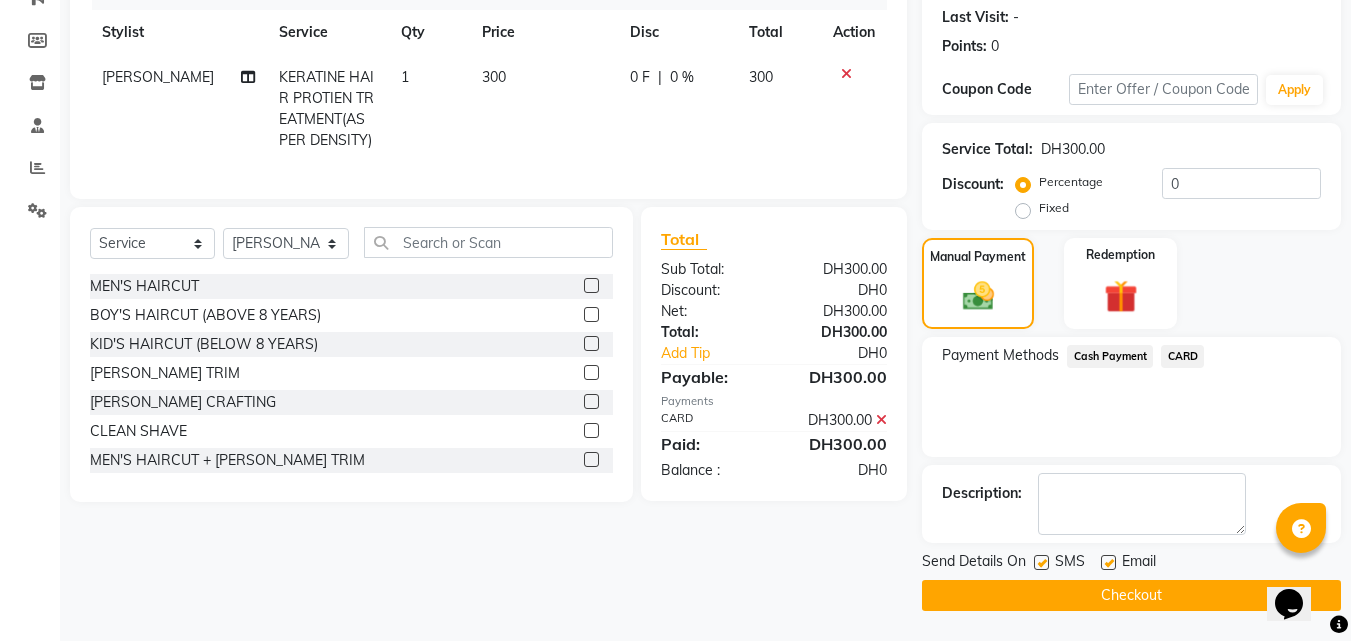 click on "Checkout" 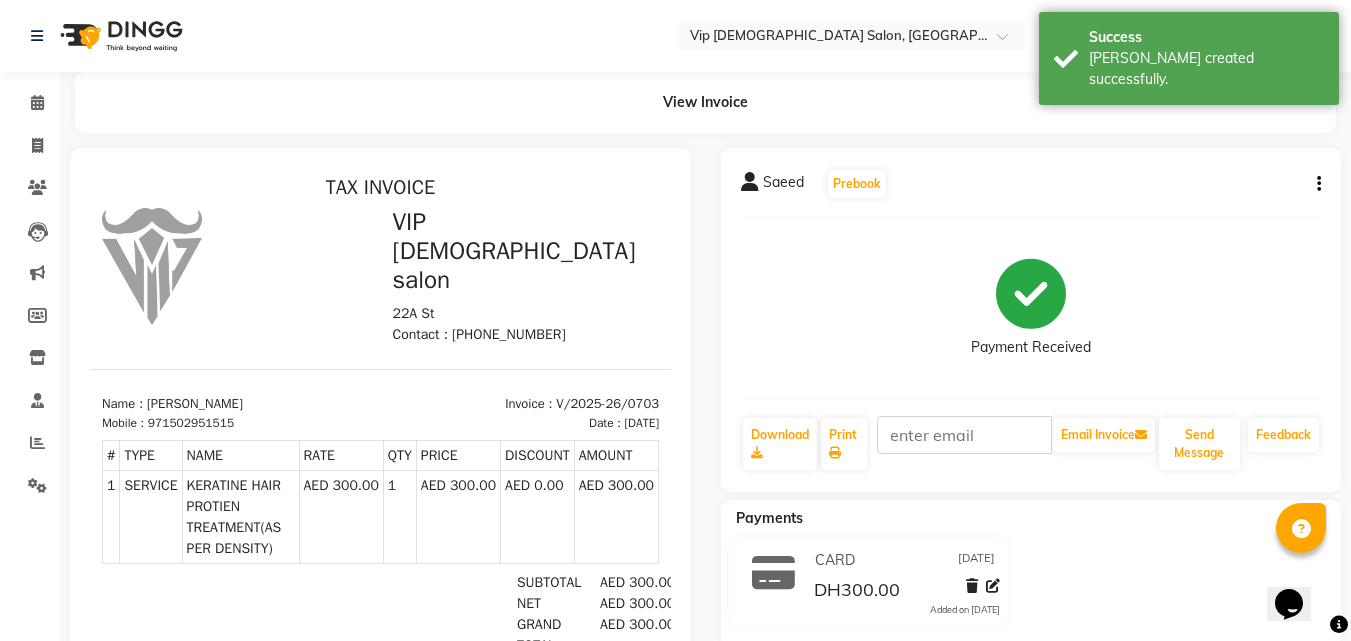 scroll, scrollTop: 0, scrollLeft: 0, axis: both 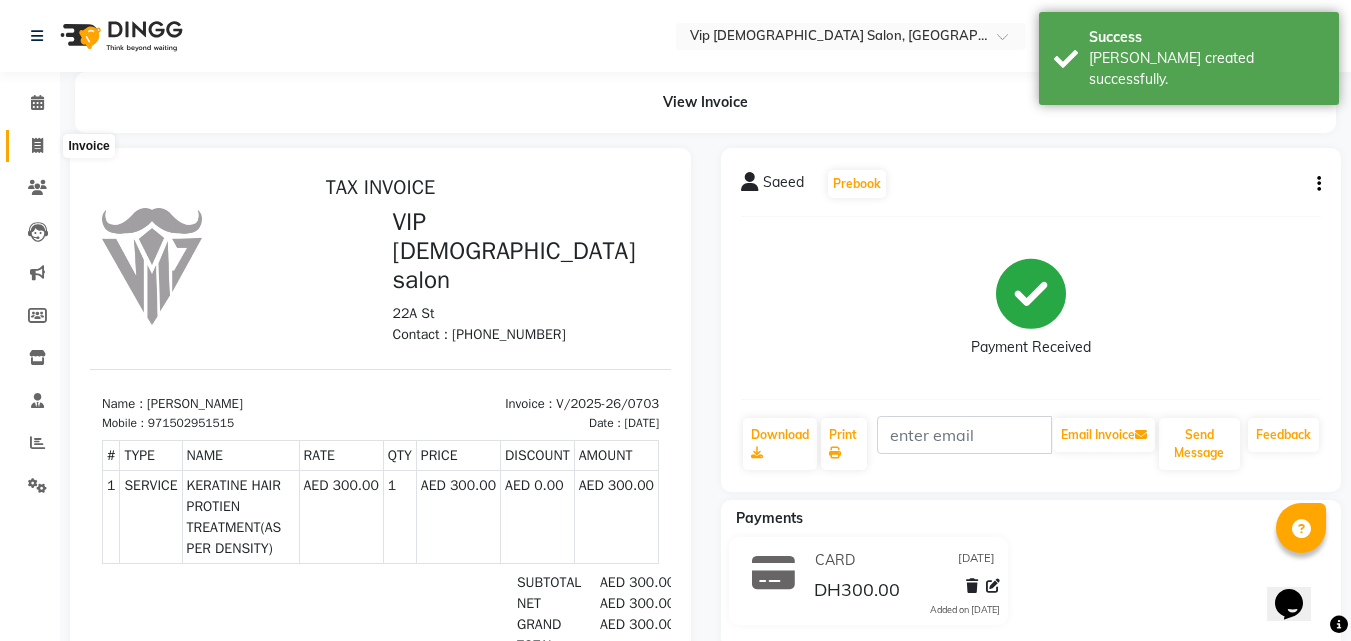 click 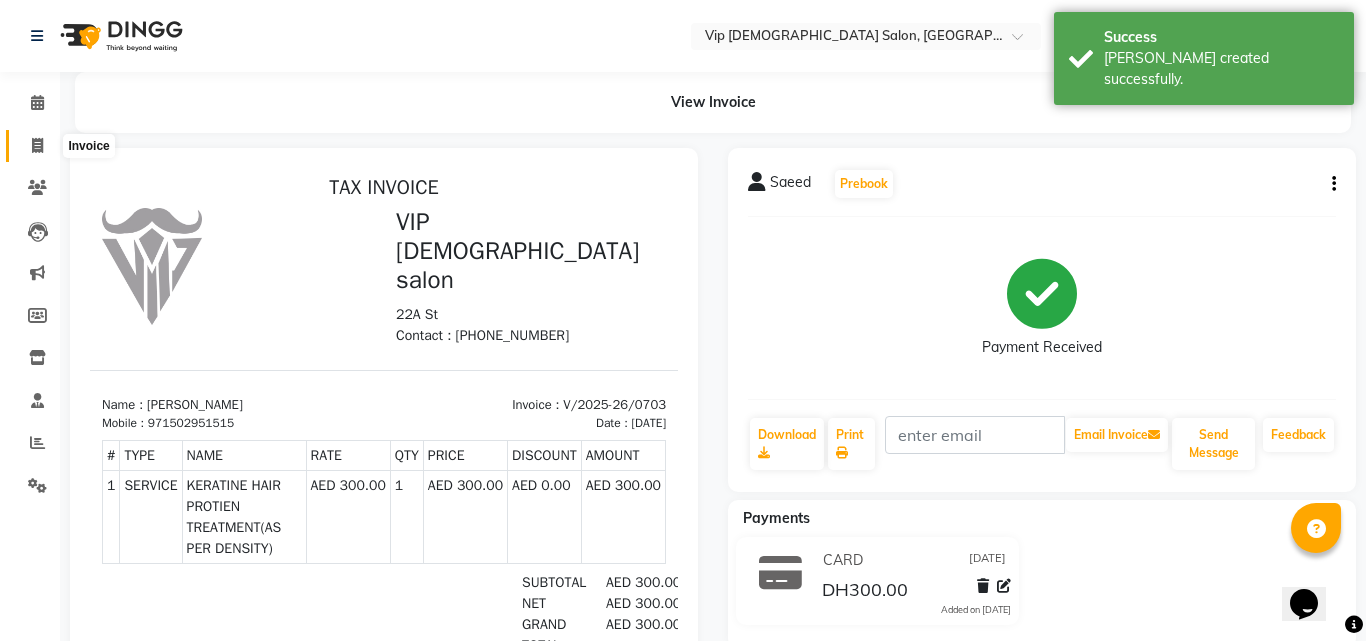 select on "8415" 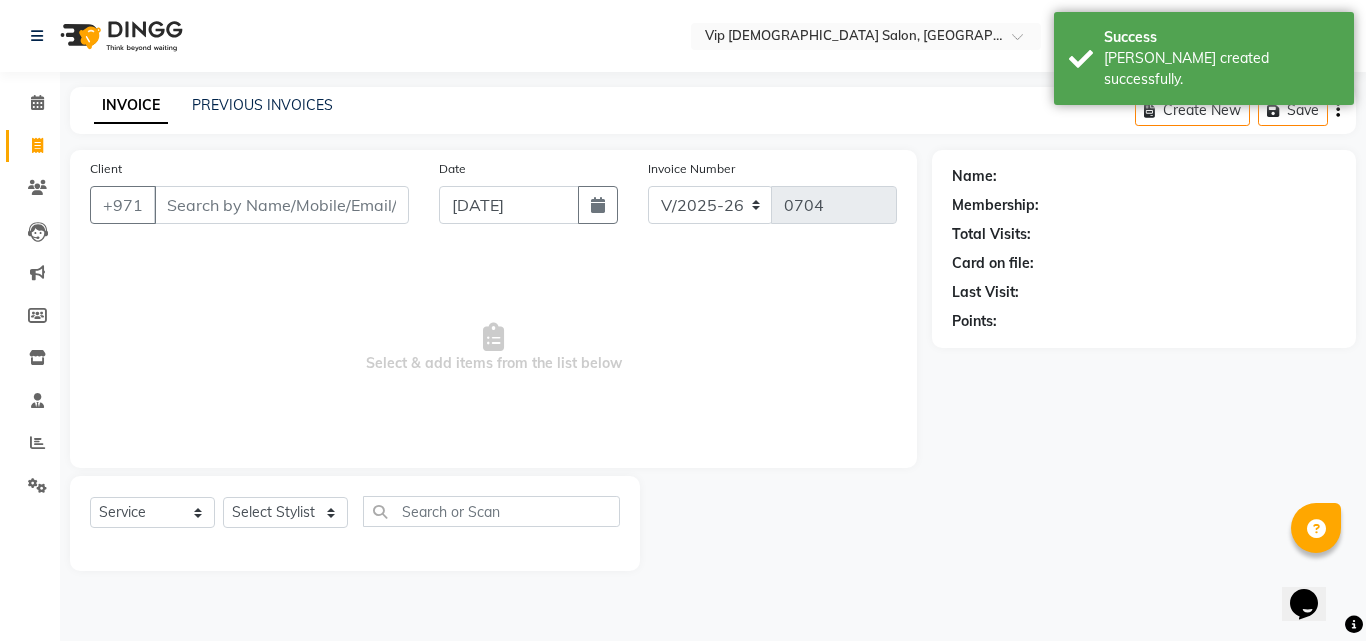 click on "Client" at bounding box center (281, 205) 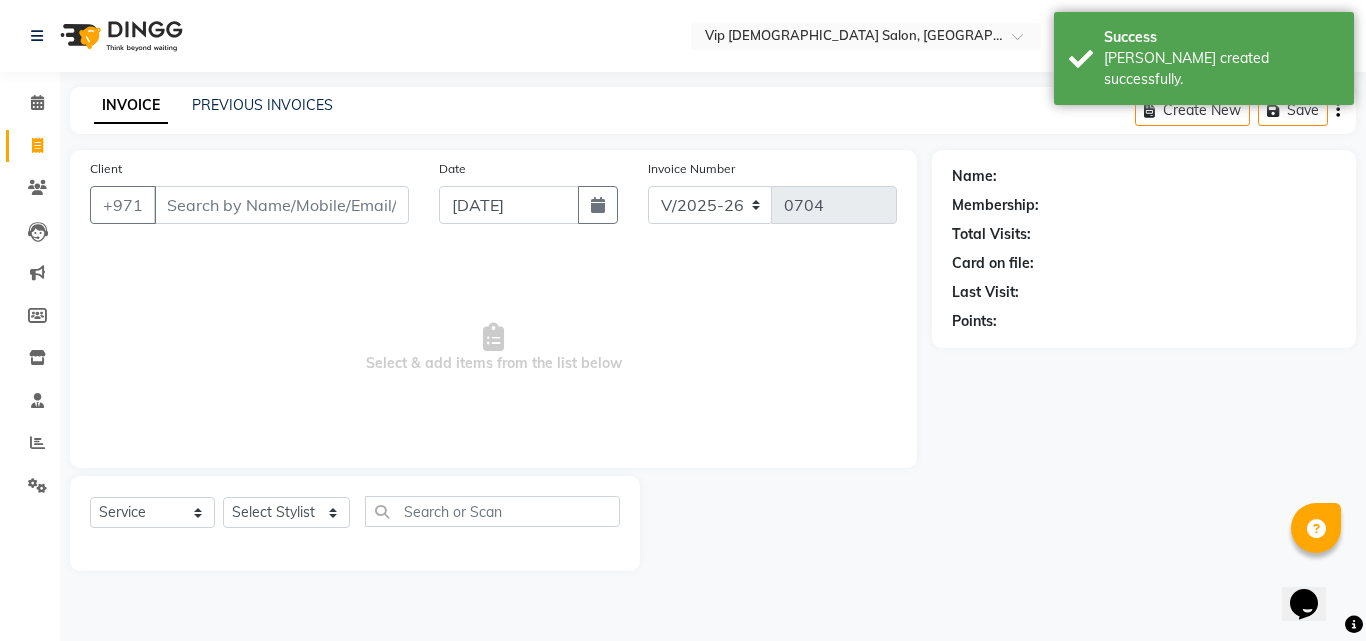 type on "d" 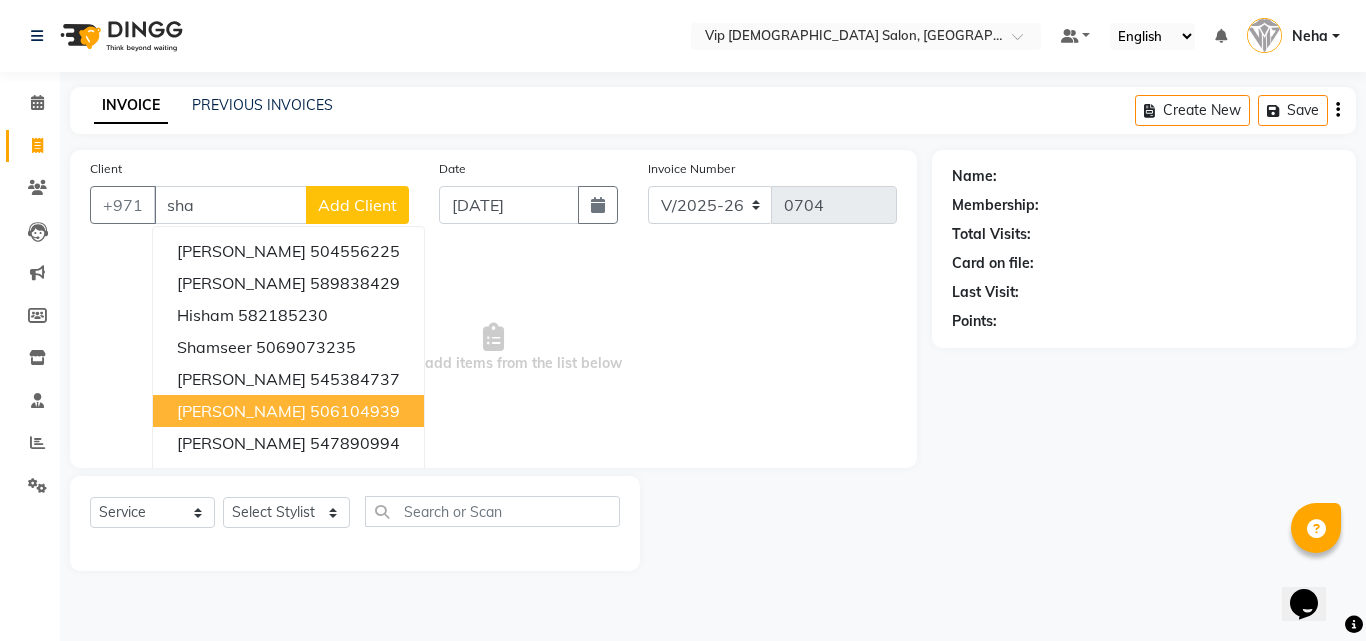 click on "Shahnawaz" at bounding box center [241, 411] 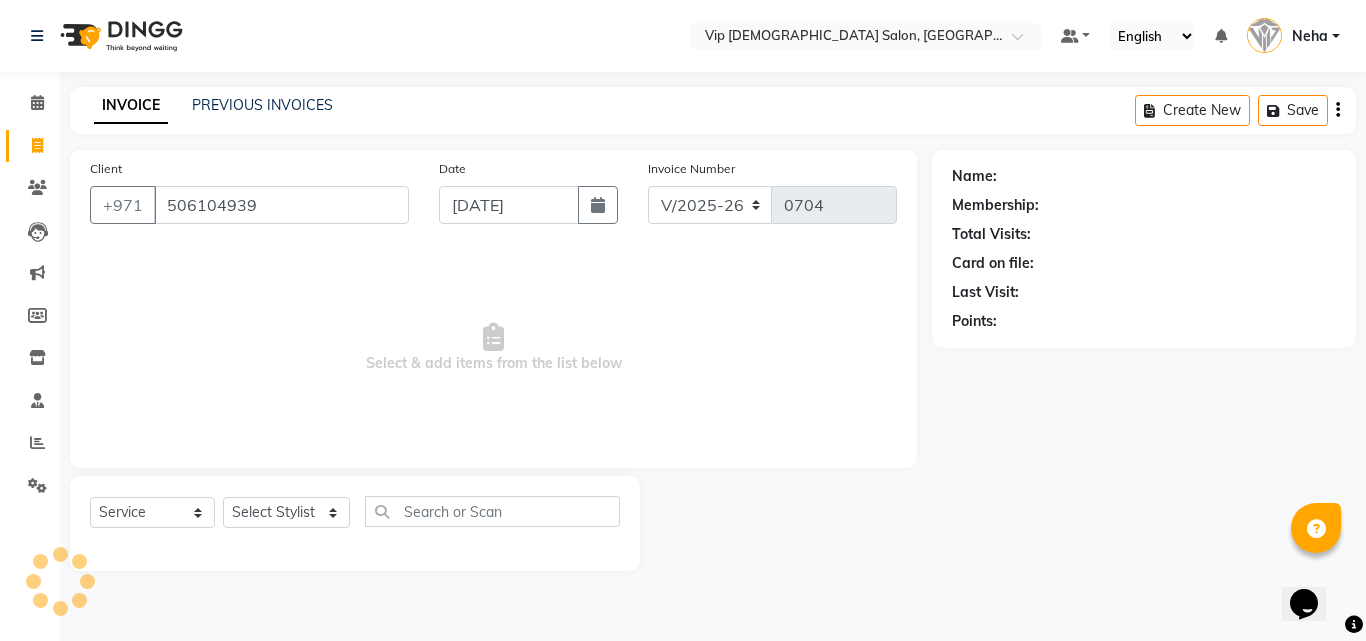 type on "506104939" 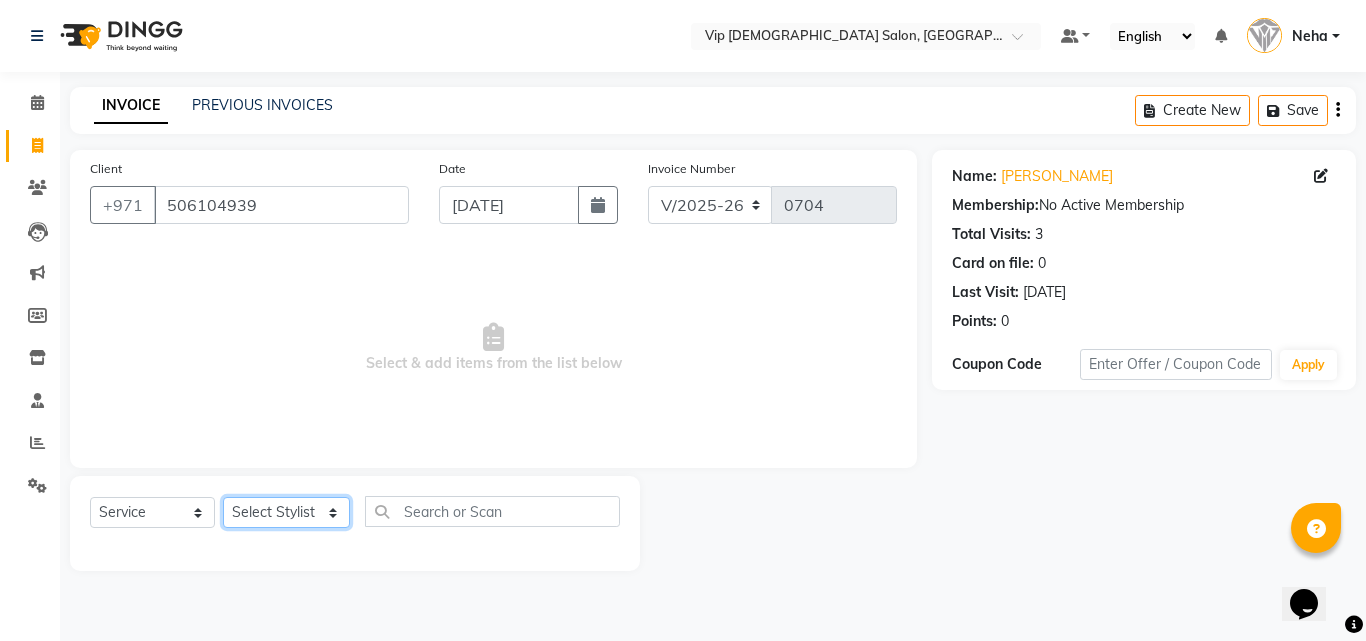 click on "Select Stylist AHMED MOHAMED MOHAMED ELKHODARY ABDELHAMID Ali Rana Allauddin Anwar Ali Ameen Ayoub Lakhbizi Jairah Mr. Mohannad Neha Nelson Ricalyn Colcol Riffat Magdy Taufeeq Anwar Ali Tauseef  Akhilaque Zoya Bhatti." 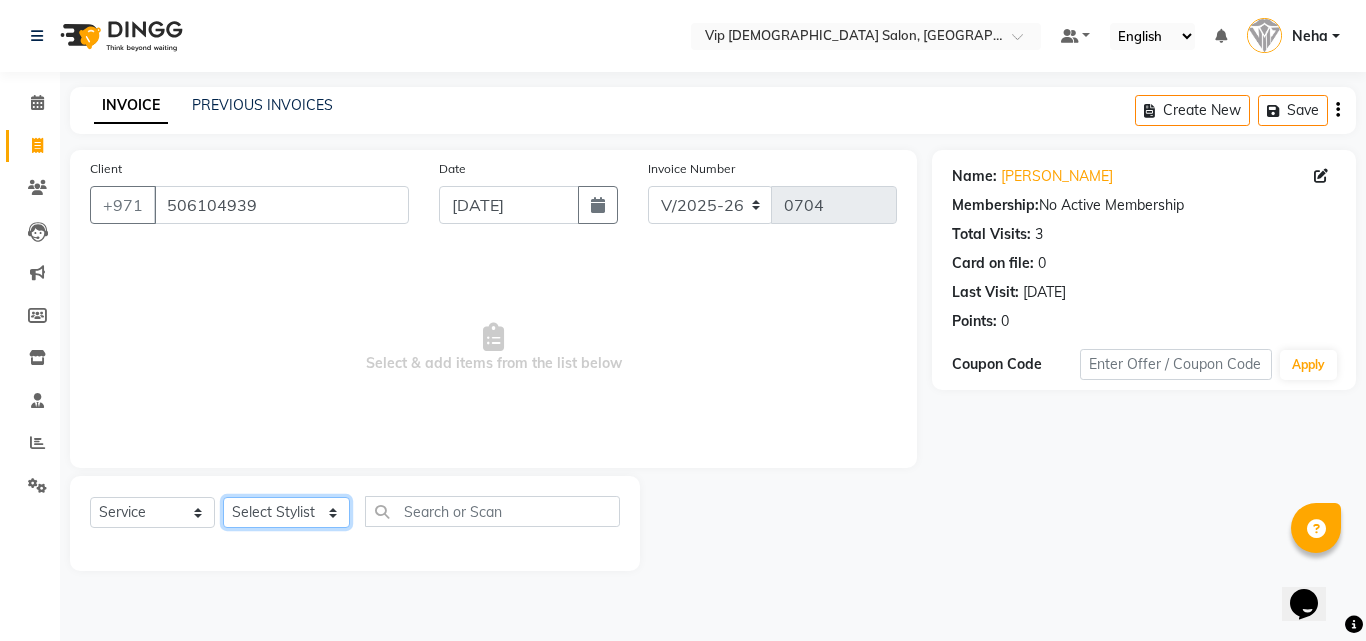select on "81364" 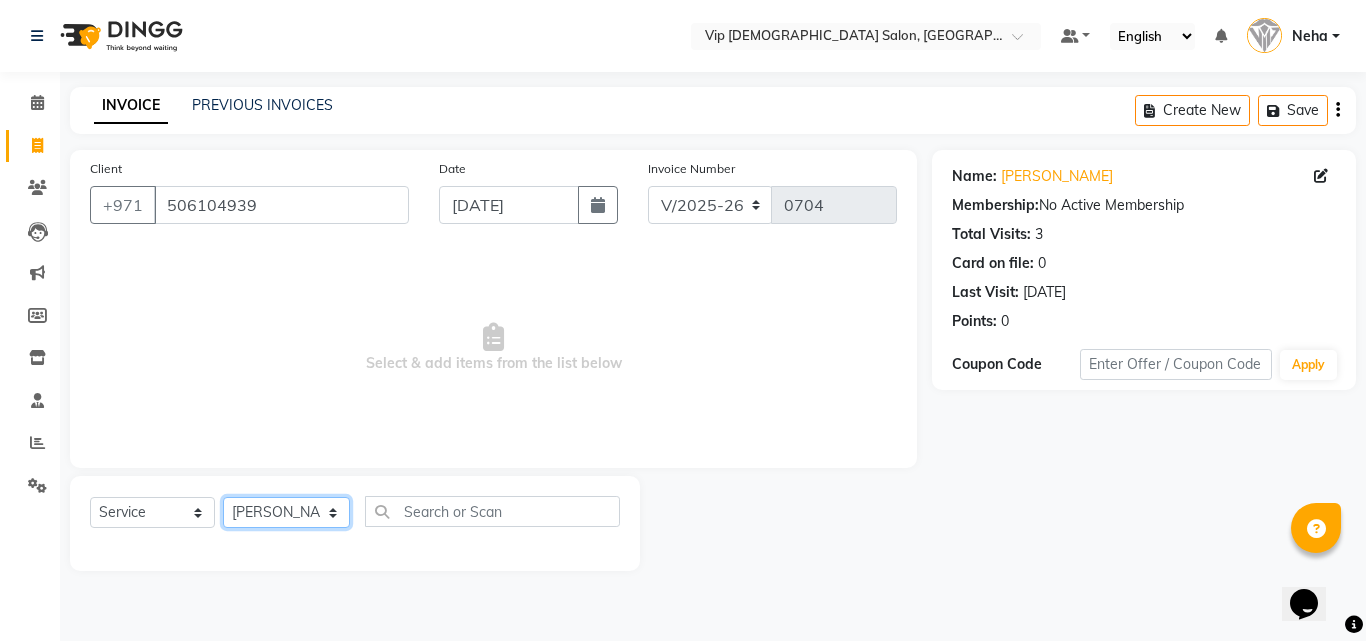 click on "Select Stylist AHMED MOHAMED MOHAMED ELKHODARY ABDELHAMID Ali Rana Allauddin Anwar Ali Ameen Ayoub Lakhbizi Jairah Mr. Mohannad Neha Nelson Ricalyn Colcol Riffat Magdy Taufeeq Anwar Ali Tauseef  Akhilaque Zoya Bhatti." 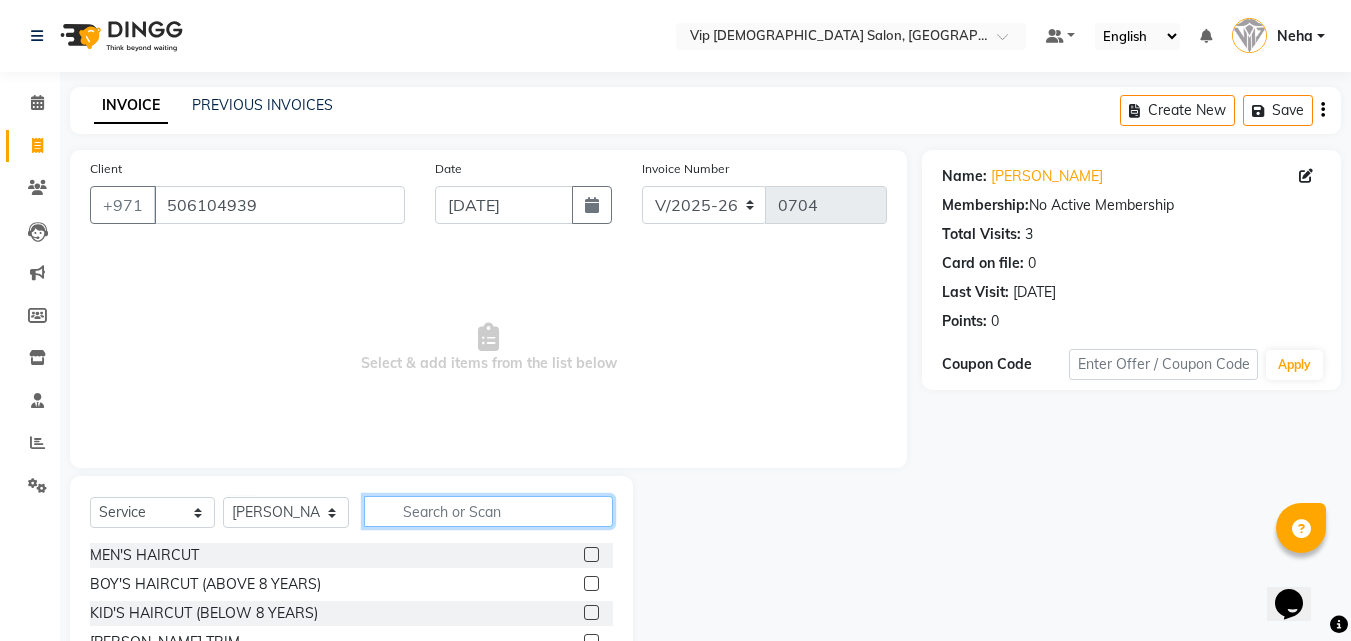 click 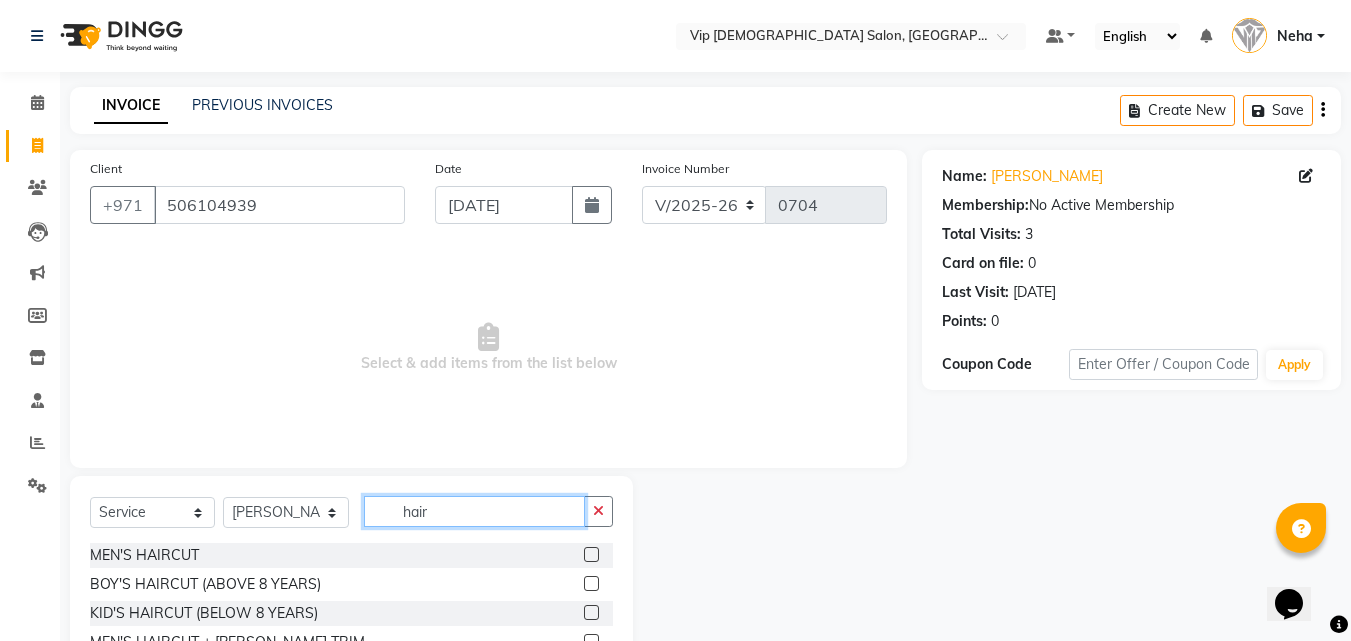 type on "hair" 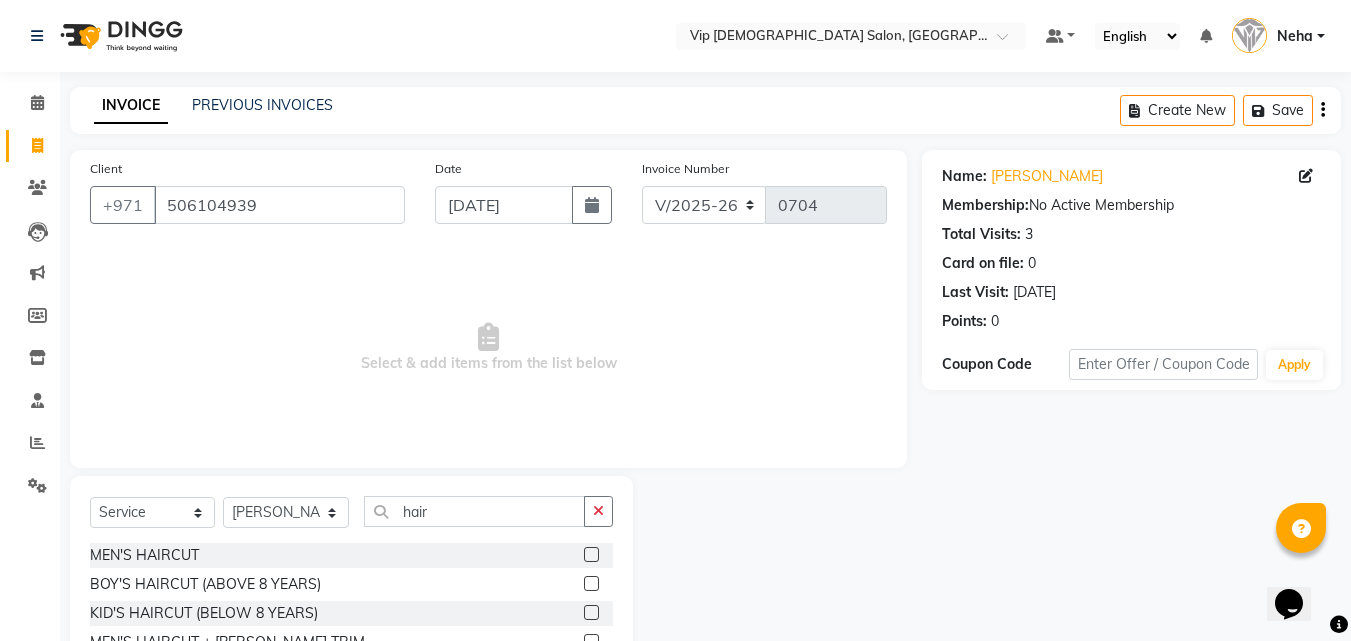 click on "MEN'S HAIRCUT" 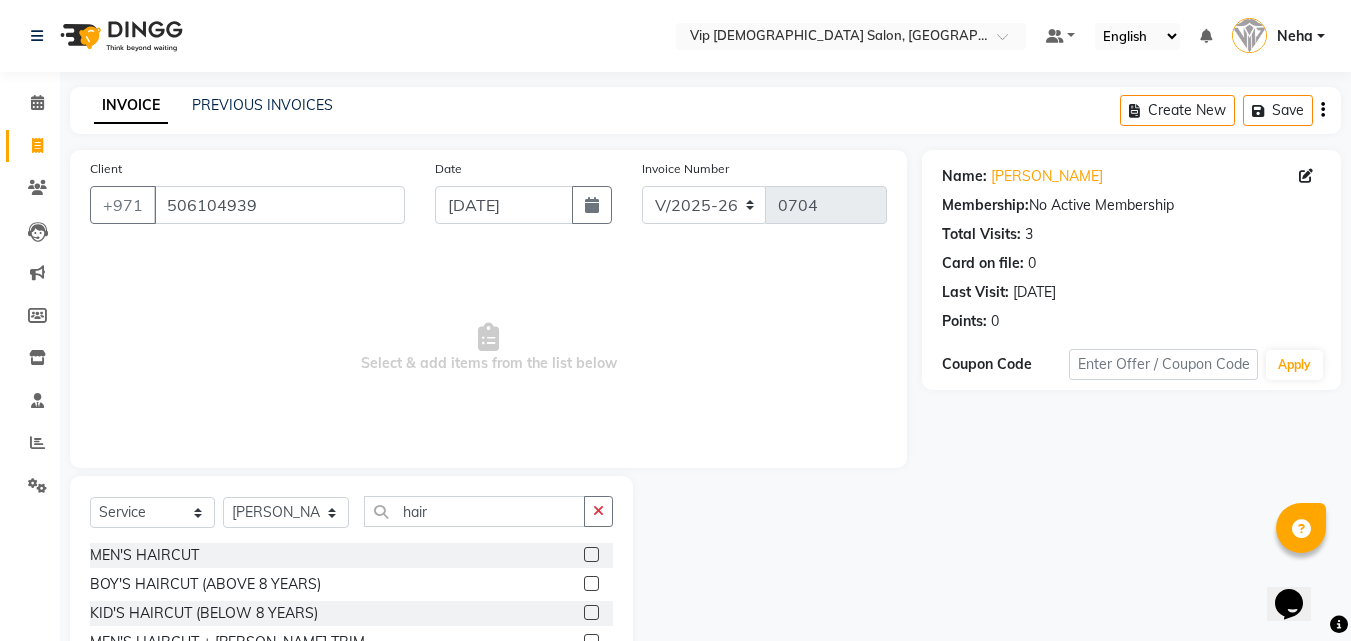 click 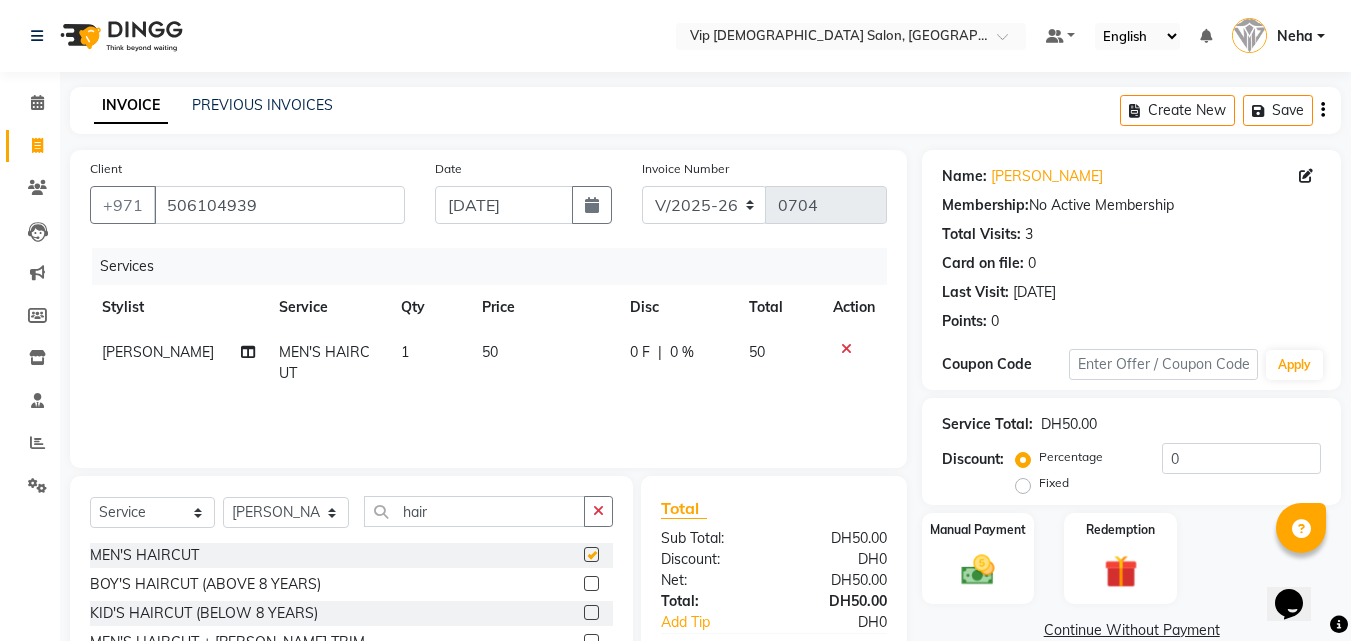 checkbox on "false" 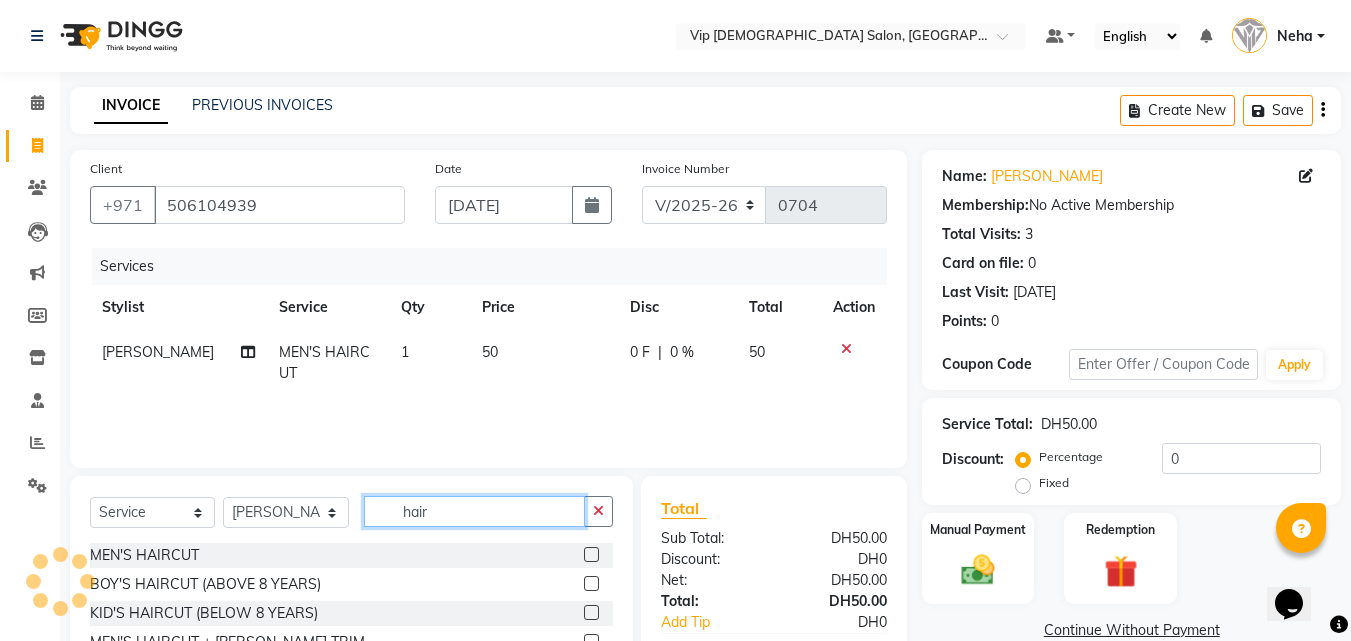 click on "hair" 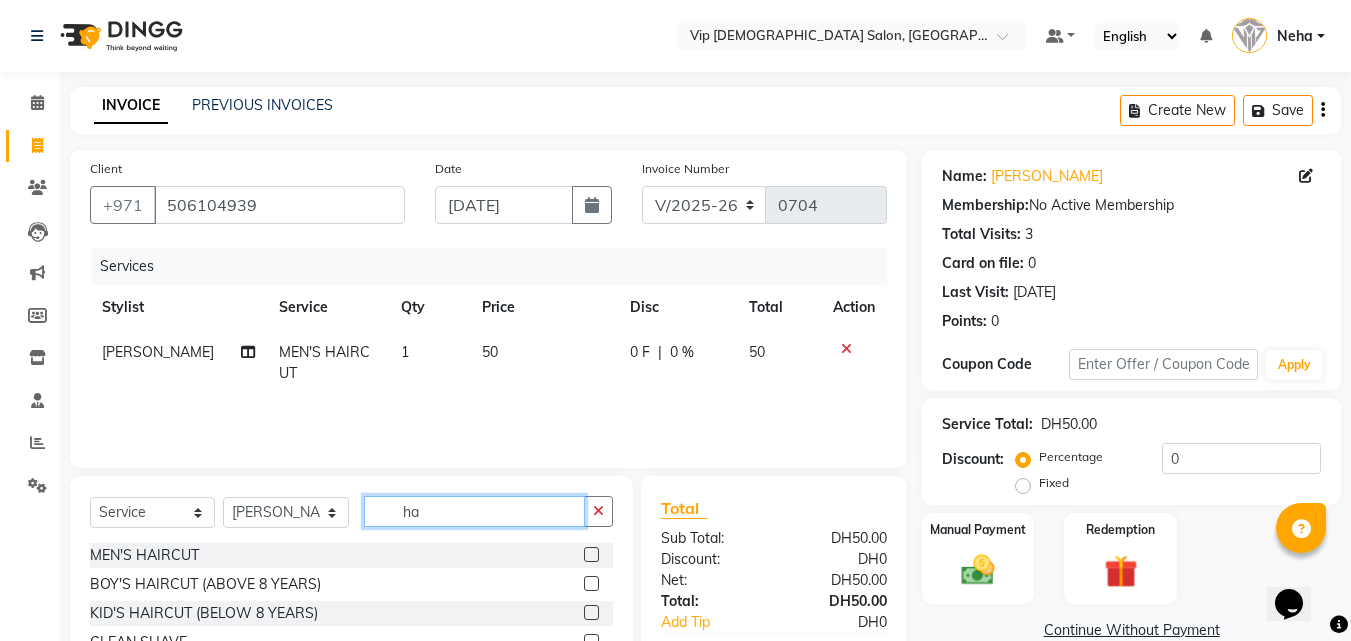 type on "h" 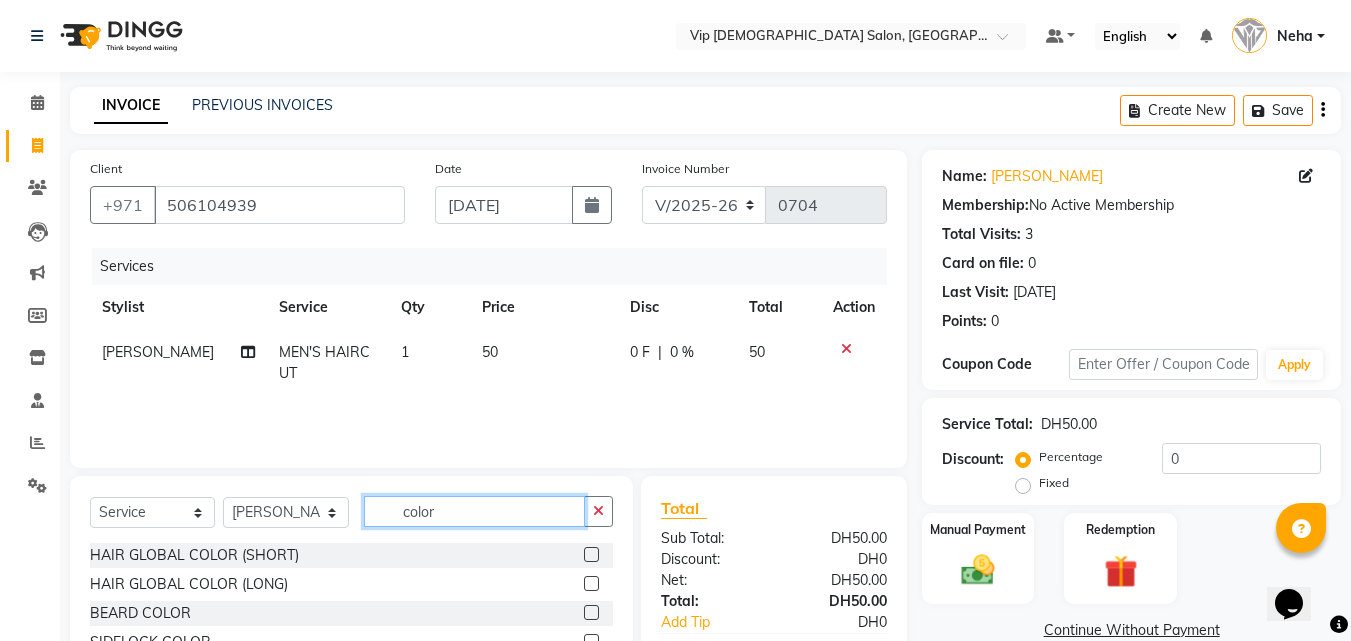 type on "color" 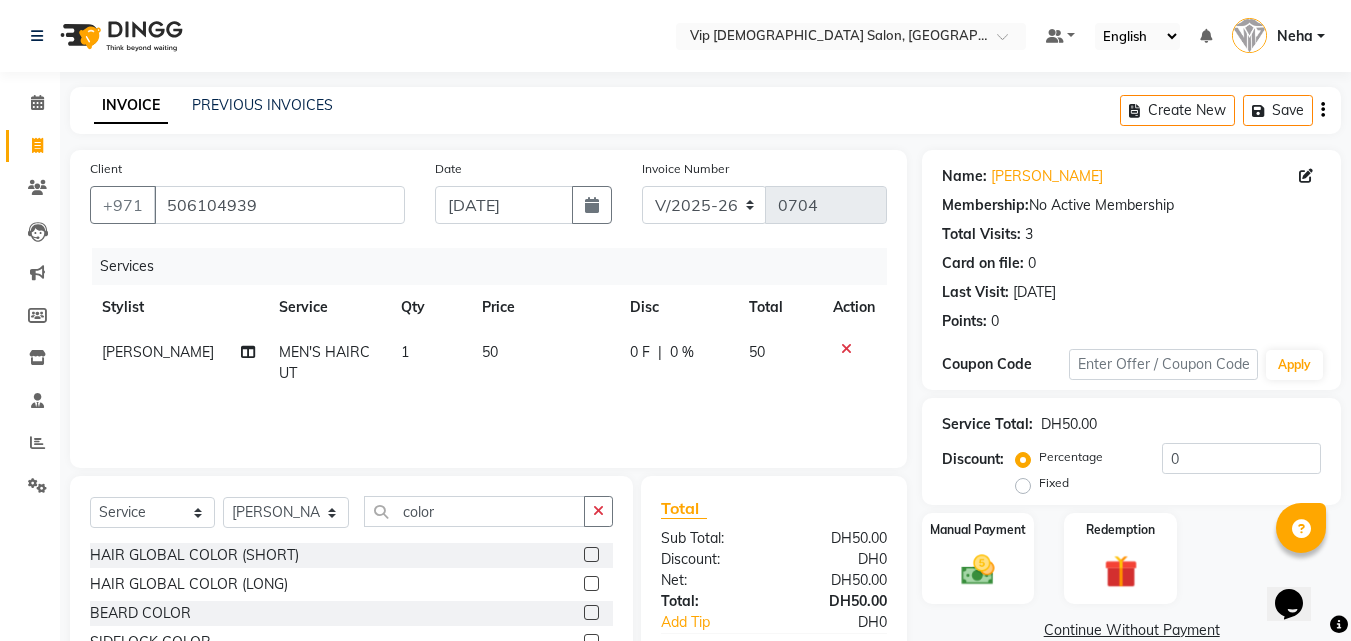 click 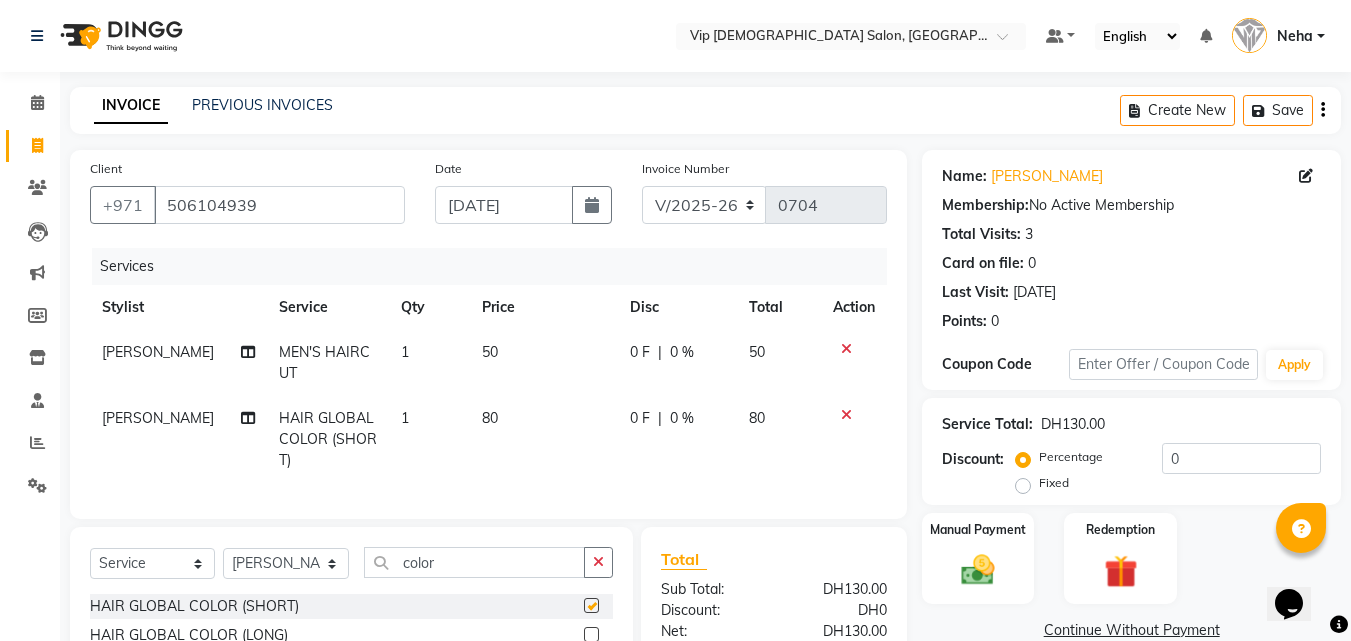 checkbox on "false" 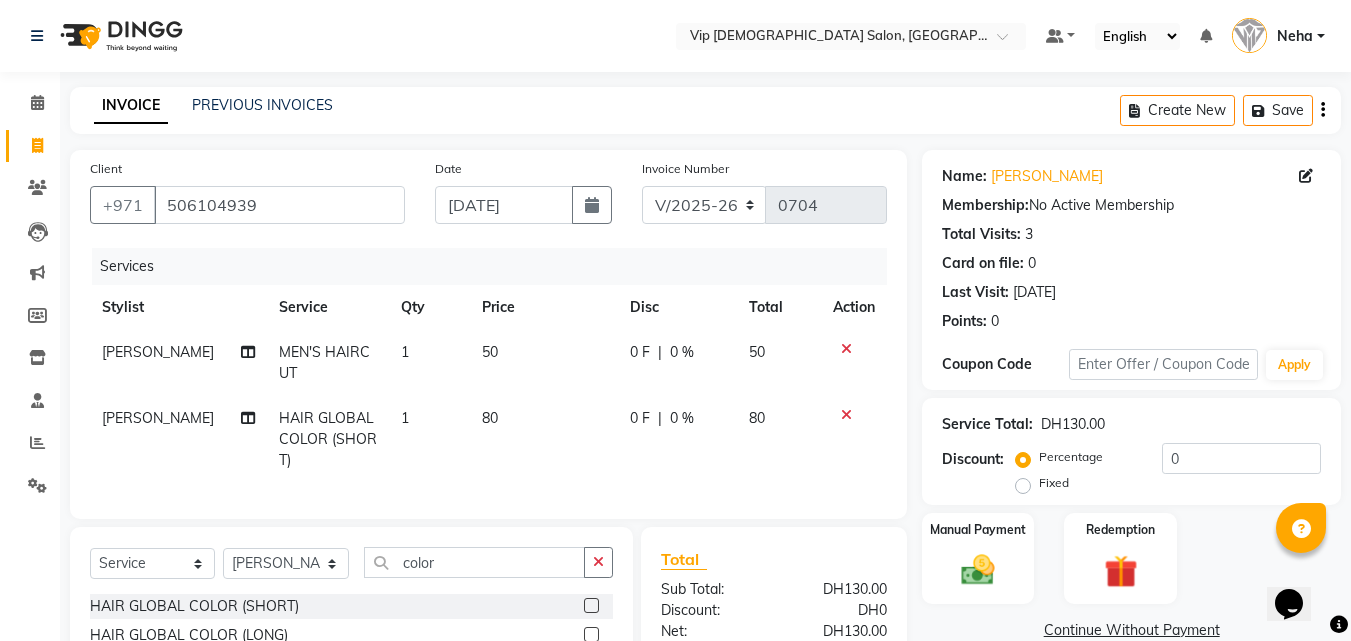 click on "80" 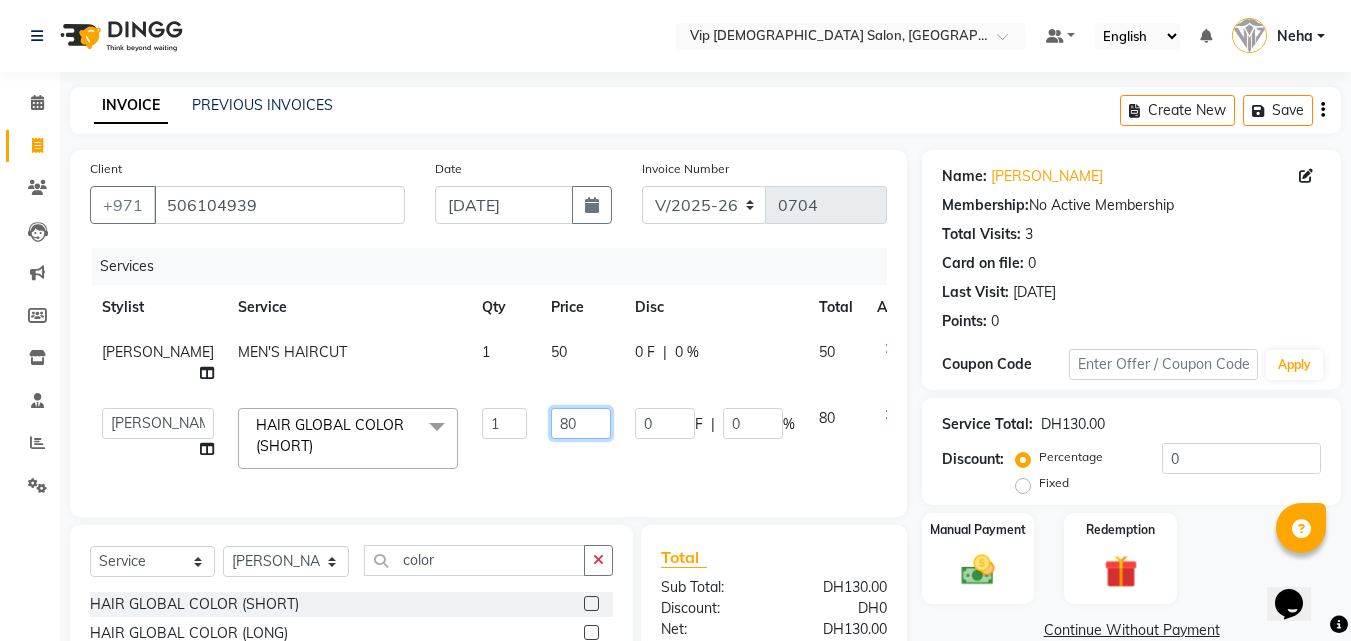 click on "80" 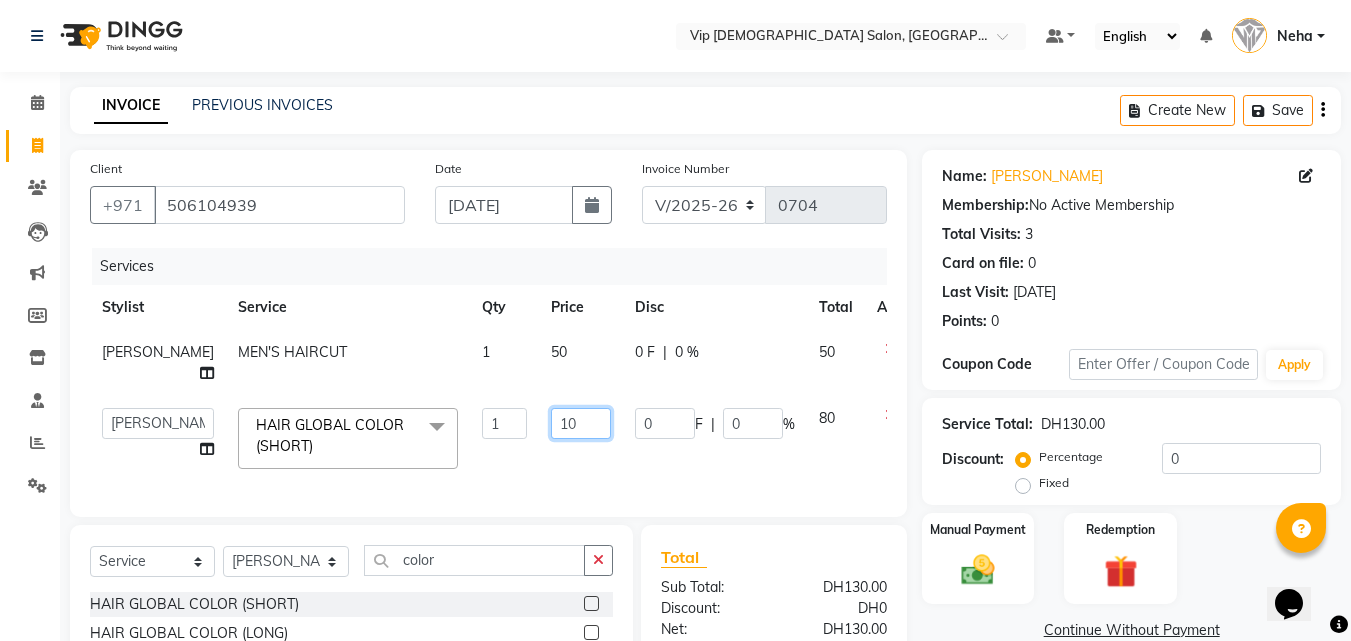 type on "100" 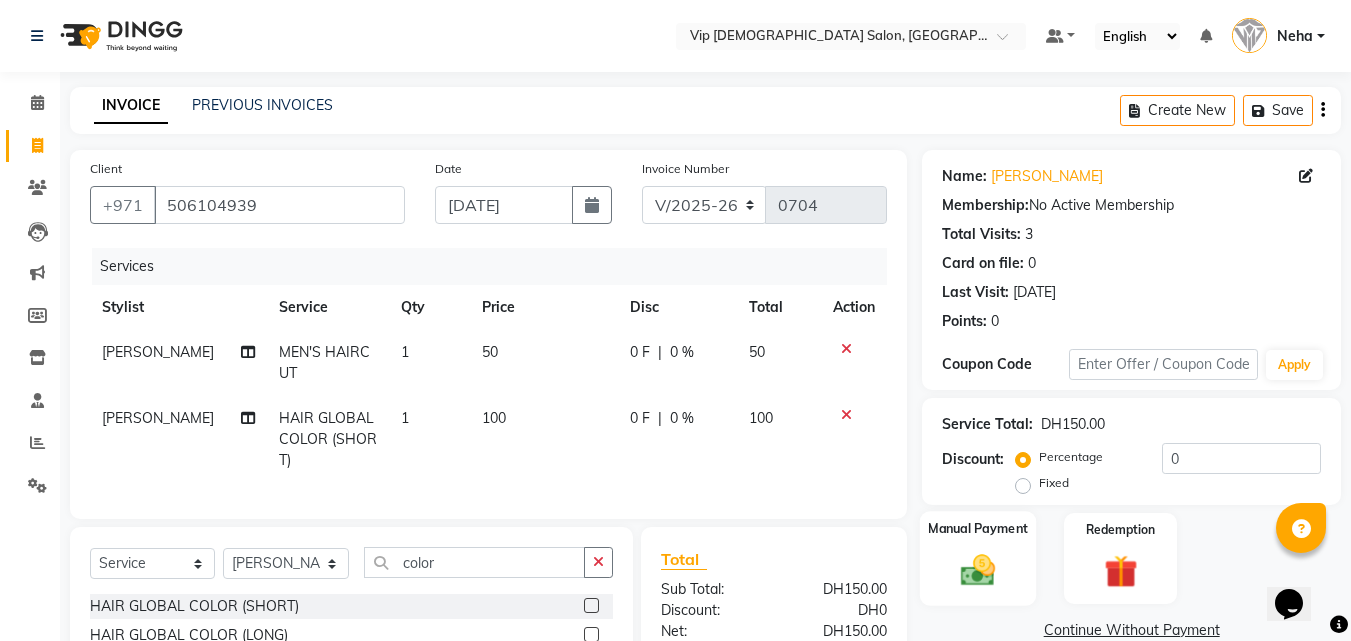 click 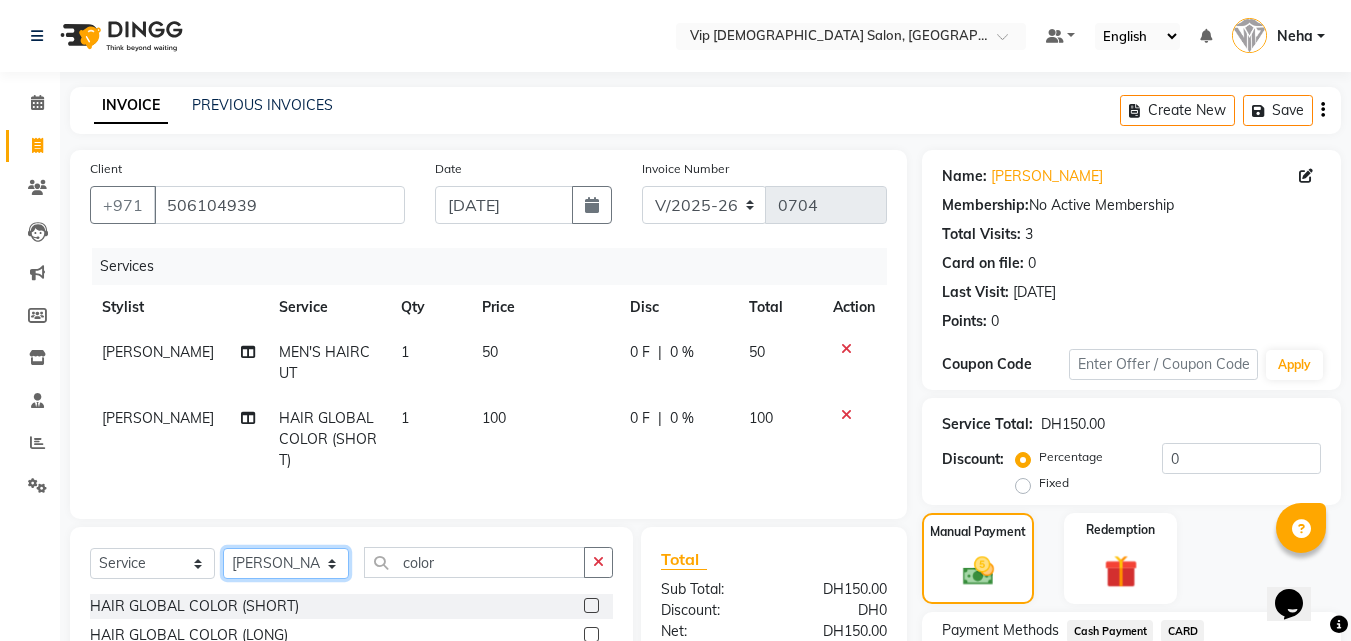 click on "Select Stylist AHMED MOHAMED MOHAMED ELKHODARY ABDELHAMID Ali Rana Allauddin Anwar Ali Ameen Ayoub Lakhbizi Jairah Mr. Mohannad Neha Nelson Ricalyn Colcol Riffat Magdy Taufeeq Anwar Ali Tauseef  Akhilaque Zoya Bhatti." 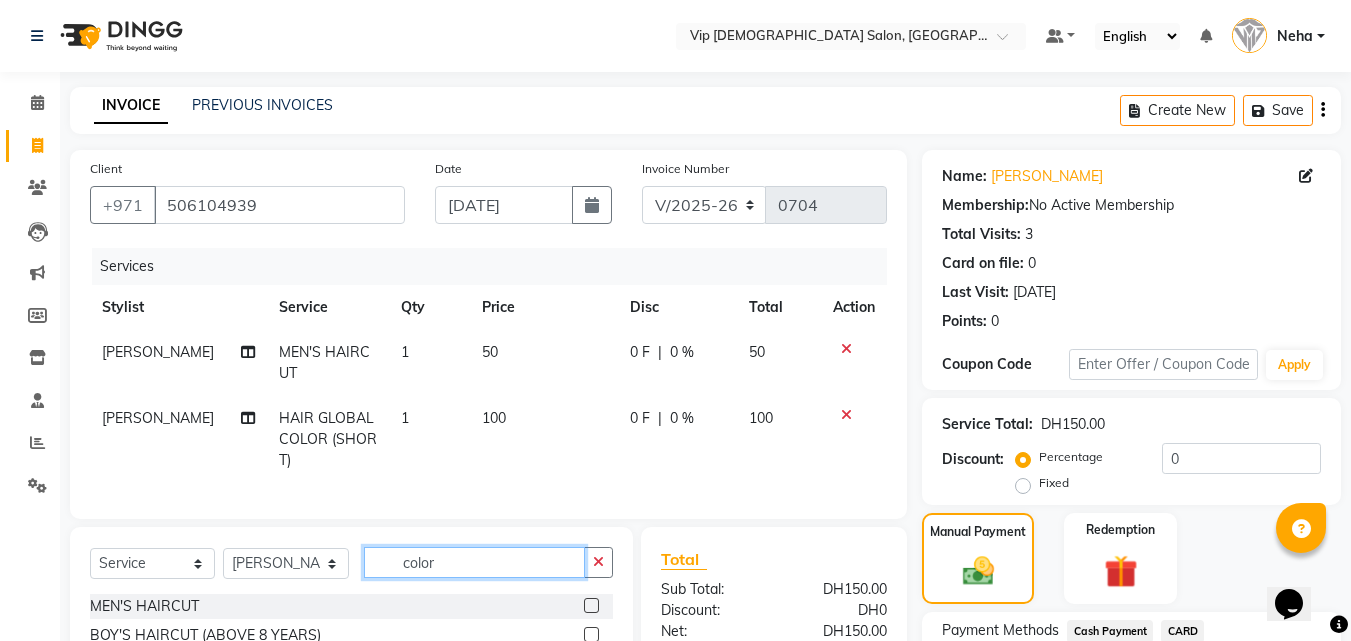 click on "color" 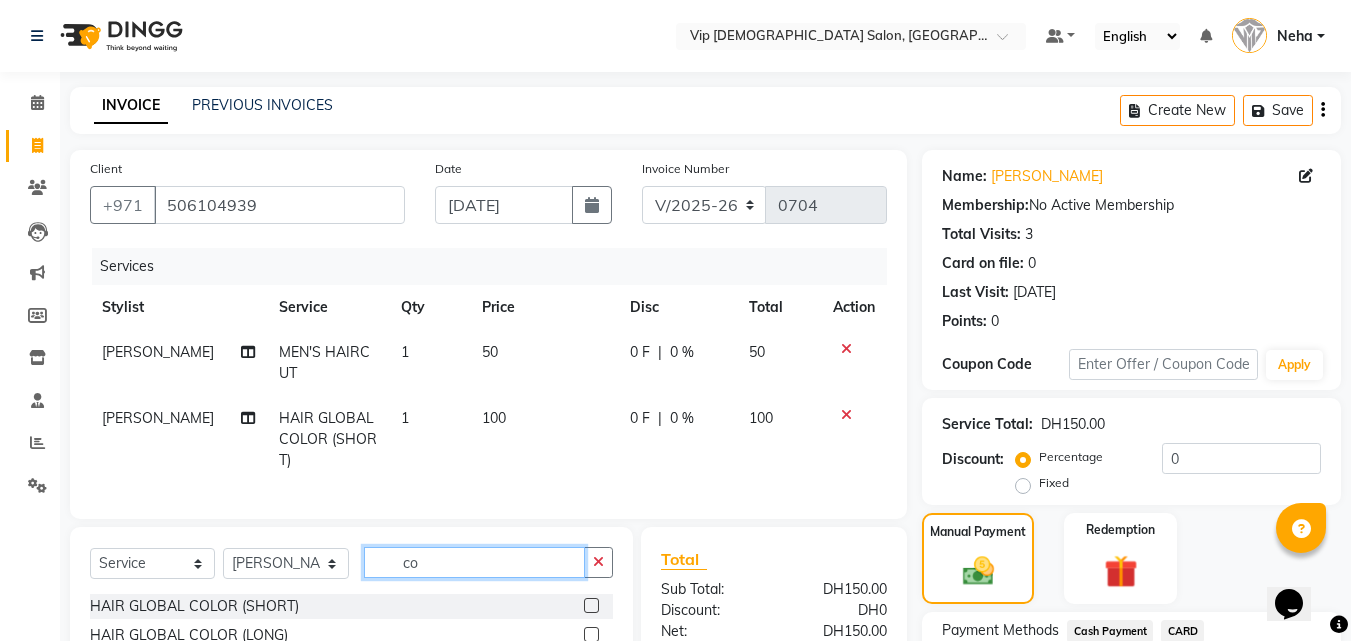 type on "c" 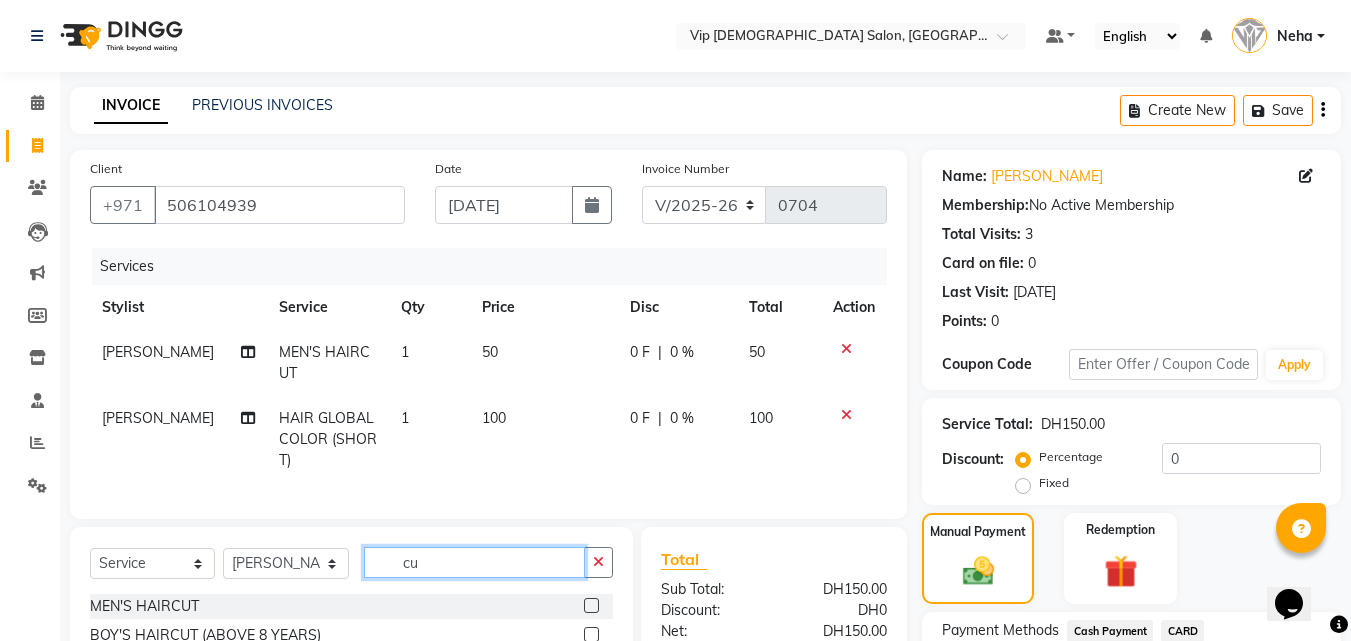 type on "c" 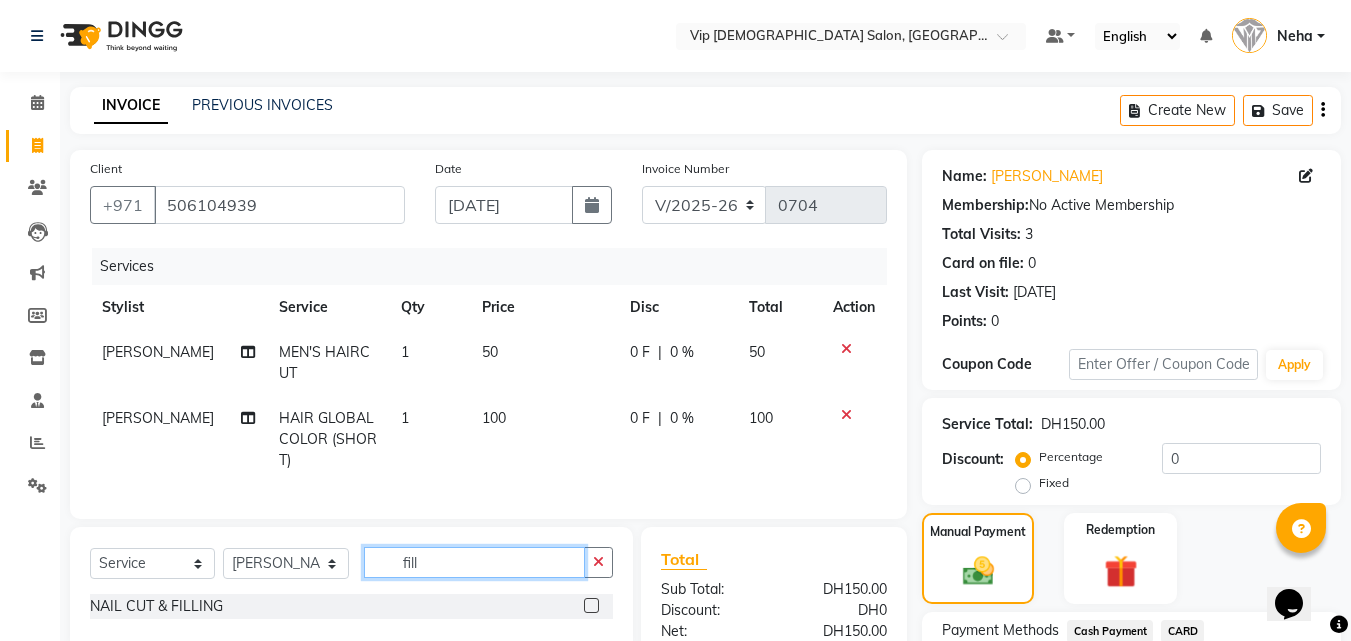 type on "fill" 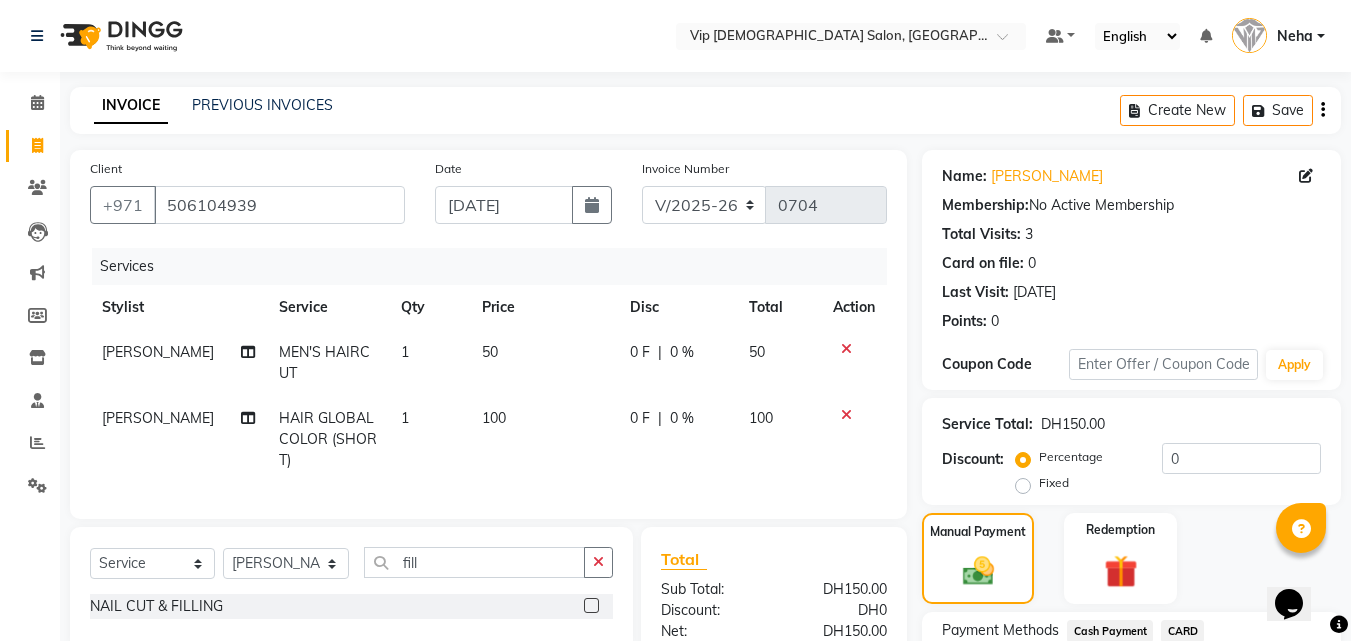 click on "Total" 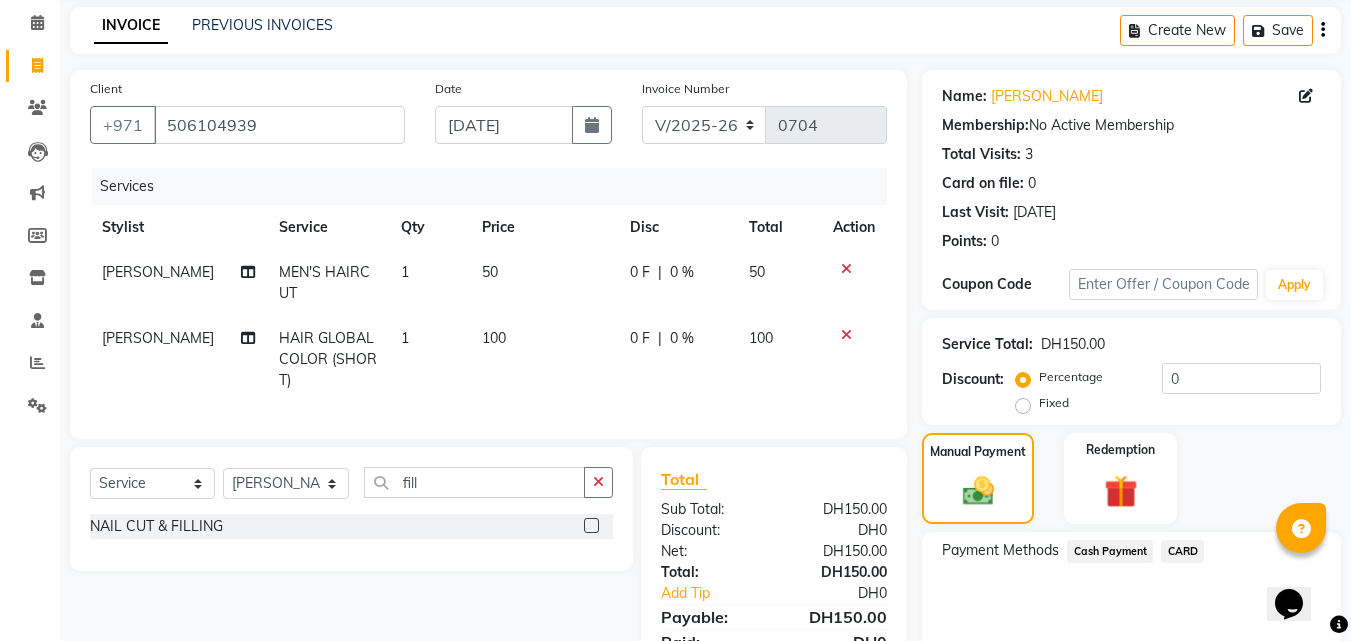 scroll, scrollTop: 120, scrollLeft: 0, axis: vertical 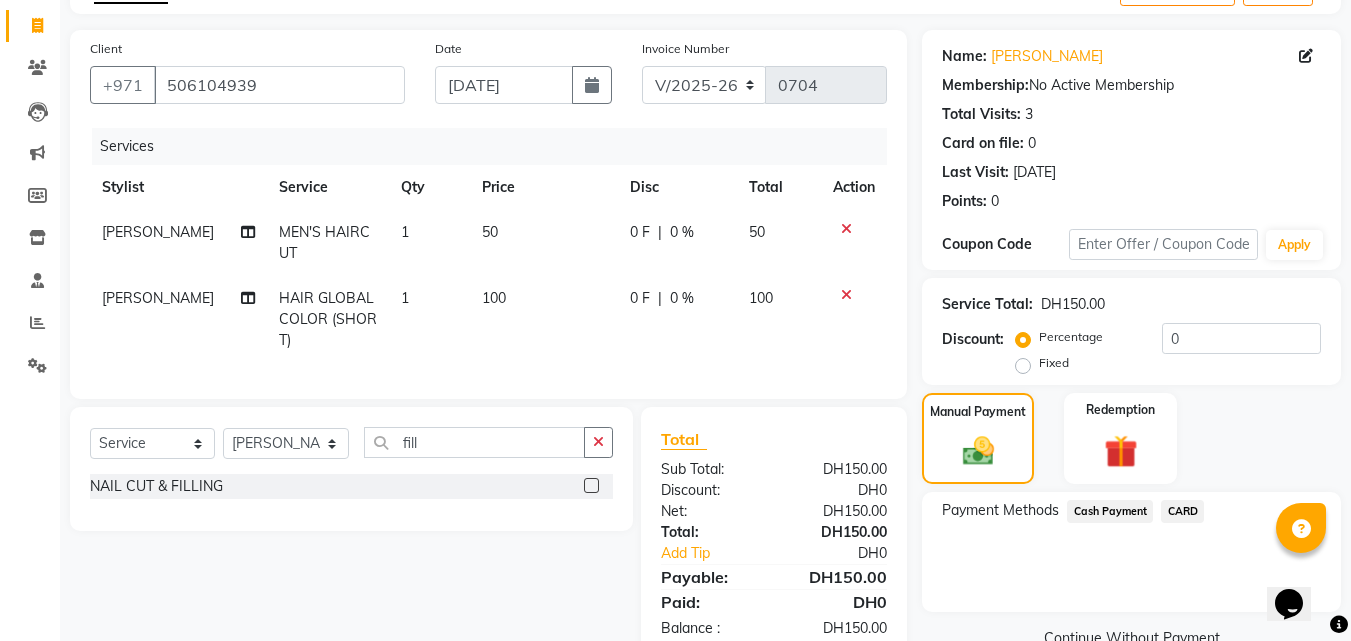 click 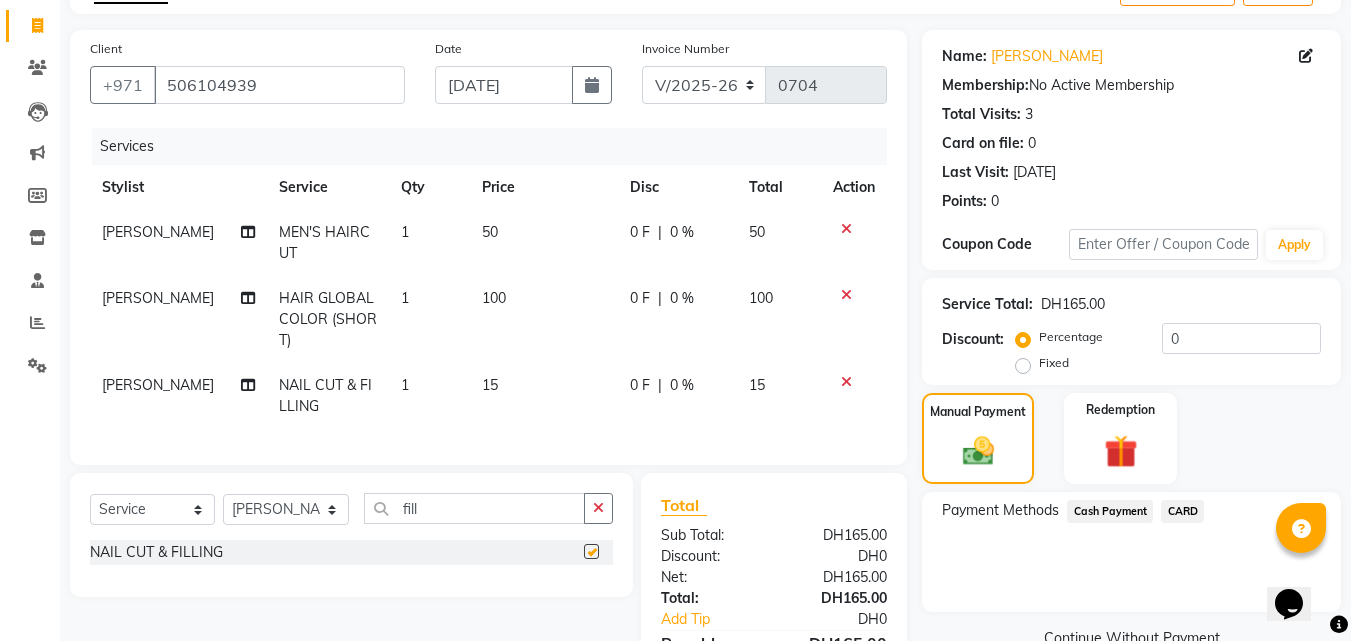 checkbox on "false" 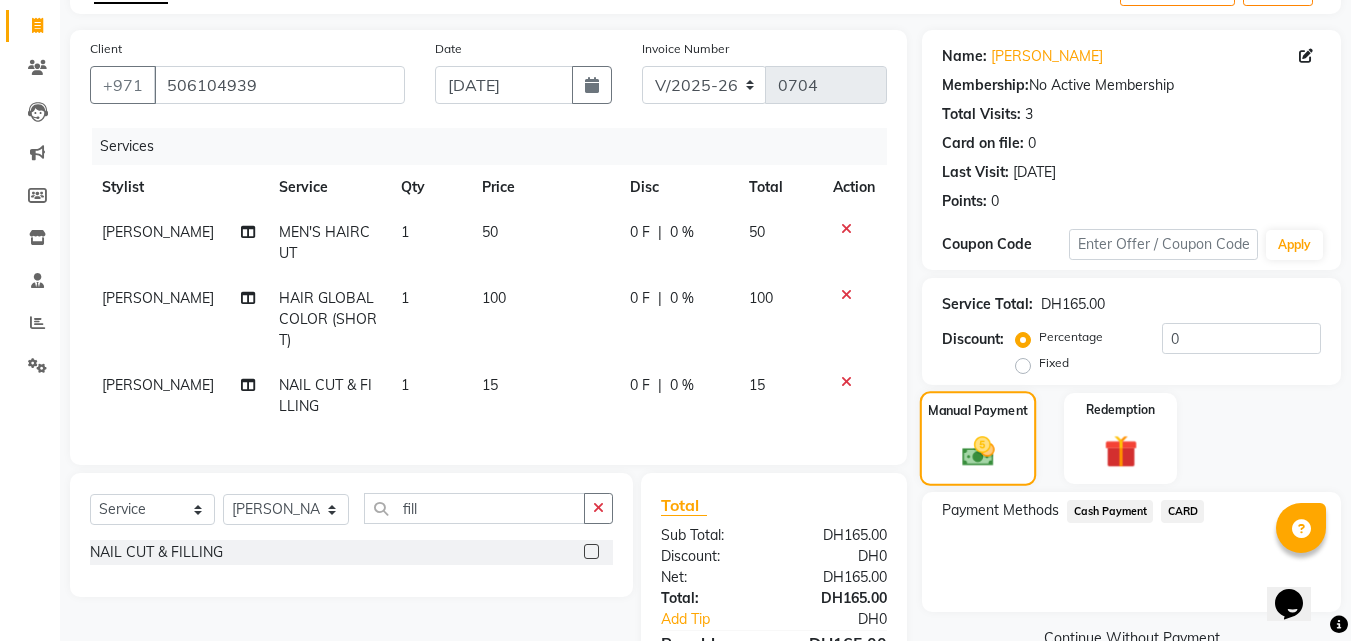 click 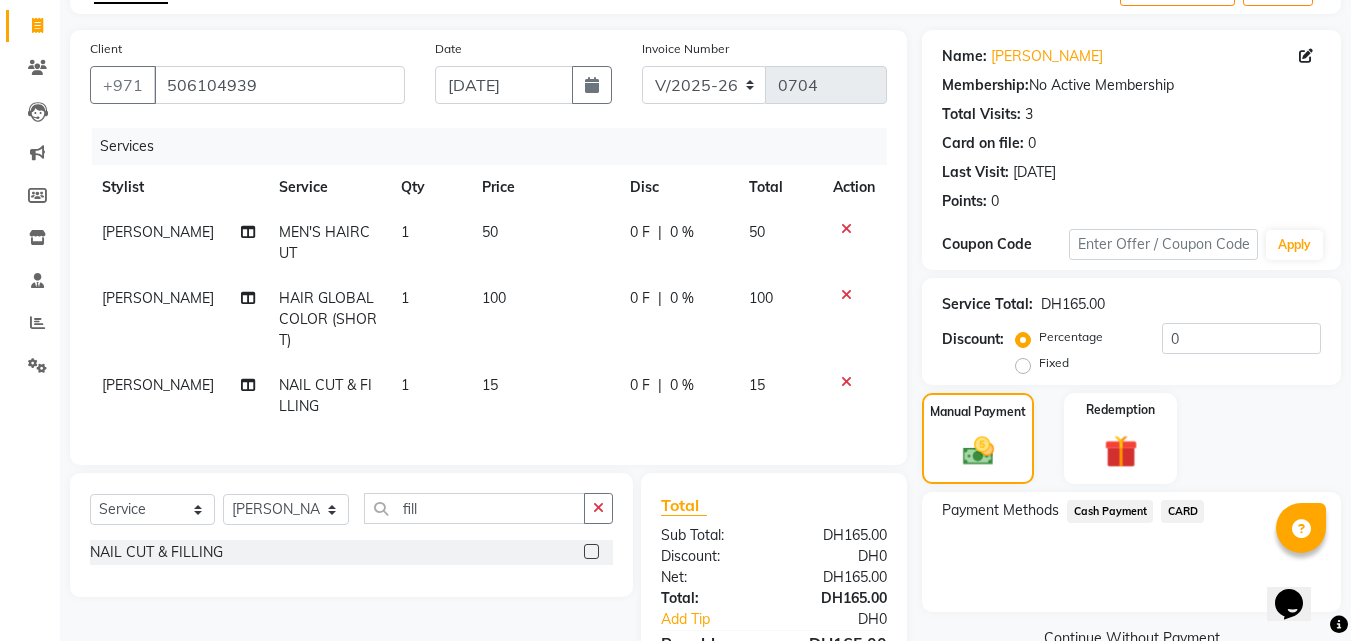 click on "Cash Payment" 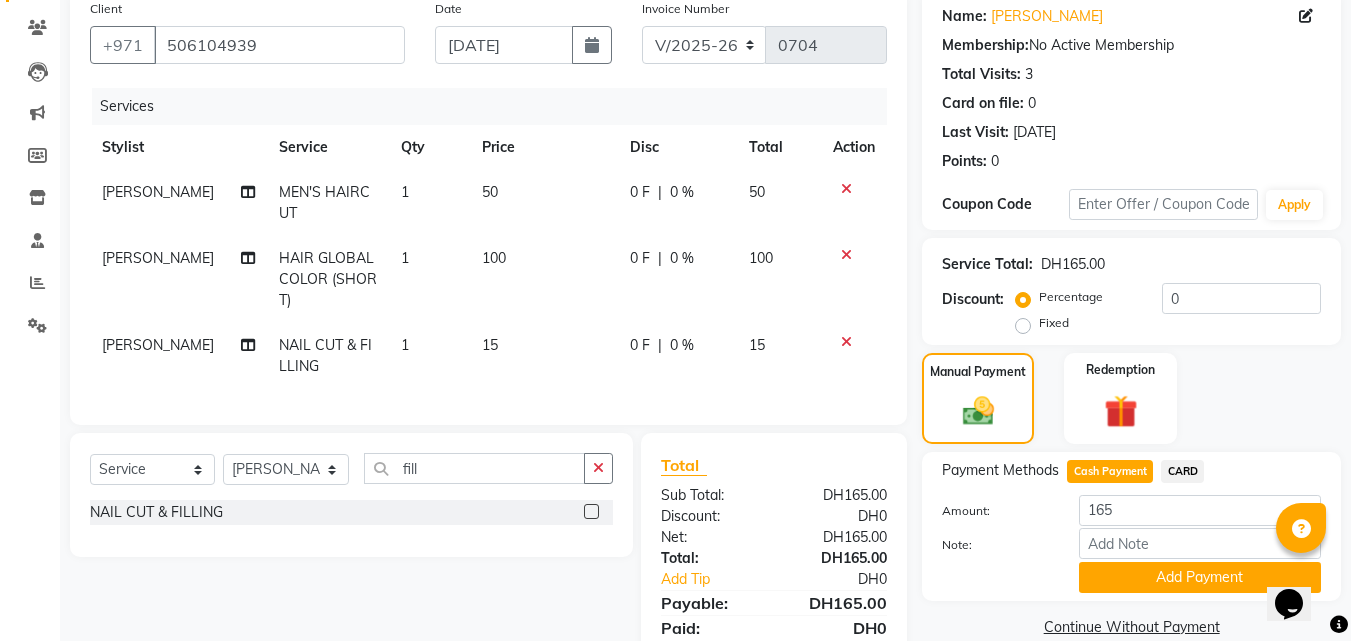 scroll, scrollTop: 200, scrollLeft: 0, axis: vertical 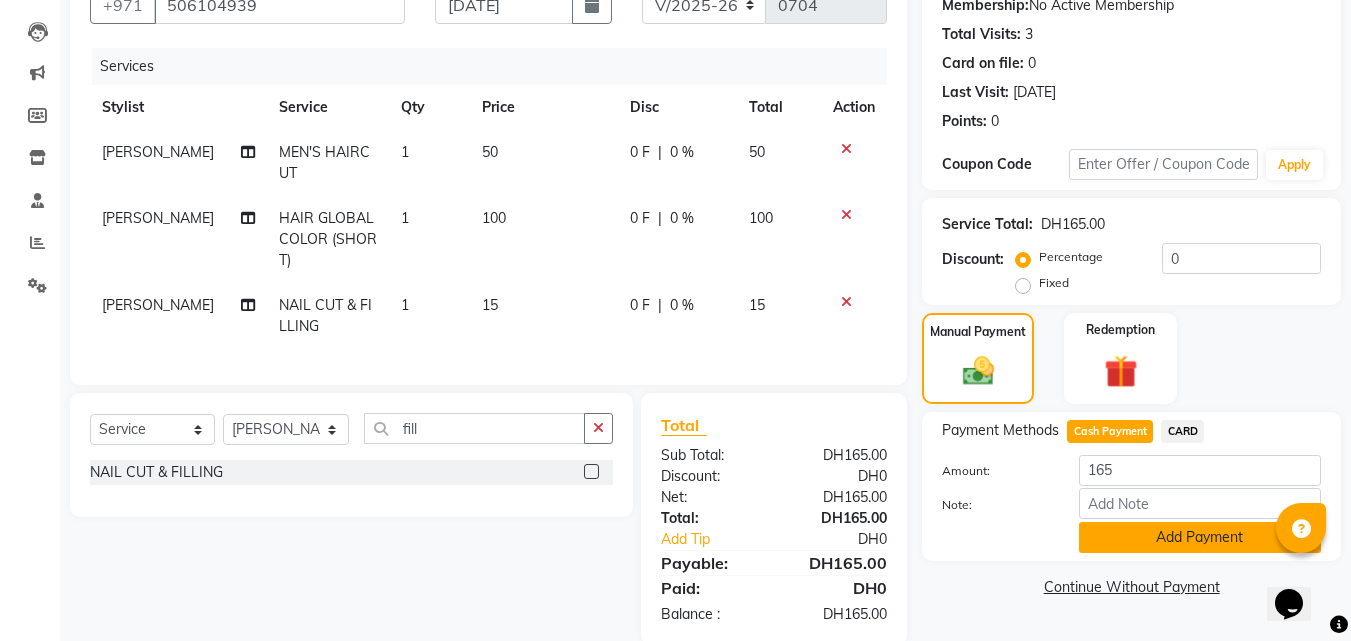 click on "Add Payment" 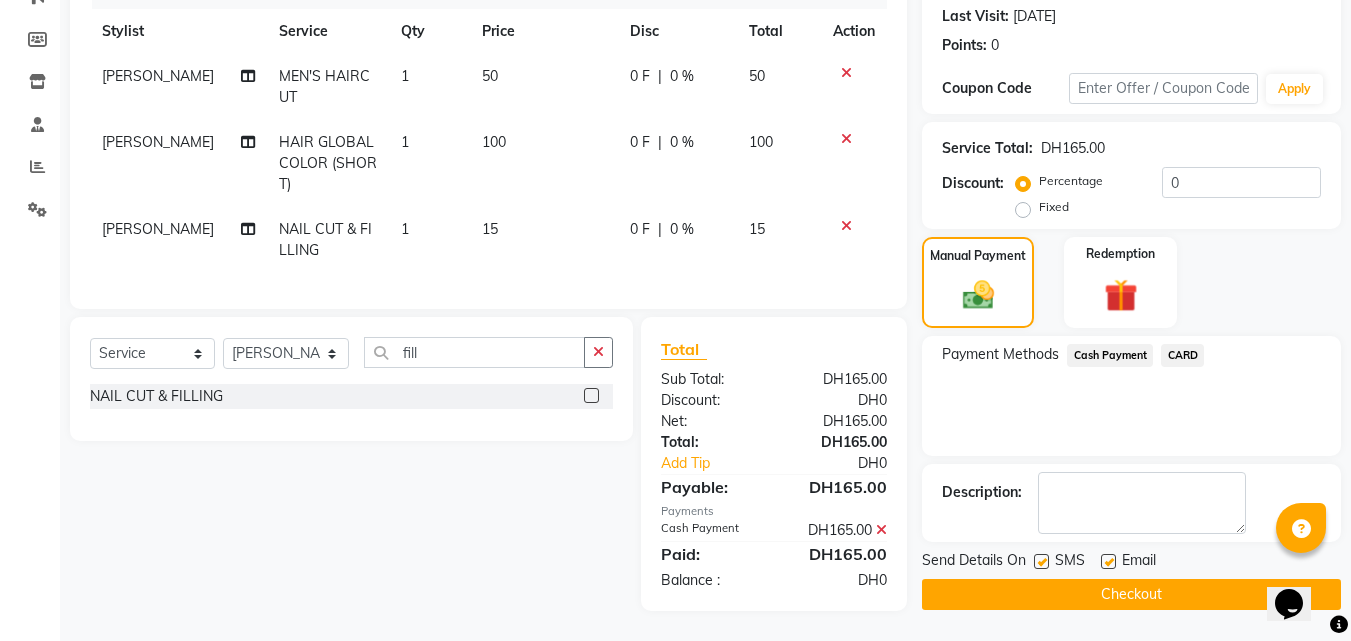 scroll, scrollTop: 291, scrollLeft: 0, axis: vertical 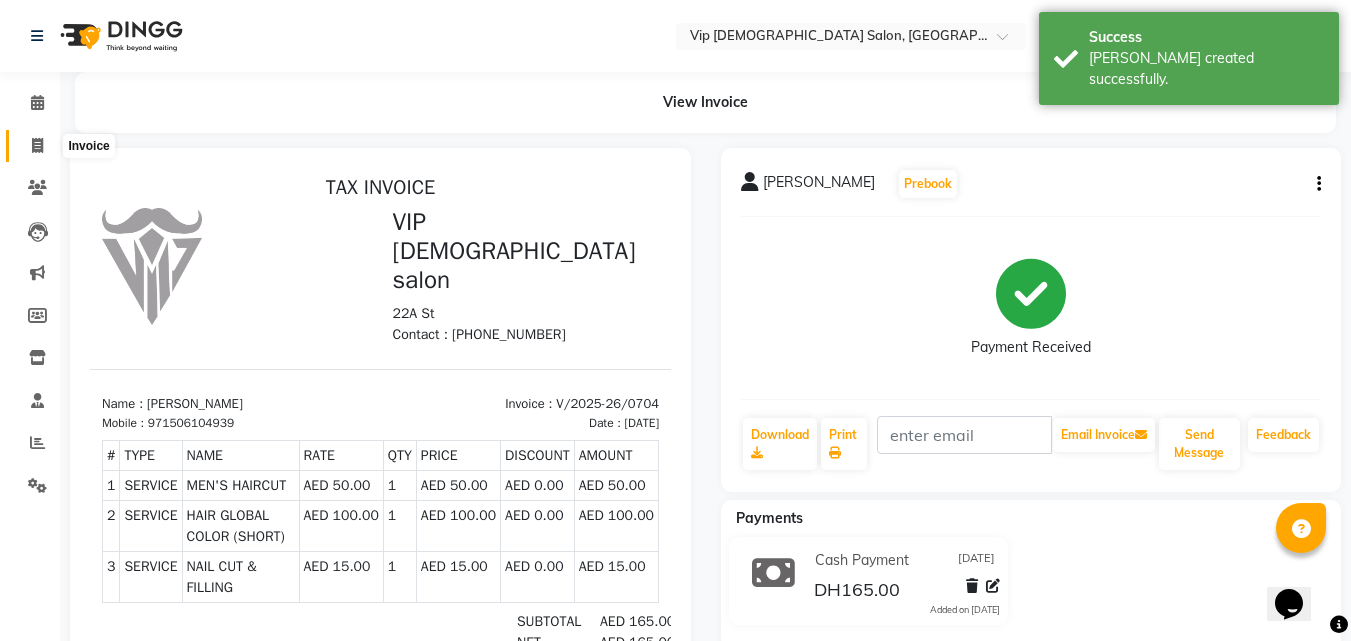 click 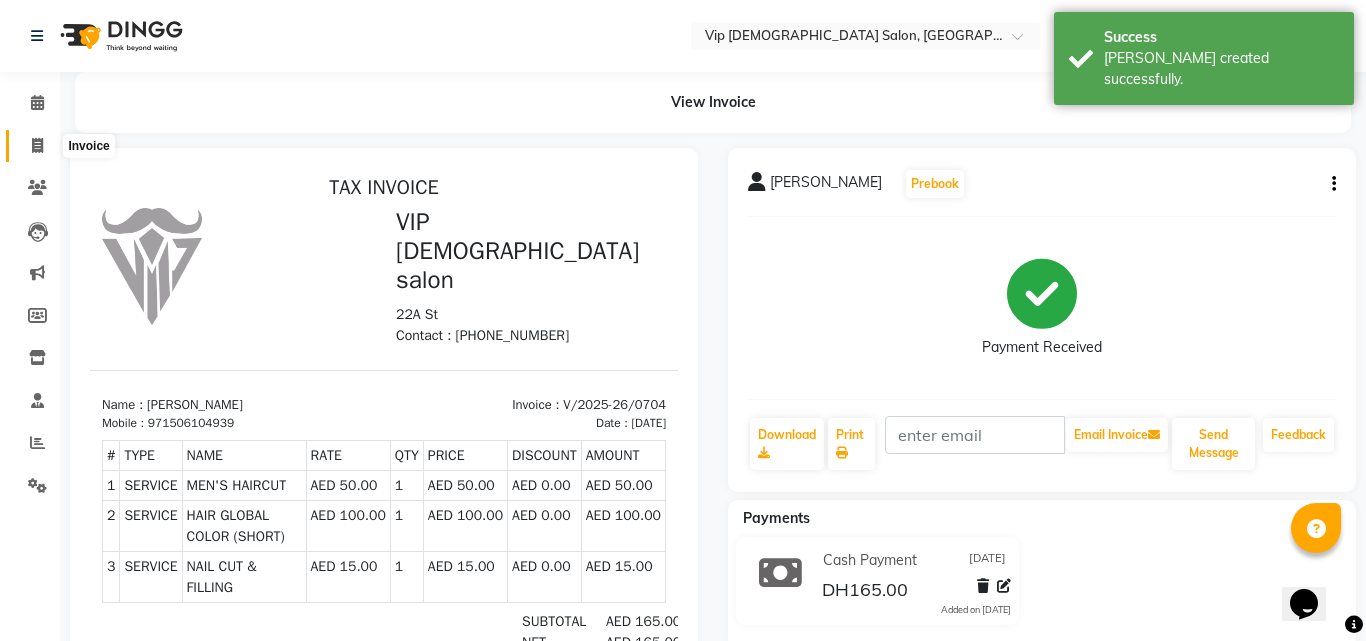 select on "service" 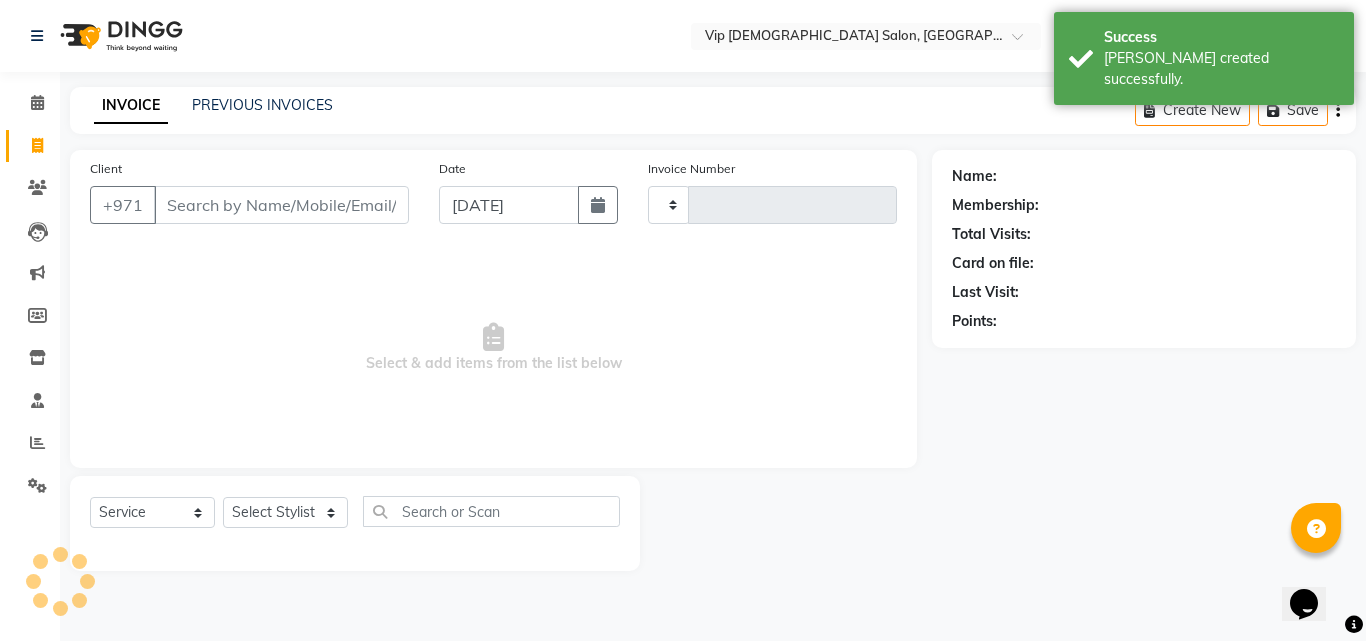type on "0705" 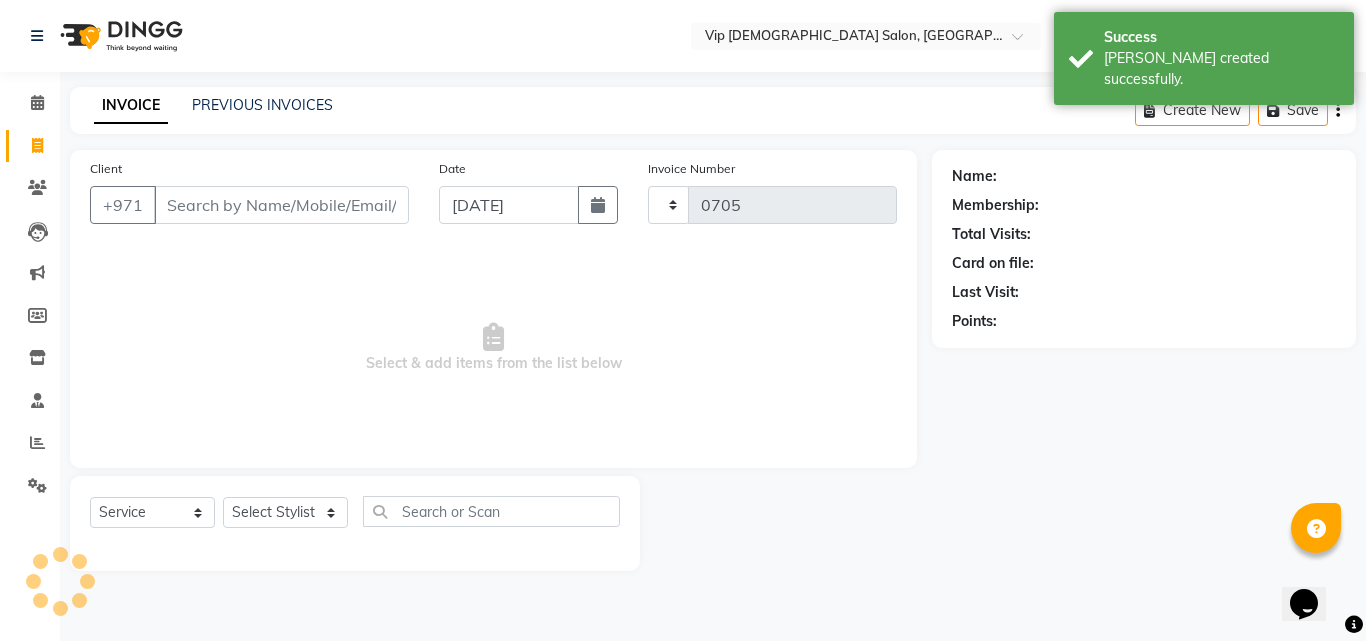 select on "8415" 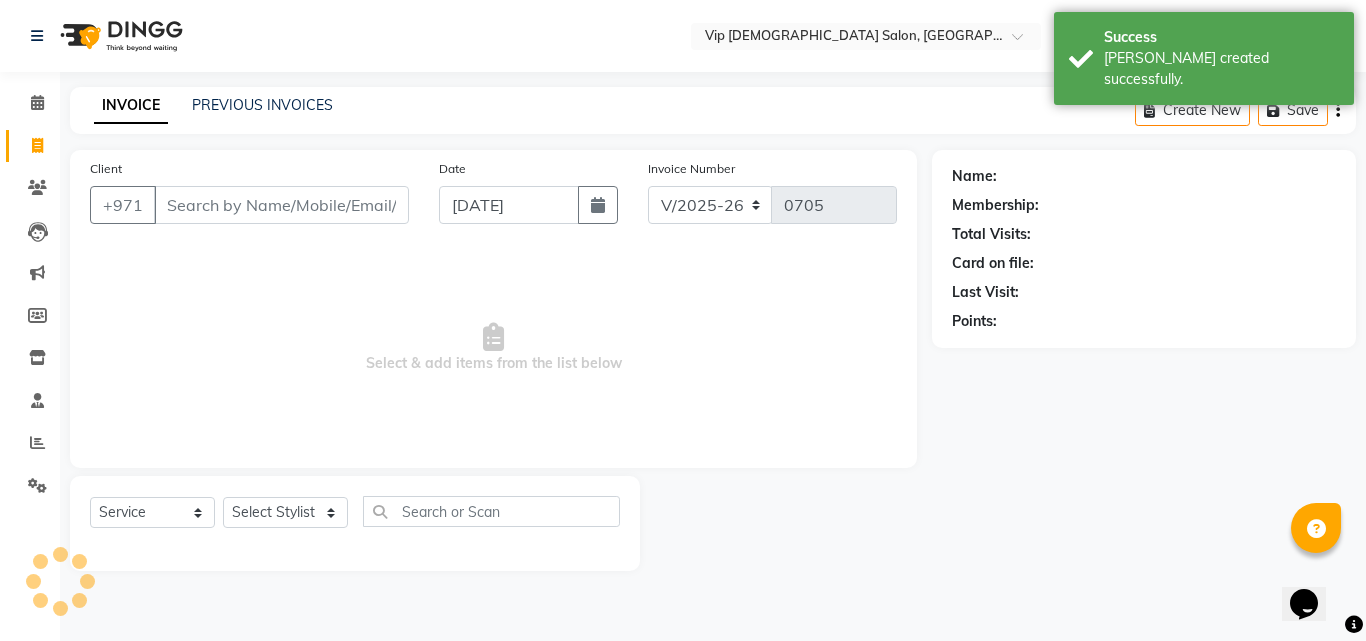 click on "Client" at bounding box center (281, 205) 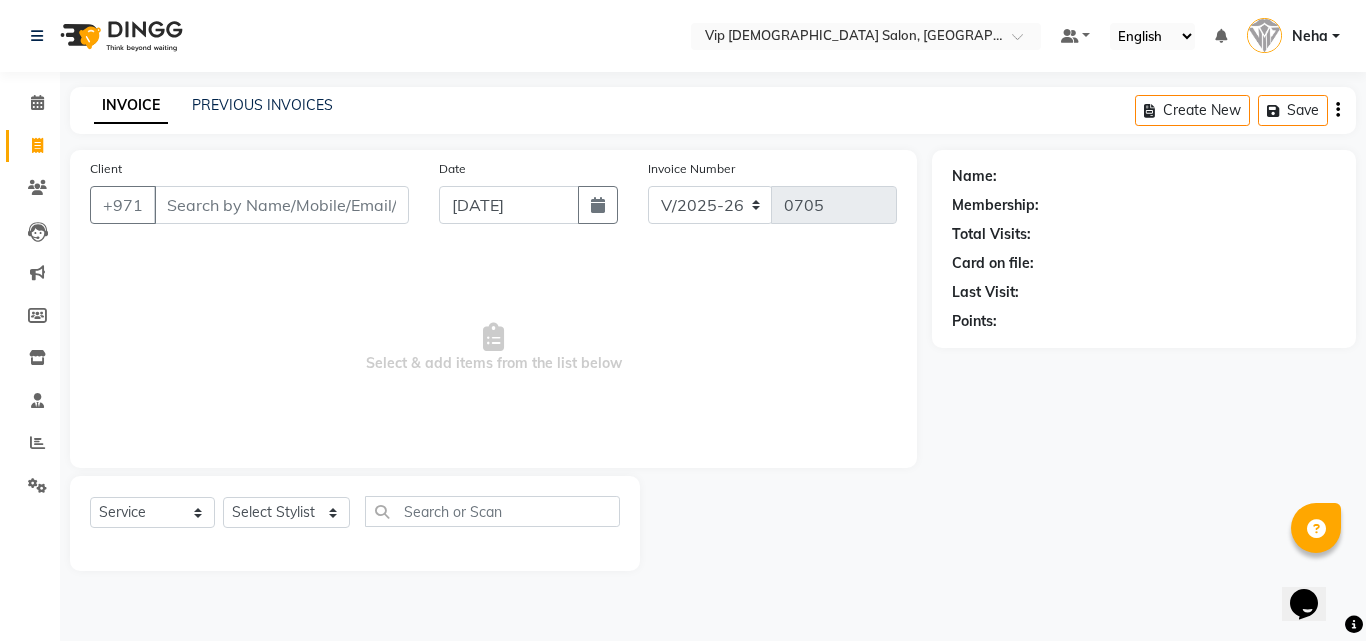click on "Calendar" 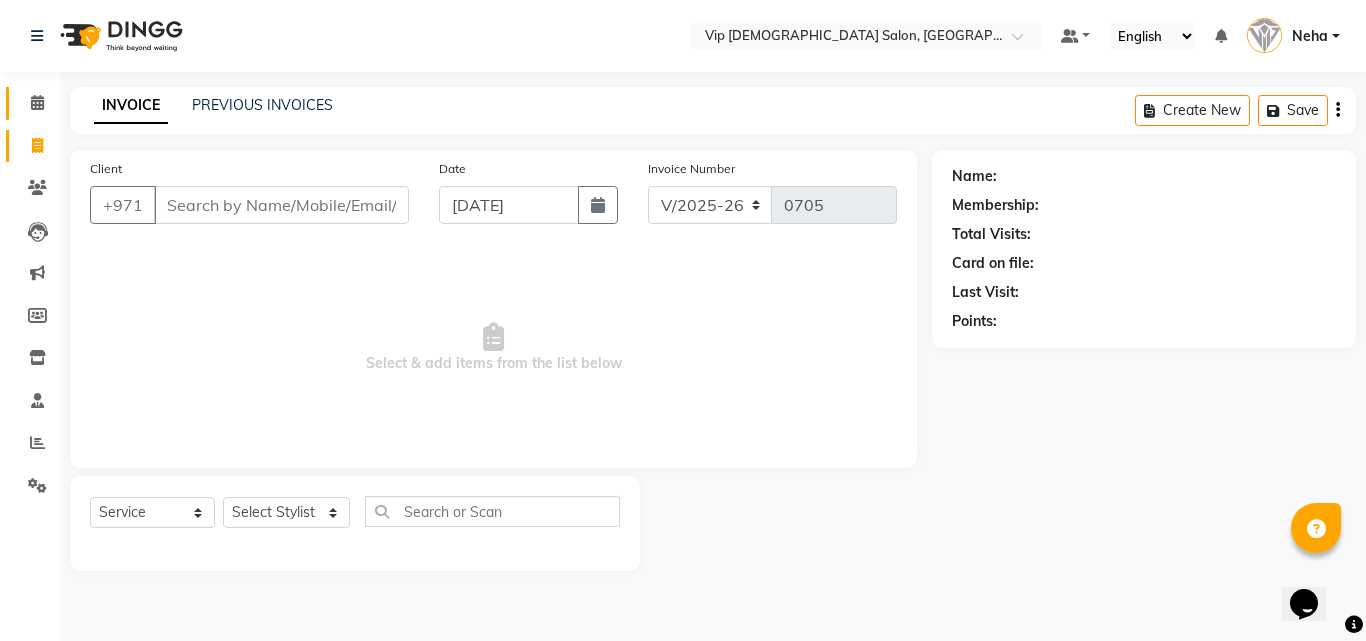 click on "Calendar" 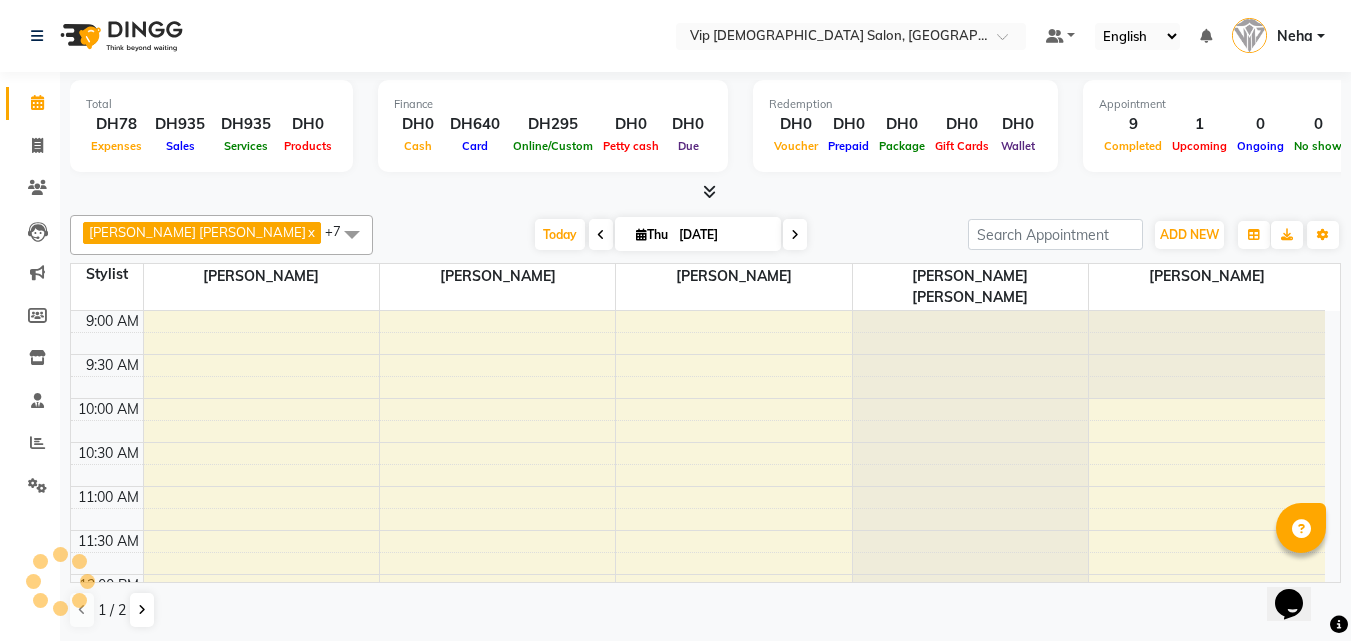 scroll, scrollTop: 0, scrollLeft: 0, axis: both 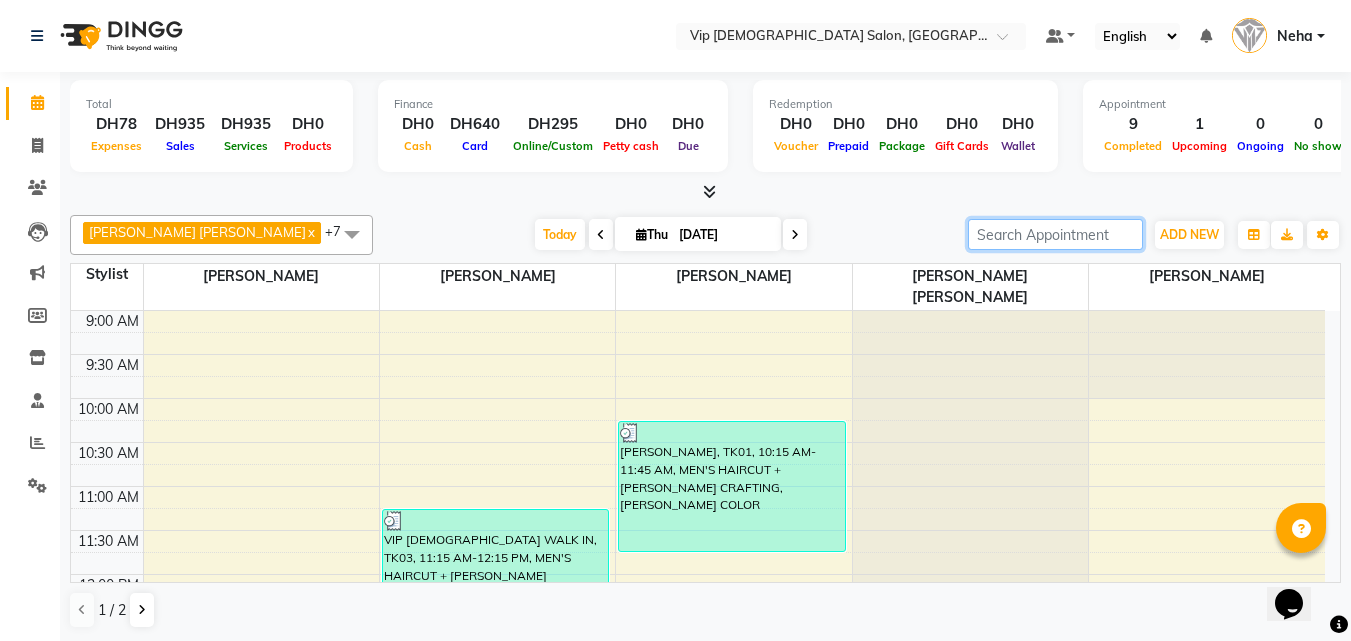click at bounding box center [1055, 234] 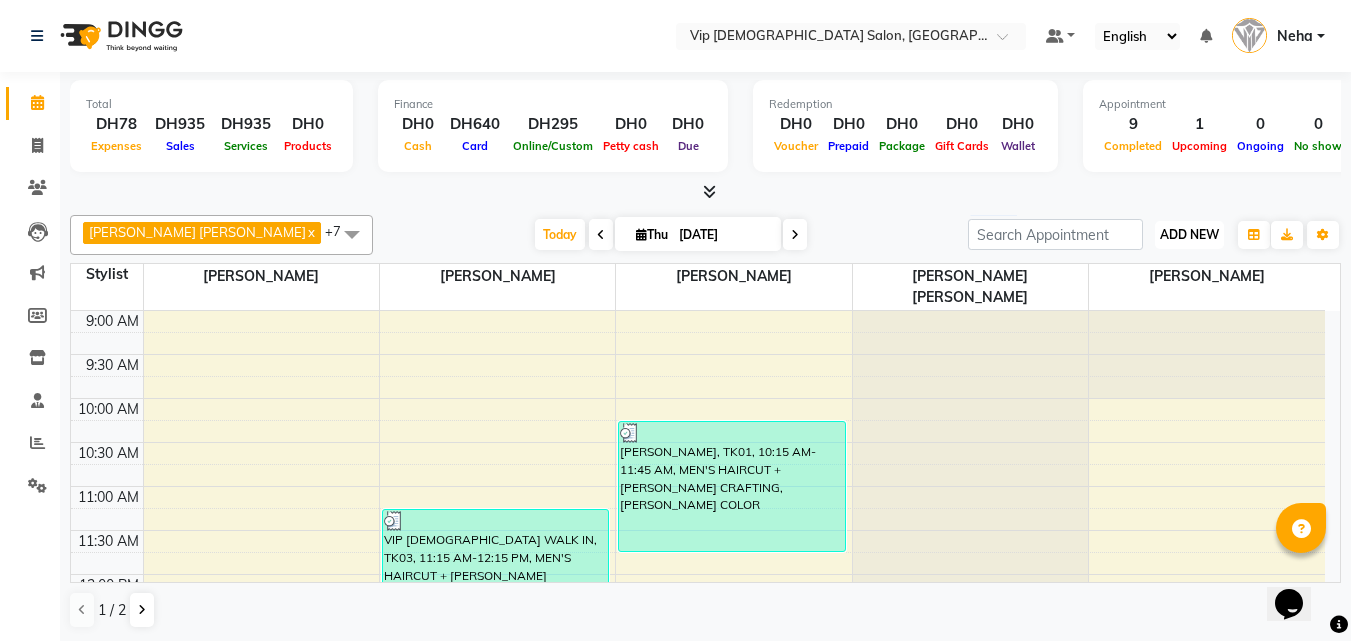 click on "ADD NEW" at bounding box center [1189, 234] 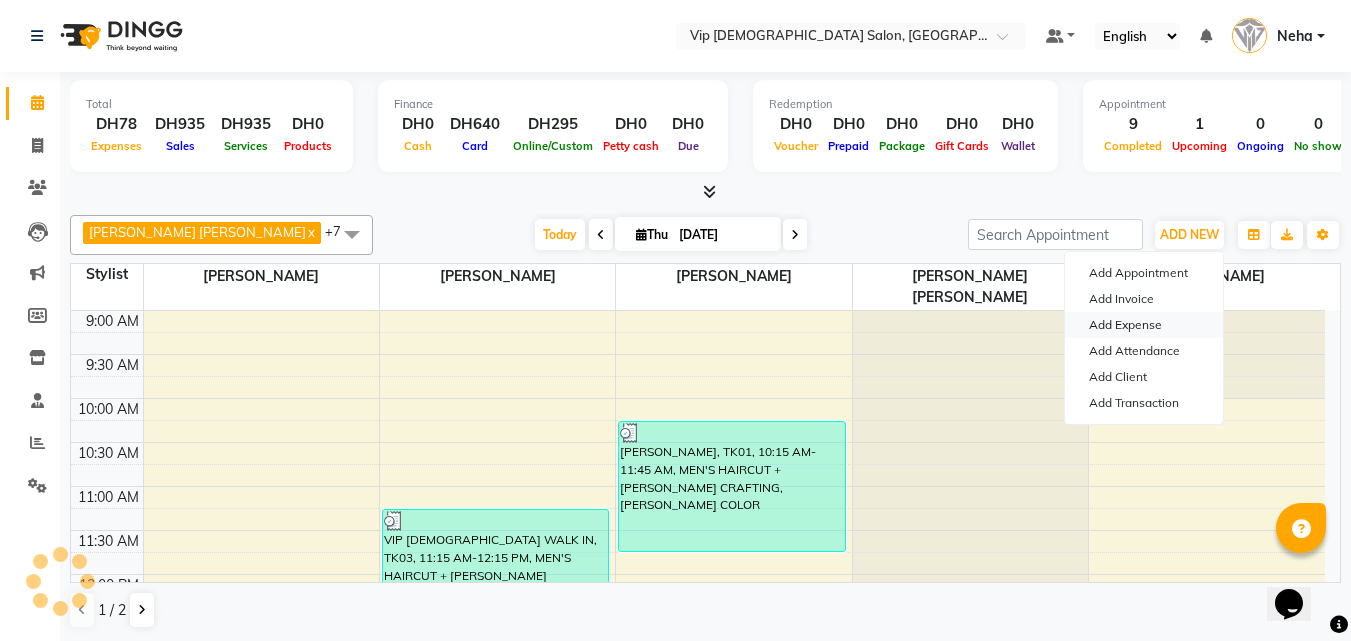 click on "Add Expense" at bounding box center (1144, 325) 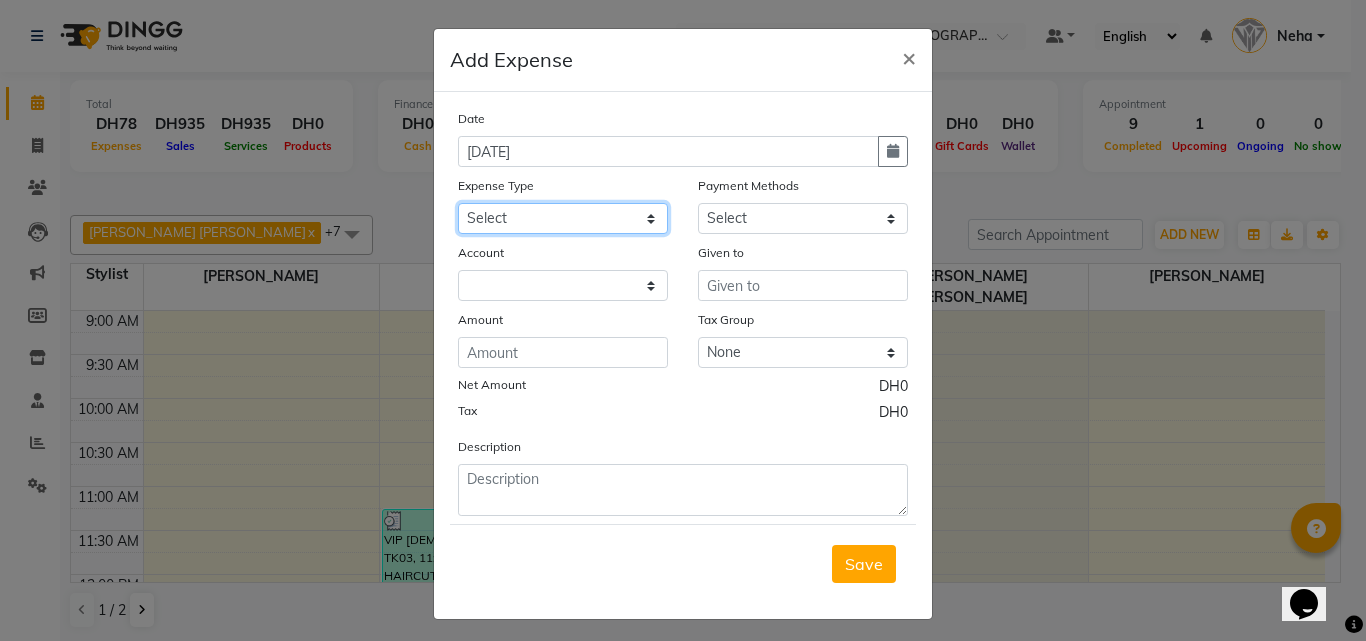 click on "Select AC servicing Advance Salary Bank charges Car maintenance  Cash transfer to bank Cash transfer to hub Client Snacks Clinical charges Equipment Fuel Govt fee Incentive Insurance International purchase Loan Repayment Maintenance Marketing Miscellaneous MRA Other Pantry Product Rent Salary Staff Snacks Tax Tea & Refreshment Tips in card Utilities Water bottles" 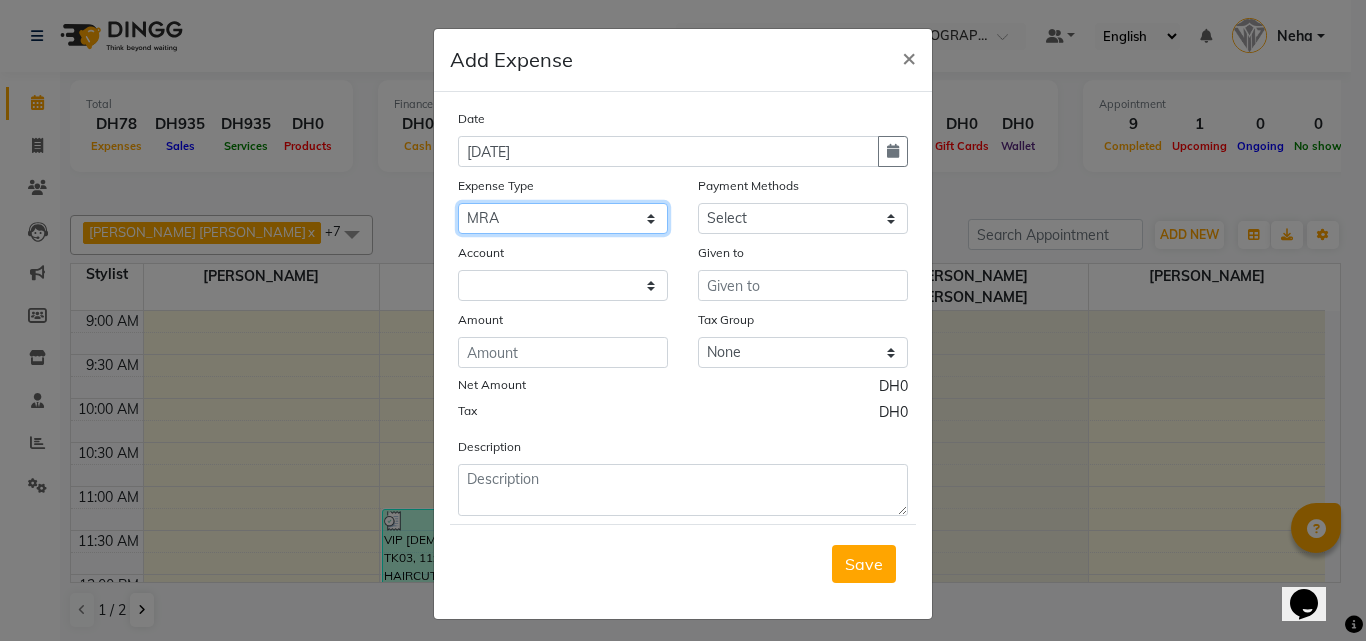click on "Select AC servicing Advance Salary Bank charges Car maintenance  Cash transfer to bank Cash transfer to hub Client Snacks Clinical charges Equipment Fuel Govt fee Incentive Insurance International purchase Loan Repayment Maintenance Marketing Miscellaneous MRA Other Pantry Product Rent Salary Staff Snacks Tax Tea & Refreshment Tips in card Utilities Water bottles" 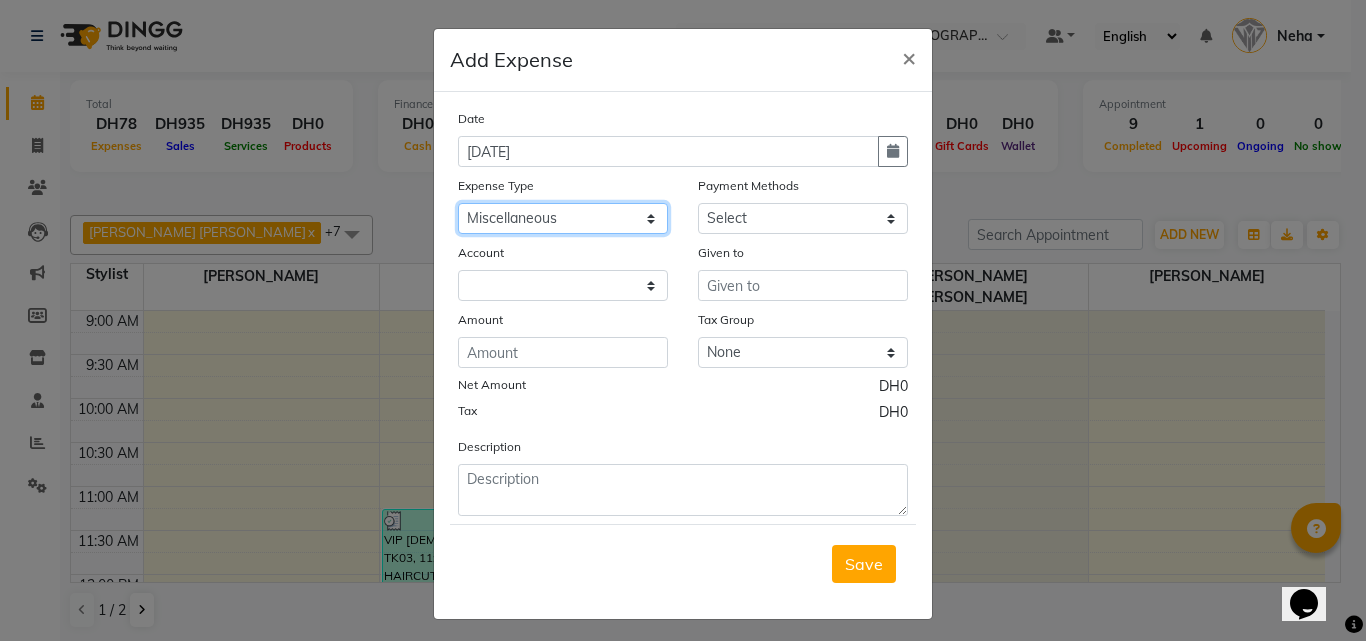 click on "Select AC servicing Advance Salary Bank charges Car maintenance  Cash transfer to bank Cash transfer to hub Client Snacks Clinical charges Equipment Fuel Govt fee Incentive Insurance International purchase Loan Repayment Maintenance Marketing Miscellaneous MRA Other Pantry Product Rent Salary Staff Snacks Tax Tea & Refreshment Tips in card Utilities Water bottles" 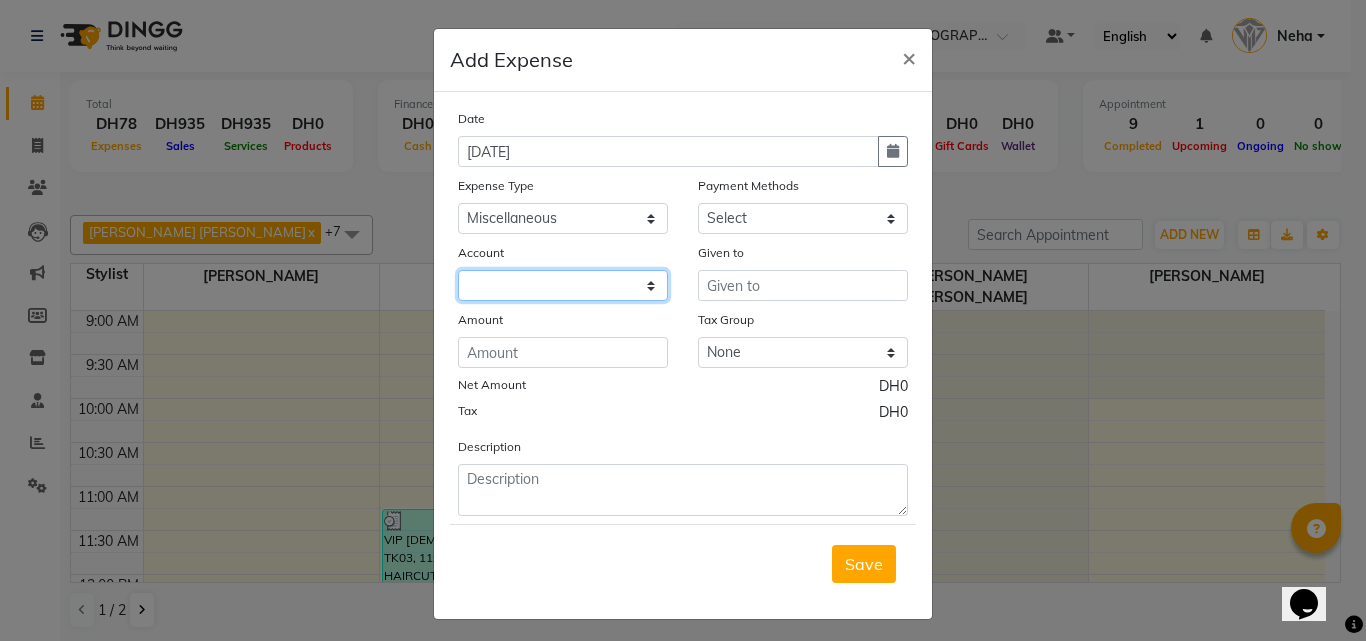 click 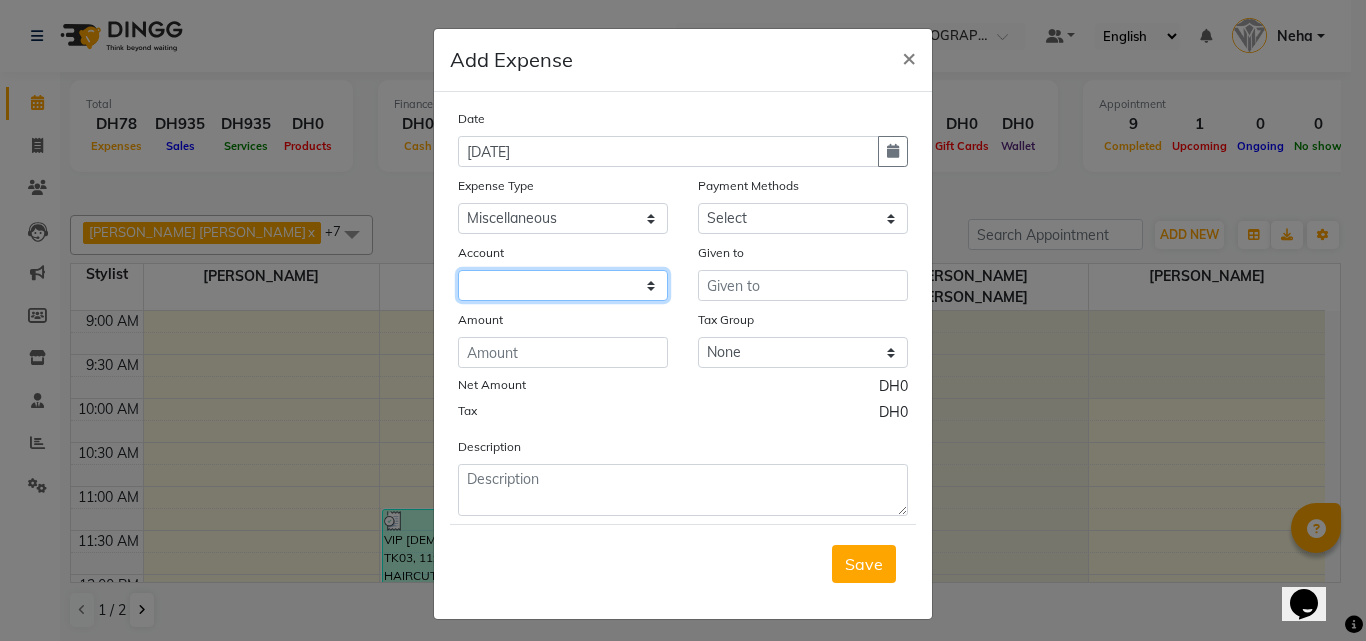 click 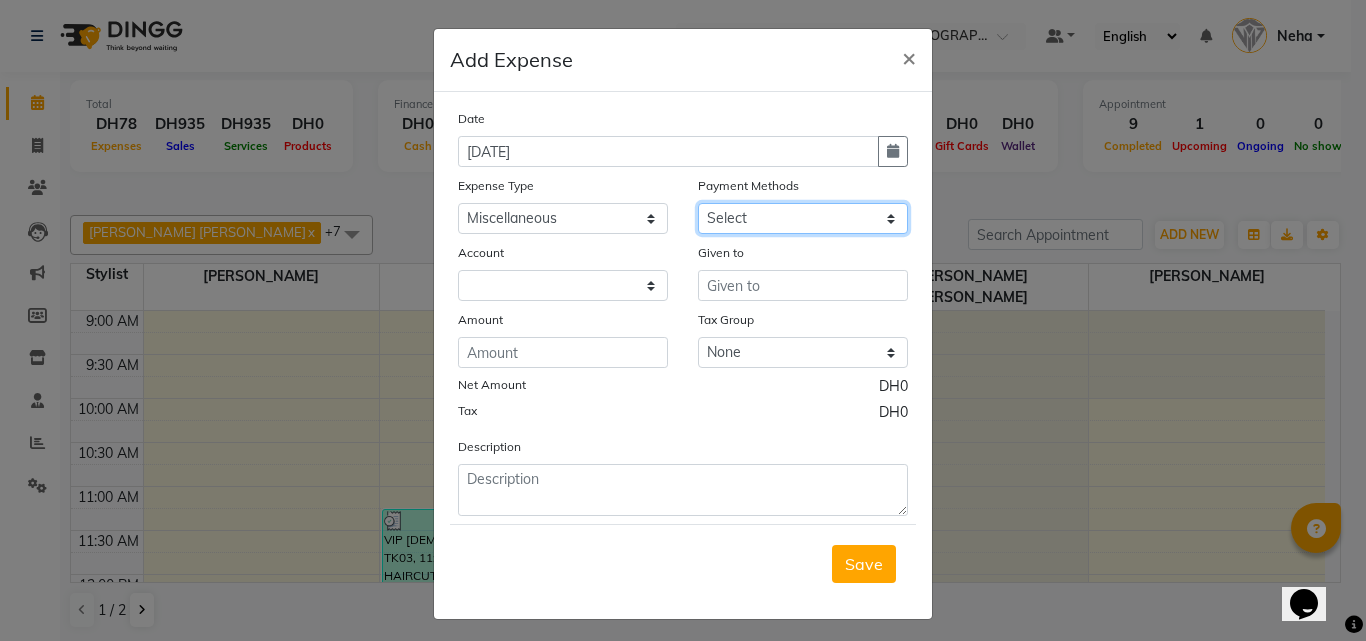 drag, startPoint x: 769, startPoint y: 219, endPoint x: 752, endPoint y: 266, distance: 49.979996 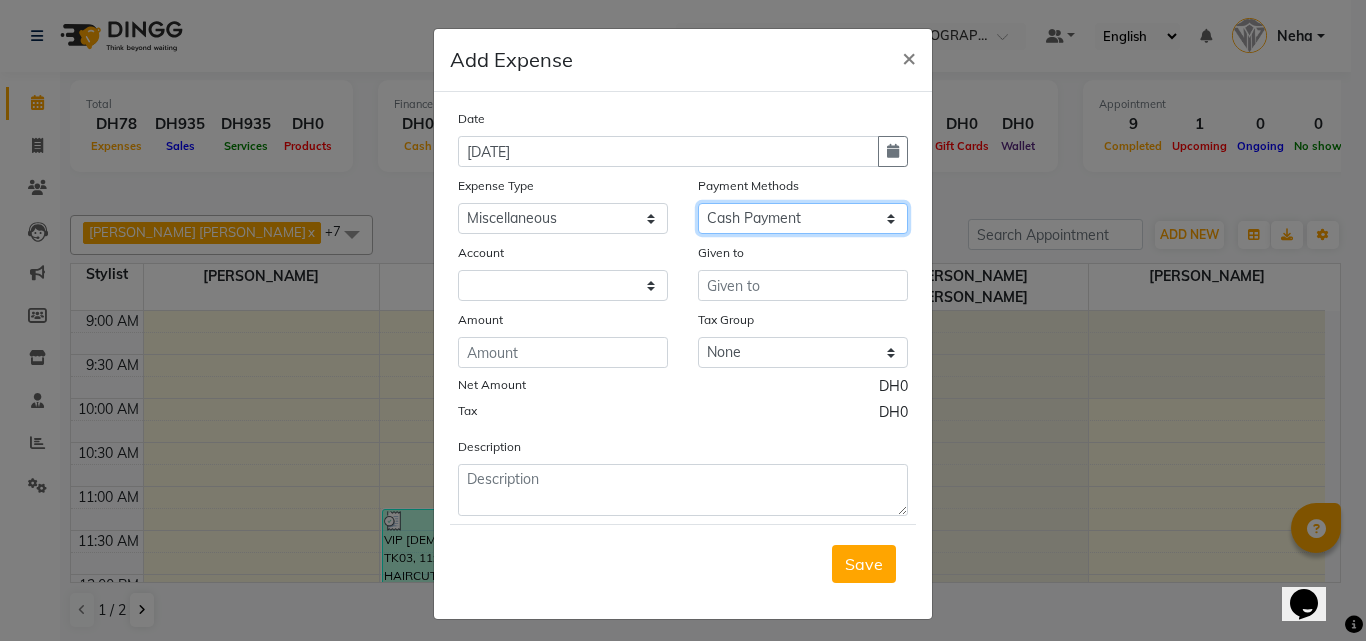 click on "Select Cash Payment CARD" 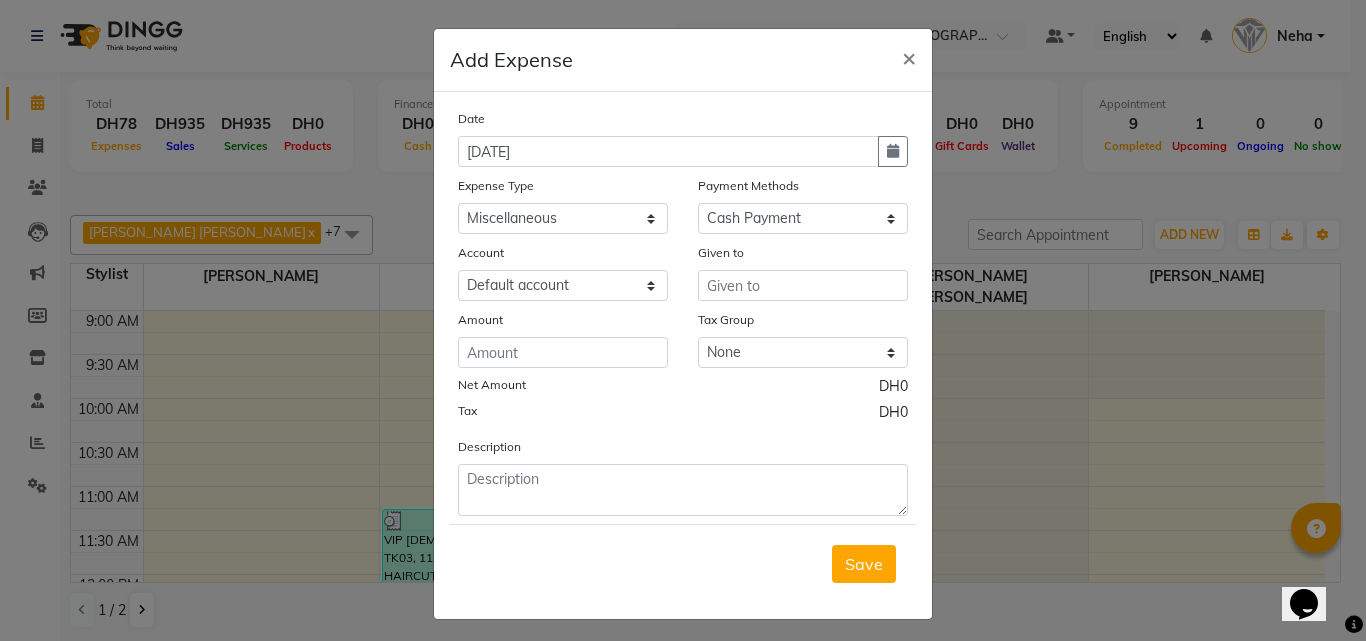 click on "Amount" 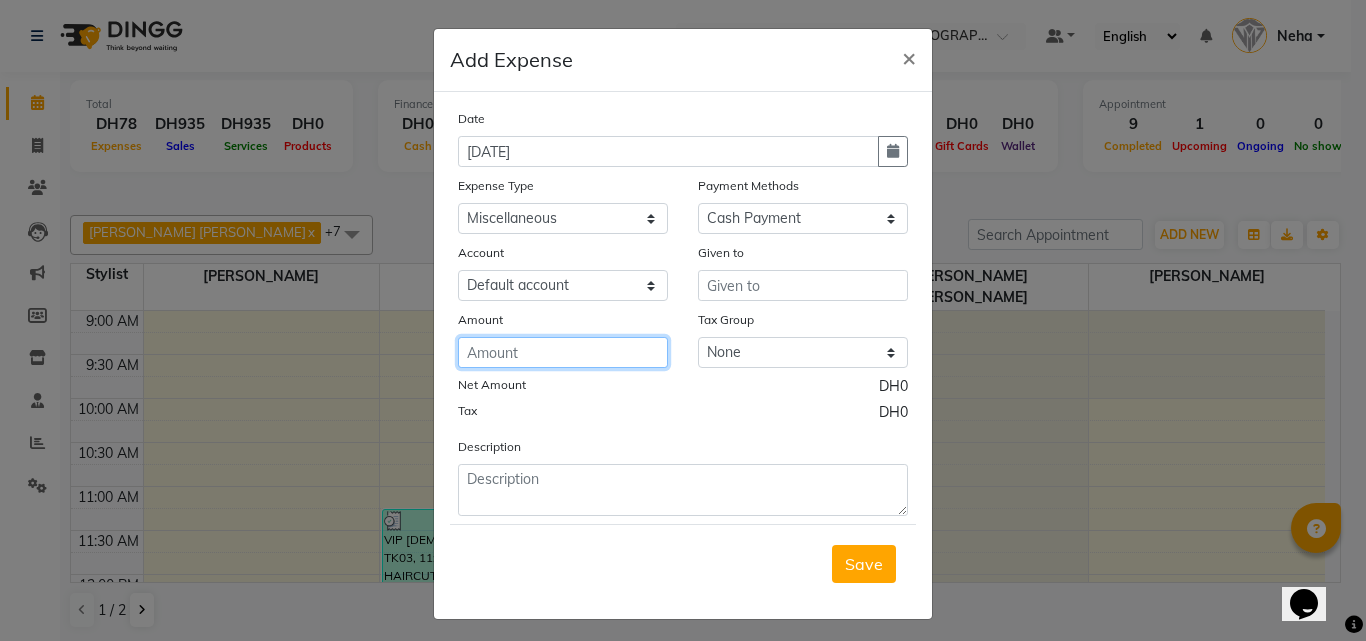 click 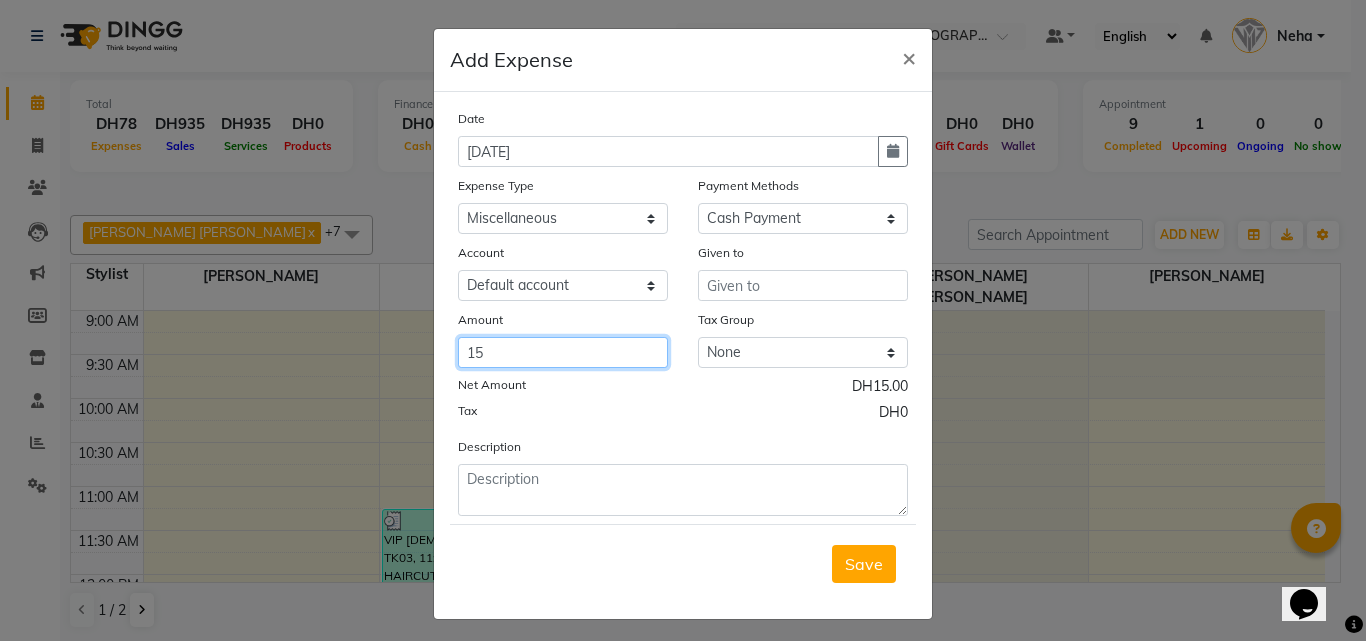 type on "15" 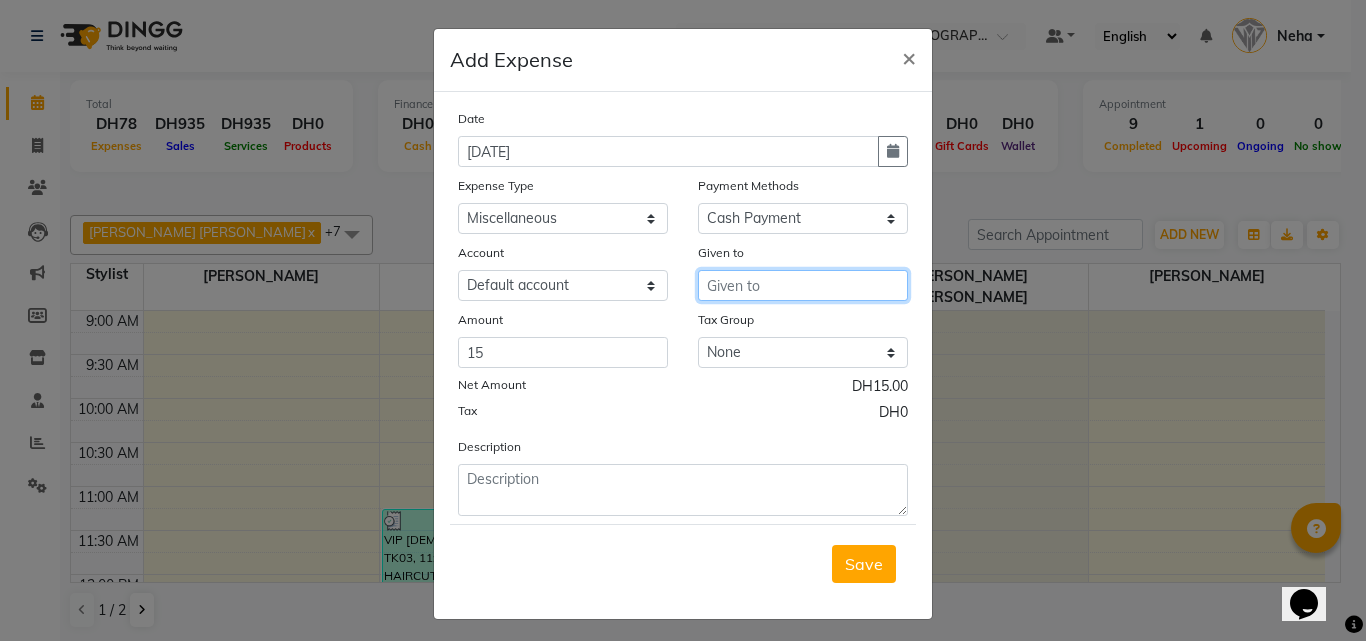 click at bounding box center [803, 285] 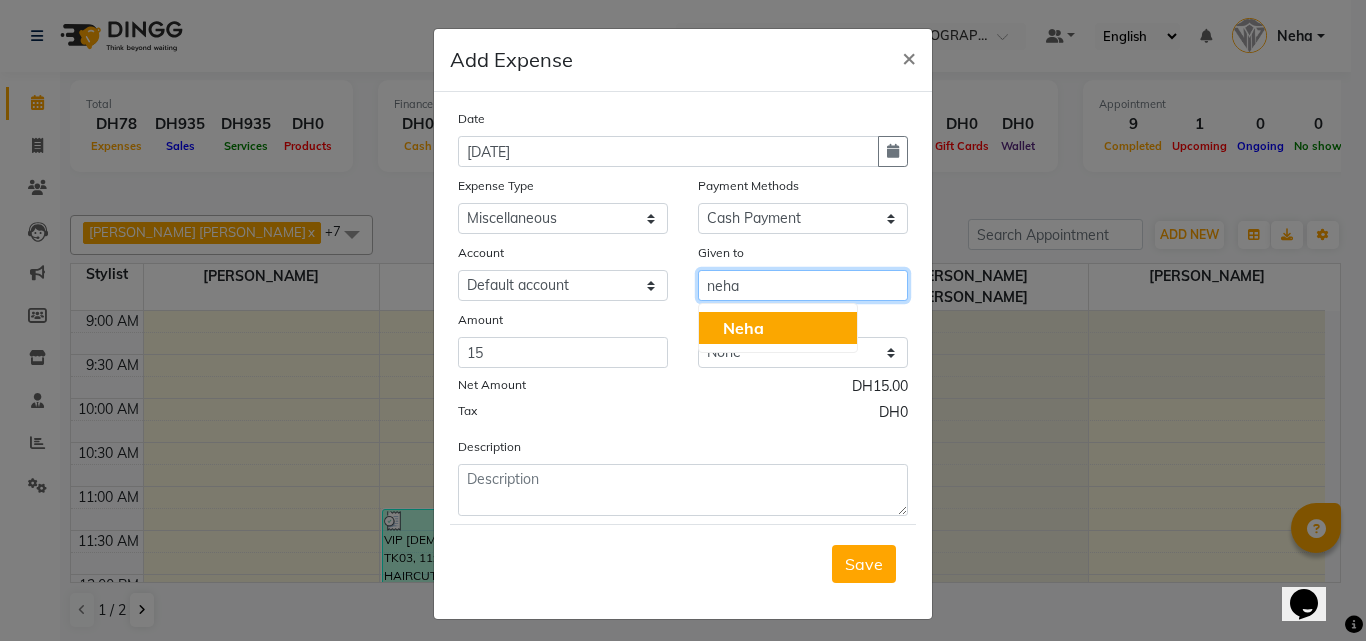click on "Neha" 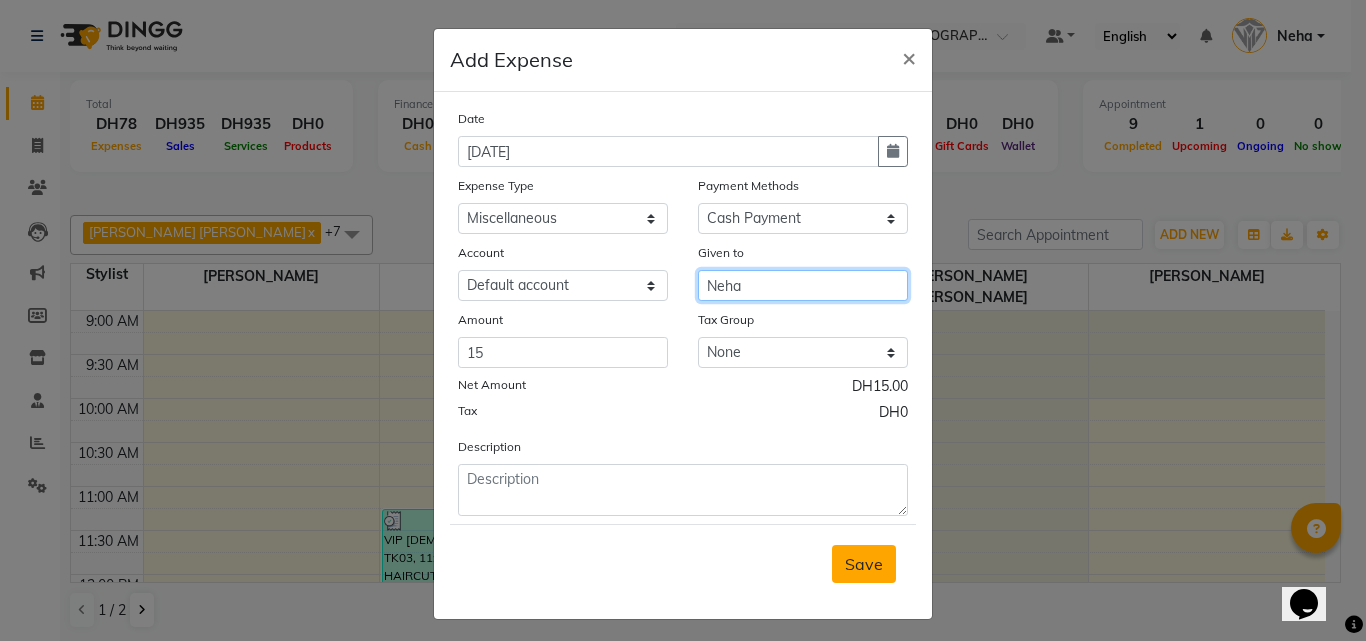 type on "Neha" 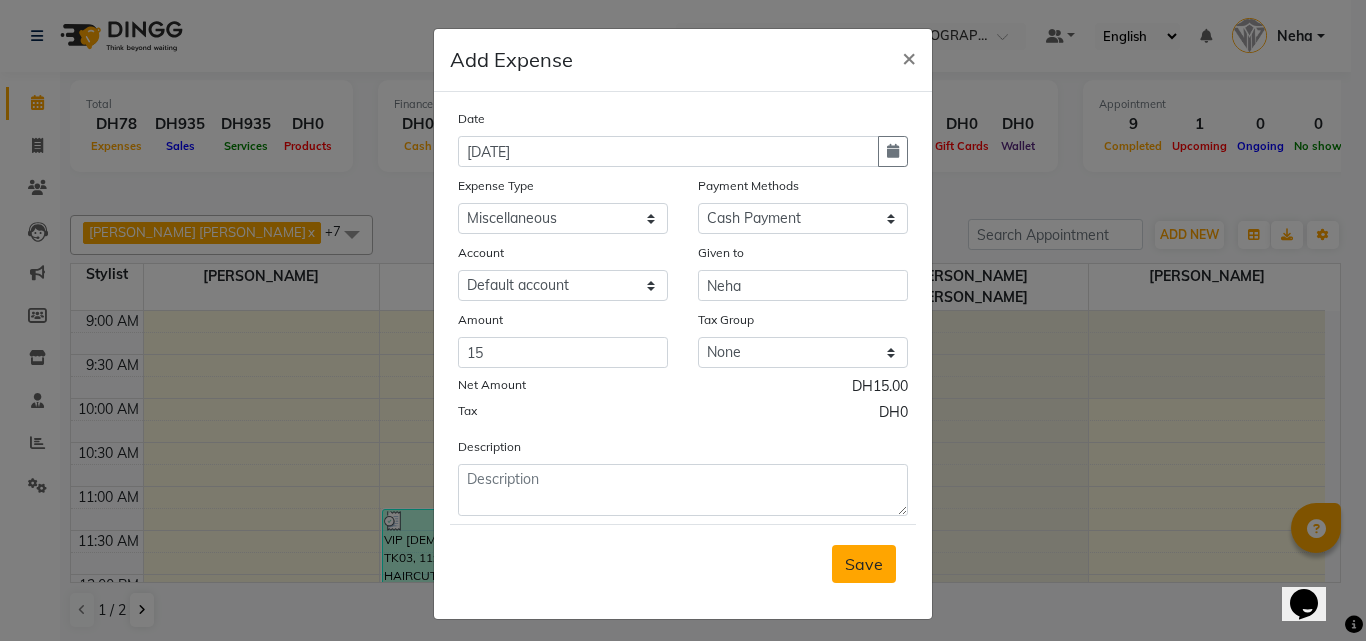 click on "Save" at bounding box center (864, 564) 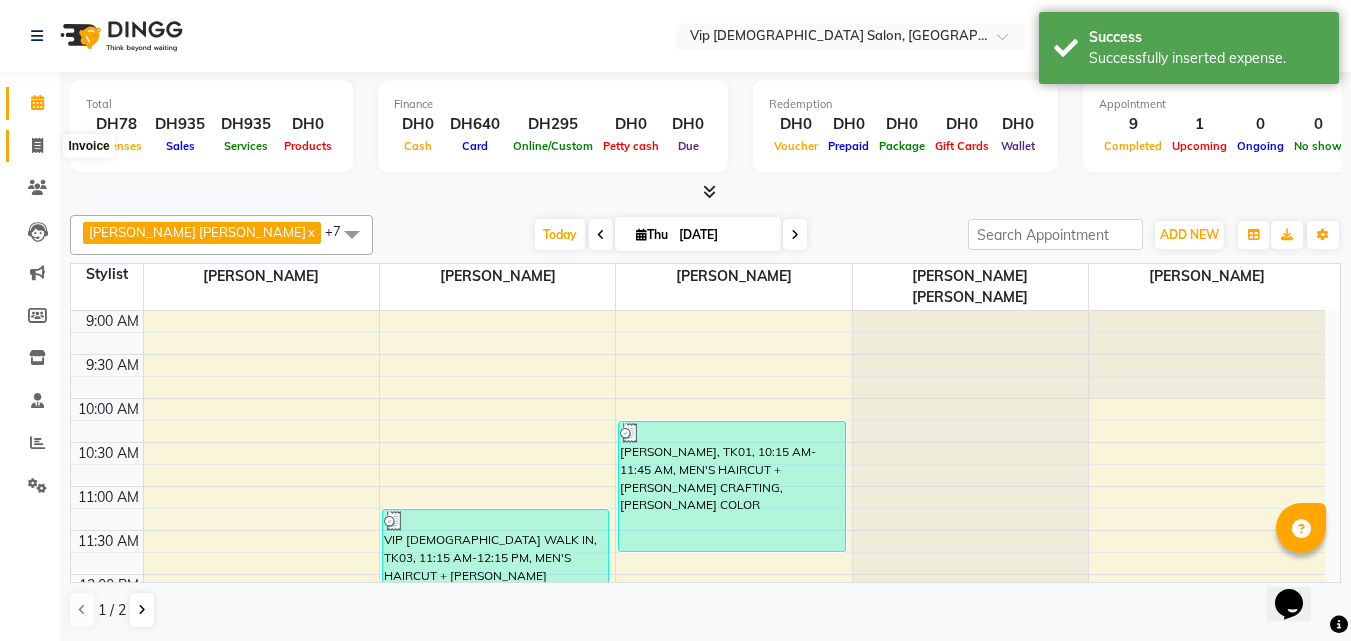 click 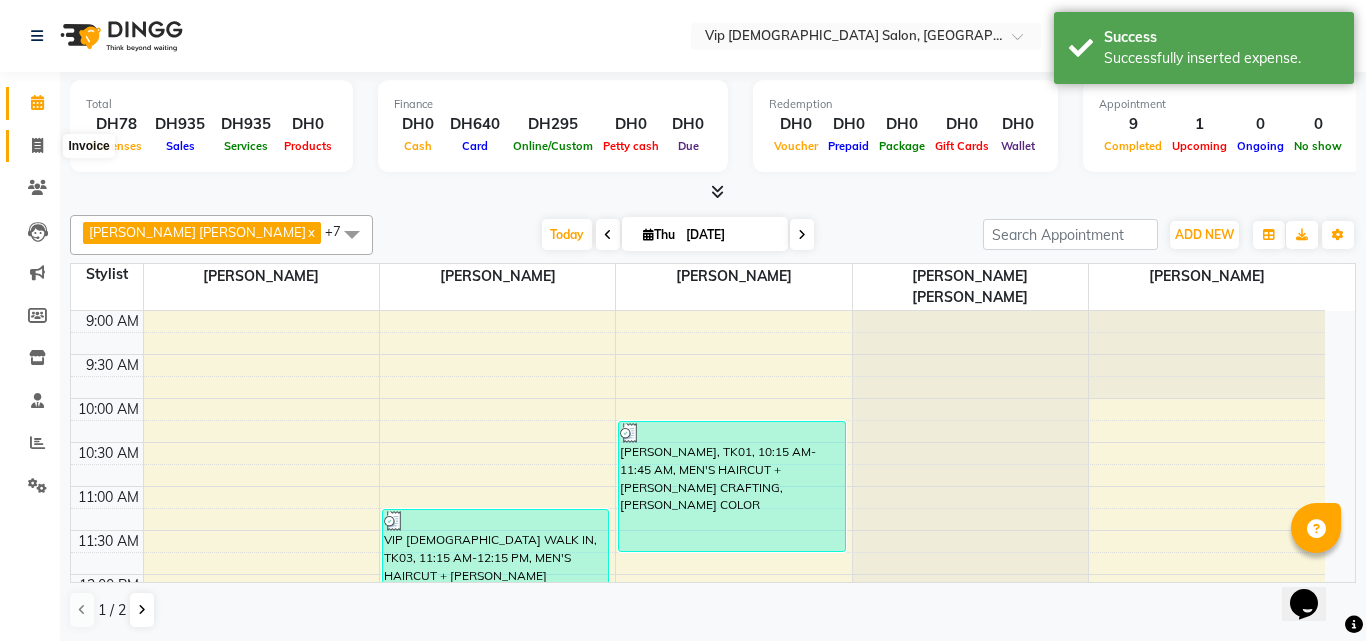 select on "service" 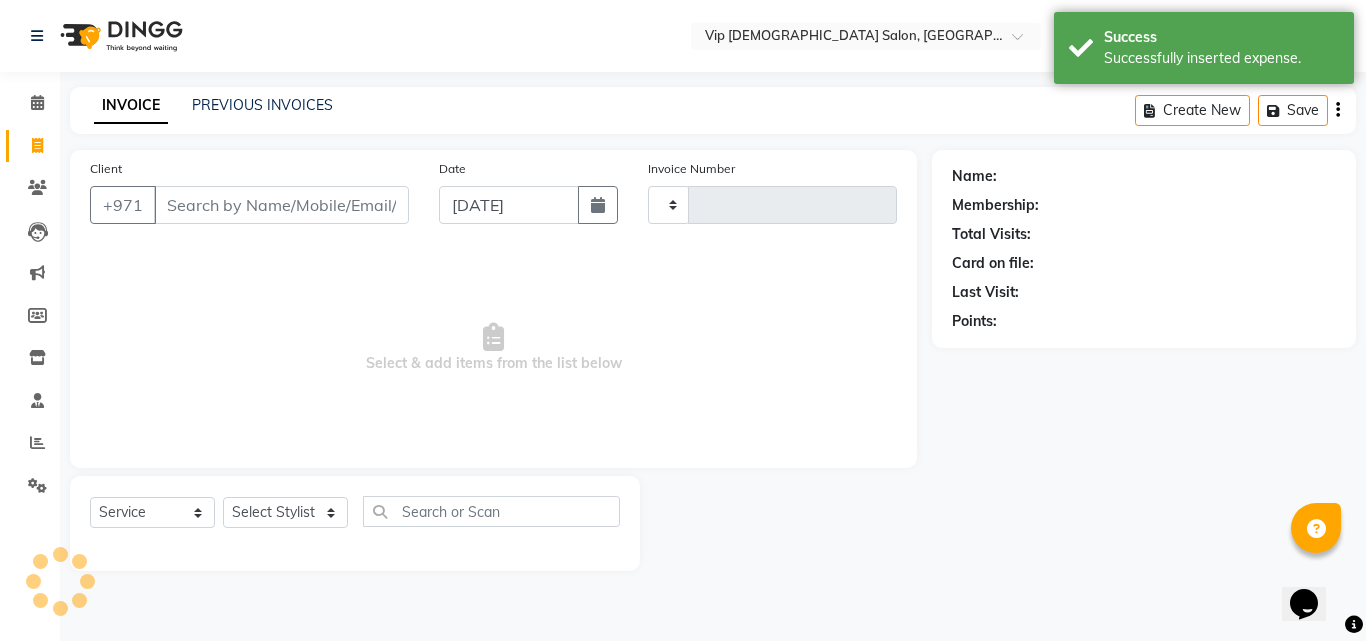 type on "0705" 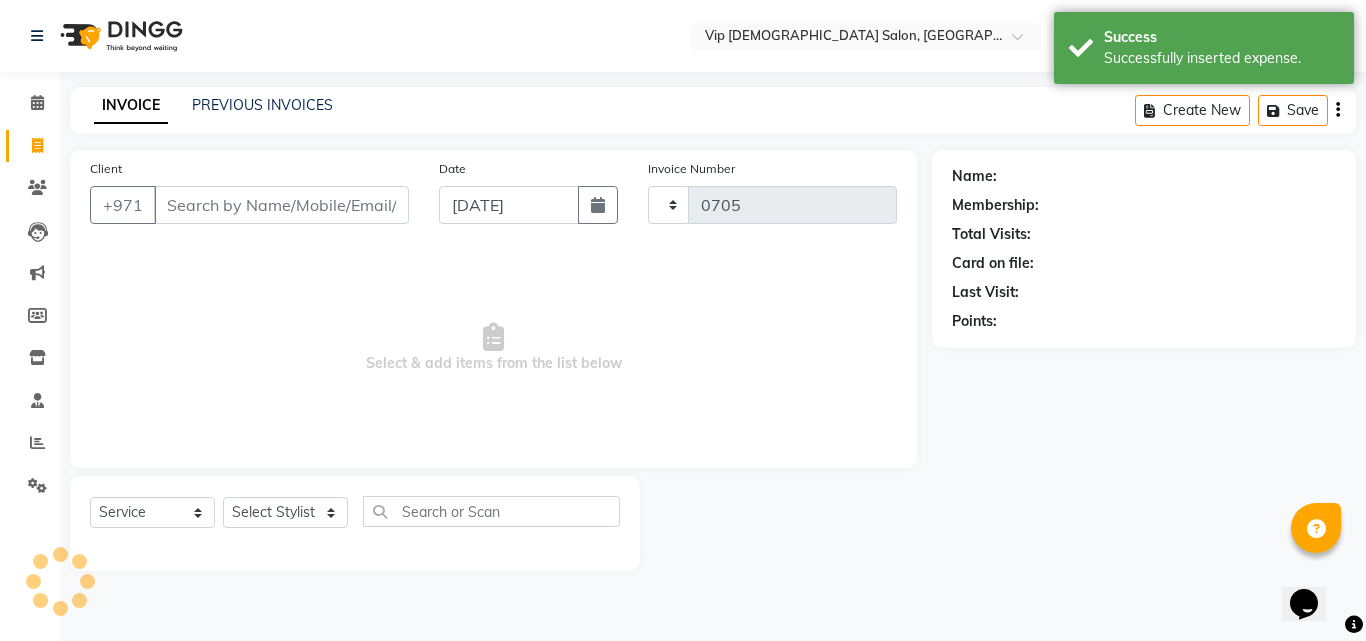 select on "8415" 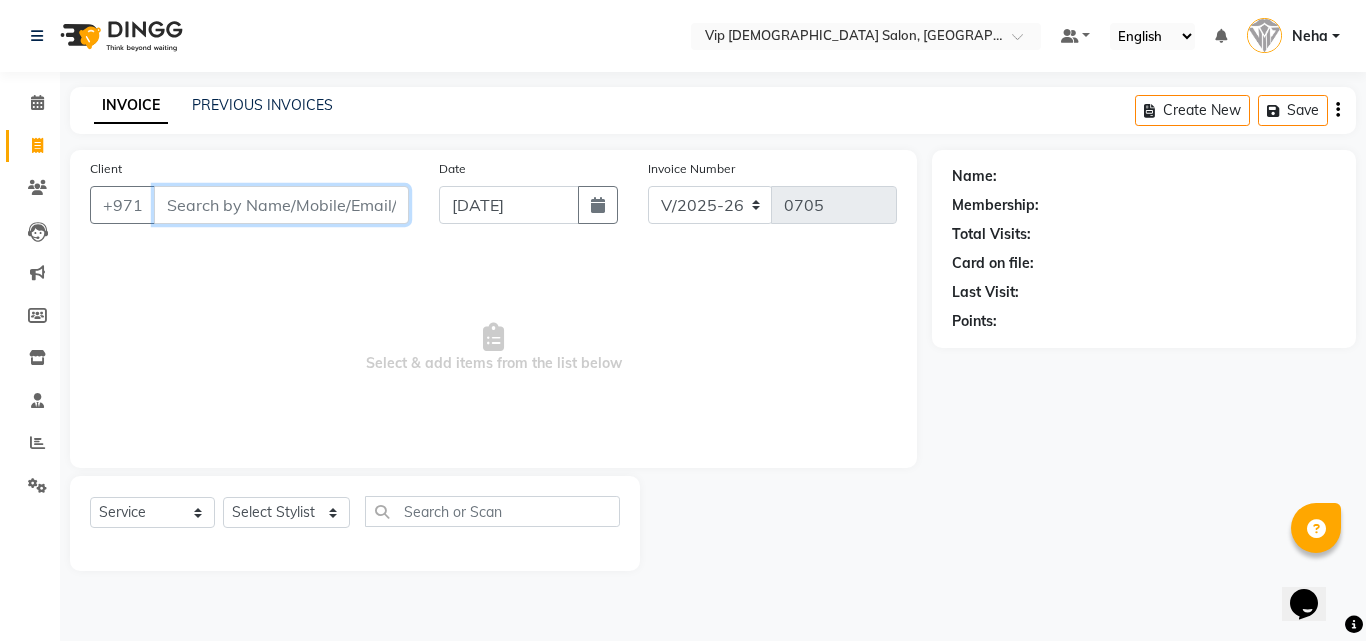 click on "Client" at bounding box center (281, 205) 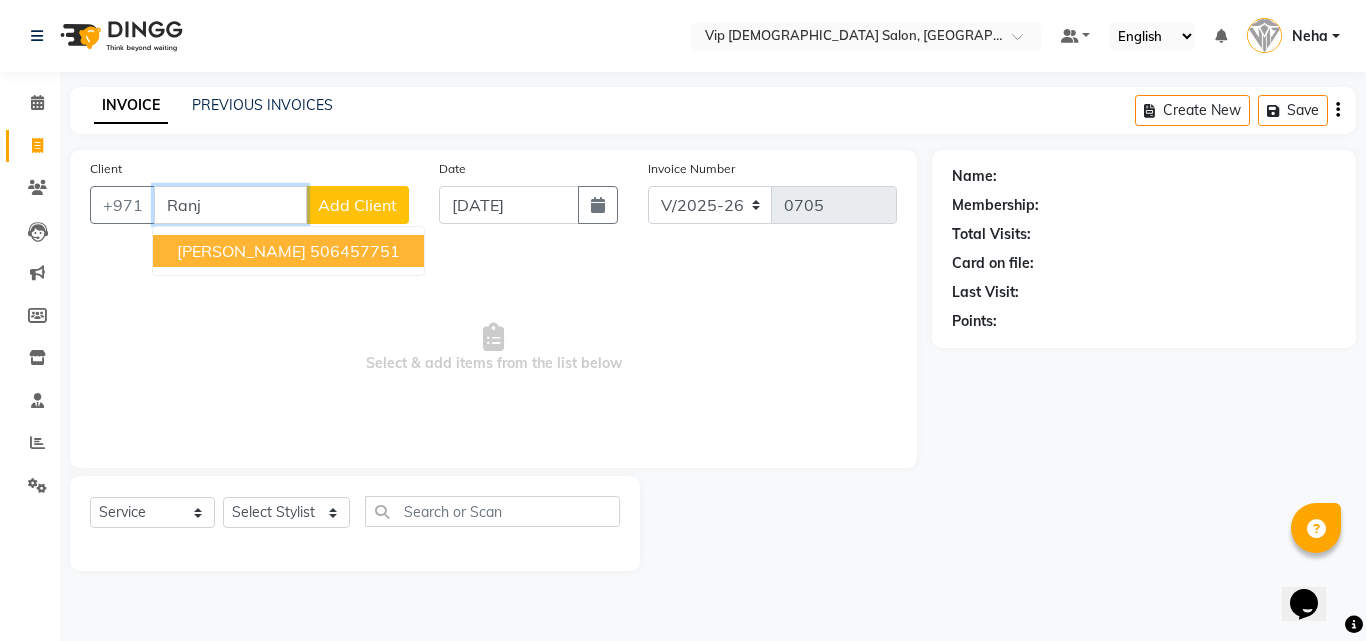 click on "Ranjith" at bounding box center [241, 251] 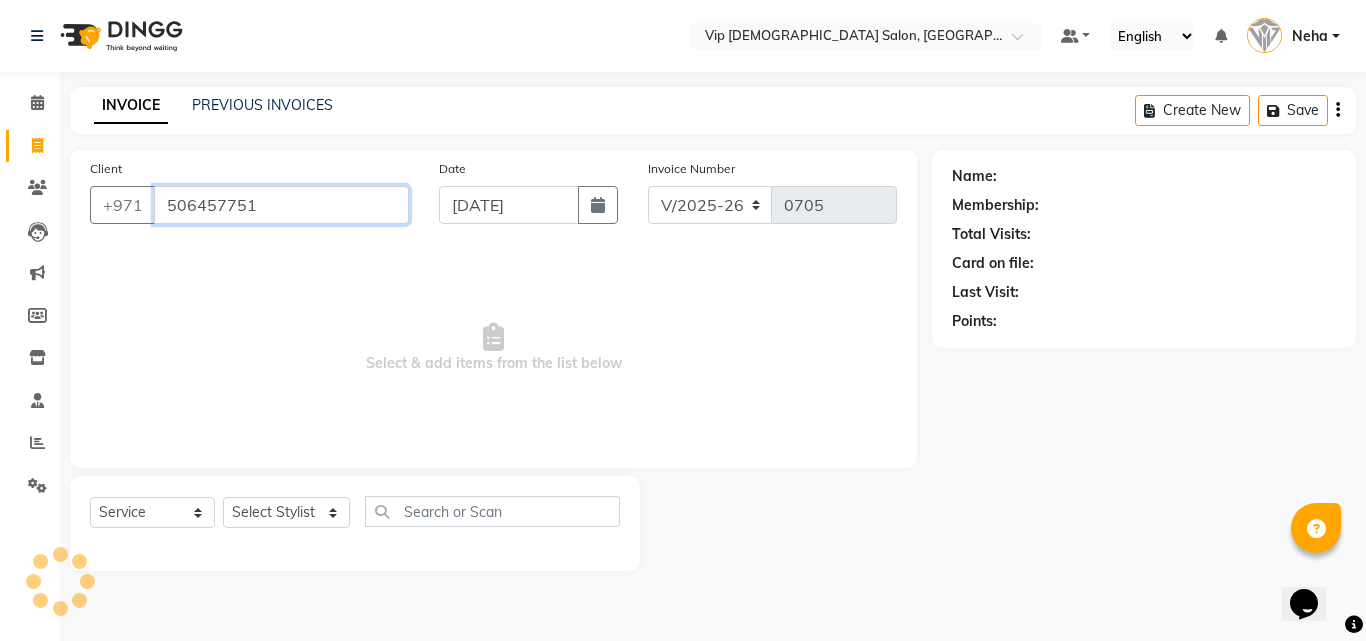type on "506457751" 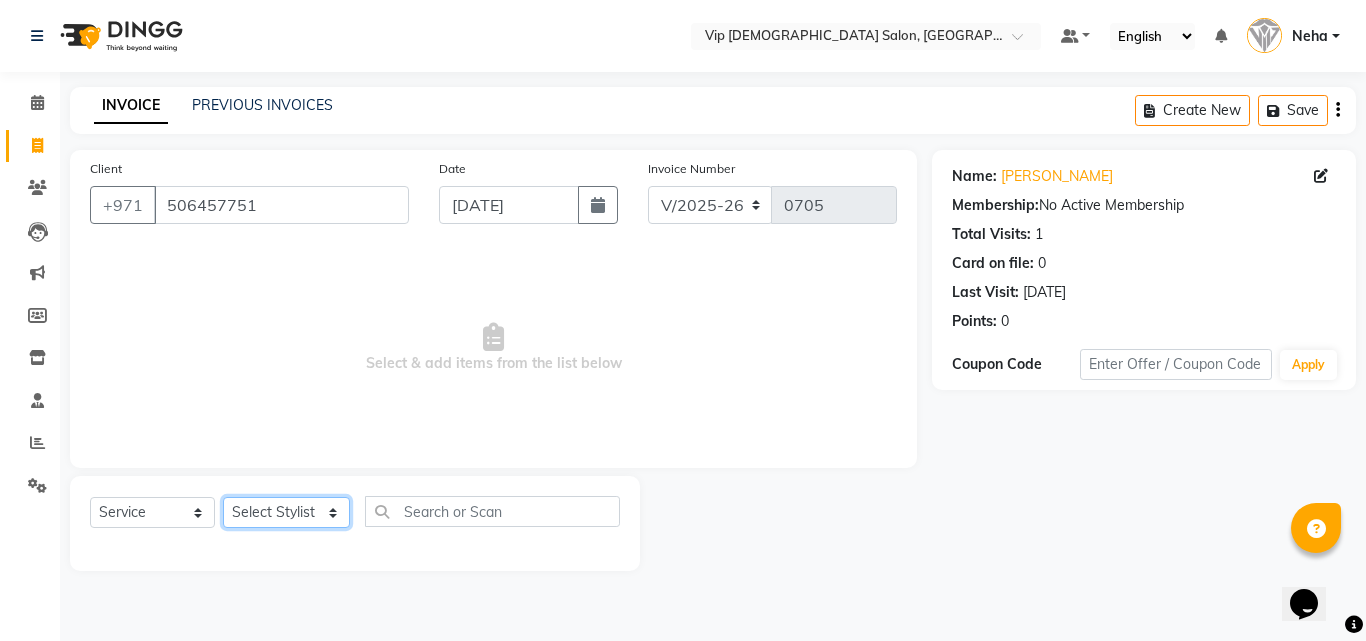 click on "Select Stylist AHMED MOHAMED MOHAMED ELKHODARY ABDELHAMID Ali Rana Allauddin Anwar Ali Ameen Ayoub Lakhbizi Jairah Mr. Mohannad Neha Nelson Ricalyn Colcol Riffat Magdy Taufeeq Anwar Ali Tauseef  Akhilaque Zoya Bhatti." 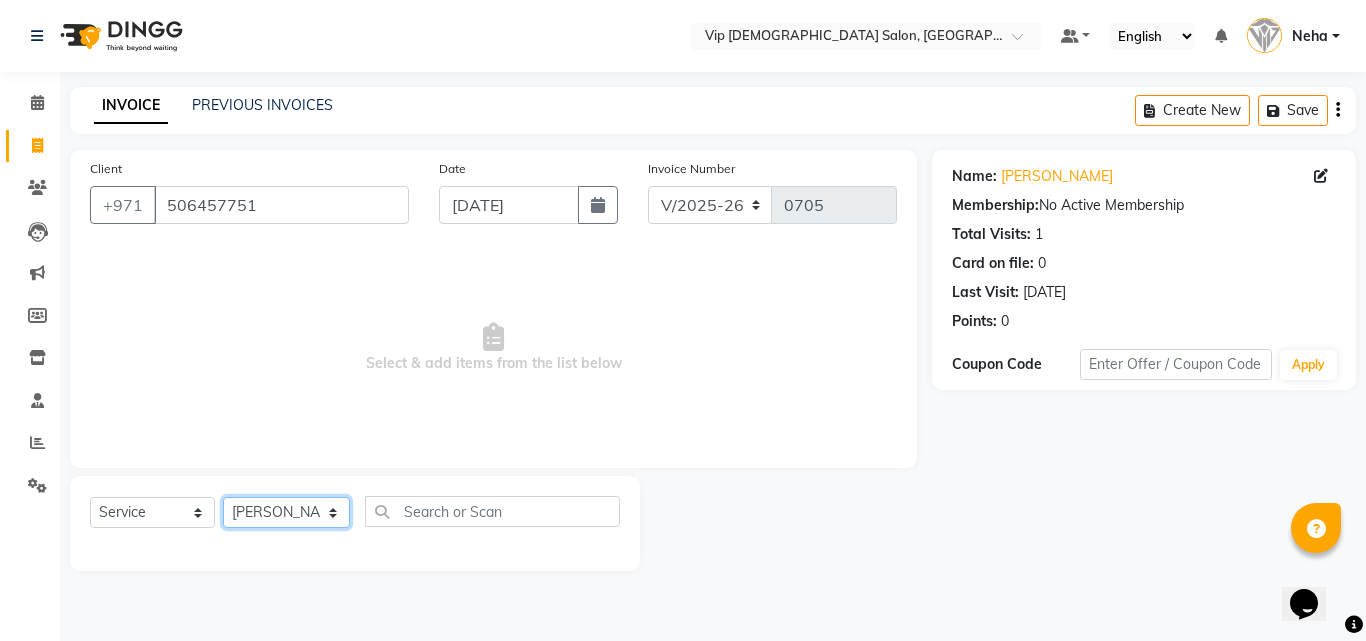 click on "Select Stylist AHMED MOHAMED MOHAMED ELKHODARY ABDELHAMID Ali Rana Allauddin Anwar Ali Ameen Ayoub Lakhbizi Jairah Mr. Mohannad Neha Nelson Ricalyn Colcol Riffat Magdy Taufeeq Anwar Ali Tauseef  Akhilaque Zoya Bhatti." 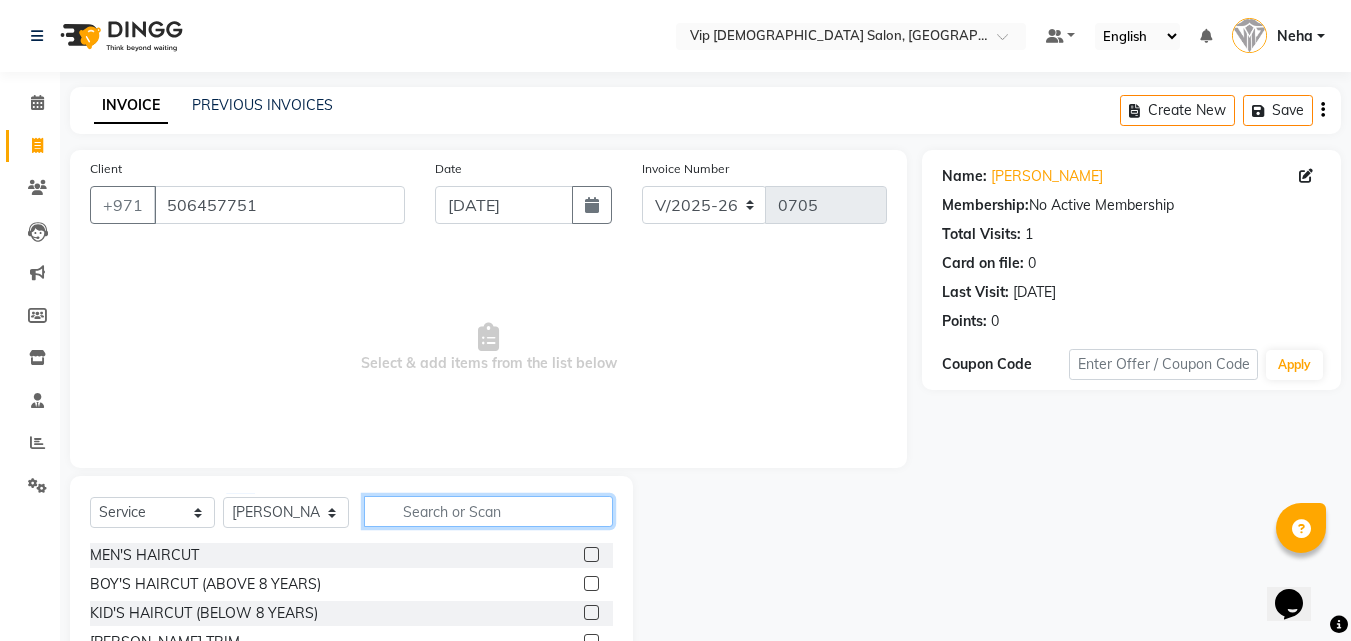click 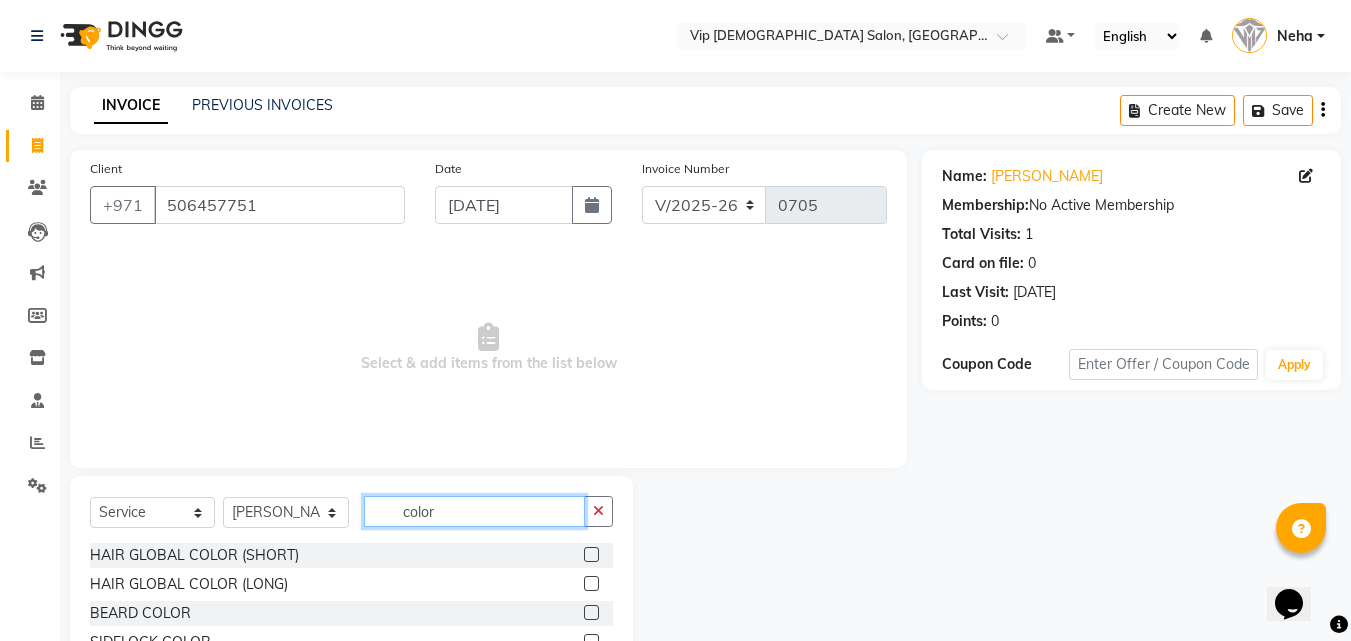type on "color" 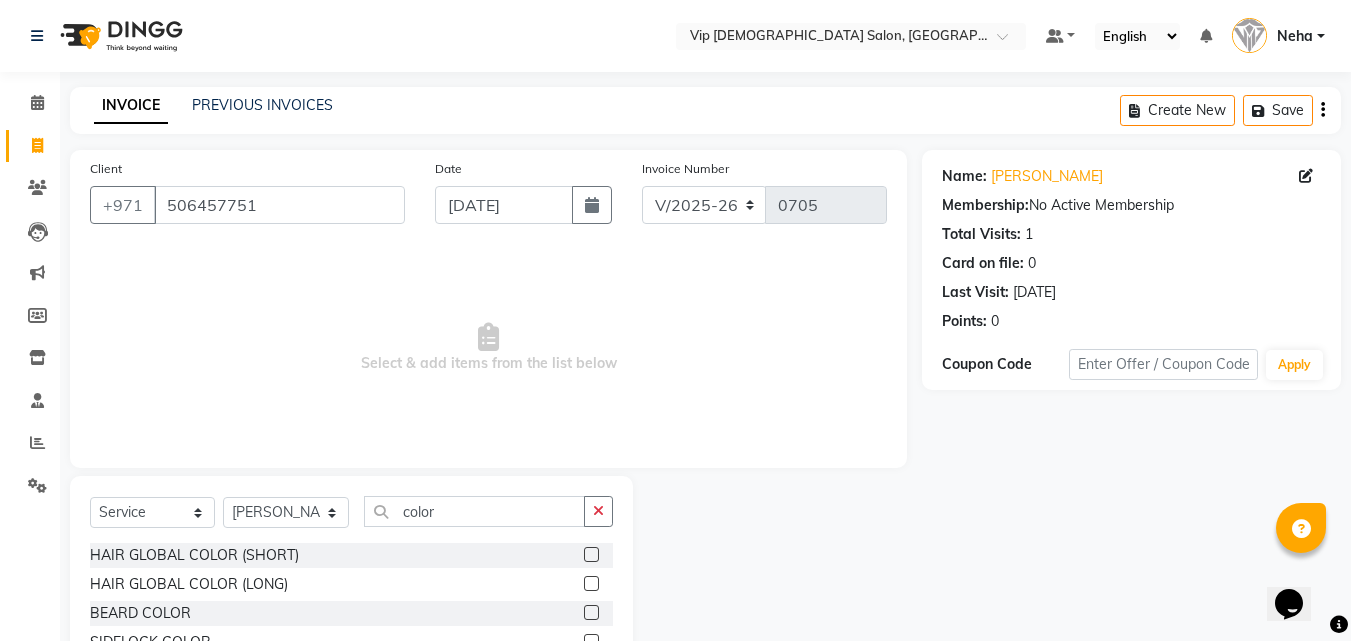 click 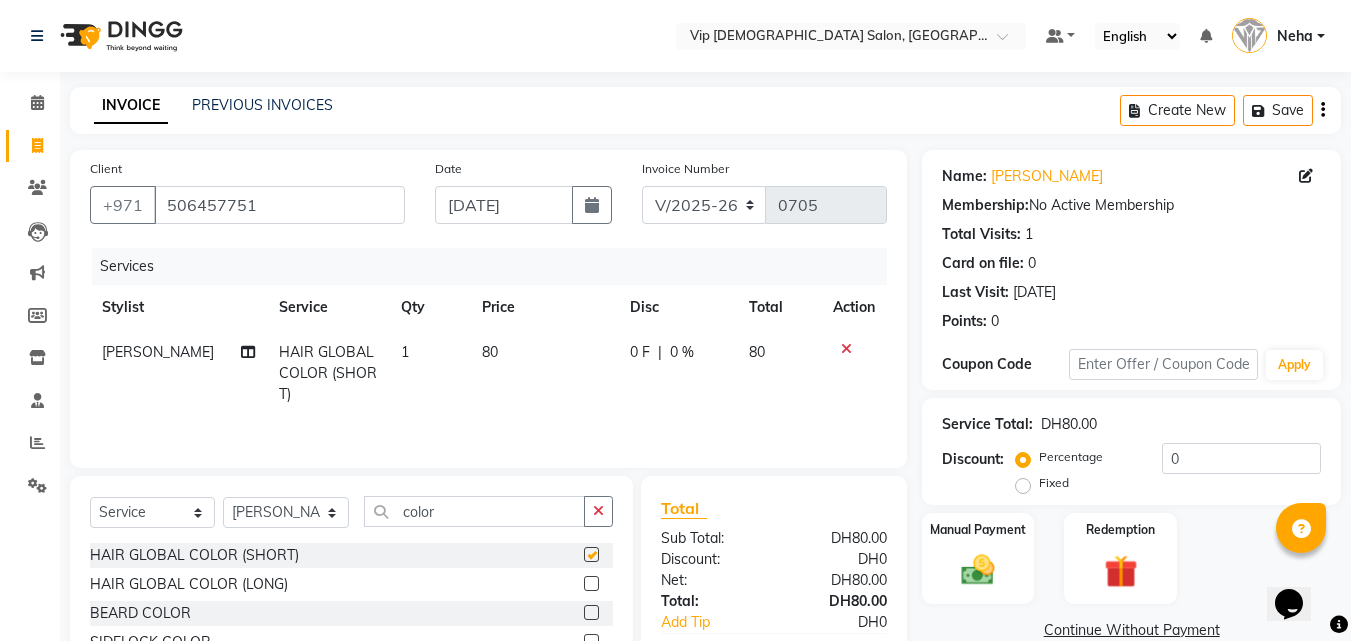 checkbox on "false" 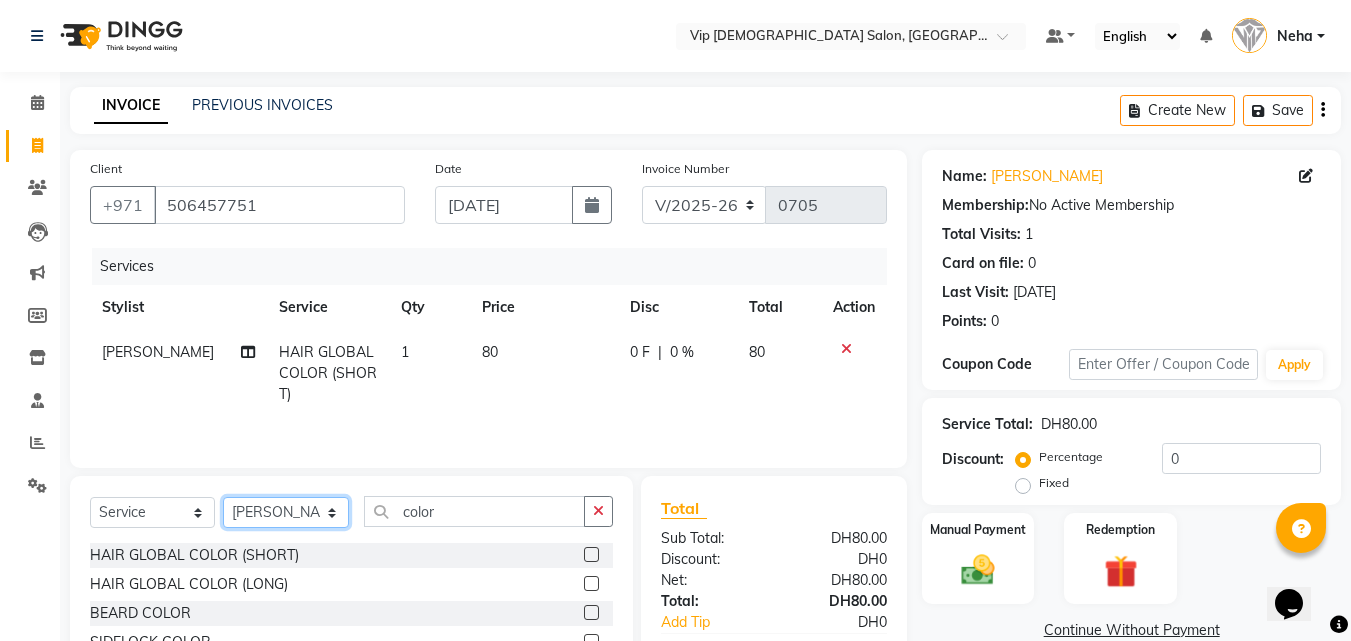 click on "Select Stylist AHMED MOHAMED MOHAMED ELKHODARY ABDELHAMID Ali Rana Allauddin Anwar Ali Ameen Ayoub Lakhbizi Jairah Mr. Mohannad Neha Nelson Ricalyn Colcol Riffat Magdy Taufeeq Anwar Ali Tauseef  Akhilaque Zoya Bhatti." 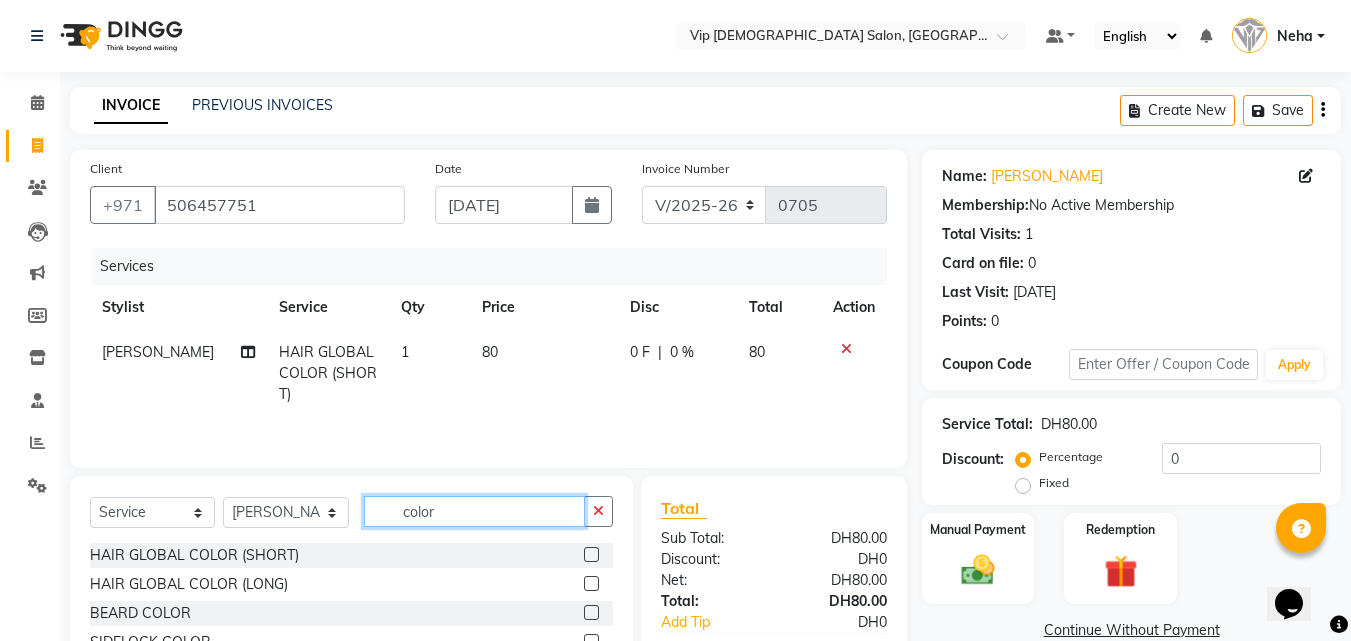 click on "color" 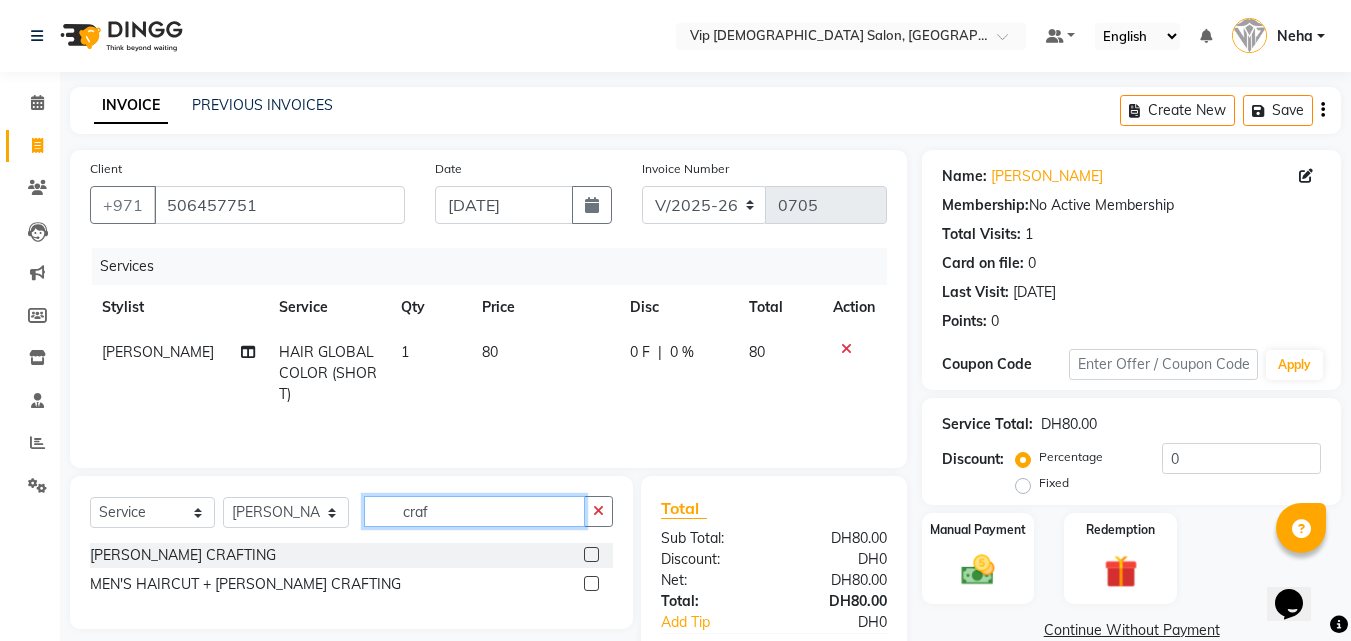 type on "craf" 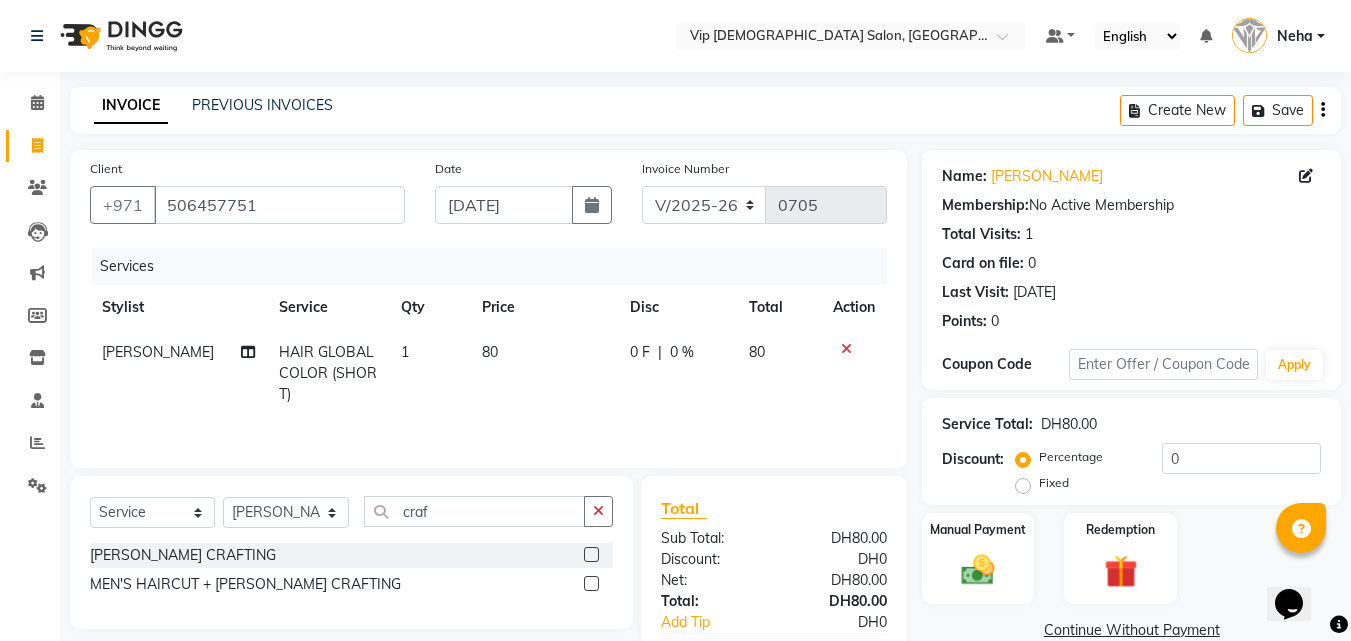 click 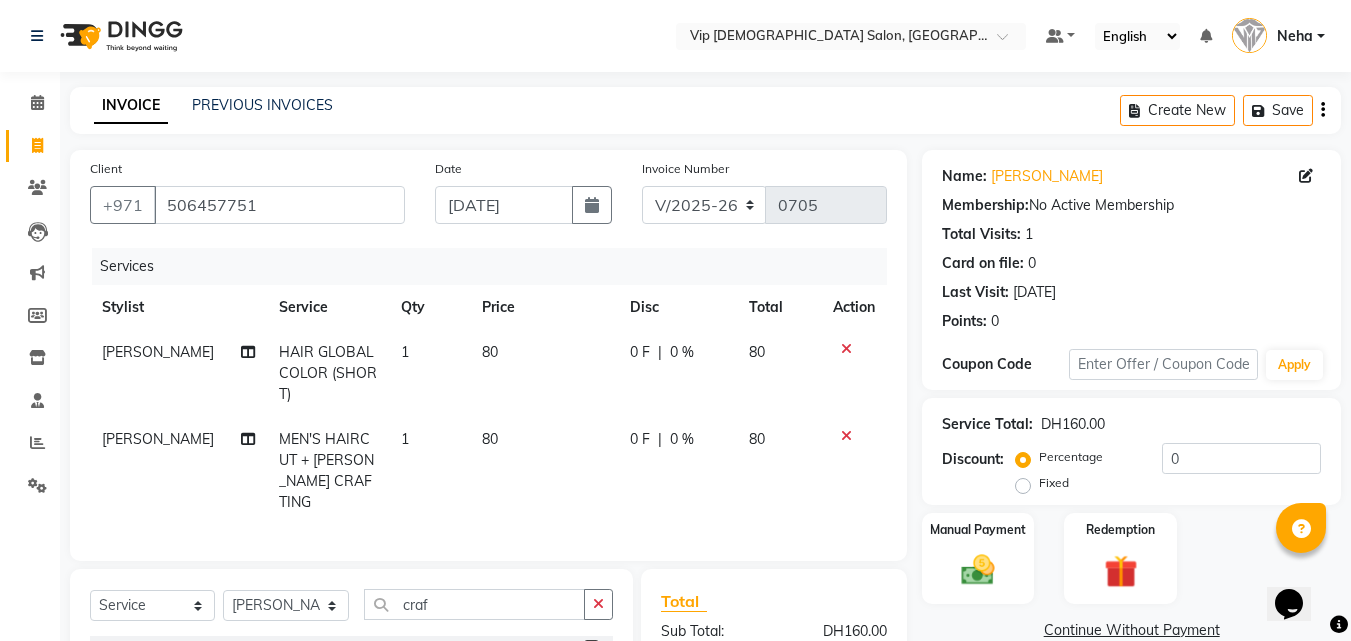 checkbox on "false" 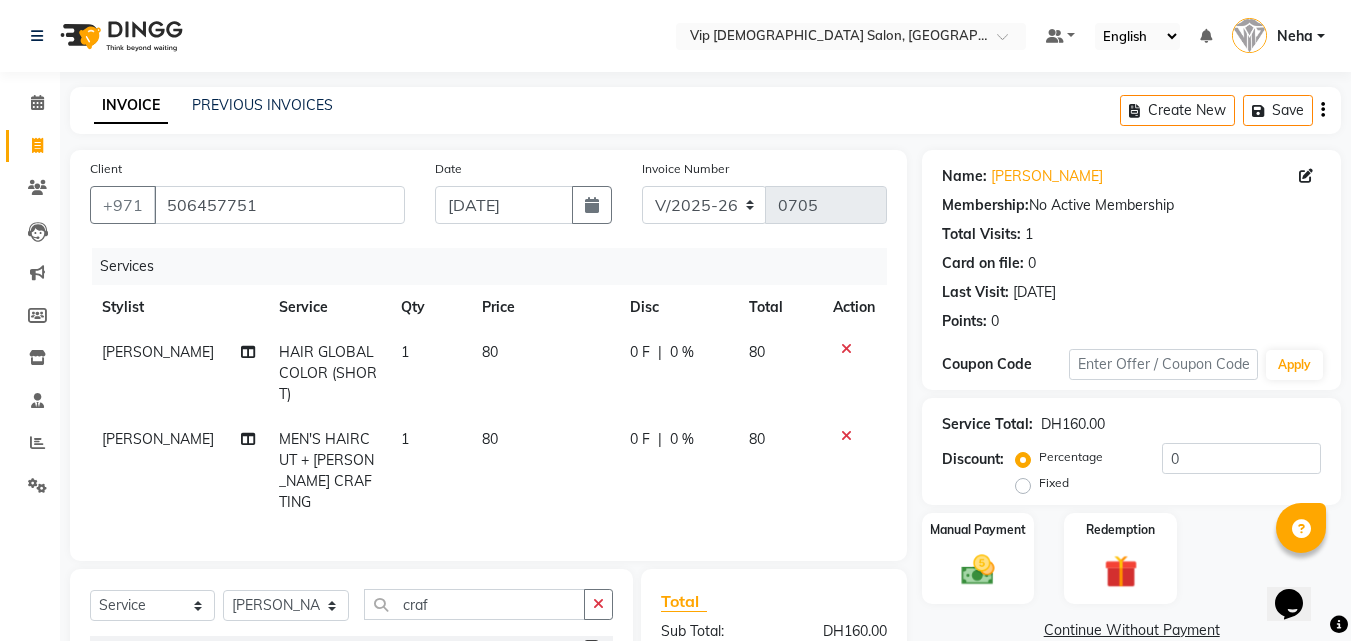 click on "80" 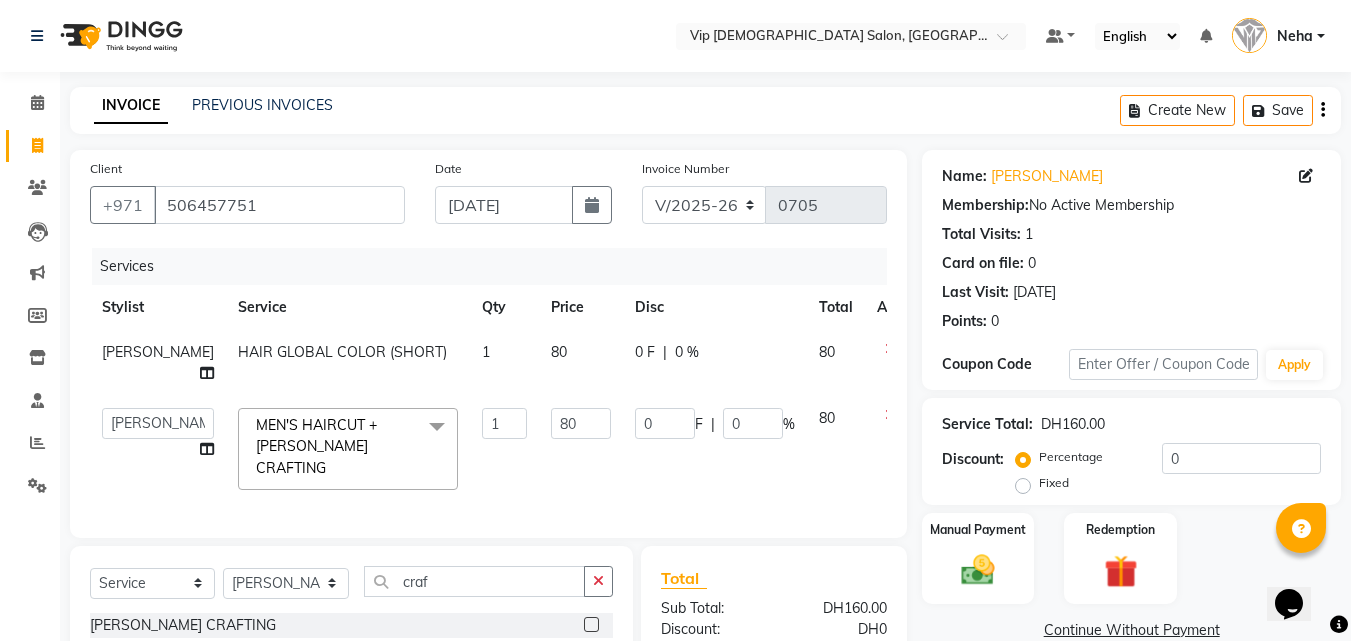 scroll, scrollTop: 120, scrollLeft: 0, axis: vertical 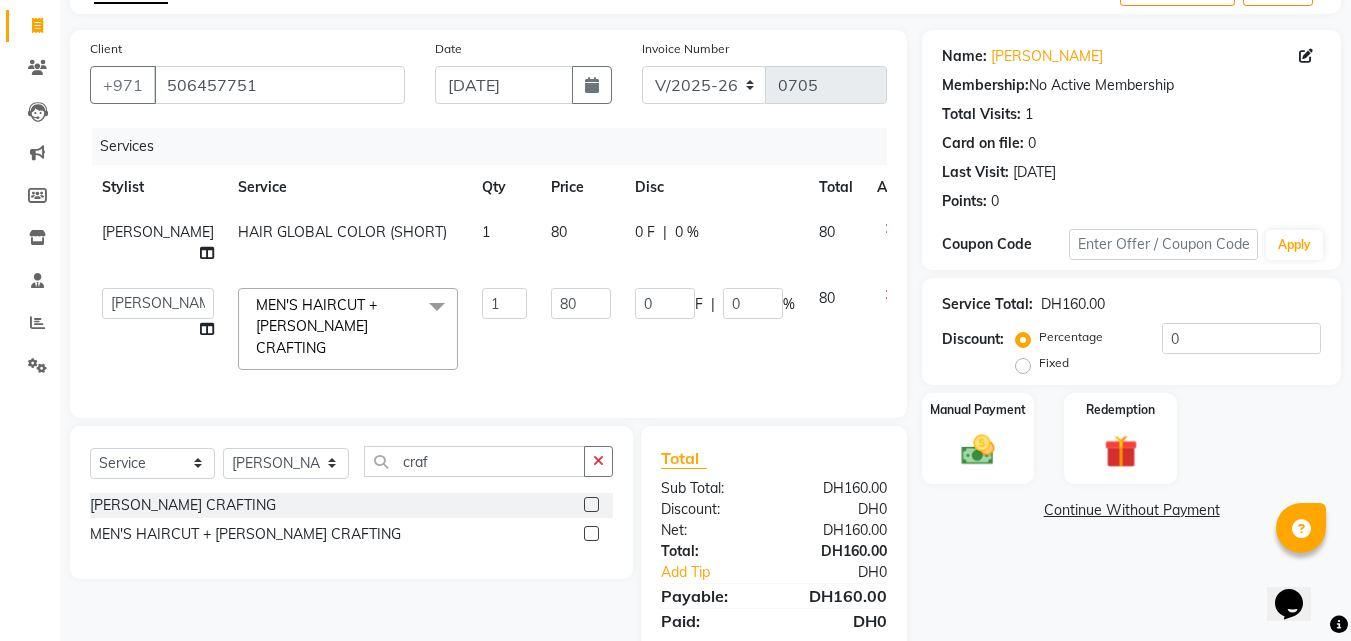 click on "80" 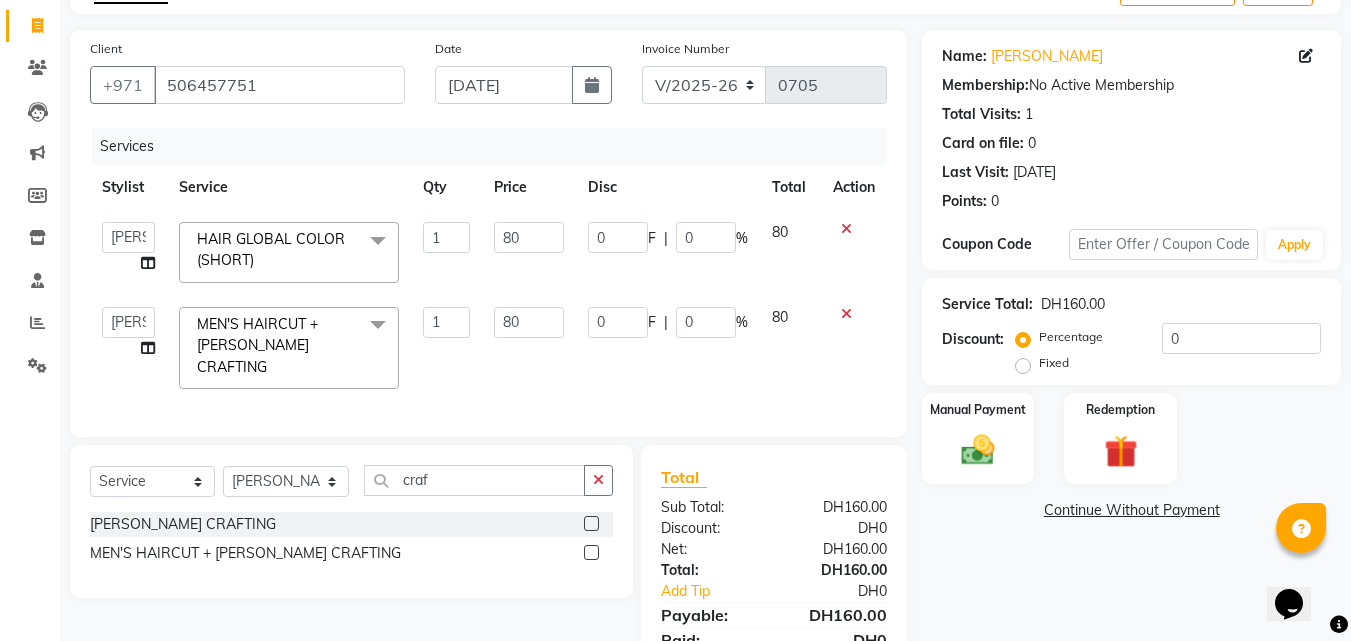 click on "80" 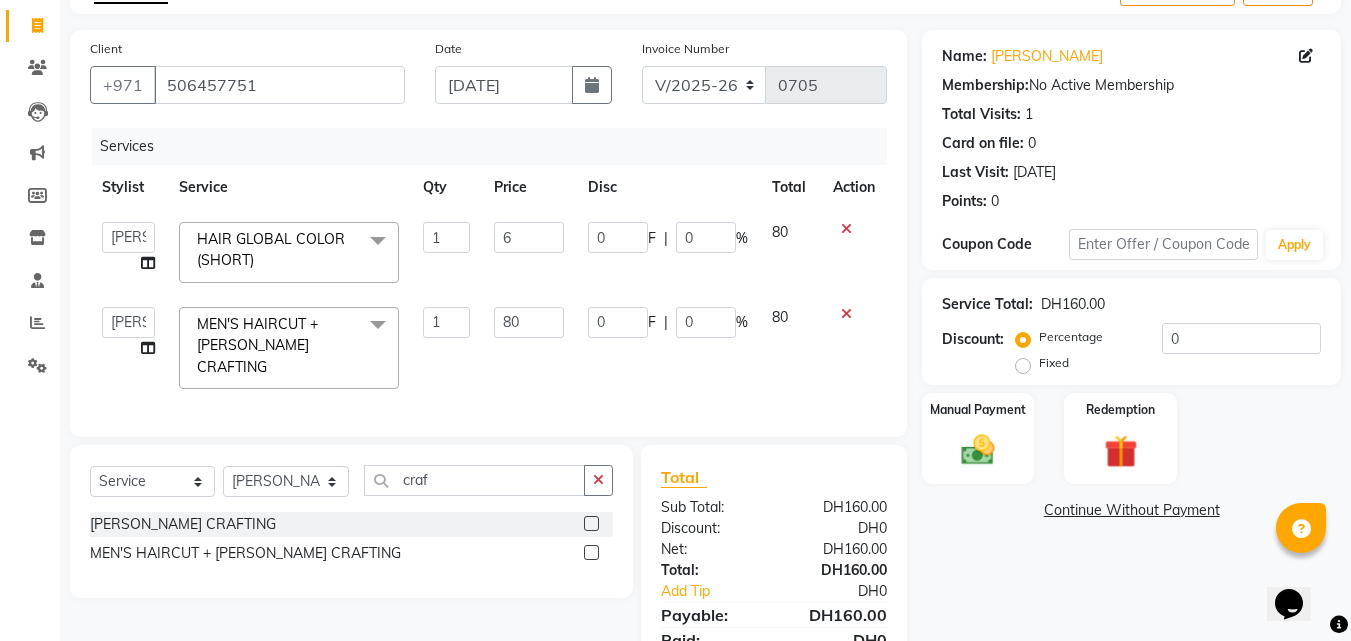 type on "60" 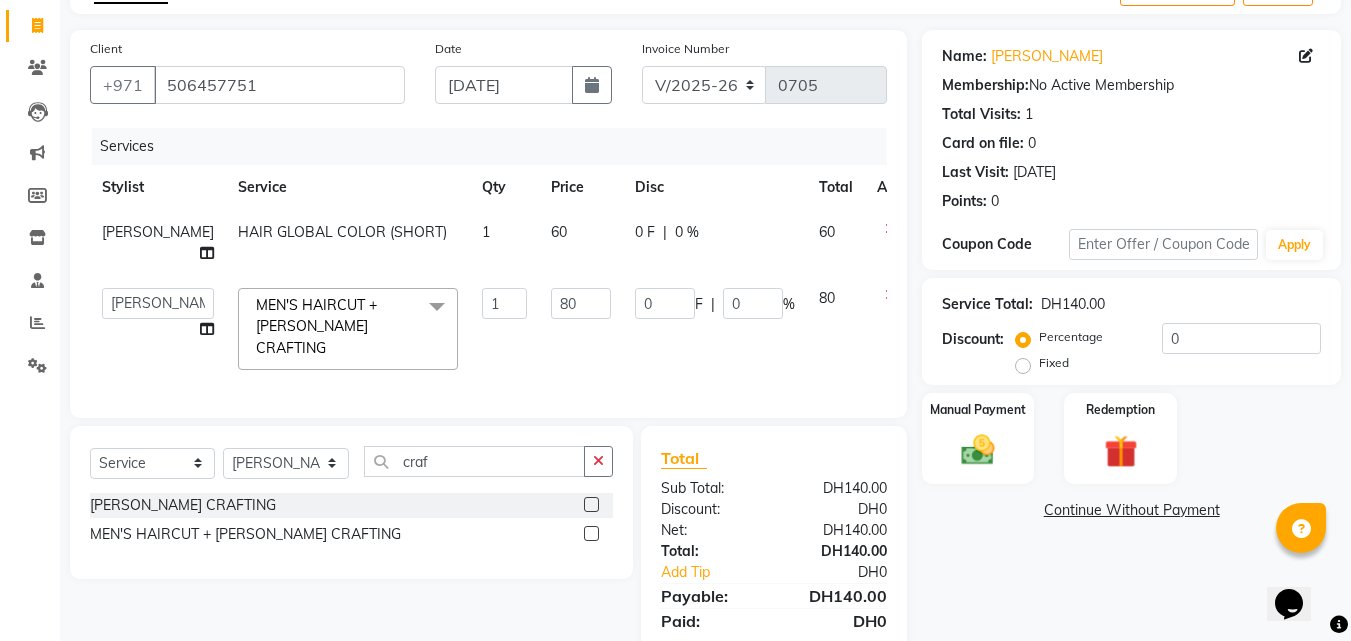 click on "80" 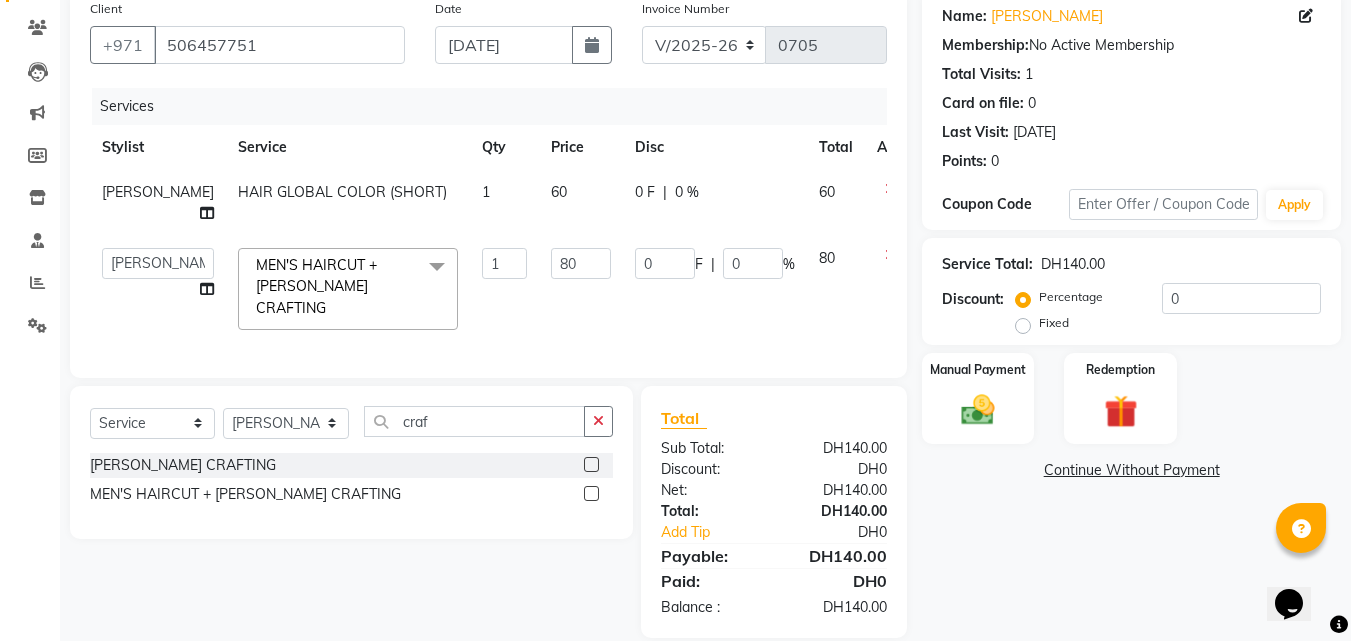 scroll, scrollTop: 202, scrollLeft: 0, axis: vertical 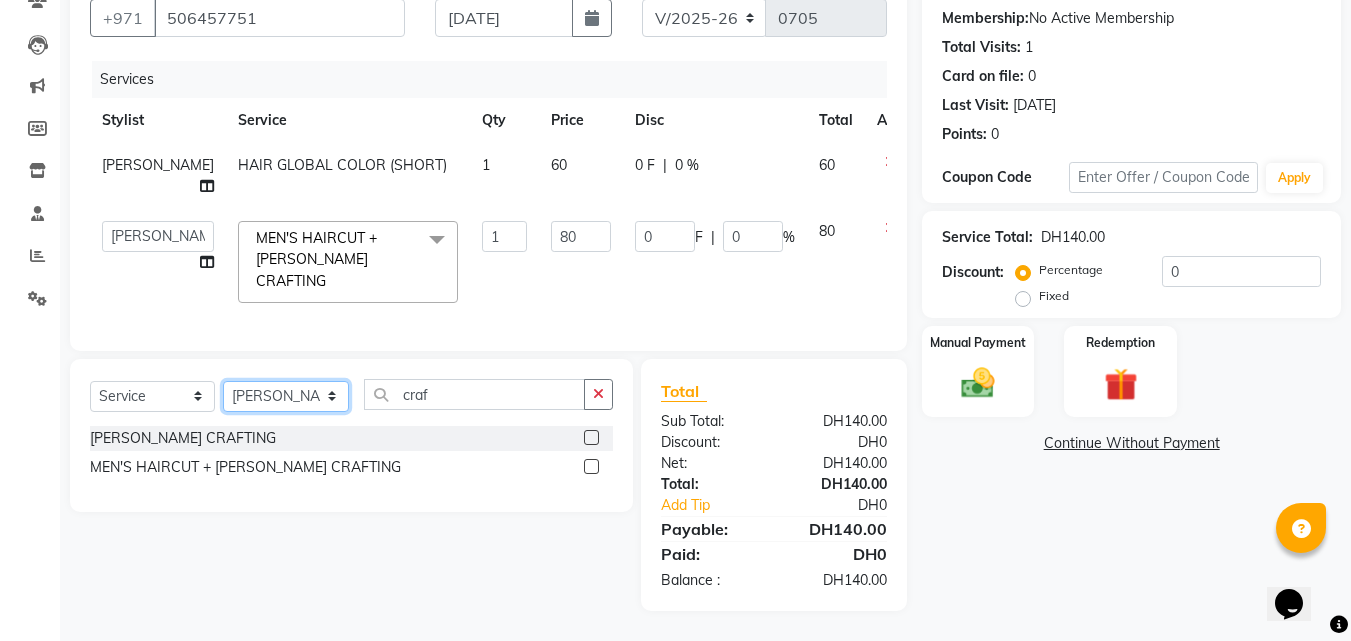click on "Select Stylist AHMED MOHAMED MOHAMED ELKHODARY ABDELHAMID Ali Rana Allauddin Anwar Ali Ameen Ayoub Lakhbizi Jairah Mr. Mohannad Neha Nelson Ricalyn Colcol Riffat Magdy Taufeeq Anwar Ali Tauseef  Akhilaque Zoya Bhatti." 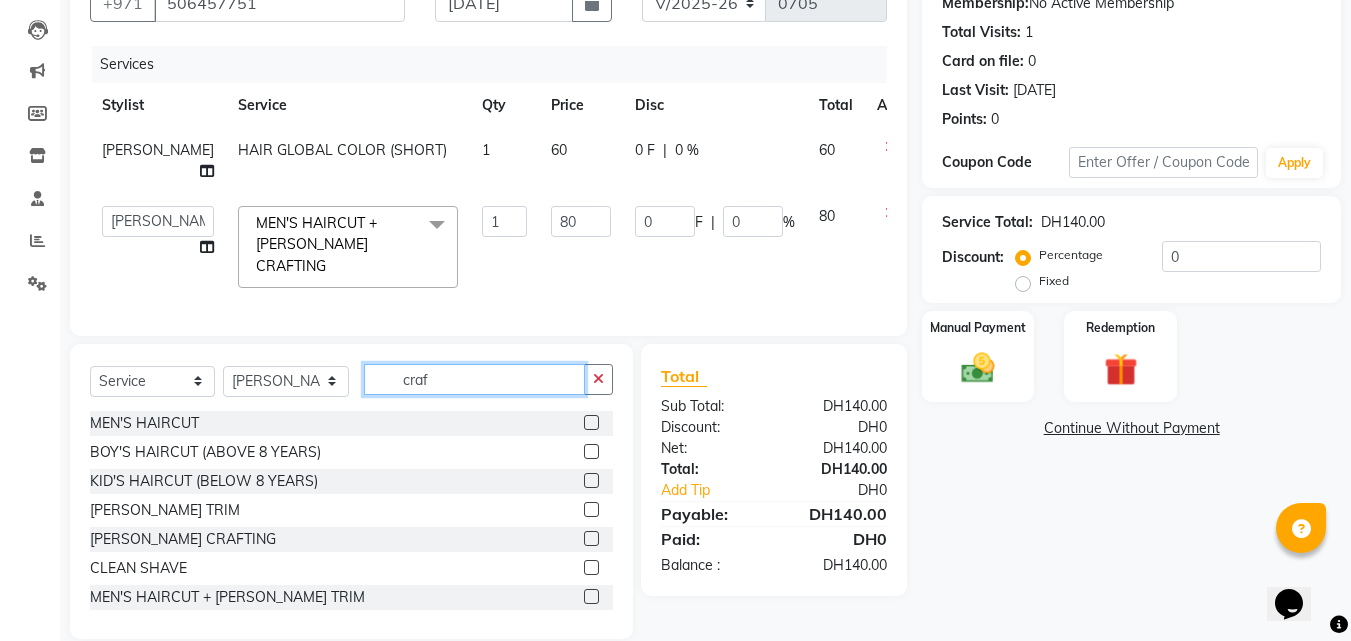 click on "craf" 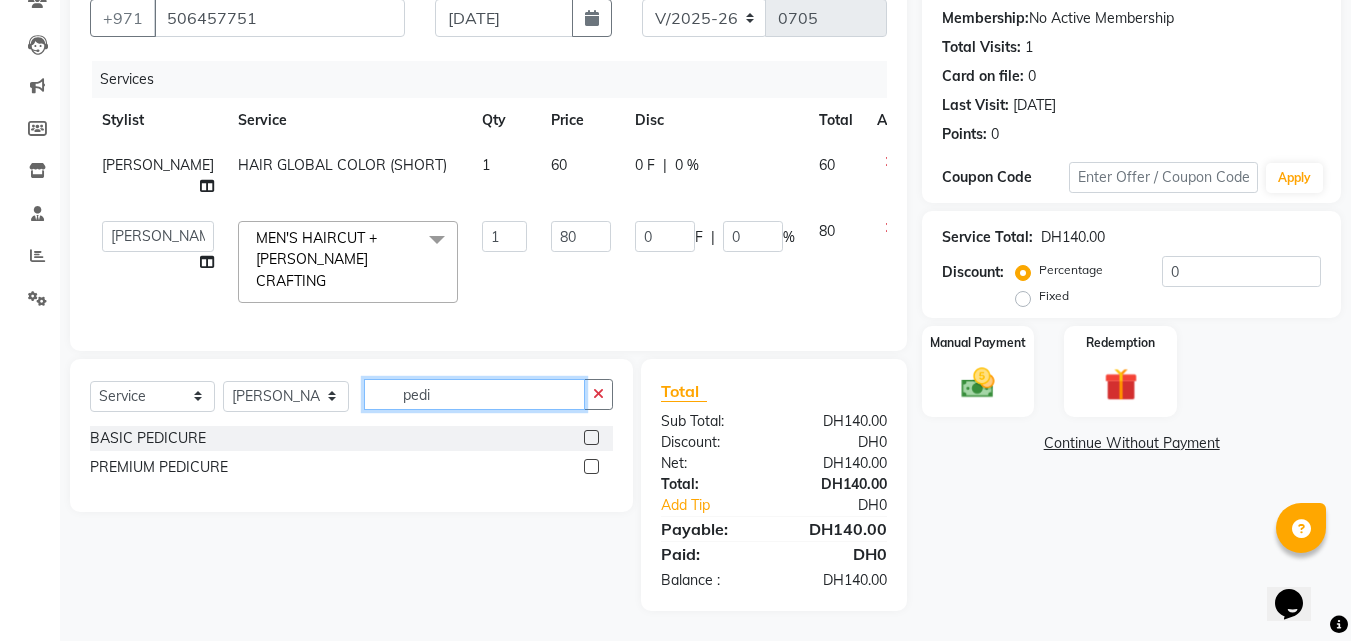 type on "pedi" 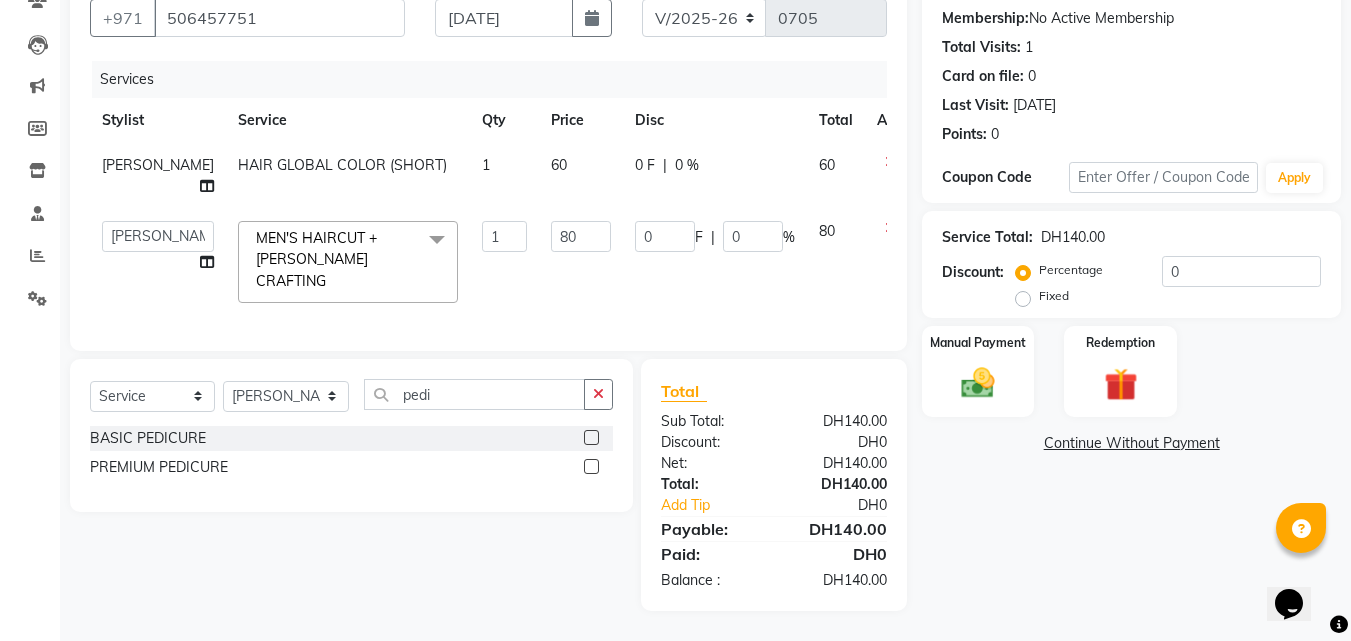 click 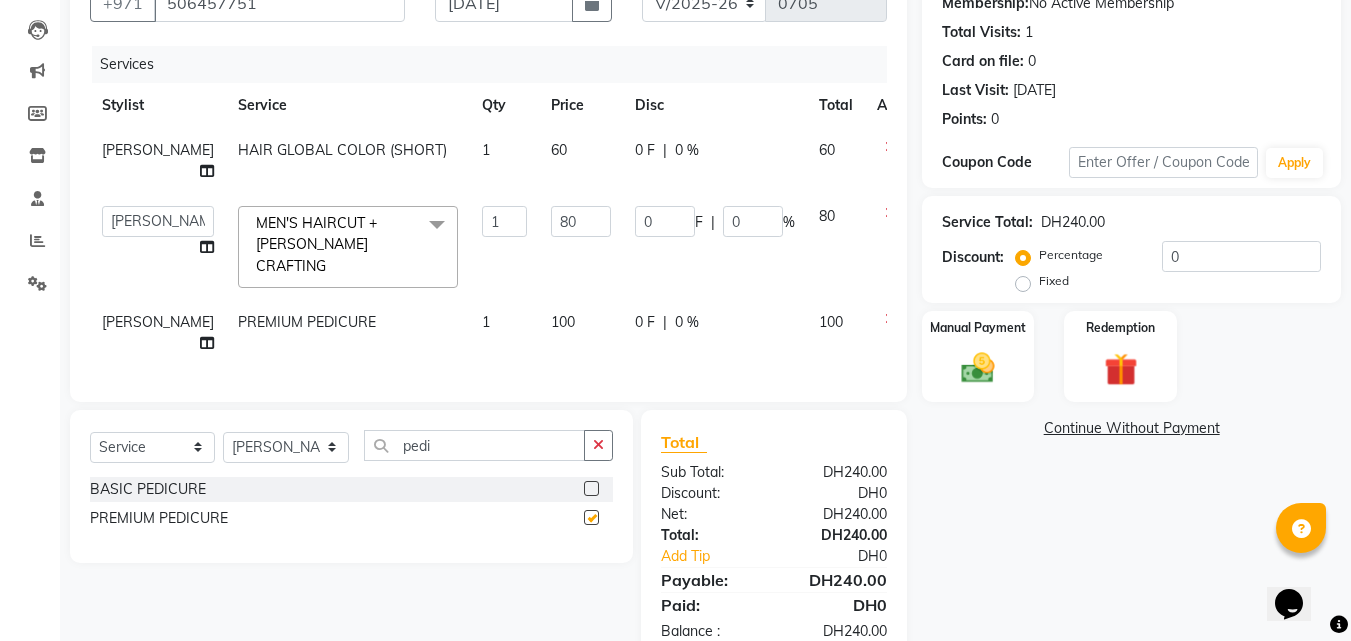 checkbox on "false" 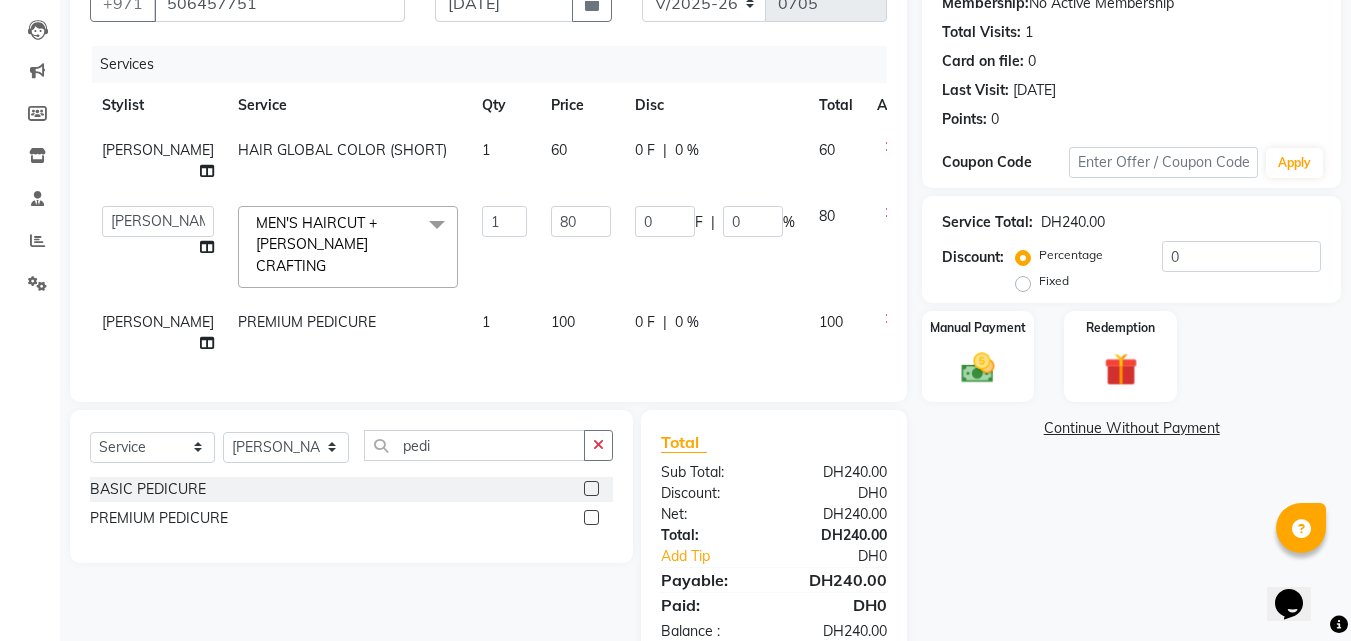 click 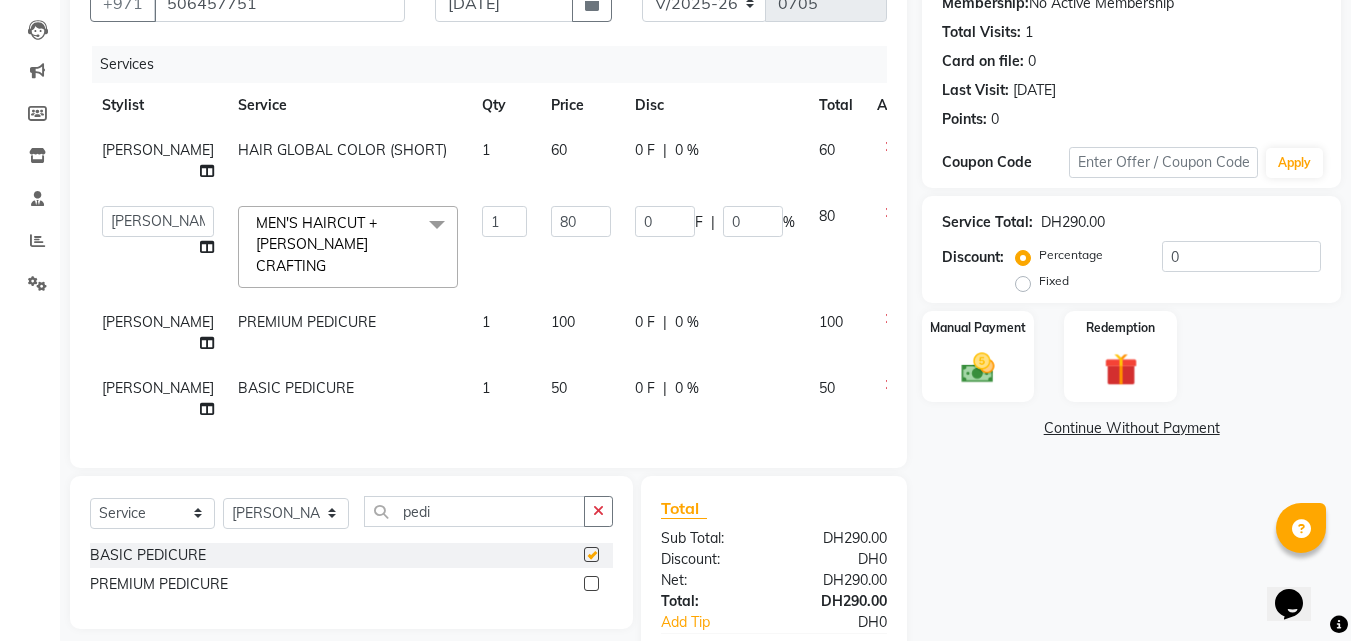 checkbox on "false" 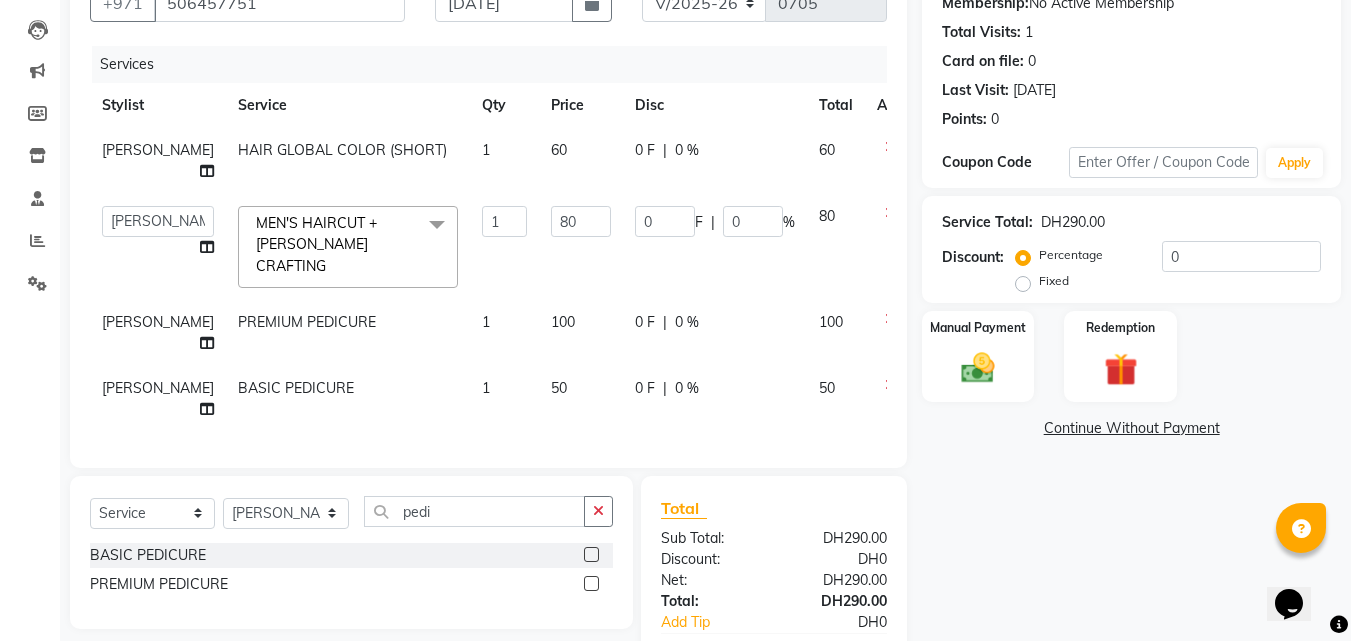click 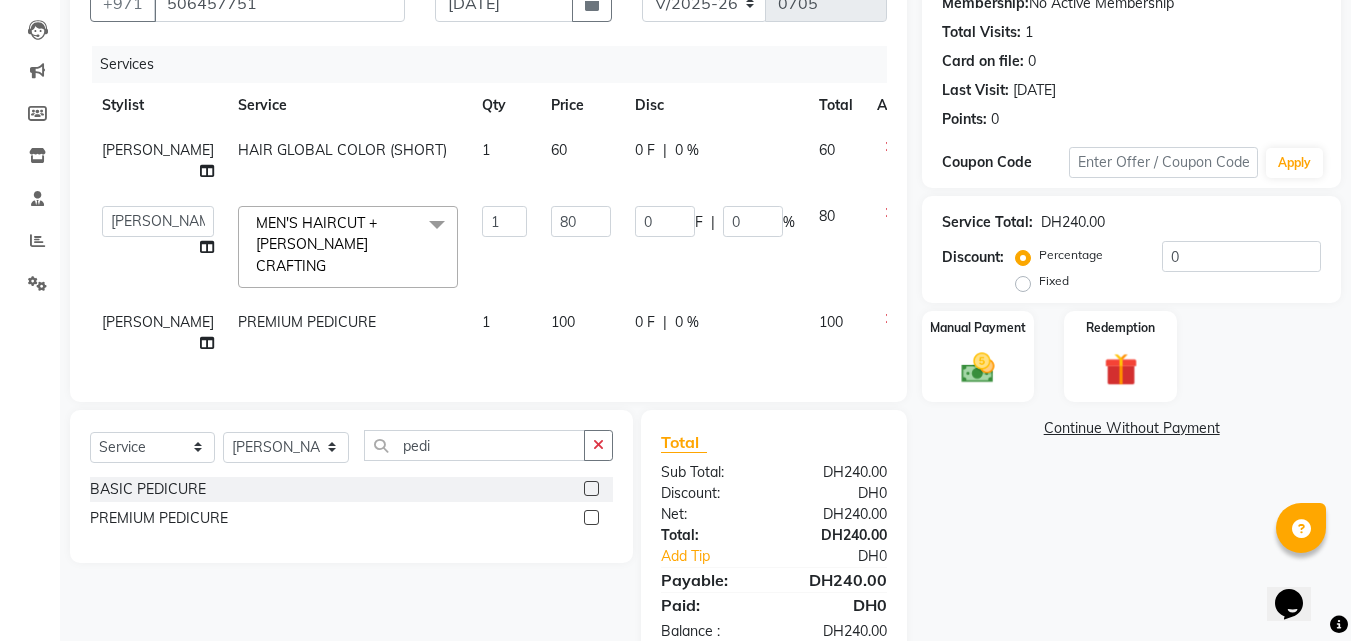 click on "100" 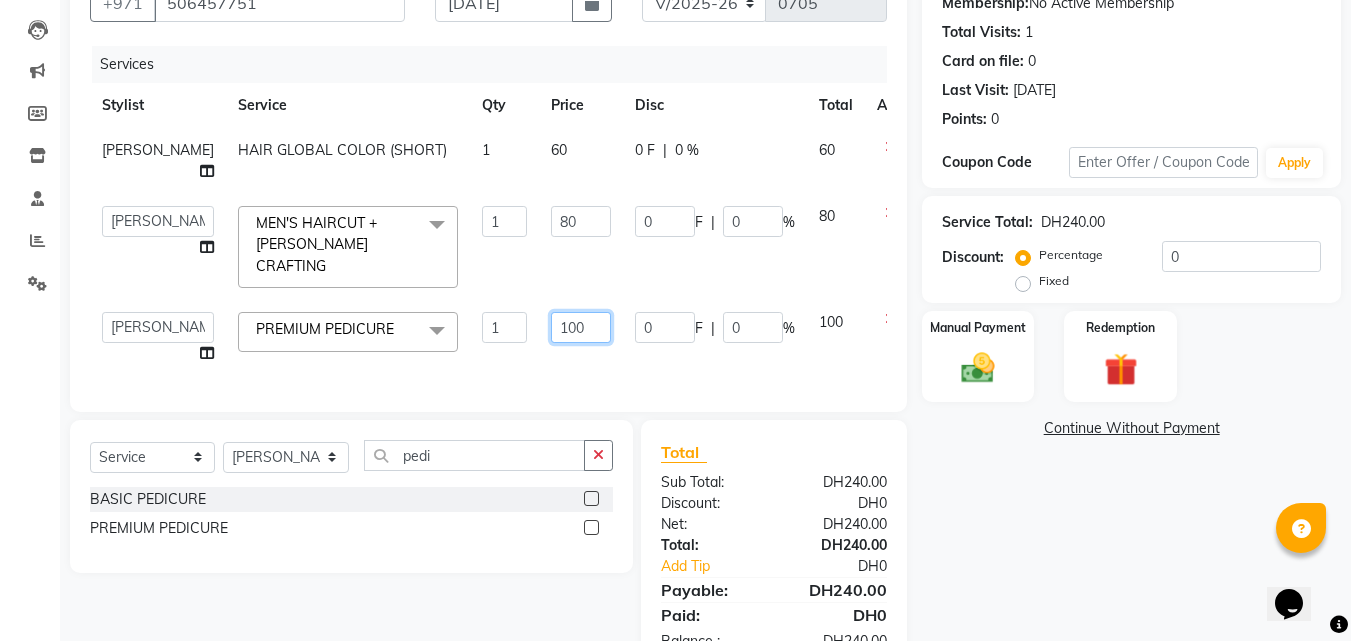 click on "100" 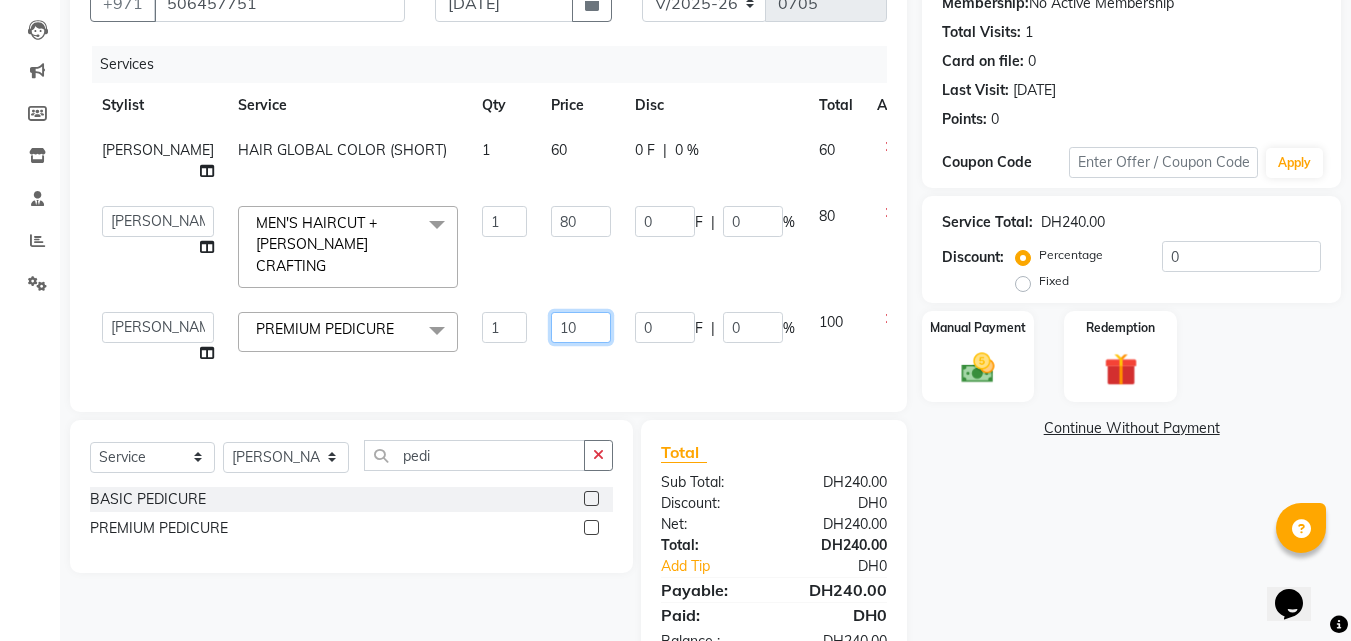 type on "1" 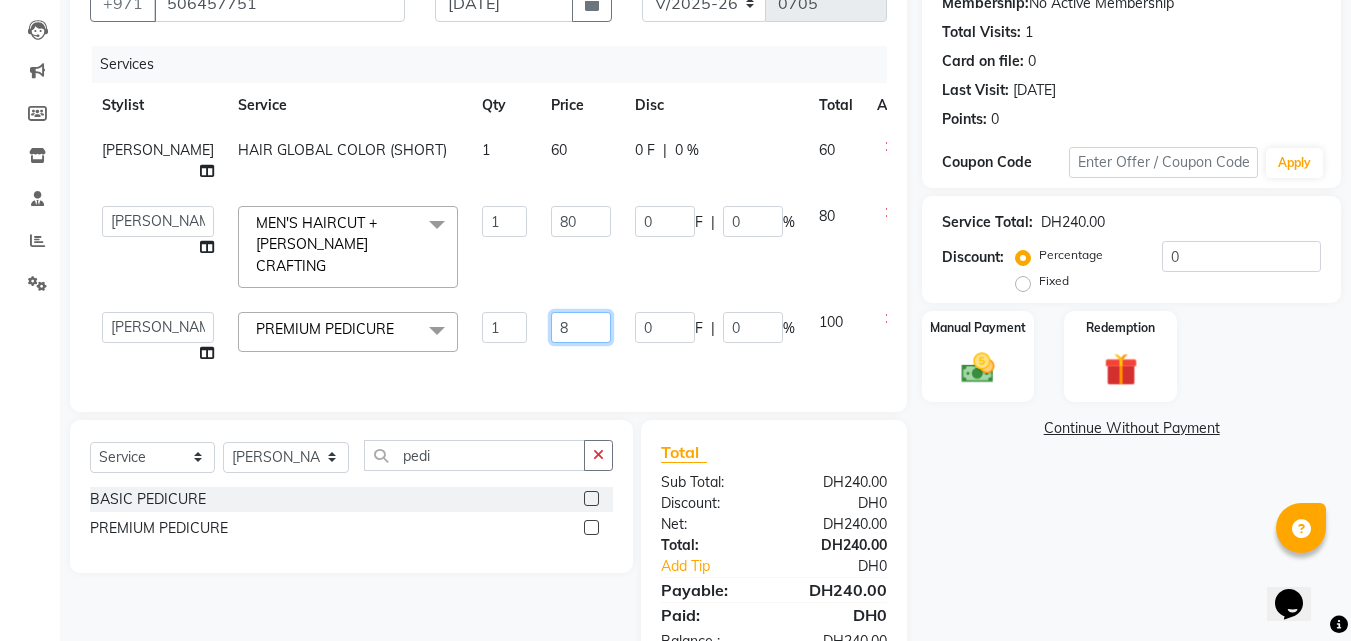 type on "80" 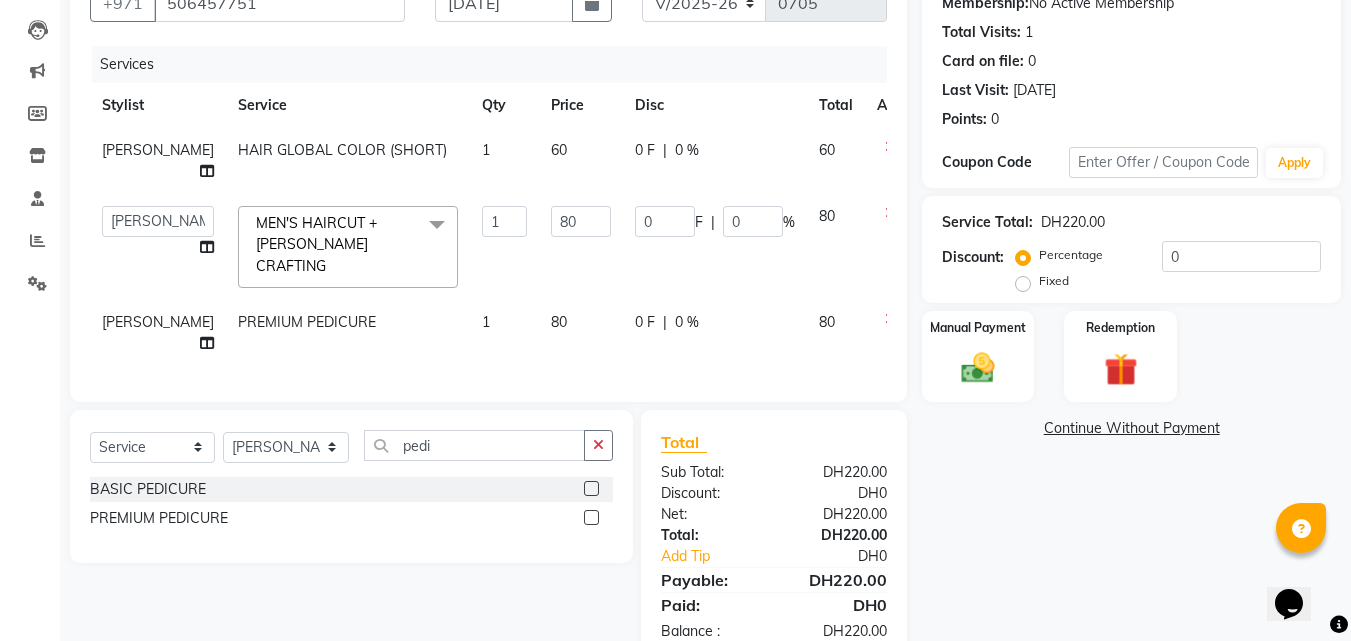 click on "Name: Ranjith  Membership:  No Active Membership  Total Visits:  1 Card on file:  0 Last Visit:   15-06-2025 Points:   0  Coupon Code Apply Service Total:  DH220.00  Discount:  Percentage   Fixed  0 Manual Payment Redemption  Continue Without Payment" 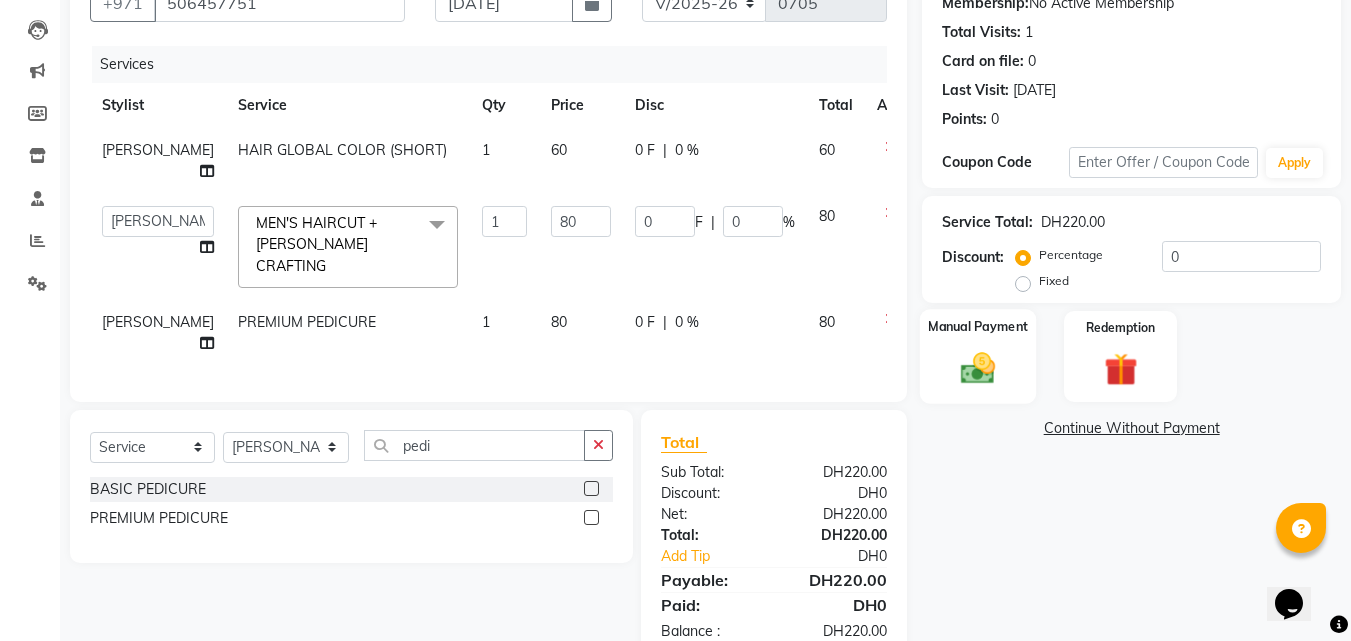 click 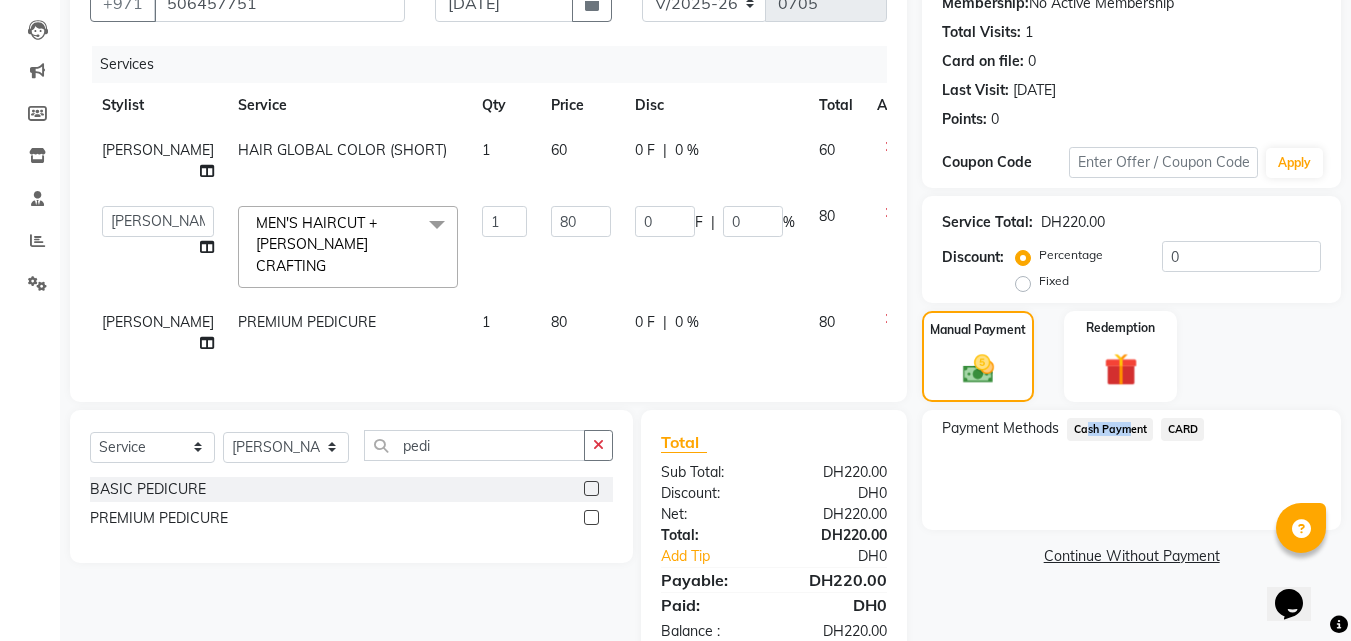drag, startPoint x: 1125, startPoint y: 431, endPoint x: 1081, endPoint y: 426, distance: 44.28318 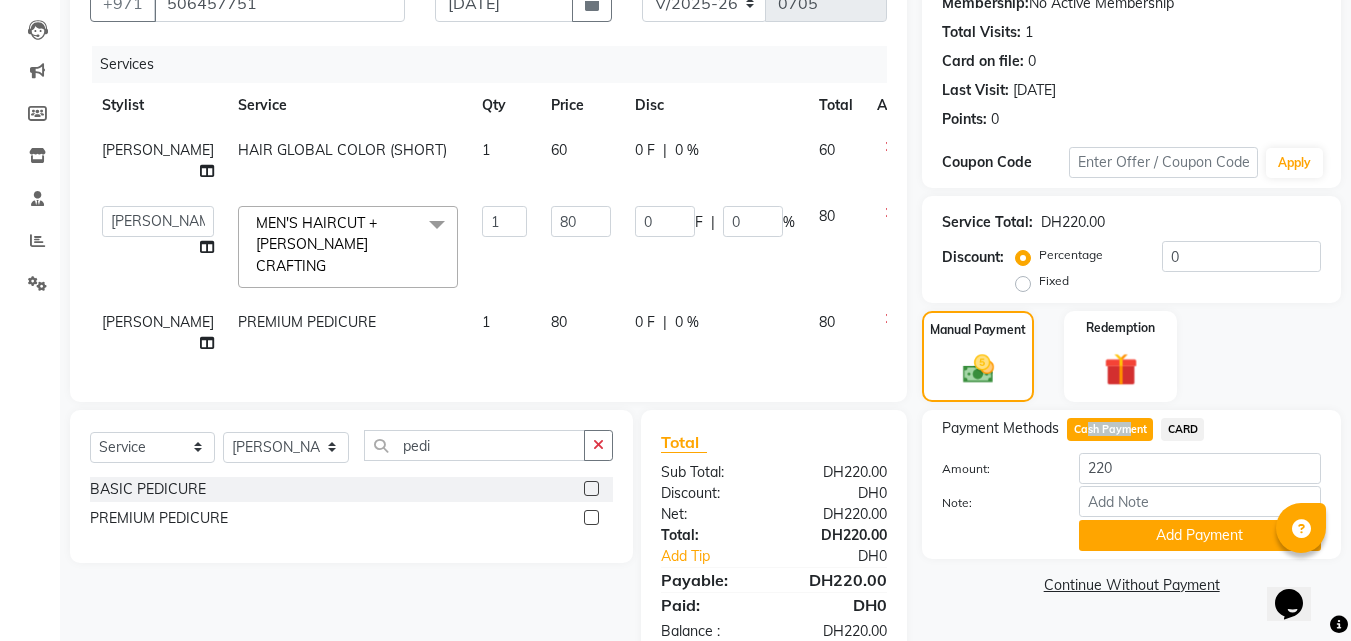 click on "Cash Payment" 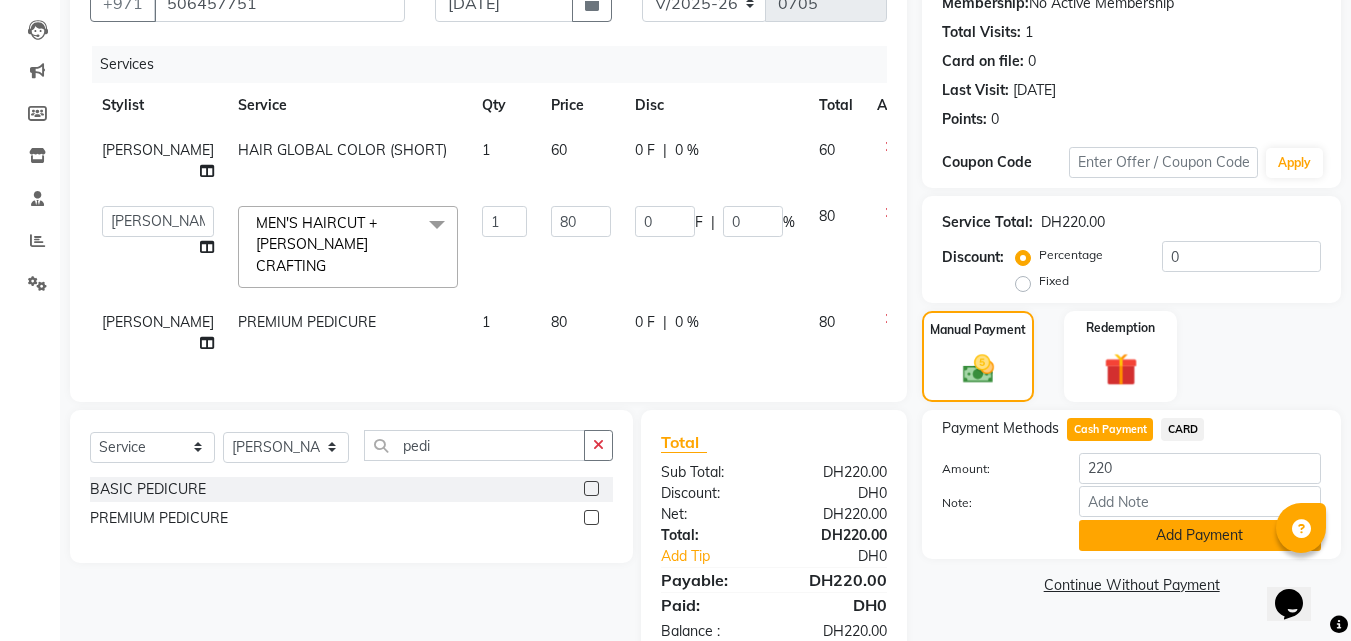 click on "Add Payment" 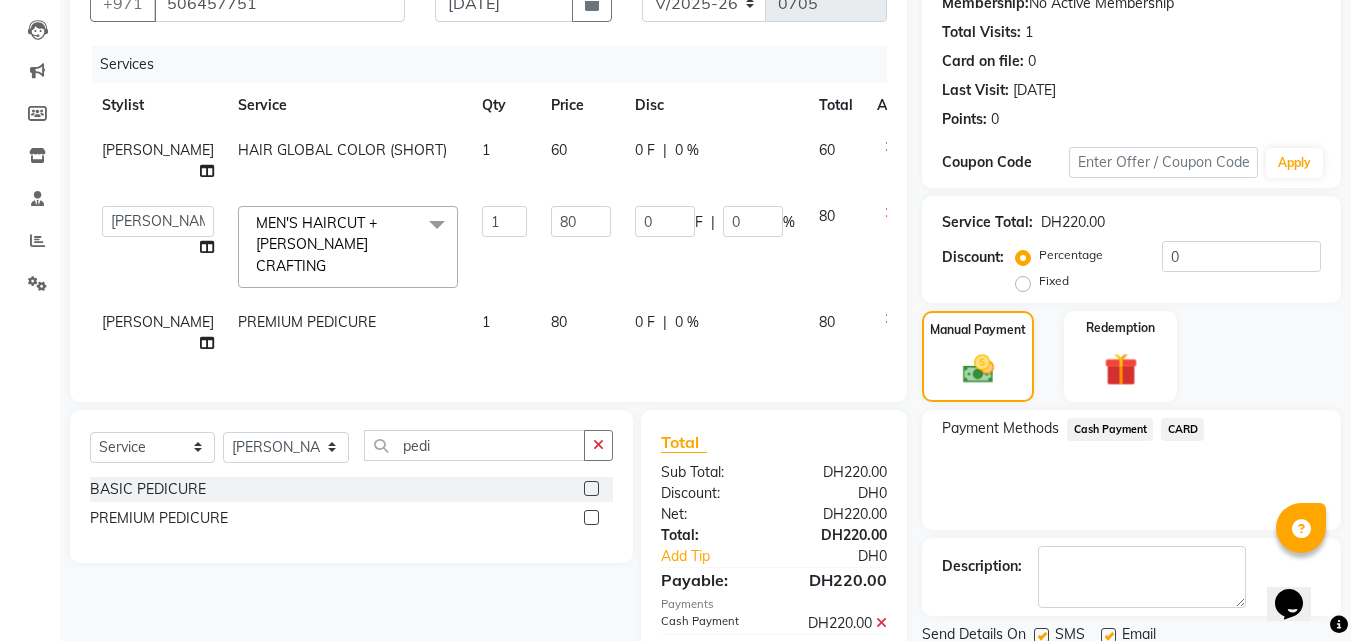 click on "Payment Methods  Cash Payment   CARD" 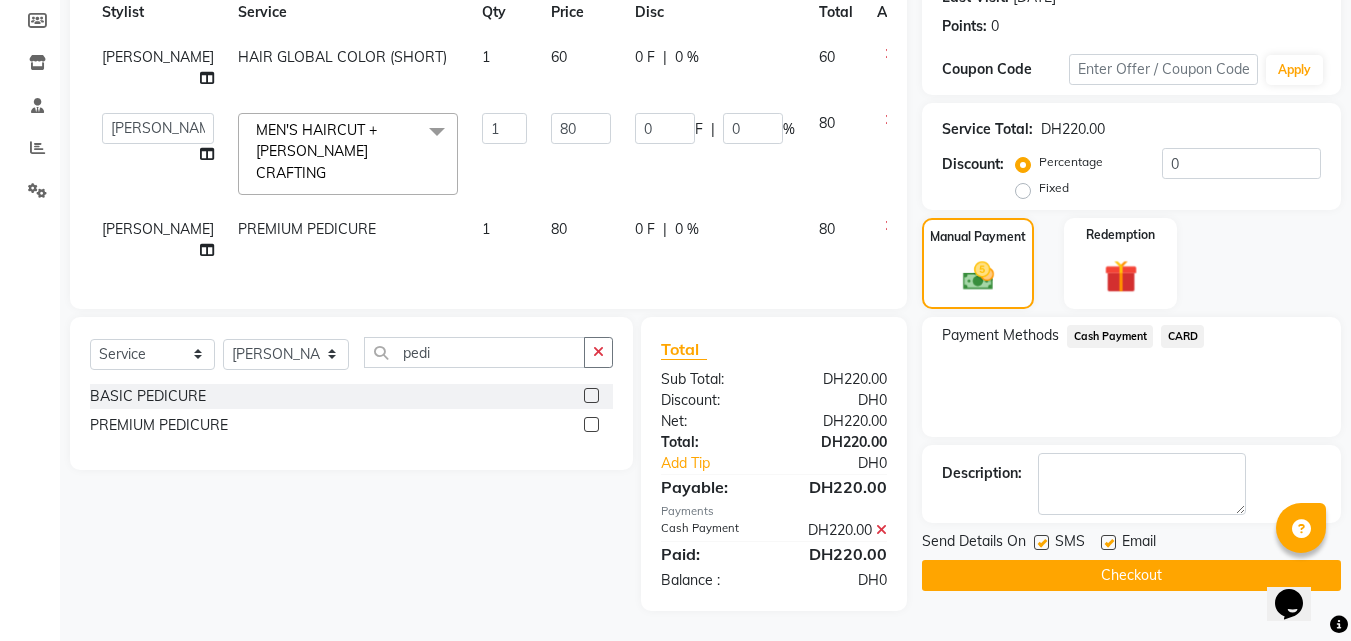 scroll, scrollTop: 310, scrollLeft: 0, axis: vertical 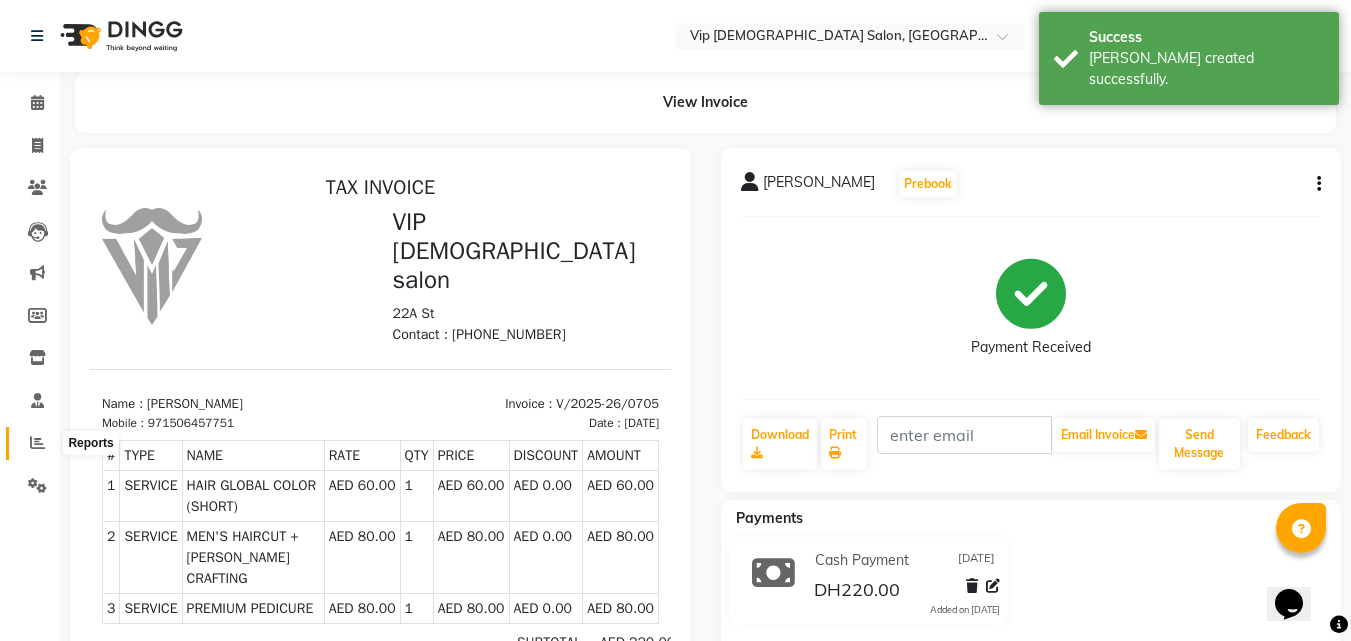click 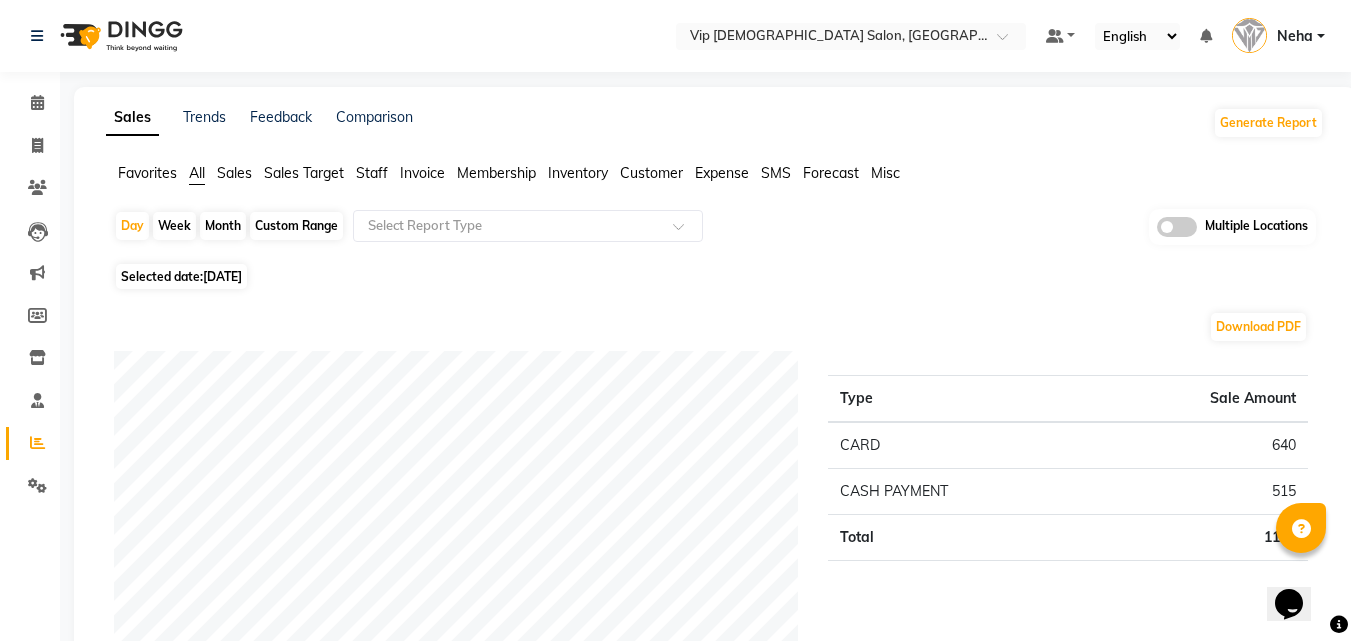 click on "Selected date:  10-07-2025" 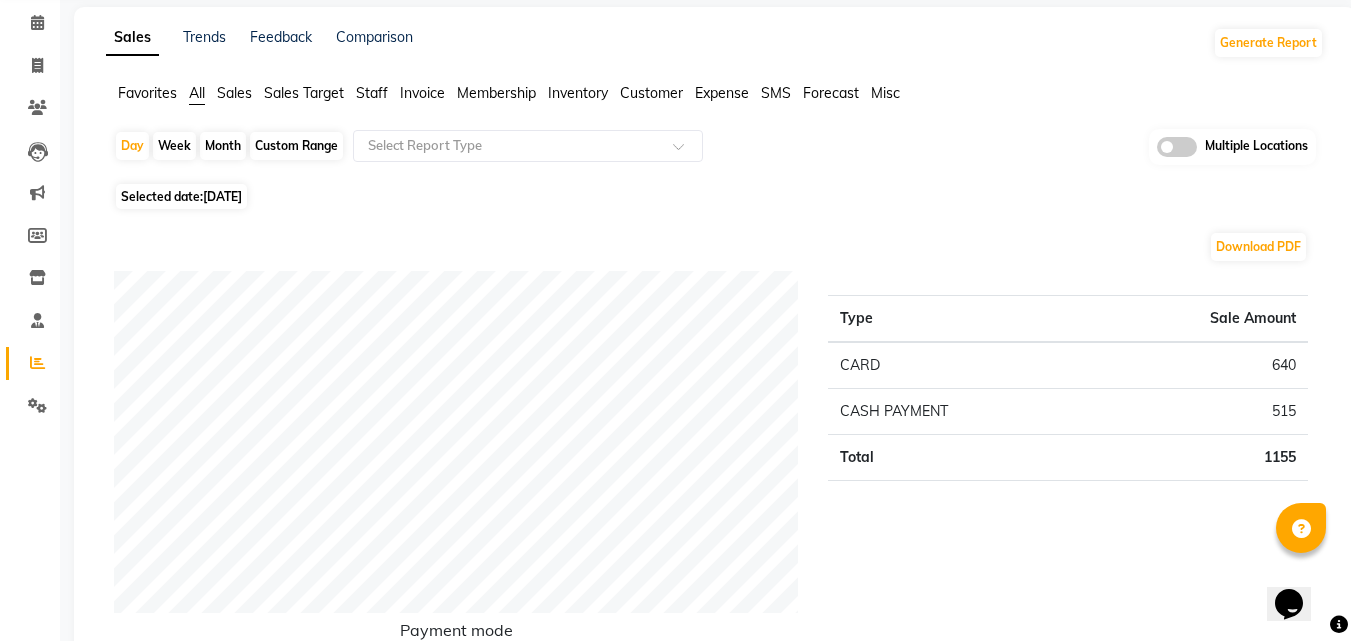 scroll, scrollTop: 0, scrollLeft: 0, axis: both 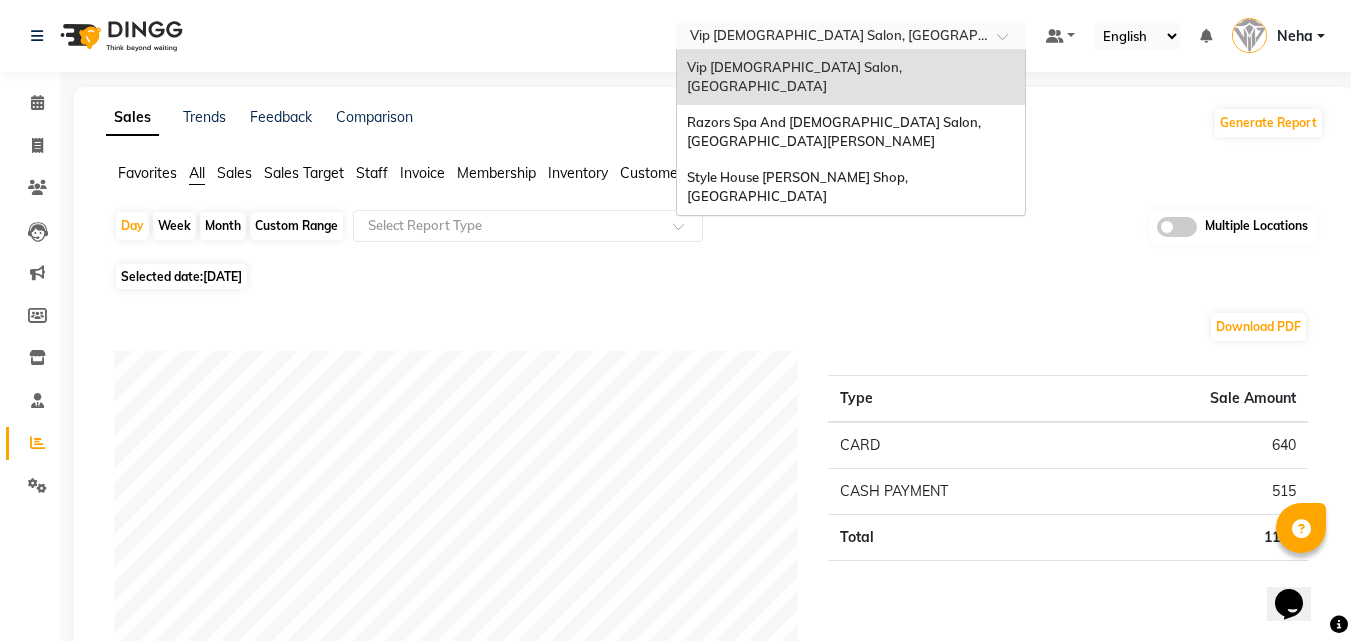 click at bounding box center [831, 38] 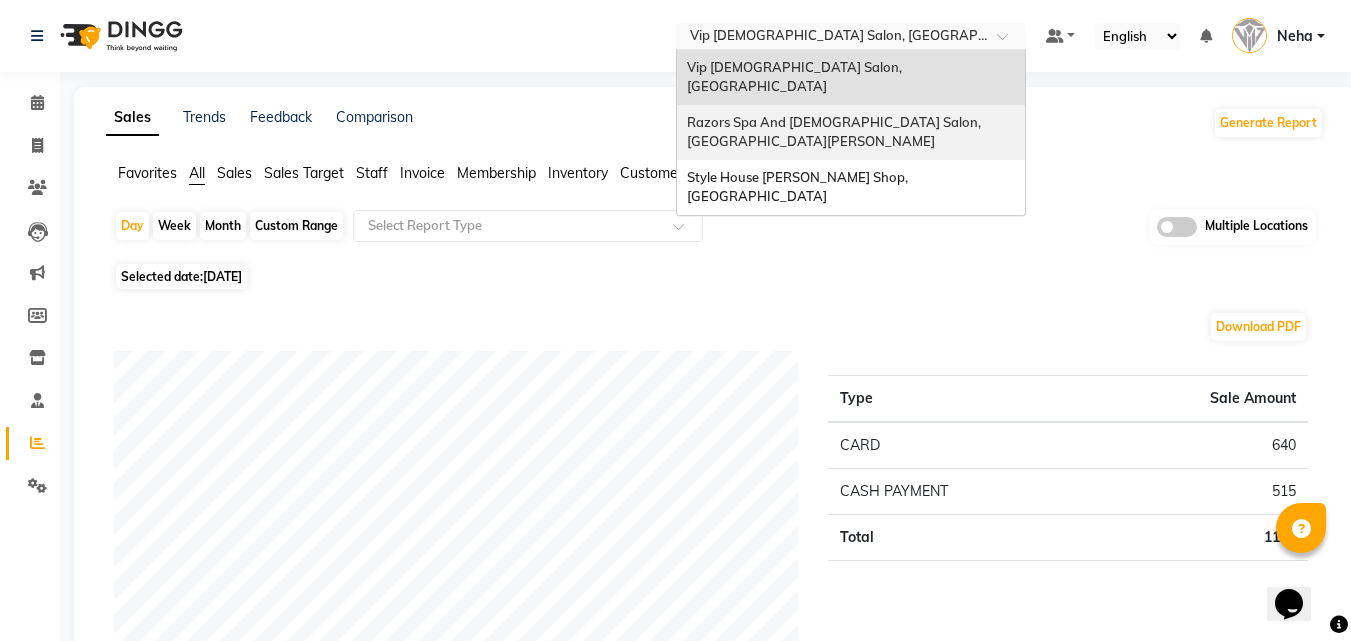 click on "Razors Spa And Gents Salon, Nadd Al Hamar" at bounding box center (835, 132) 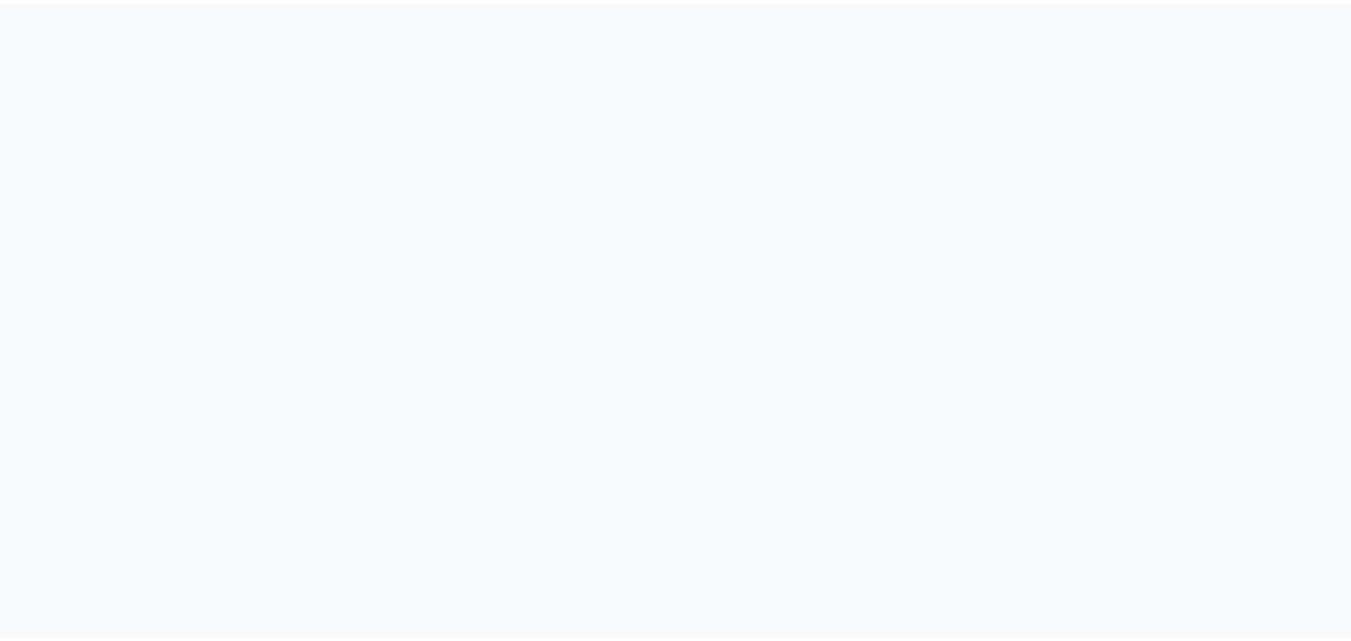 scroll, scrollTop: 0, scrollLeft: 0, axis: both 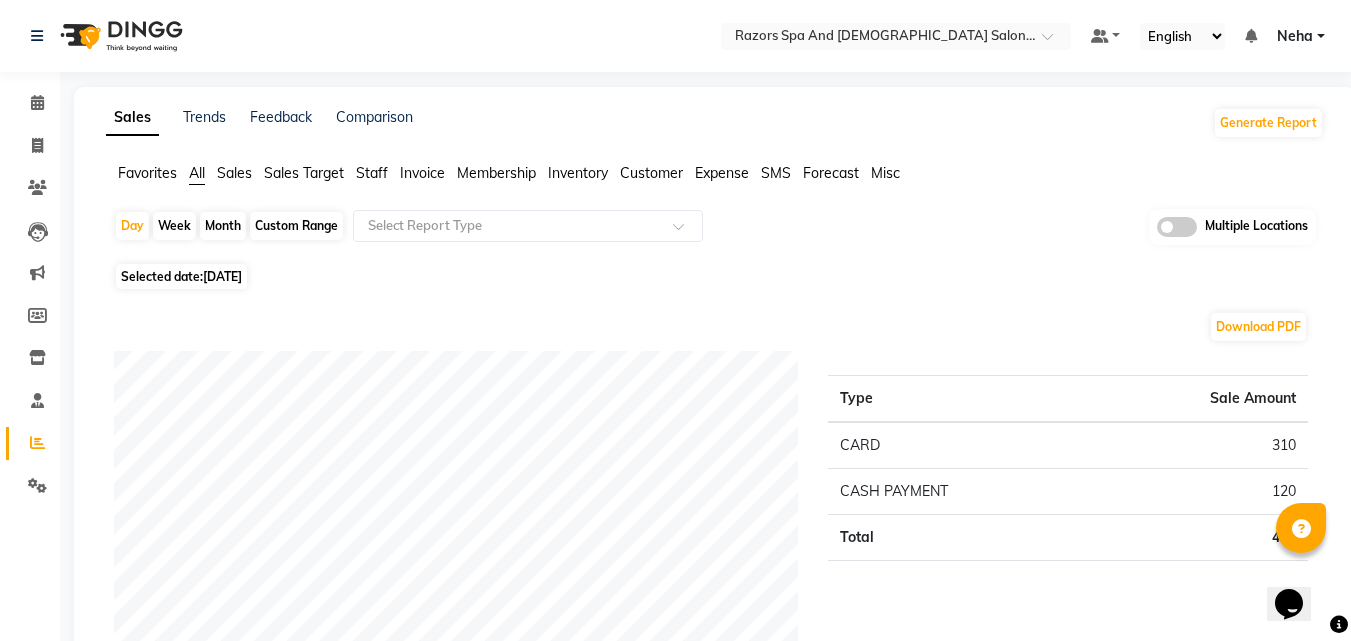 click on "Selected date:  [DATE]" 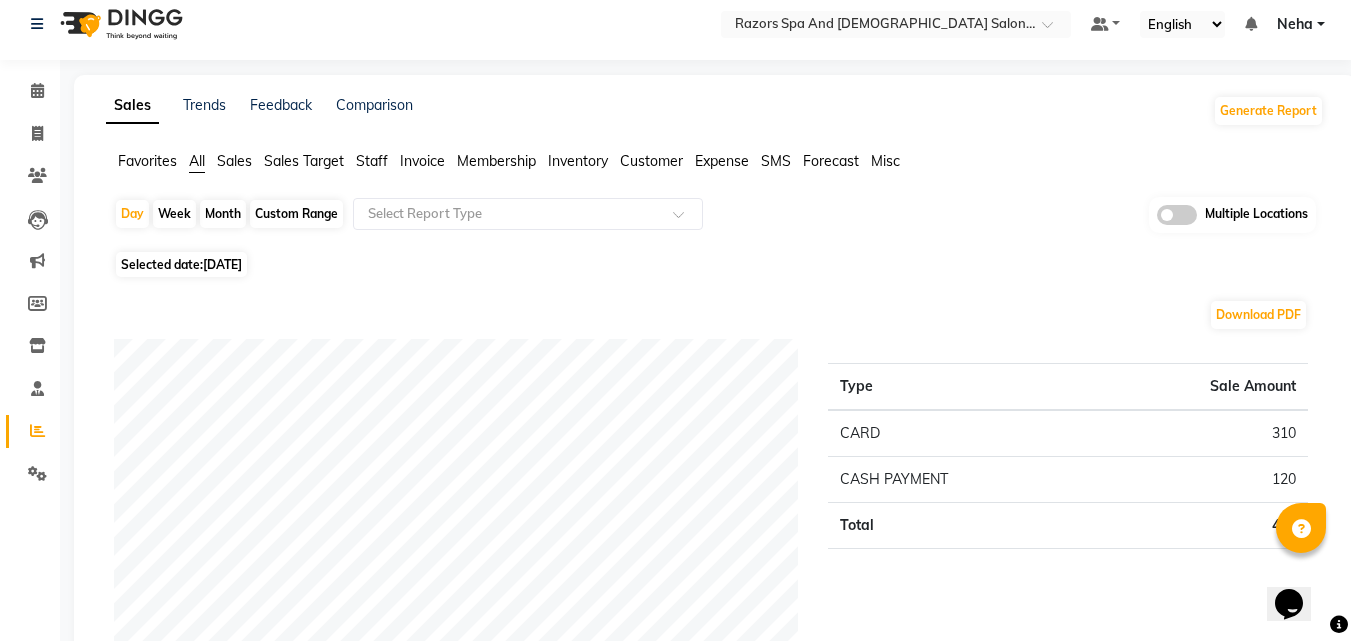 scroll, scrollTop: 0, scrollLeft: 0, axis: both 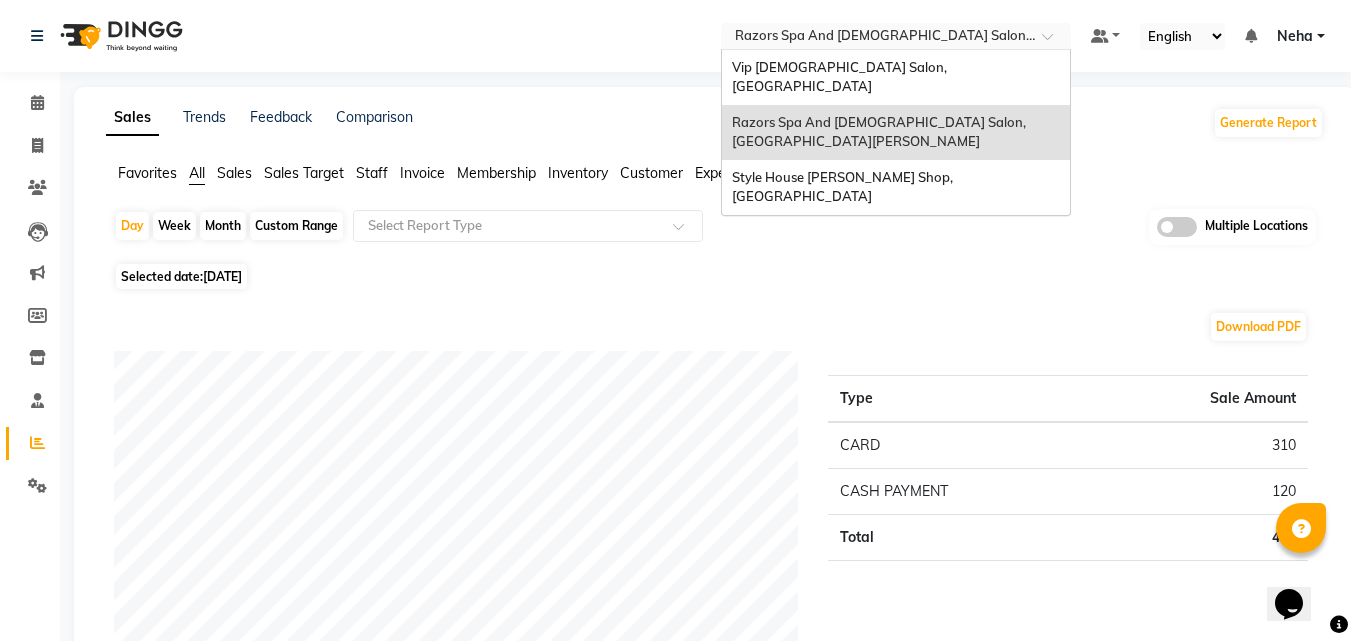 click at bounding box center (876, 38) 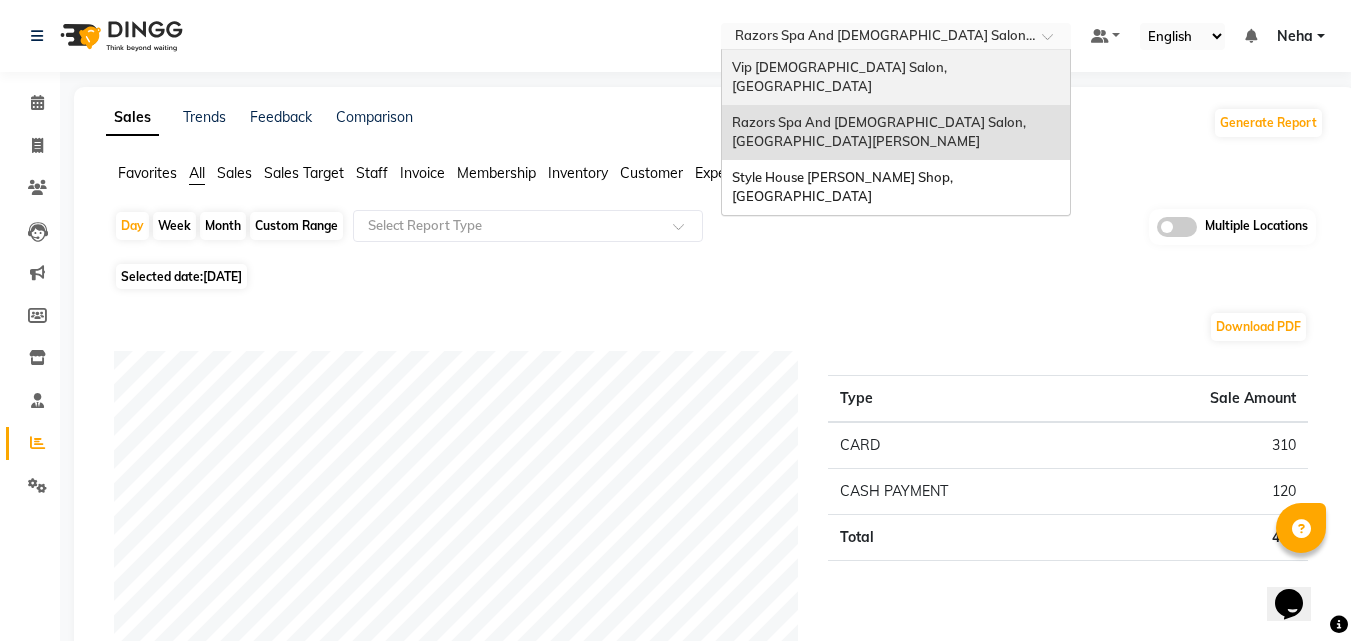 click on "Vip [DEMOGRAPHIC_DATA] Salon, [GEOGRAPHIC_DATA]" at bounding box center (841, 77) 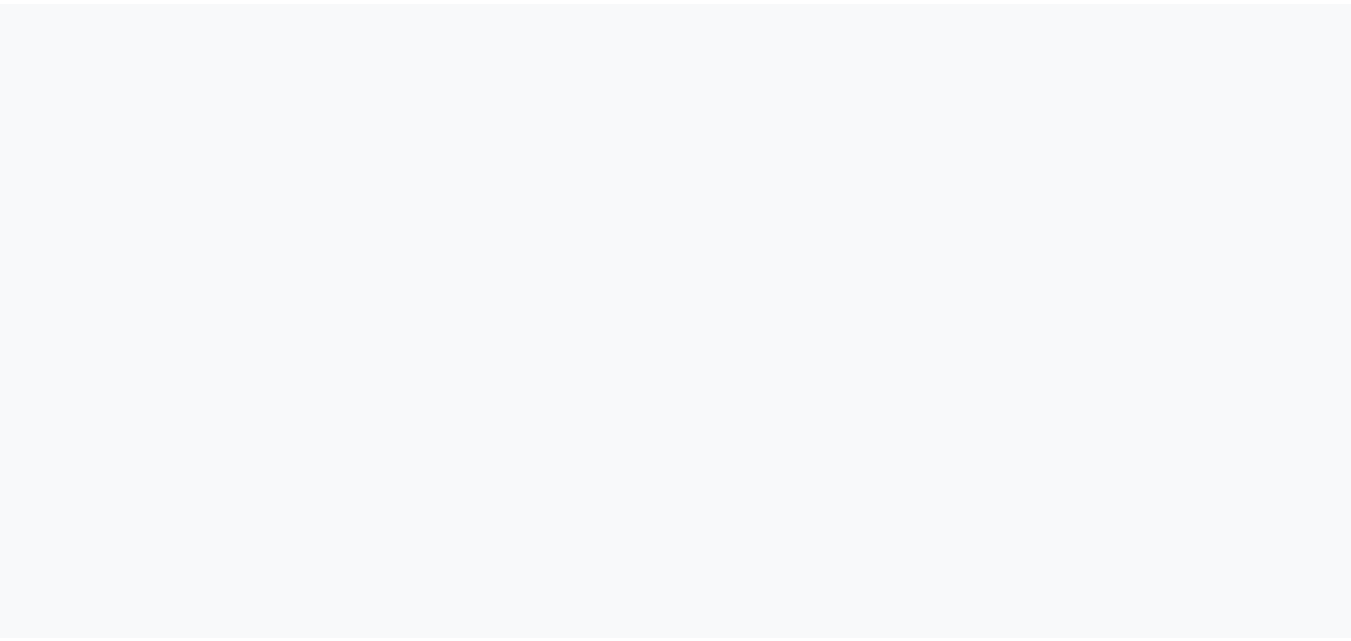 scroll, scrollTop: 0, scrollLeft: 0, axis: both 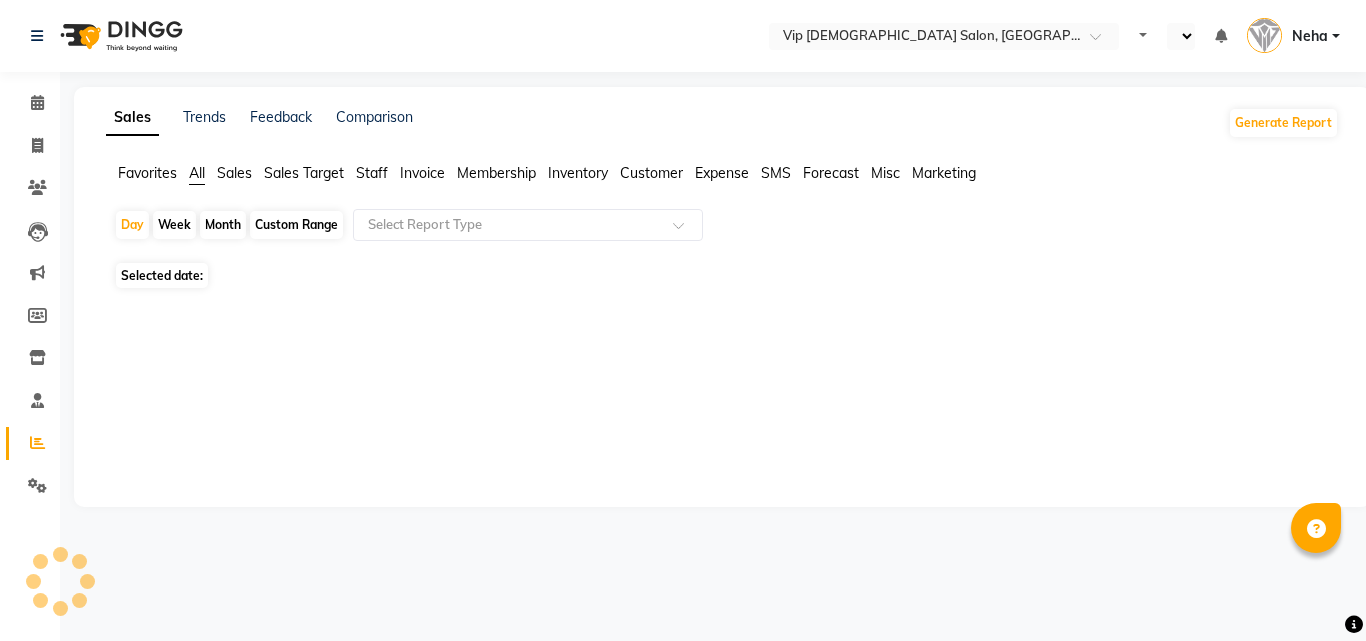 select on "en" 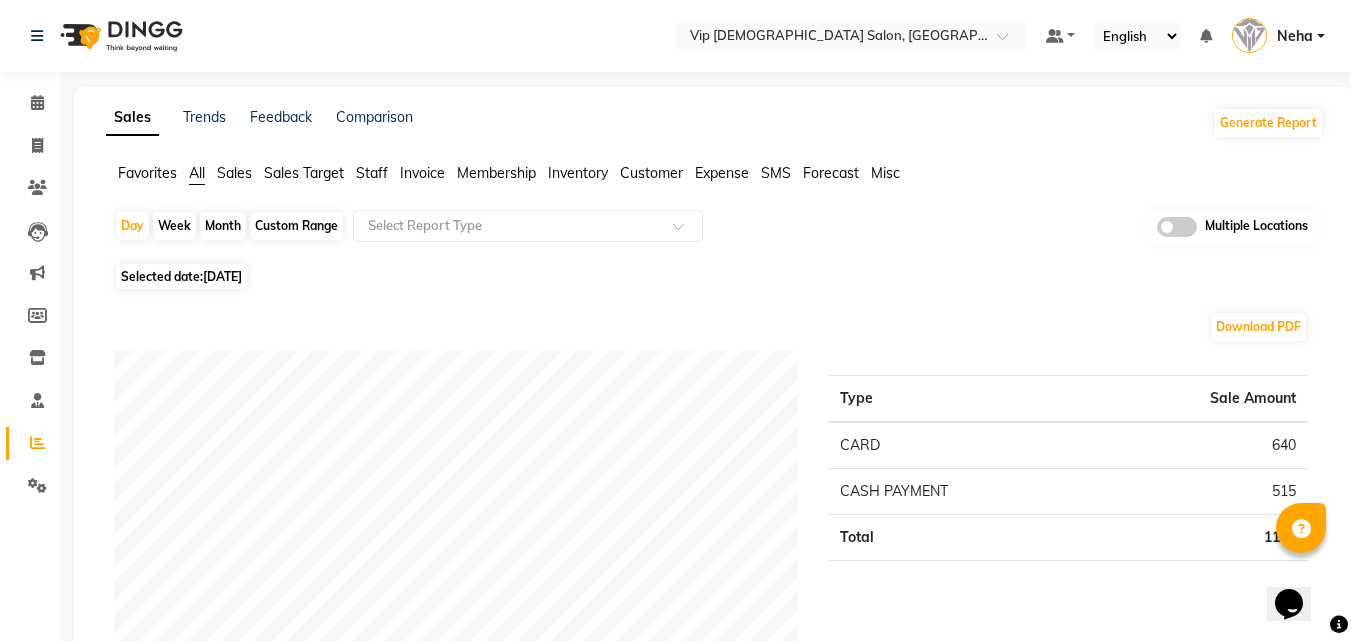 scroll, scrollTop: 0, scrollLeft: 0, axis: both 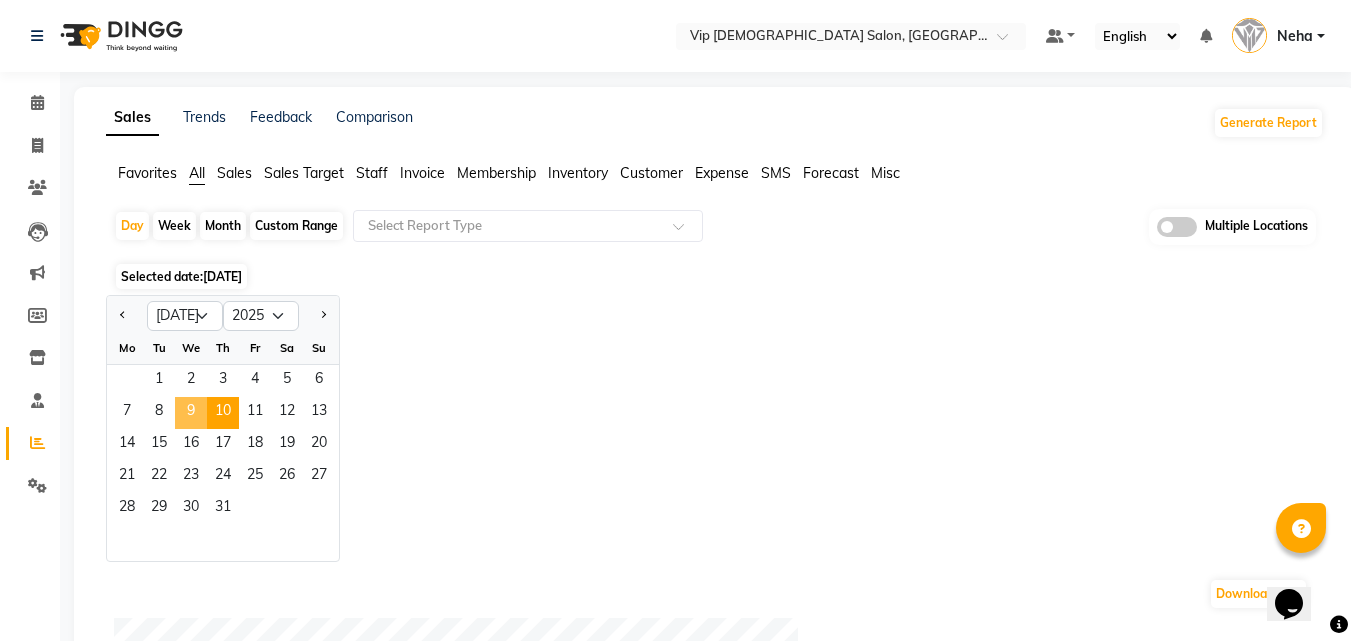 click on "9" 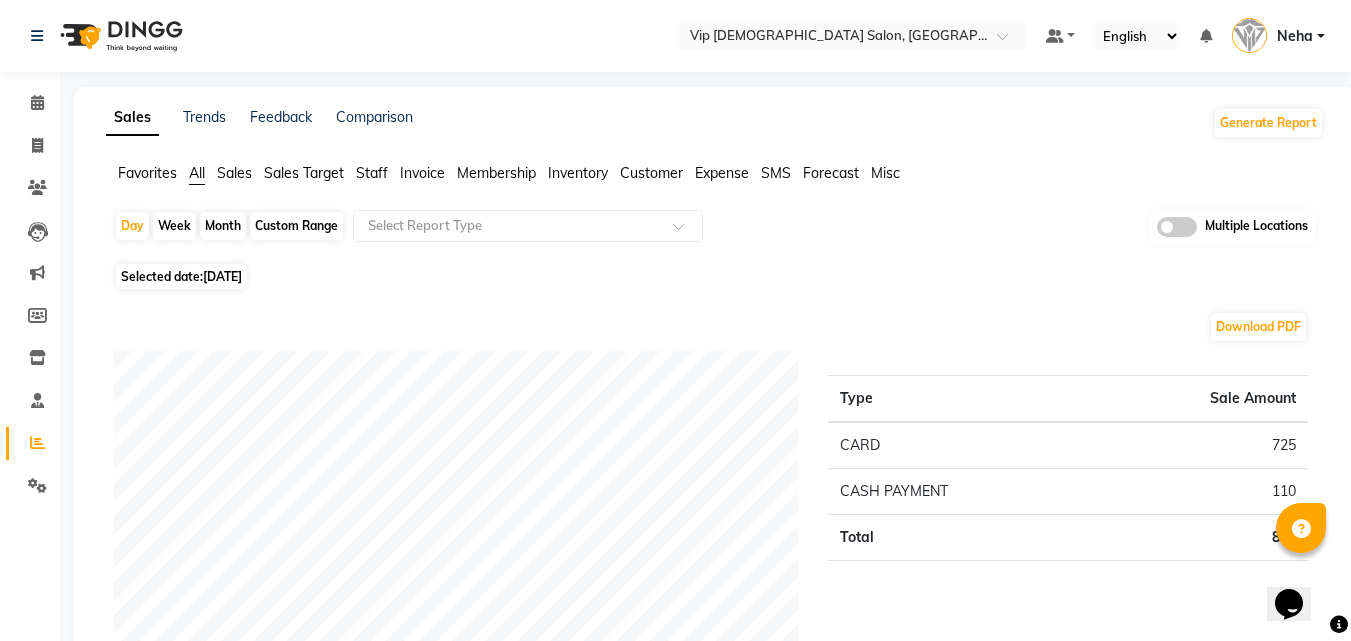 click on "Day   Week   Month   Custom Range  Select Report Type Multiple Locations" 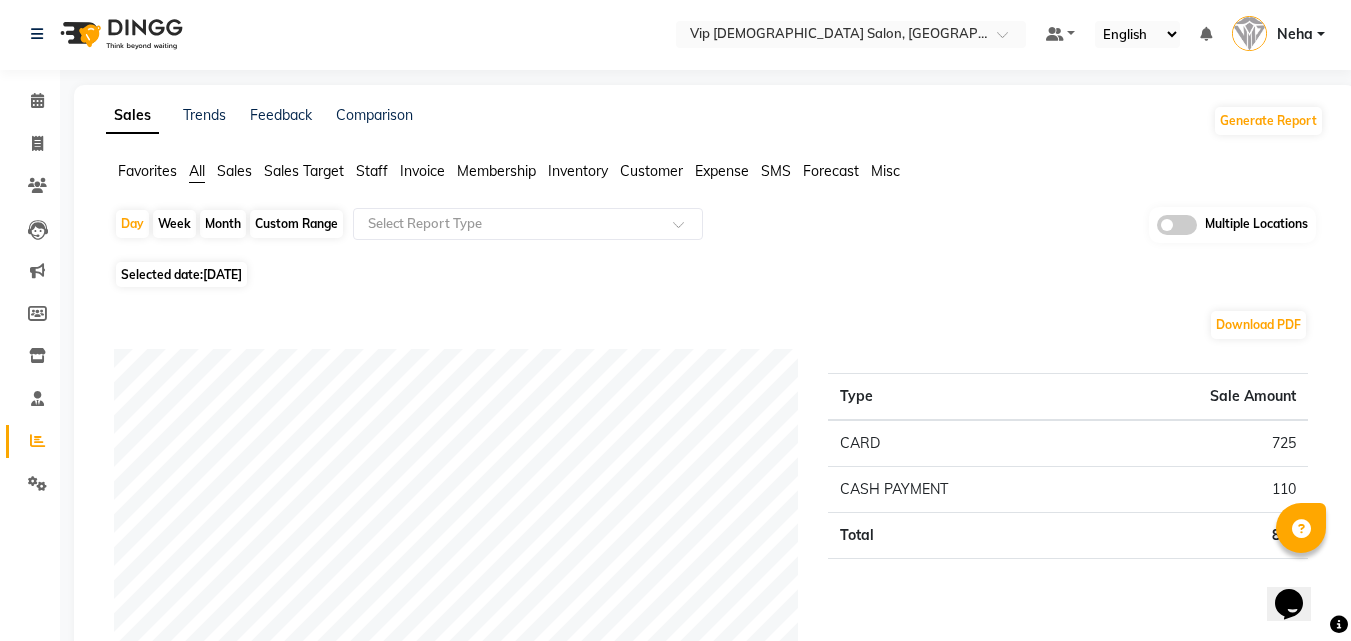 scroll, scrollTop: 0, scrollLeft: 0, axis: both 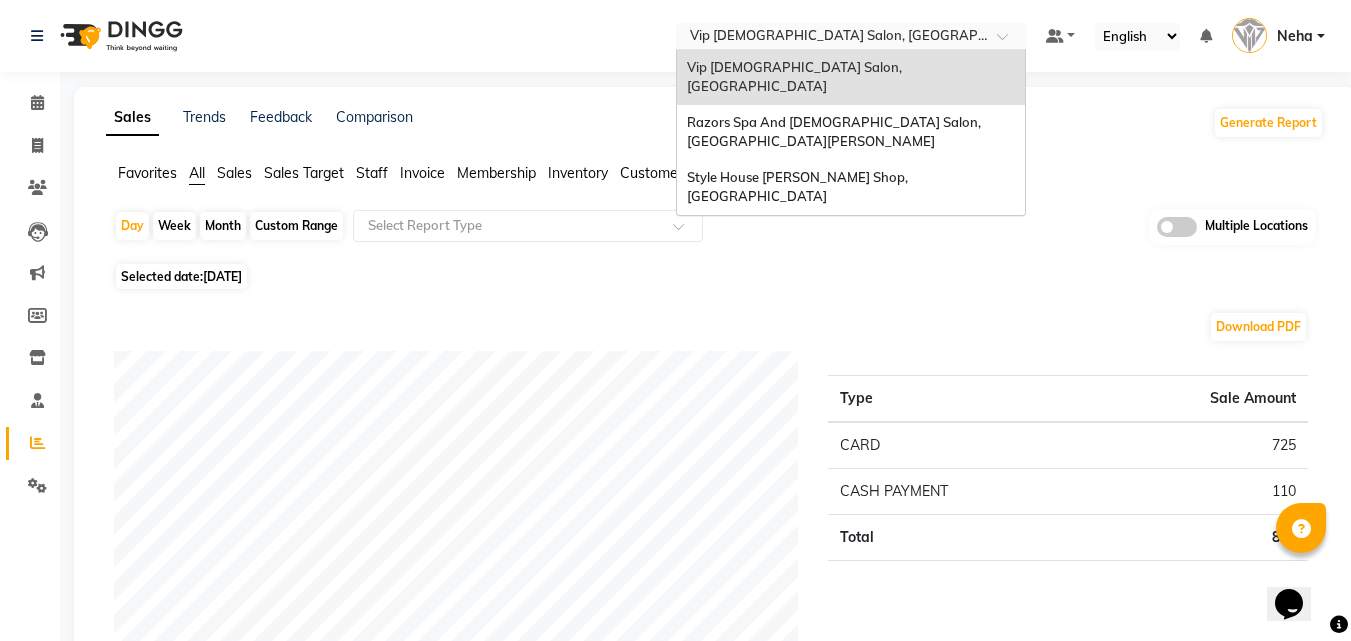 click at bounding box center [831, 38] 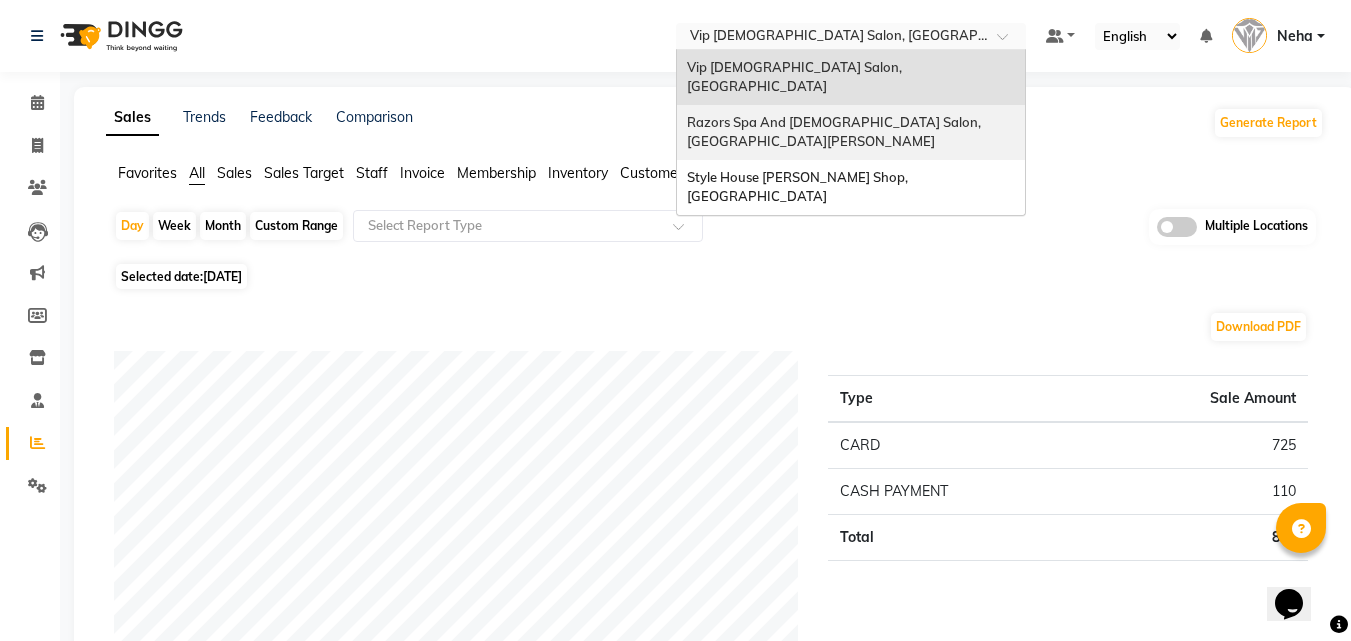 click on "Razors Spa And [DEMOGRAPHIC_DATA] Salon, [GEOGRAPHIC_DATA][PERSON_NAME]" at bounding box center (835, 132) 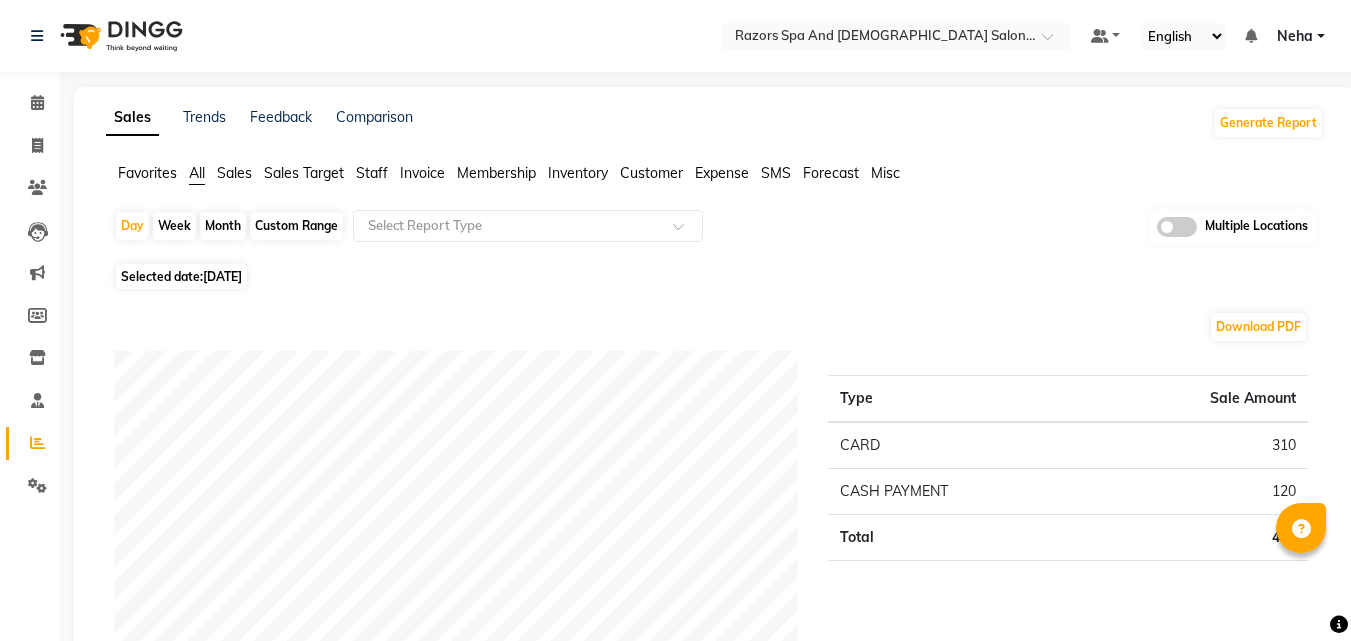 scroll, scrollTop: 0, scrollLeft: 0, axis: both 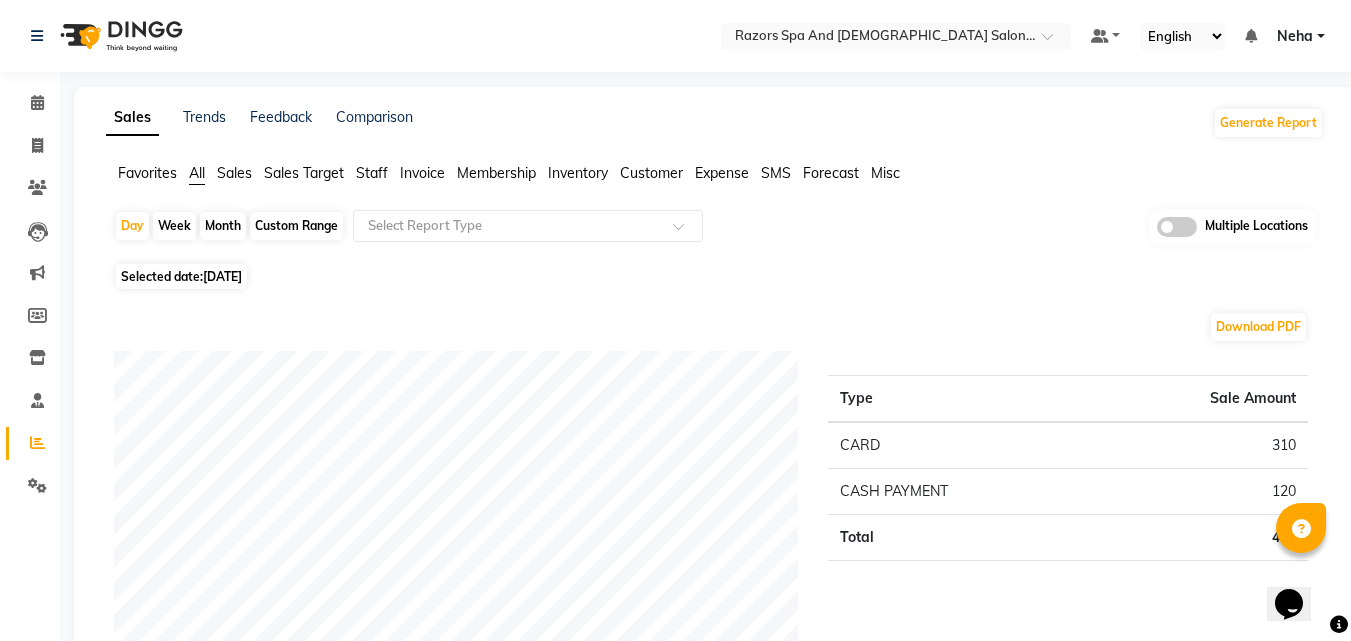 click on "Select Location × Razors Spa And [DEMOGRAPHIC_DATA] Salon, Nadd [PERSON_NAME] Default Panel My Panel English ENGLISH Español العربية मराठी हिंदी ગુજરાતી தமிழ் 中文 Notifications nothing to show Neha Manage Profile Change Password Sign out  Version:3.15.4" 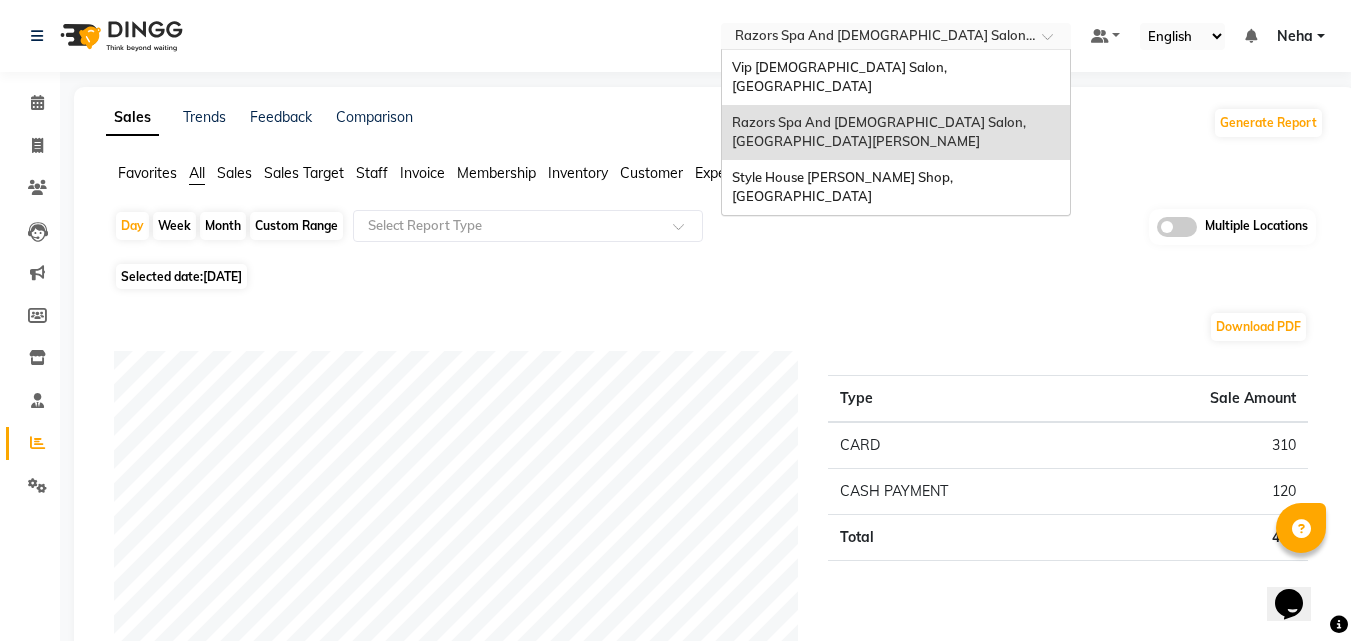 click at bounding box center [876, 38] 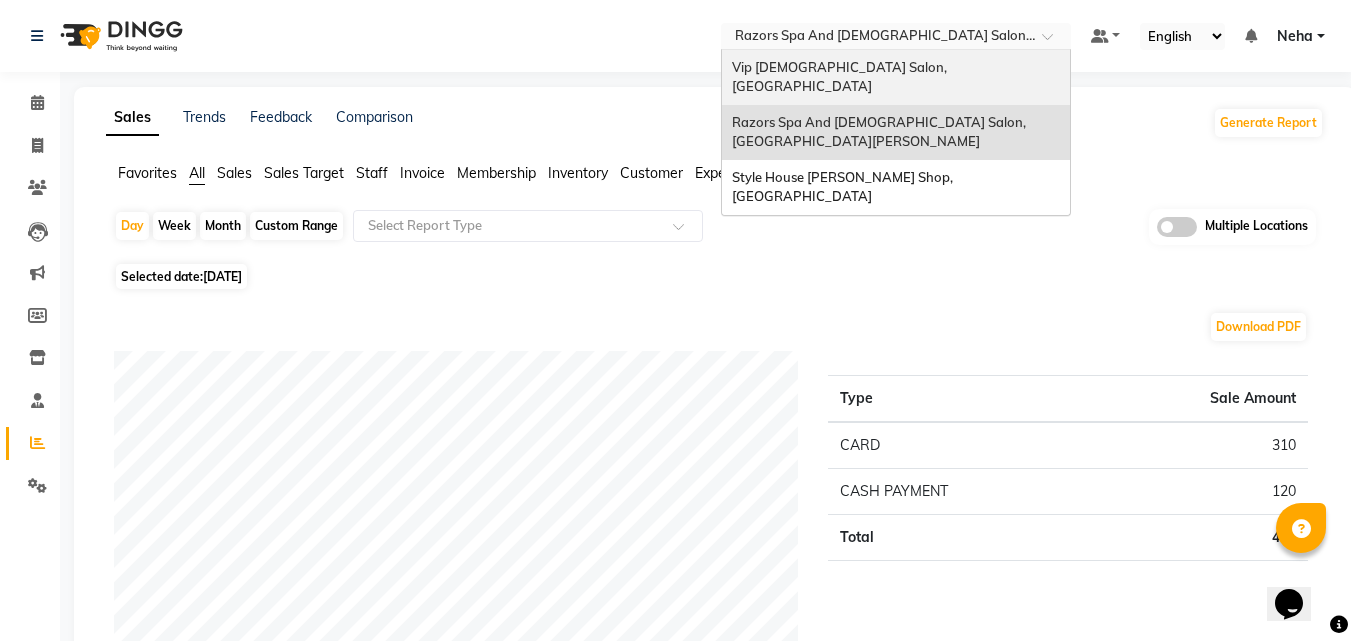click on "Vip [DEMOGRAPHIC_DATA] Salon, [GEOGRAPHIC_DATA]" at bounding box center [841, 77] 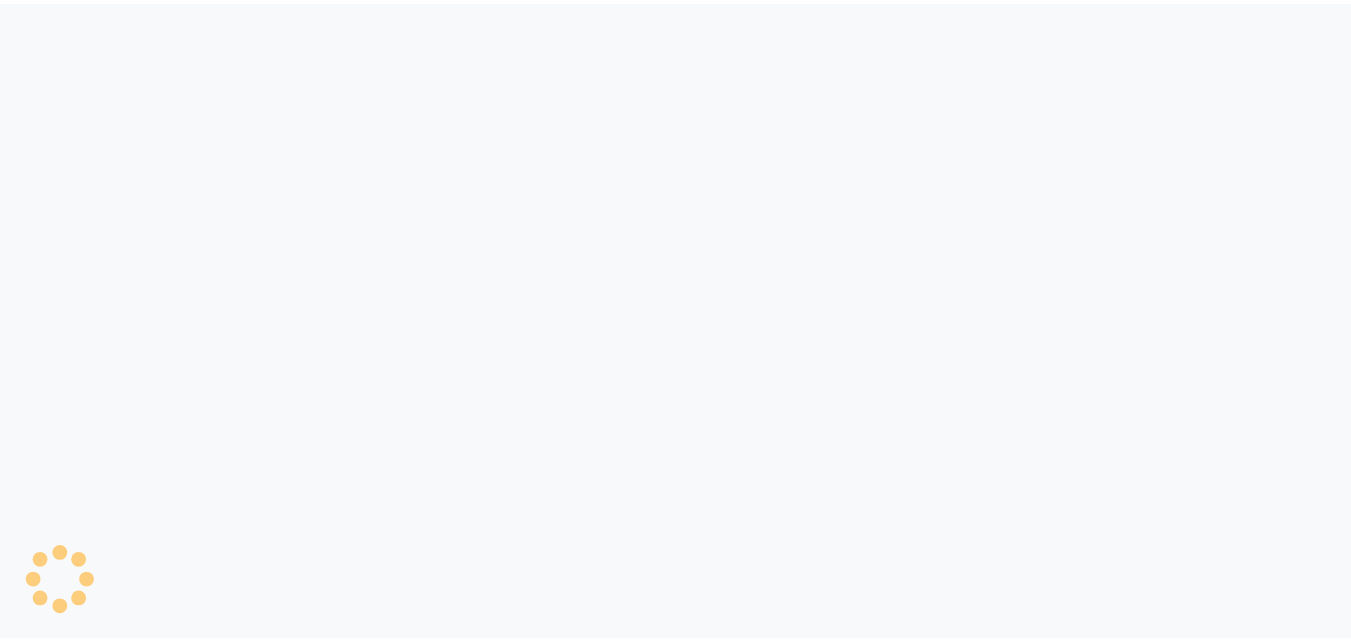 scroll, scrollTop: 0, scrollLeft: 0, axis: both 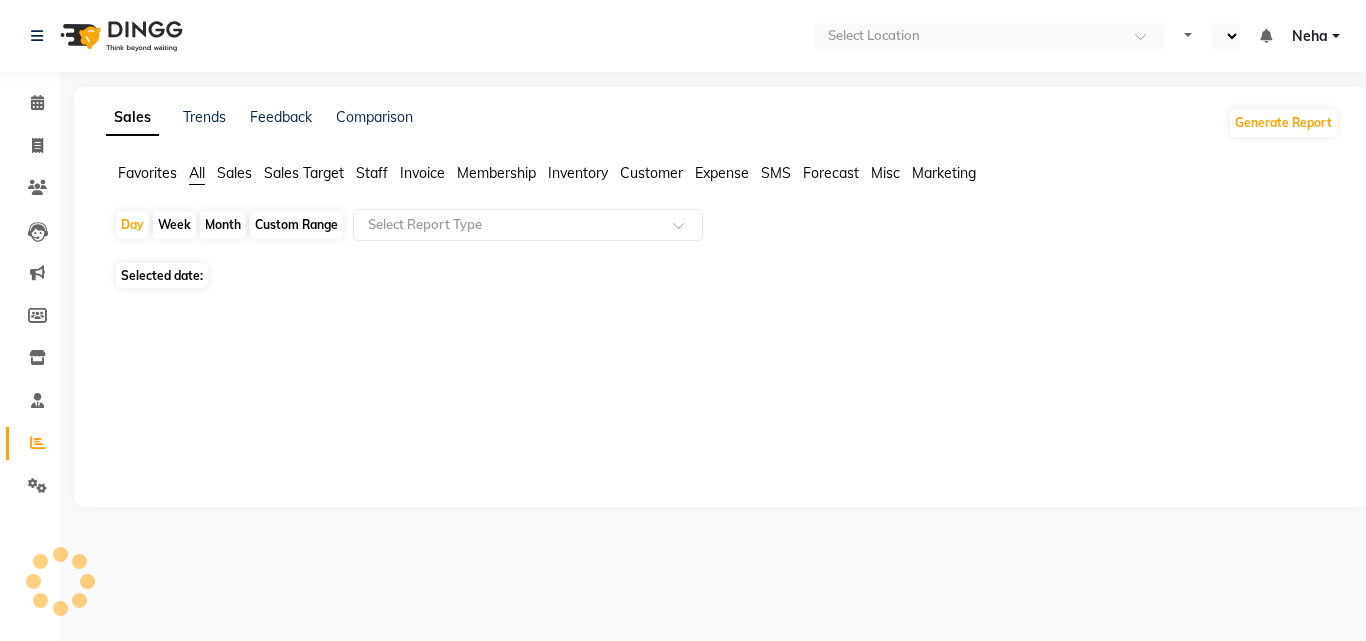 select on "en" 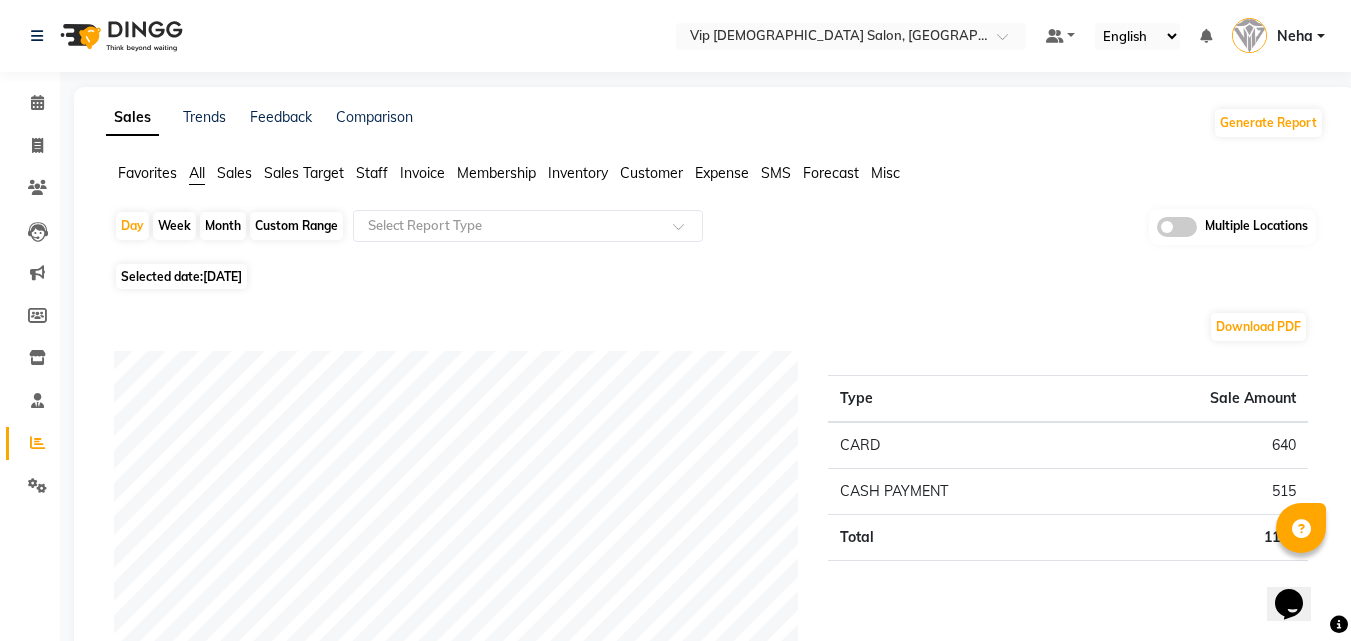 scroll, scrollTop: 0, scrollLeft: 0, axis: both 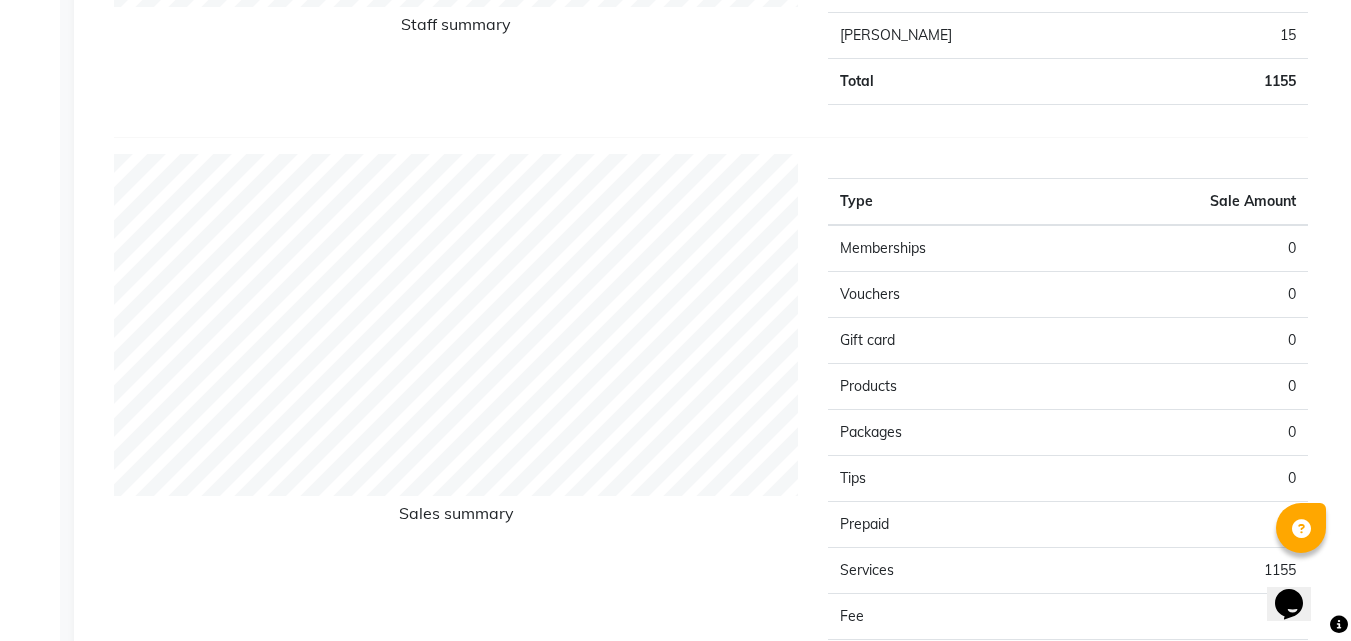 click on "Staff summary" 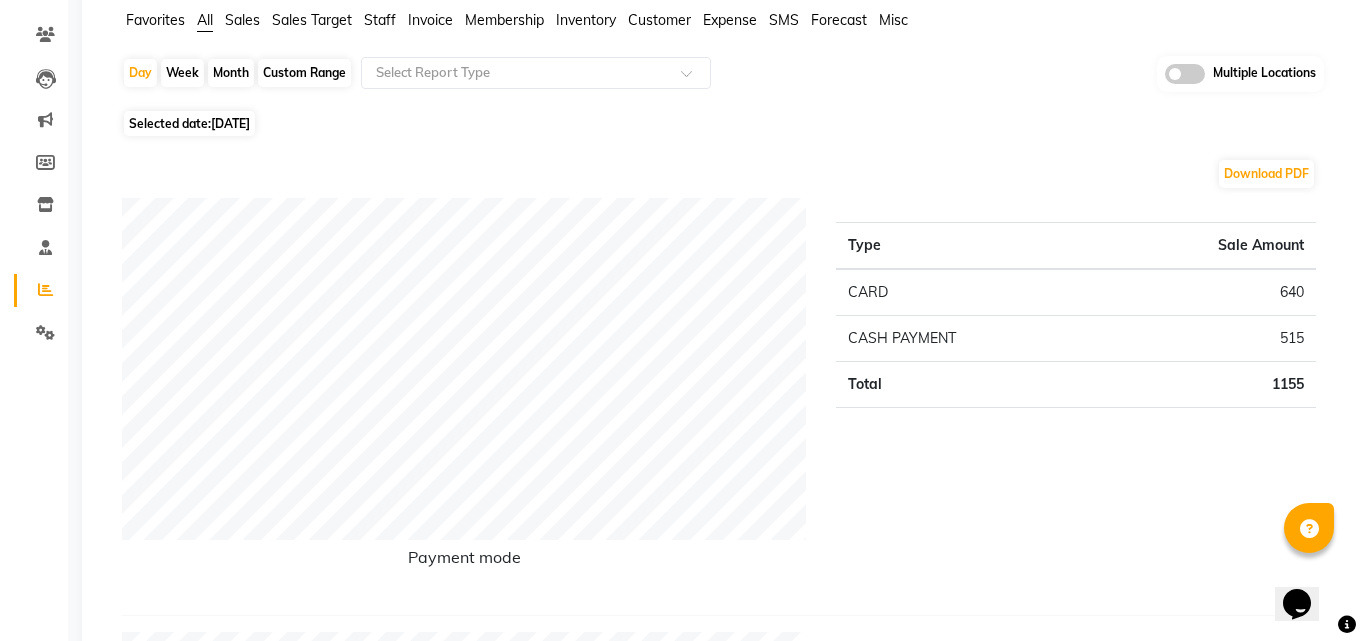 scroll, scrollTop: 0, scrollLeft: 0, axis: both 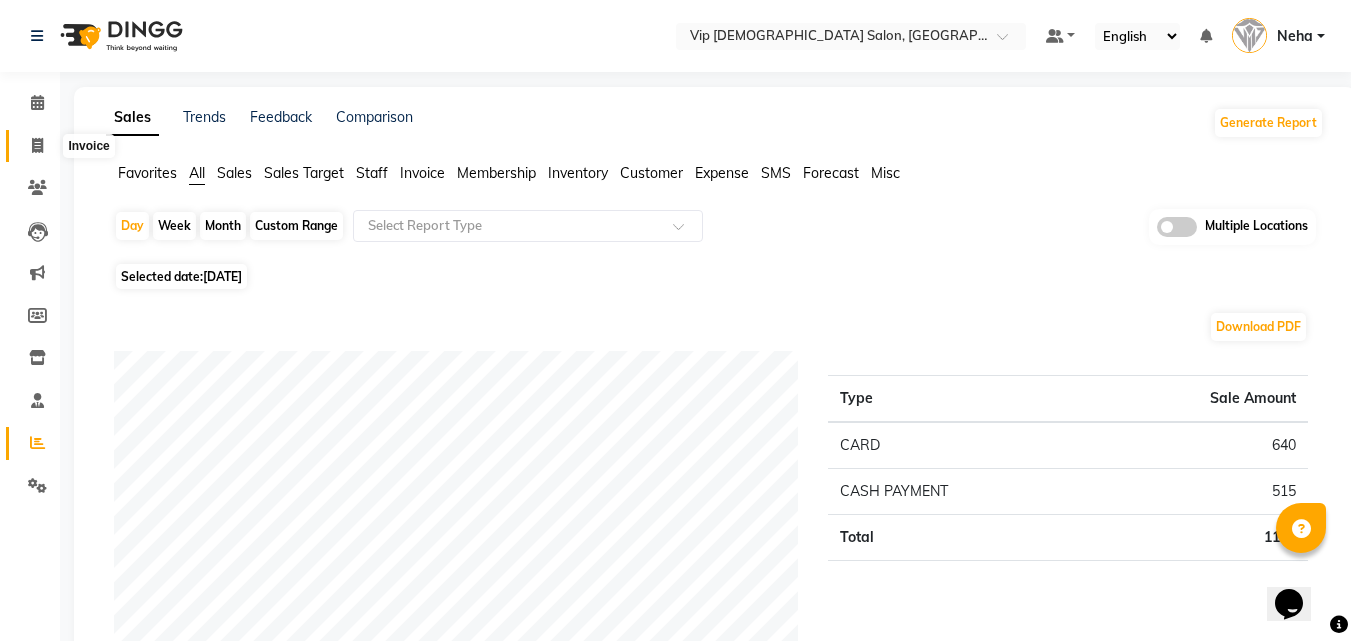 click 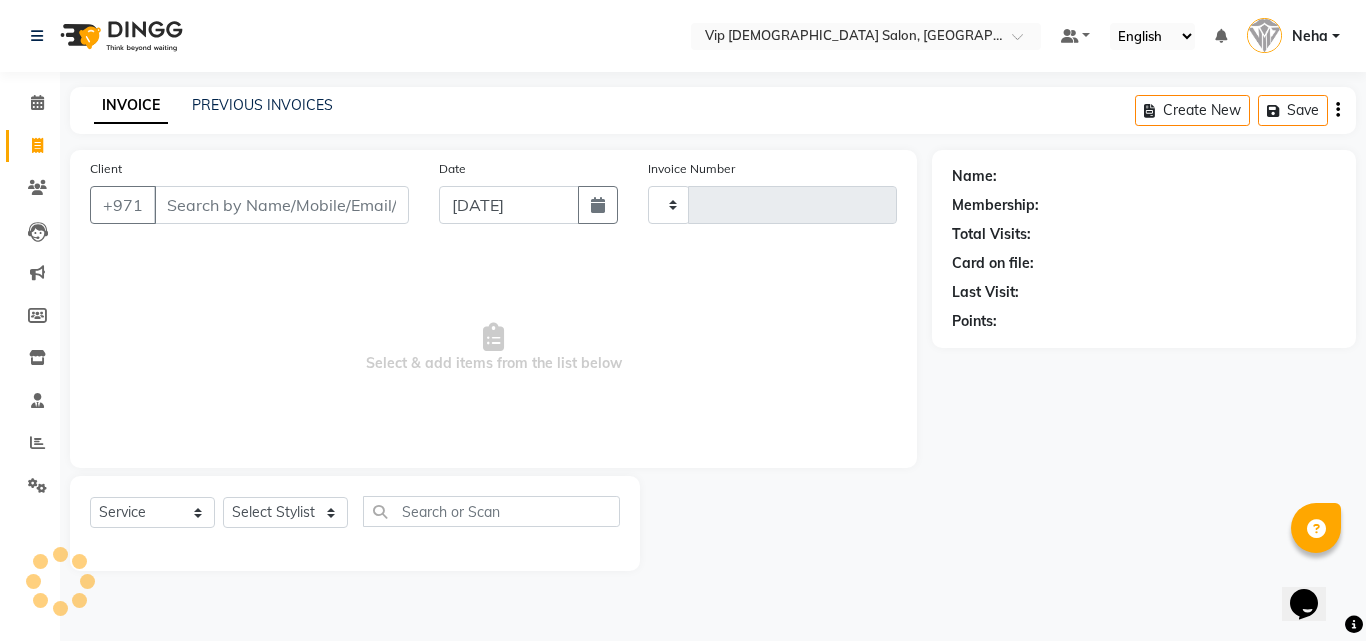 type on "0706" 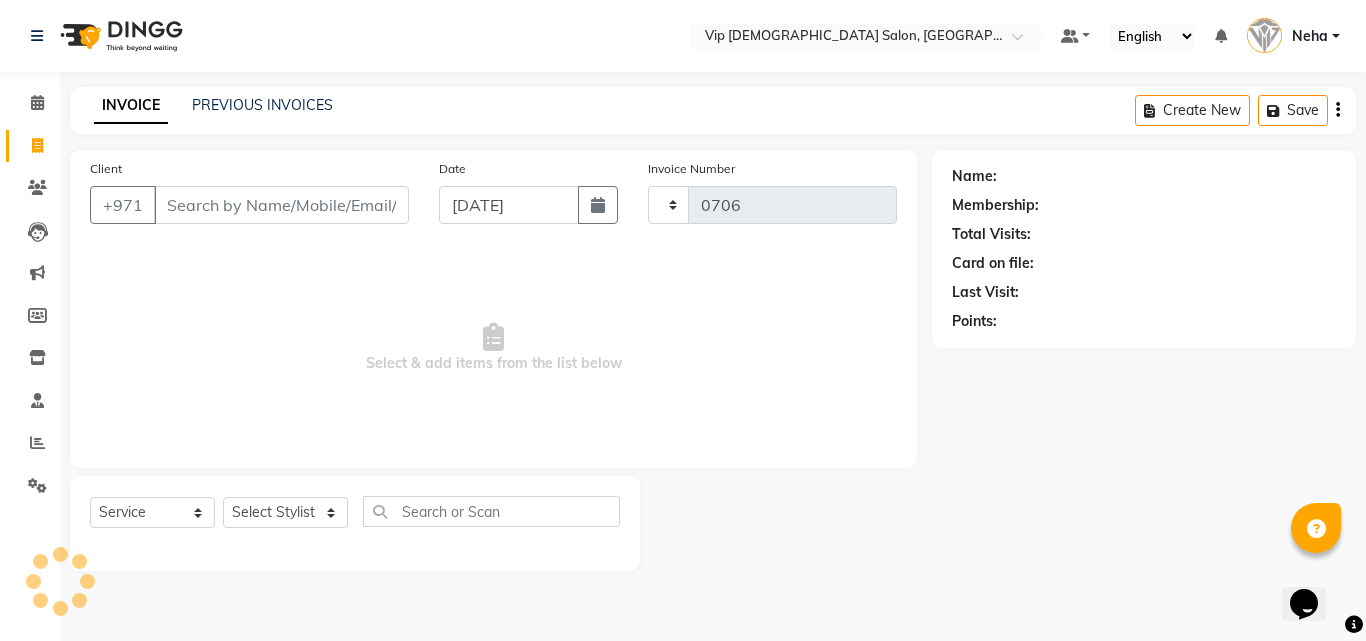 select on "8415" 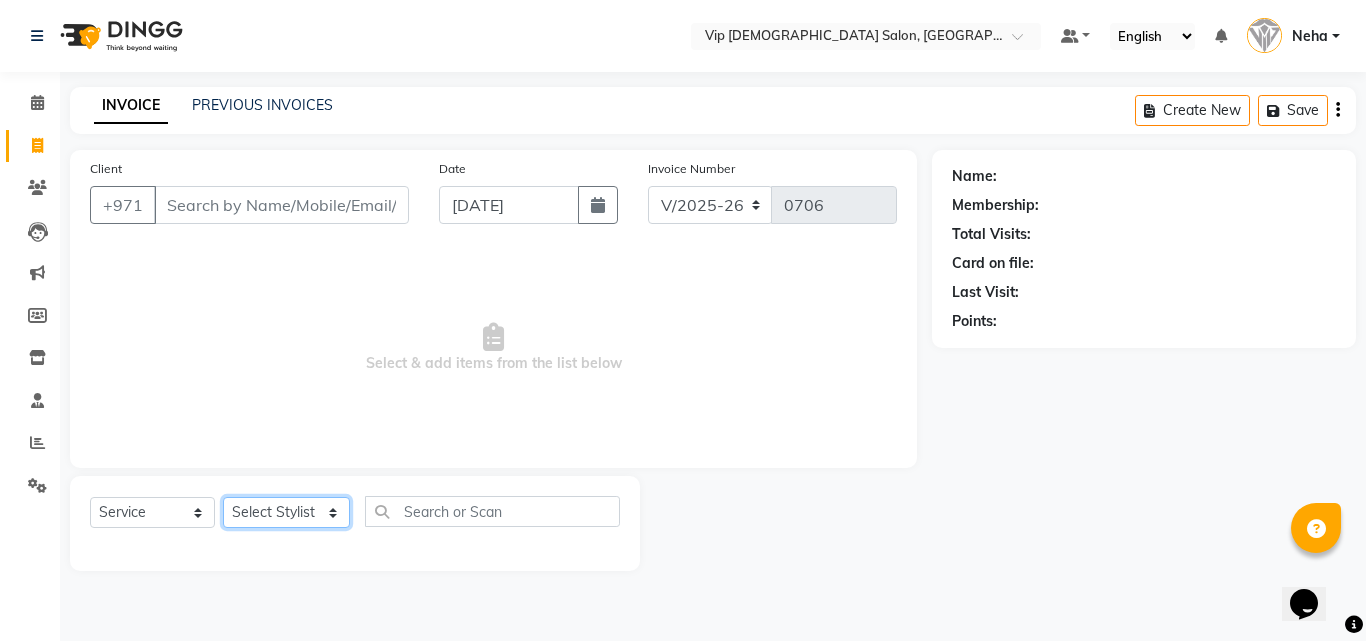 click on "Select Stylist AHMED MOHAMED MOHAMED ELKHODARY ABDELHAMID Ali Rana Allauddin Anwar Ali Ameen Ayoub Lakhbizi Jairah Mr. Mohannad Neha Nelson Ricalyn Colcol Riffat Magdy Taufeeq Anwar Ali Tauseef  Akhilaque Zoya Bhatti." 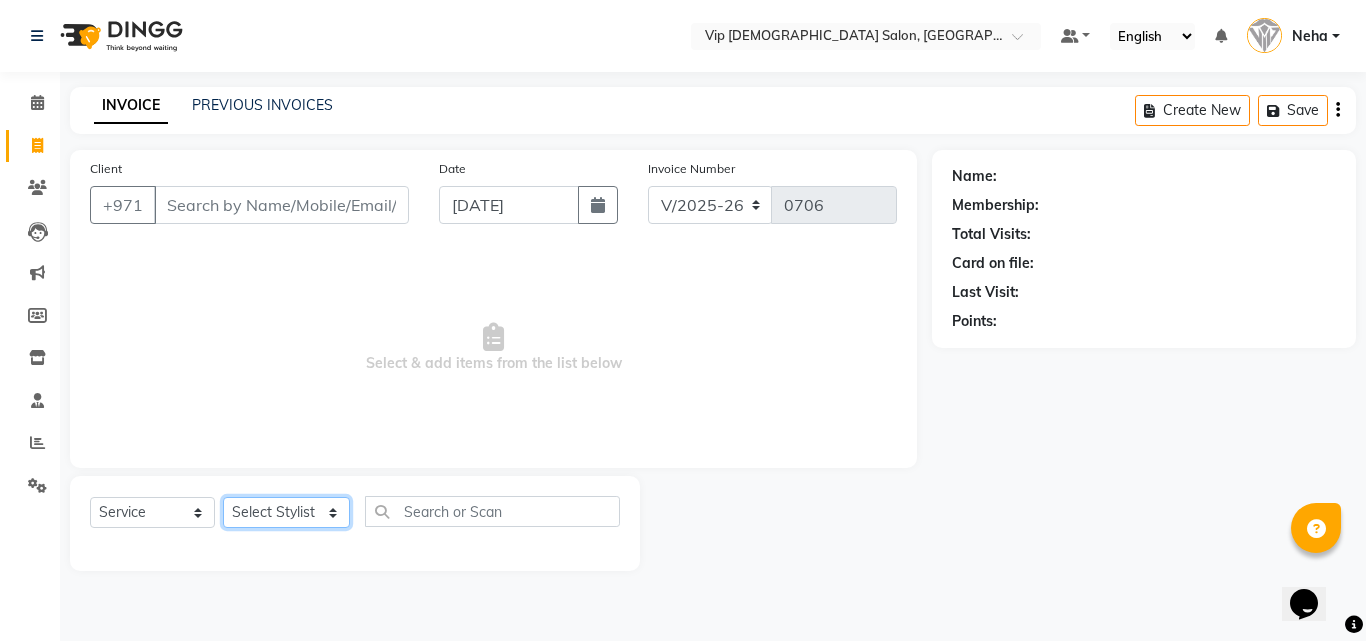 select on "81344" 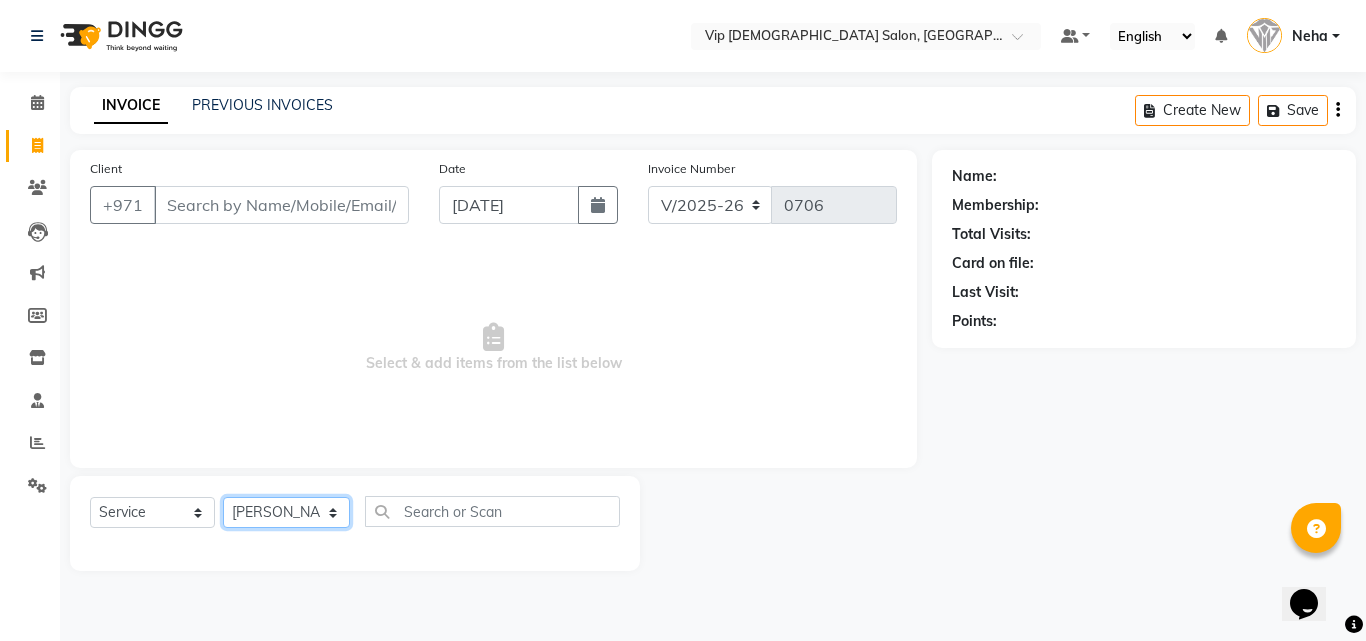 click on "Select Stylist AHMED MOHAMED MOHAMED ELKHODARY ABDELHAMID Ali Rana Allauddin Anwar Ali Ameen Ayoub Lakhbizi Jairah Mr. Mohannad Neha Nelson Ricalyn Colcol Riffat Magdy Taufeeq Anwar Ali Tauseef  Akhilaque Zoya Bhatti." 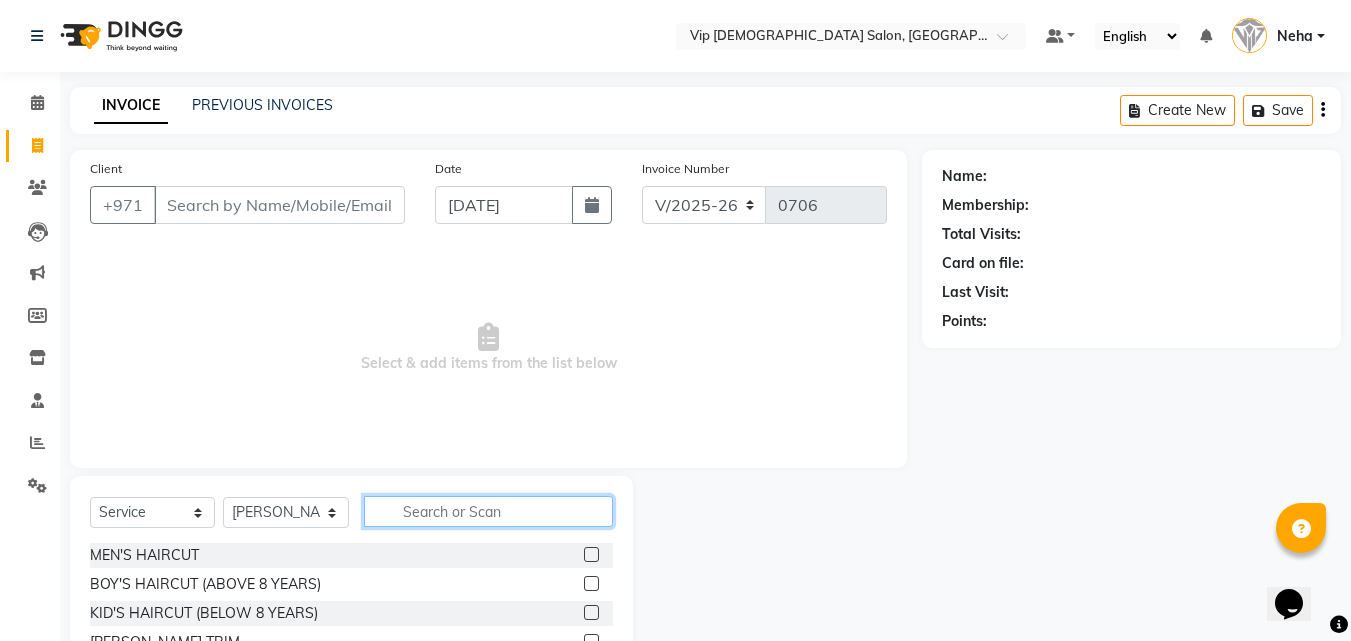 click 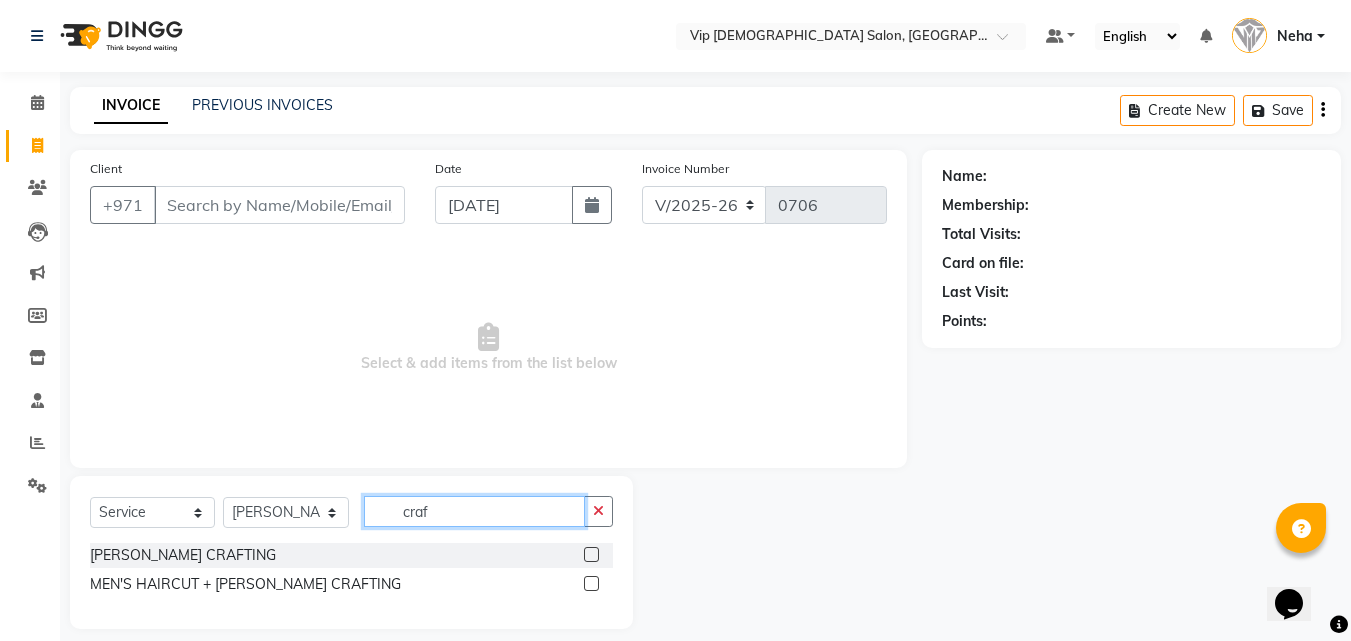 type on "craf" 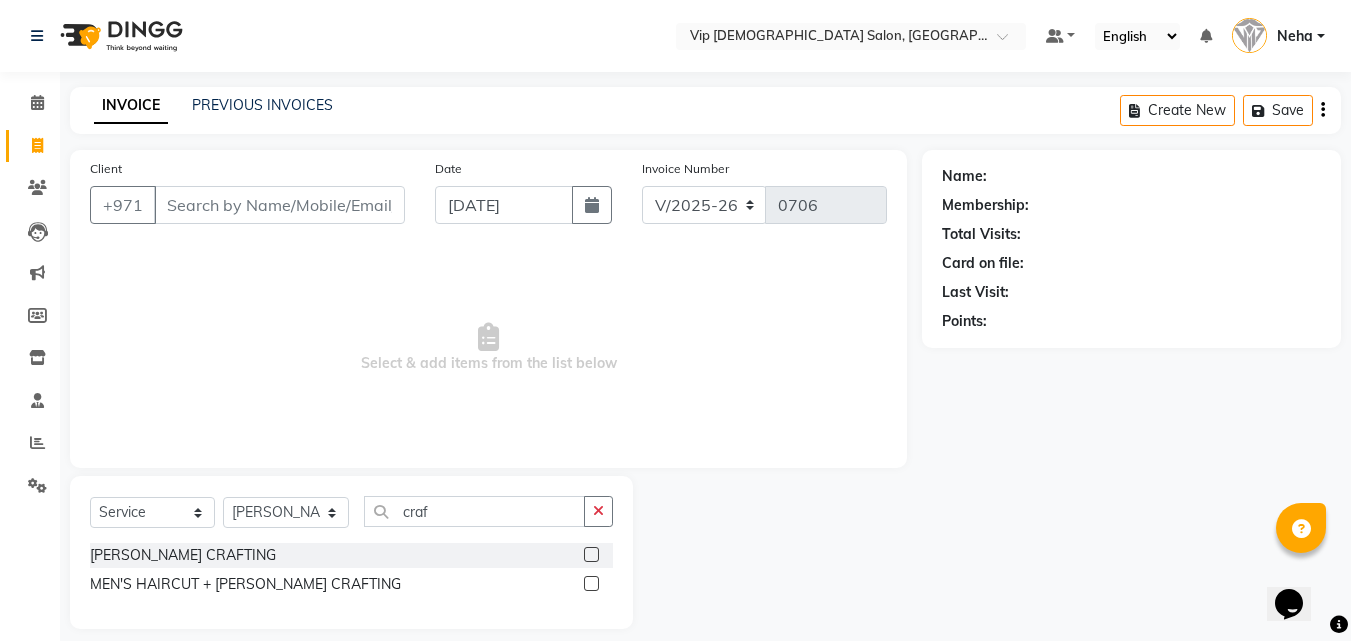 click 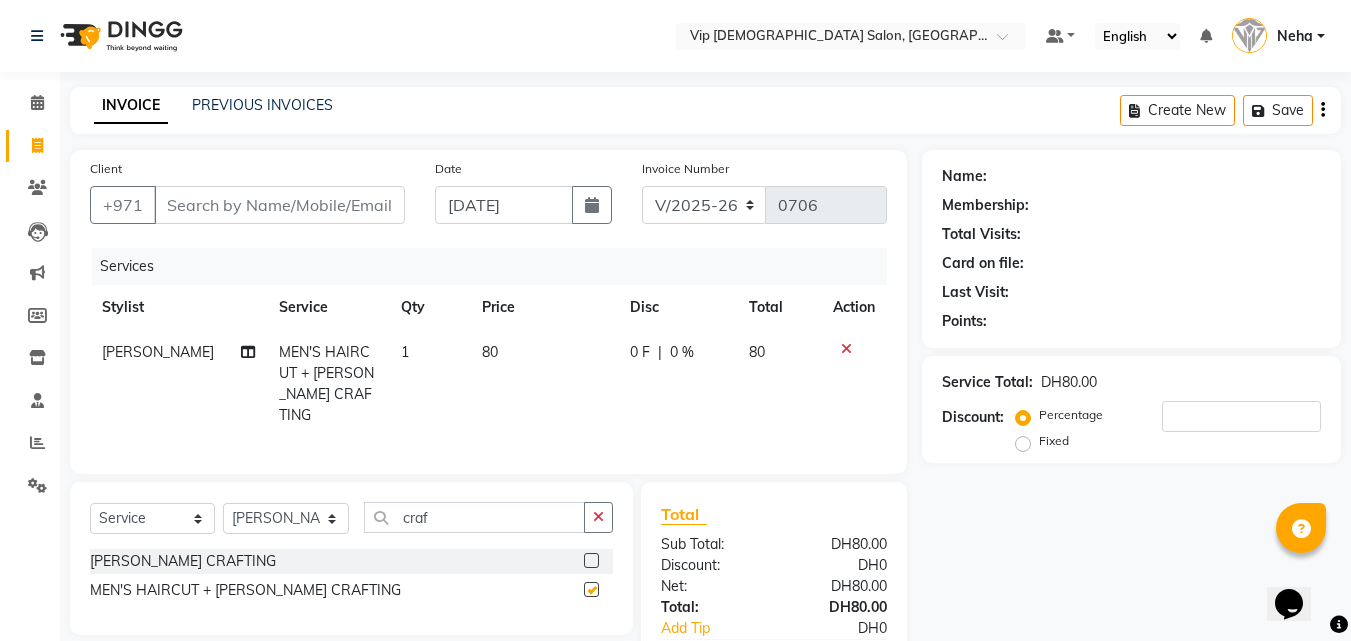 checkbox on "false" 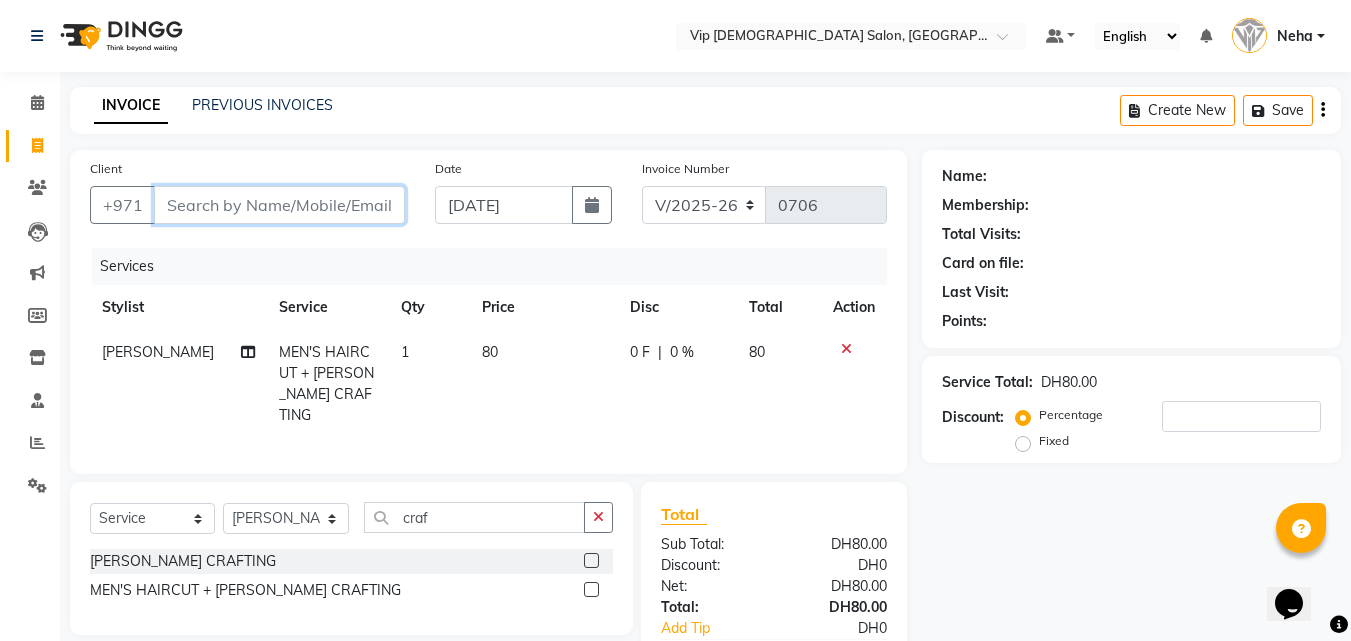 click on "Client" at bounding box center [279, 205] 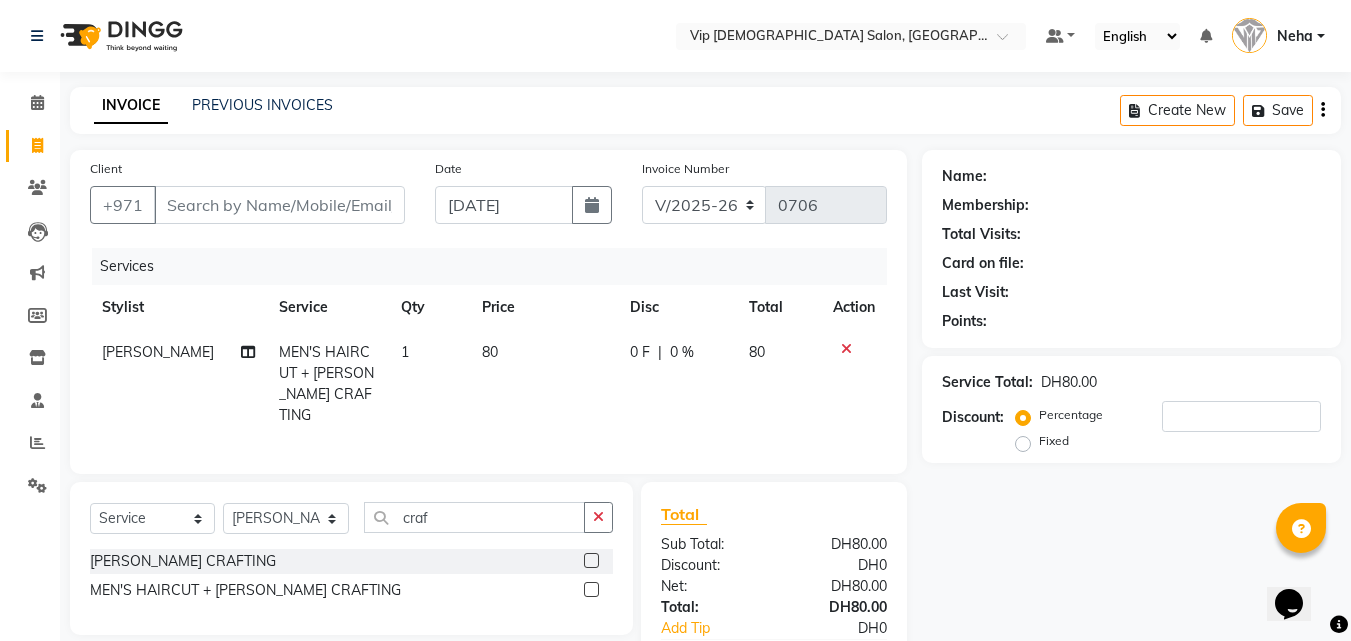 click on "INVOICE PREVIOUS INVOICES Create New   Save  Client +971 Date 10-07-2025 Invoice Number V/2025 V/2025-26 0706 Services Stylist Service Qty Price Disc Total Action Riffat Magdy MEN'S HAIRCUT + BEARD CRAFTING 1 80 0 F | 0 % 80 Select  Service  Product  Membership  Package Voucher Prepaid Gift Card  Select Stylist AHMED MOHAMED MOHAMED ELKHODARY ABDELHAMID Ali Rana Allauddin Anwar Ali Ameen Ayoub Lakhbizi Jairah Mr. Mohannad Neha Nelson Ricalyn Colcol Riffat Magdy Taufeeq Anwar Ali Tauseef  Akhilaque Zoya Bhatti. craf BEARD CRAFTING  MEN'S HAIRCUT + BEARD CRAFTING  Total Sub Total: DH80.00 Discount: DH0 Net: DH80.00 Total: DH80.00 Add Tip DH0 Payable: DH80.00 Paid: DH0 Balance   : DH80.00 Name: Membership: Total Visits: Card on file: Last Visit:  Points:  Service Total:  DH80.00  Discount:  Percentage   Fixed" 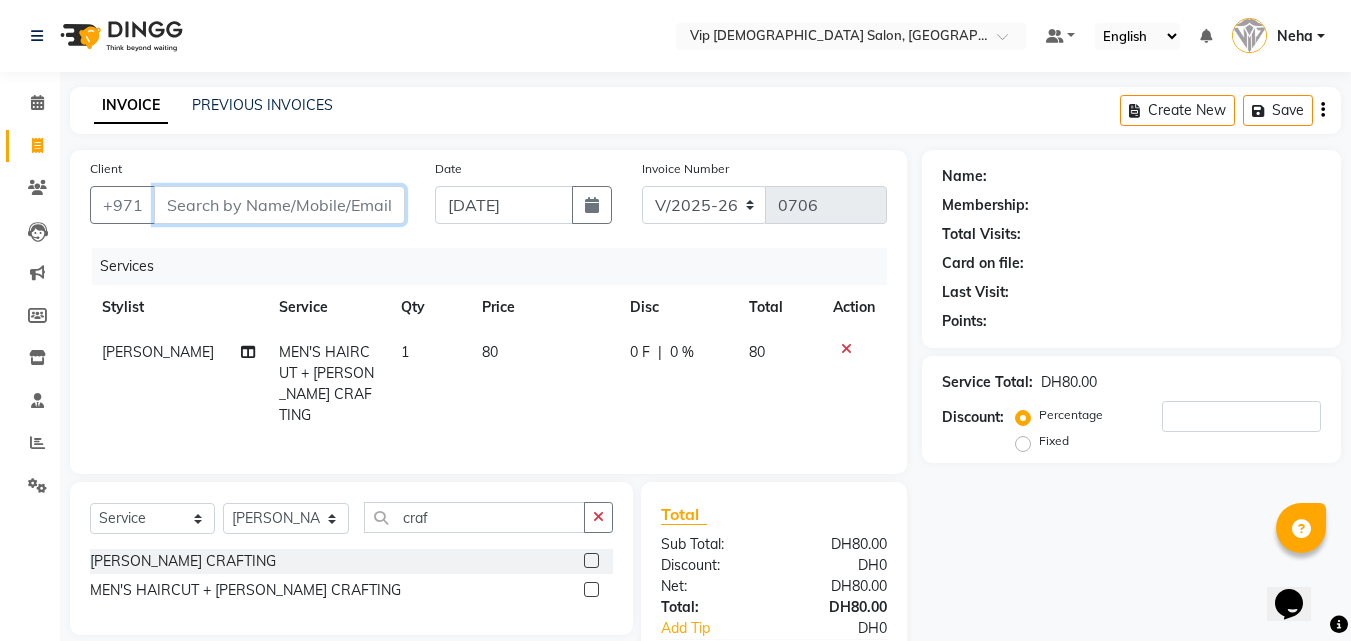 click on "Client" at bounding box center (279, 205) 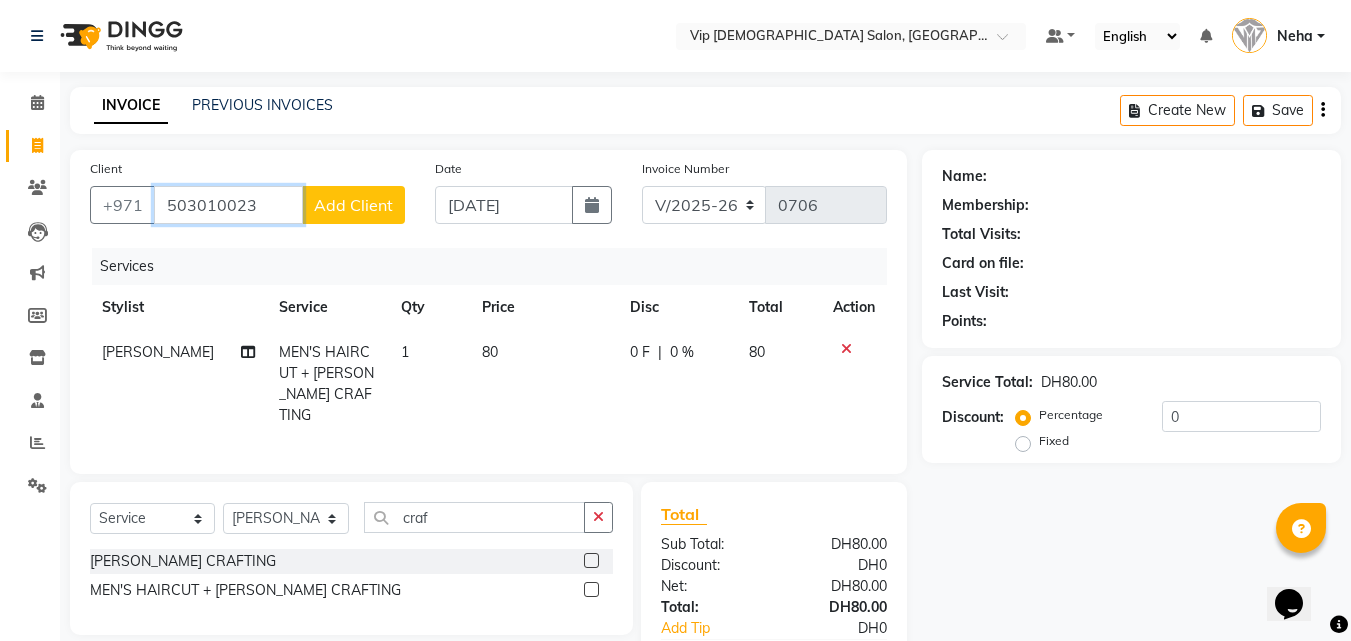 type on "503010023" 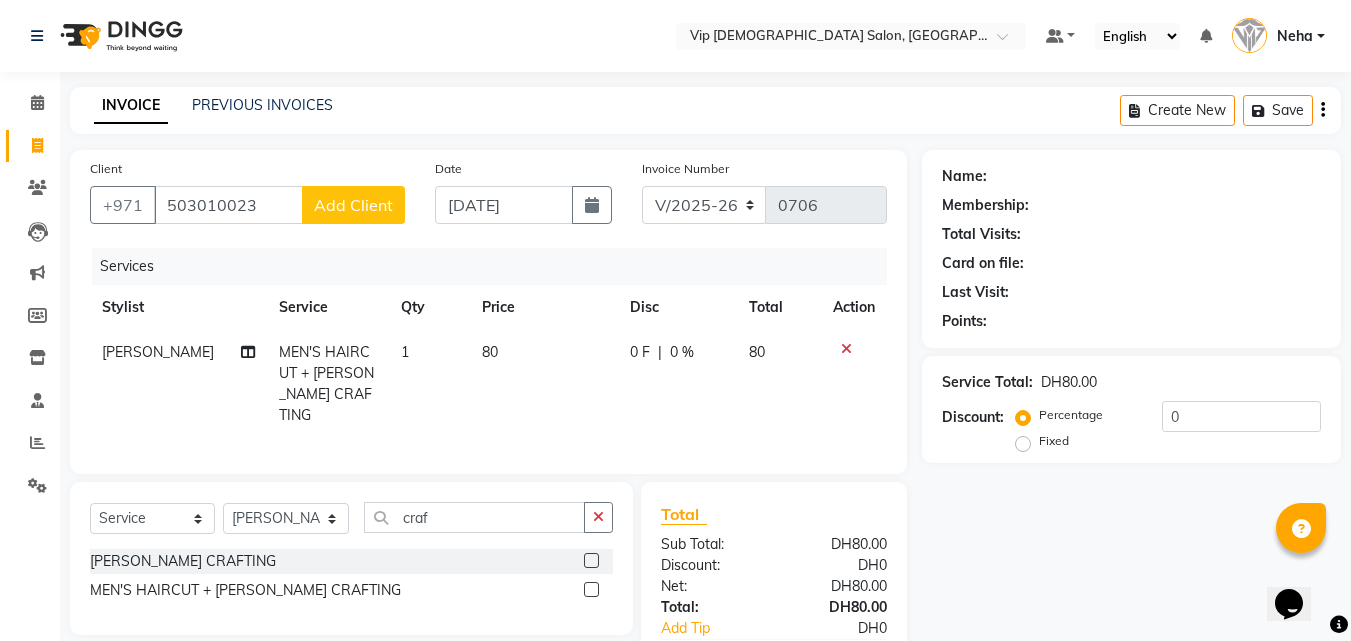 click on "Add Client" 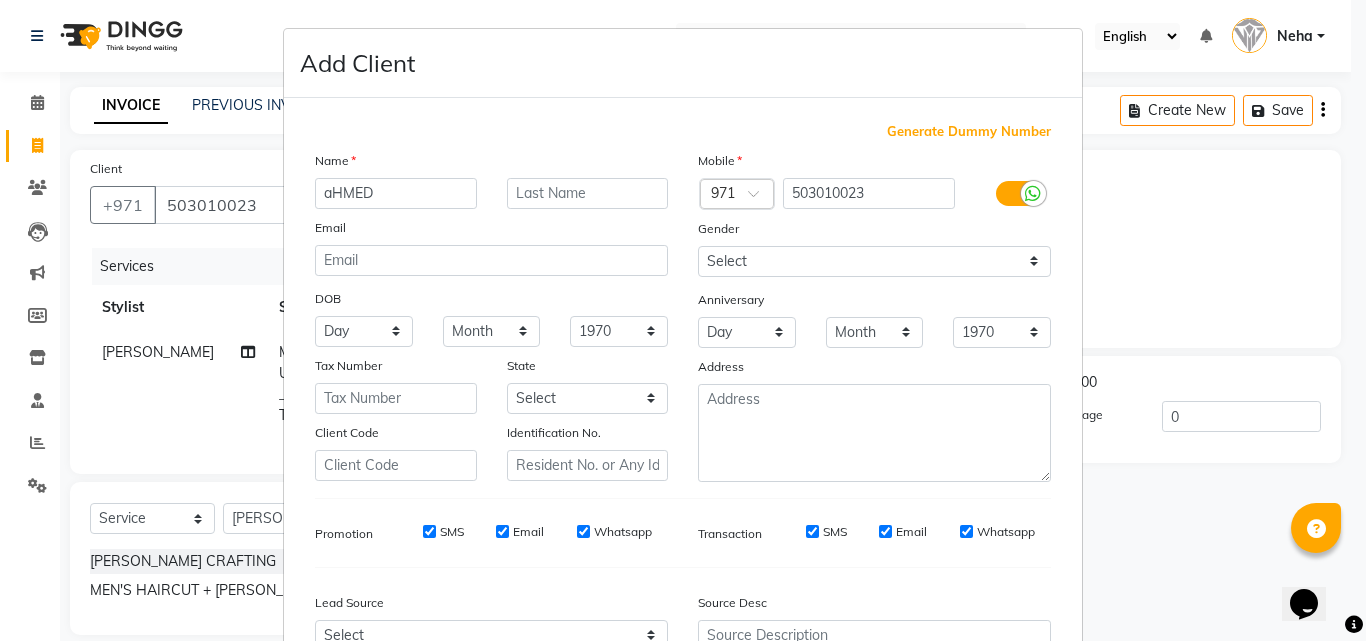 click on "aHMED" at bounding box center (396, 193) 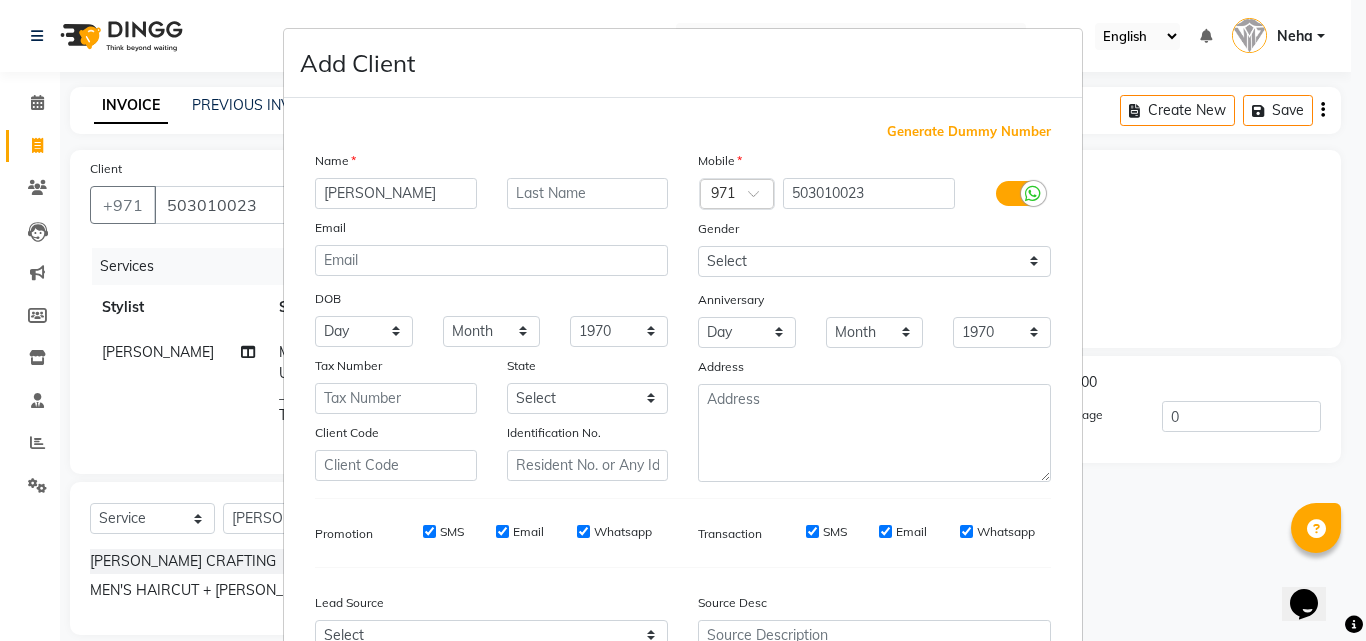 type on "AHMED" 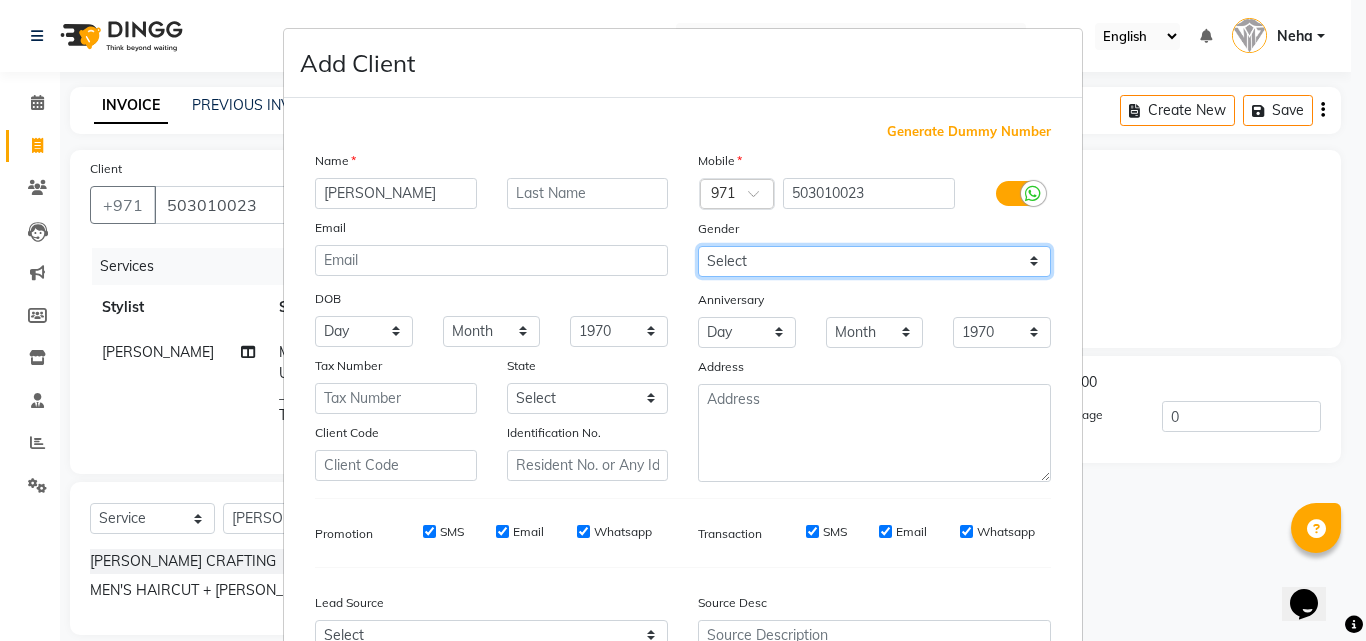 click on "Select Male Female Other Prefer Not To Say" at bounding box center (874, 261) 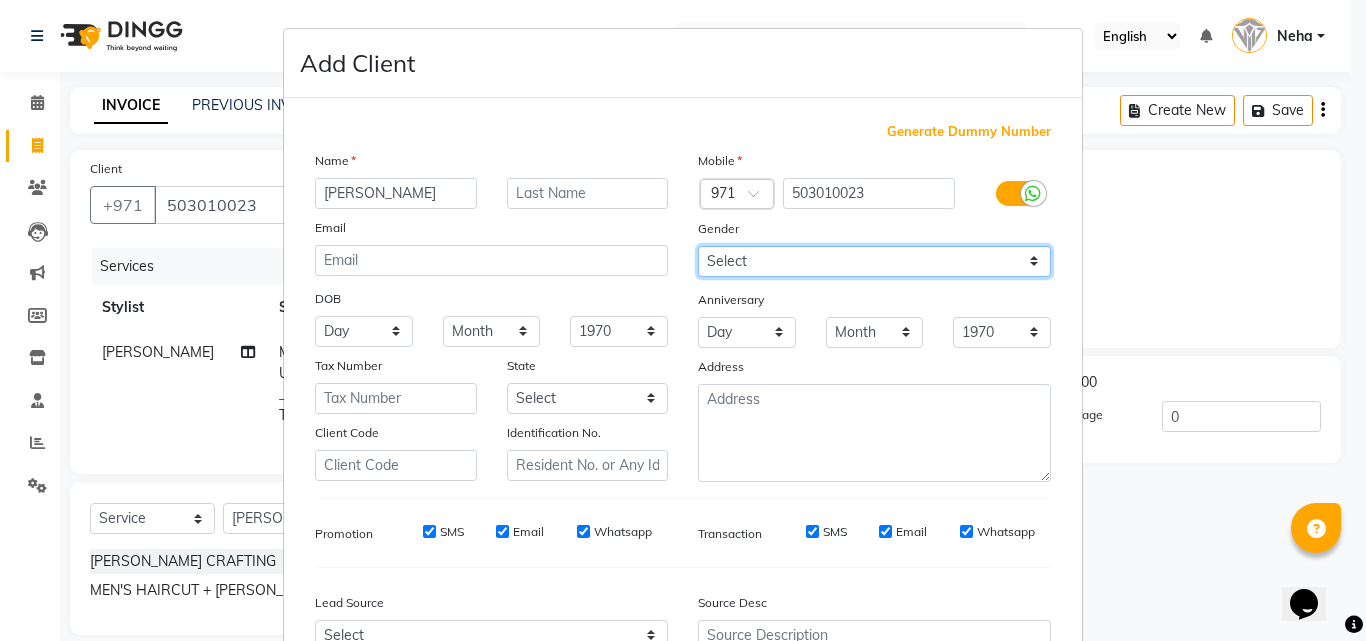 select on "male" 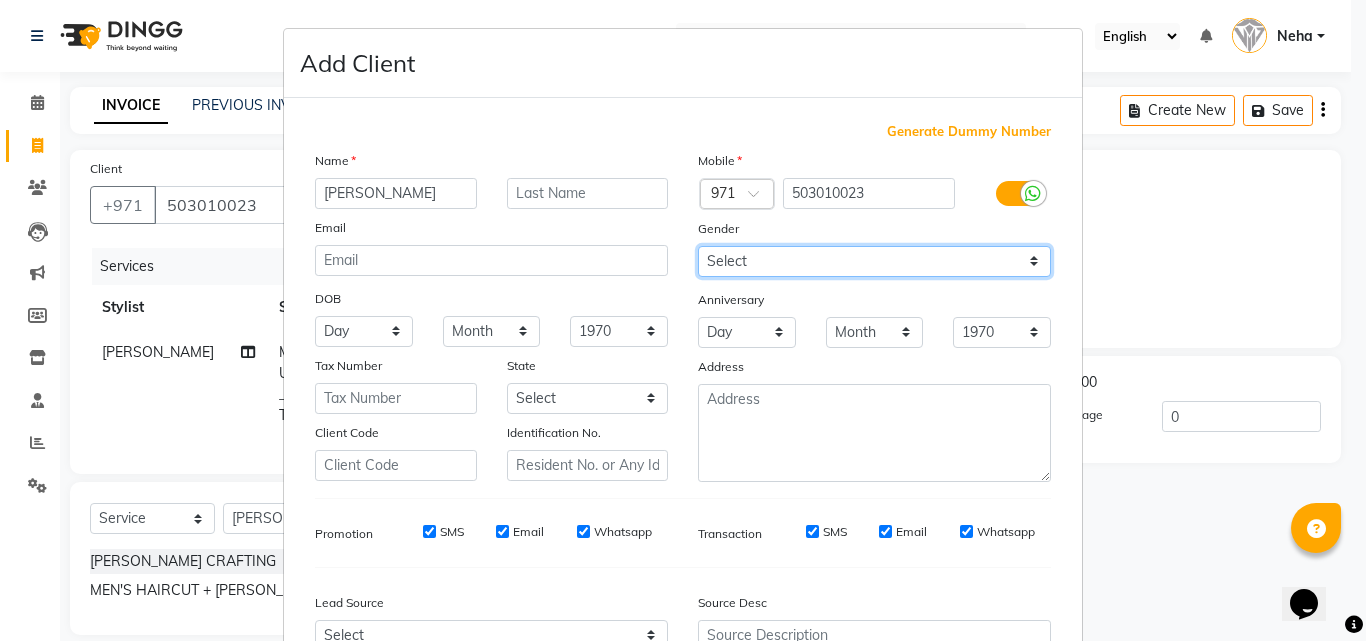 click on "Select Male Female Other Prefer Not To Say" at bounding box center [874, 261] 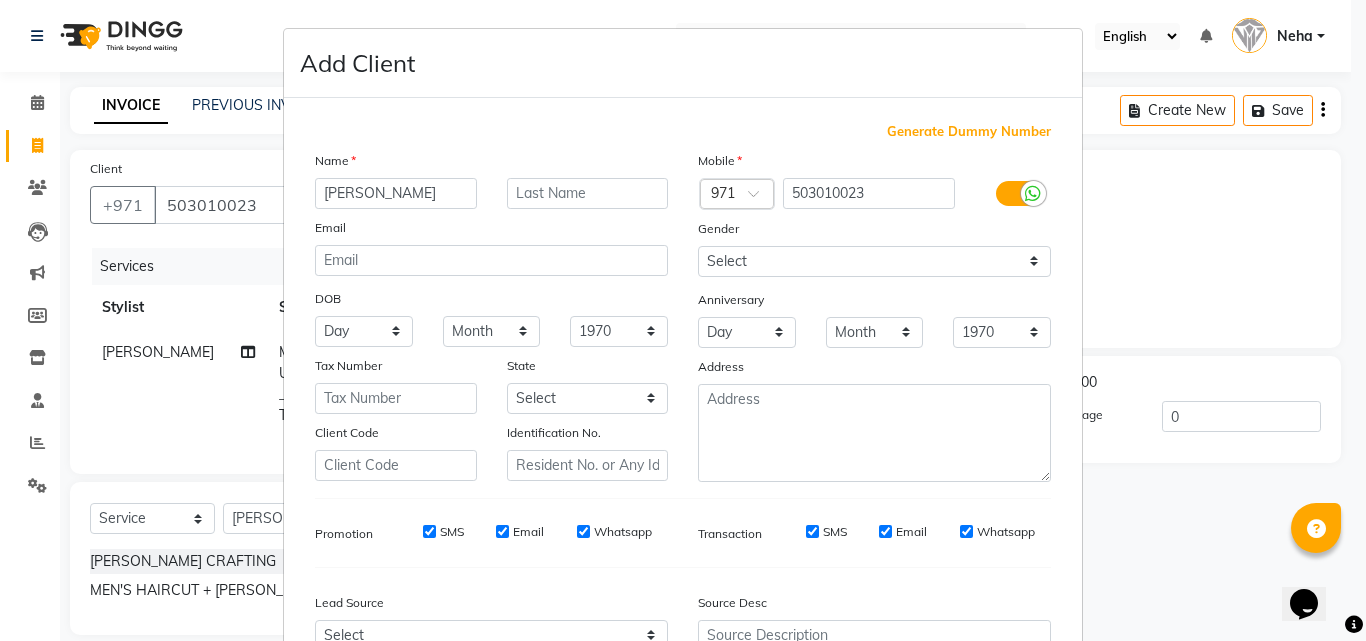 click on "1940 1941 1942 1943 1944 1945 1946 1947 1948 1949 1950 1951 1952 1953 1954 1955 1956 1957 1958 1959 1960 1961 1962 1963 1964 1965 1966 1967 1968 1969 1970 1971 1972 1973 1974 1975 1976 1977 1978 1979 1980 1981 1982 1983 1984 1985 1986 1987 1988 1989 1990 1991 1992 1993 1994 1995 1996 1997 1998 1999 2000 2001 2002 2003 2004 2005 2006 2007 2008 2009 2010 2011 2012 2013 2014 2015 2016 2017 2018 2019 2020 2021 2022 2023 2024" at bounding box center [619, 331] 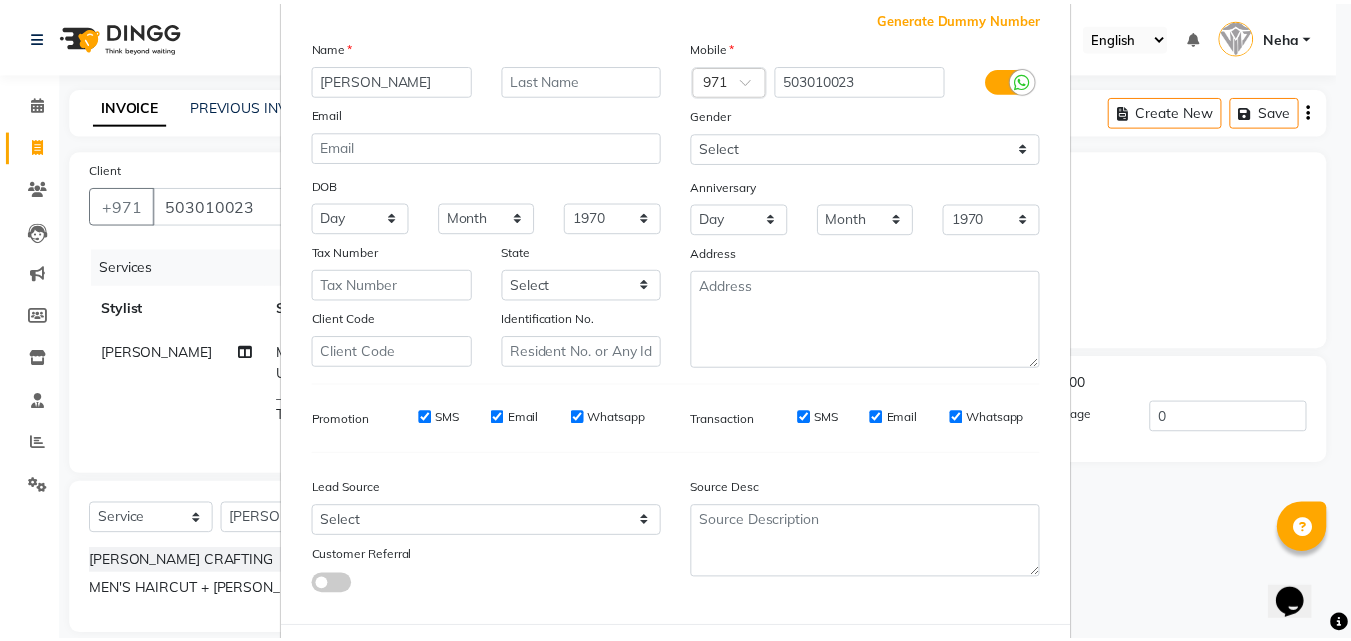 scroll, scrollTop: 208, scrollLeft: 0, axis: vertical 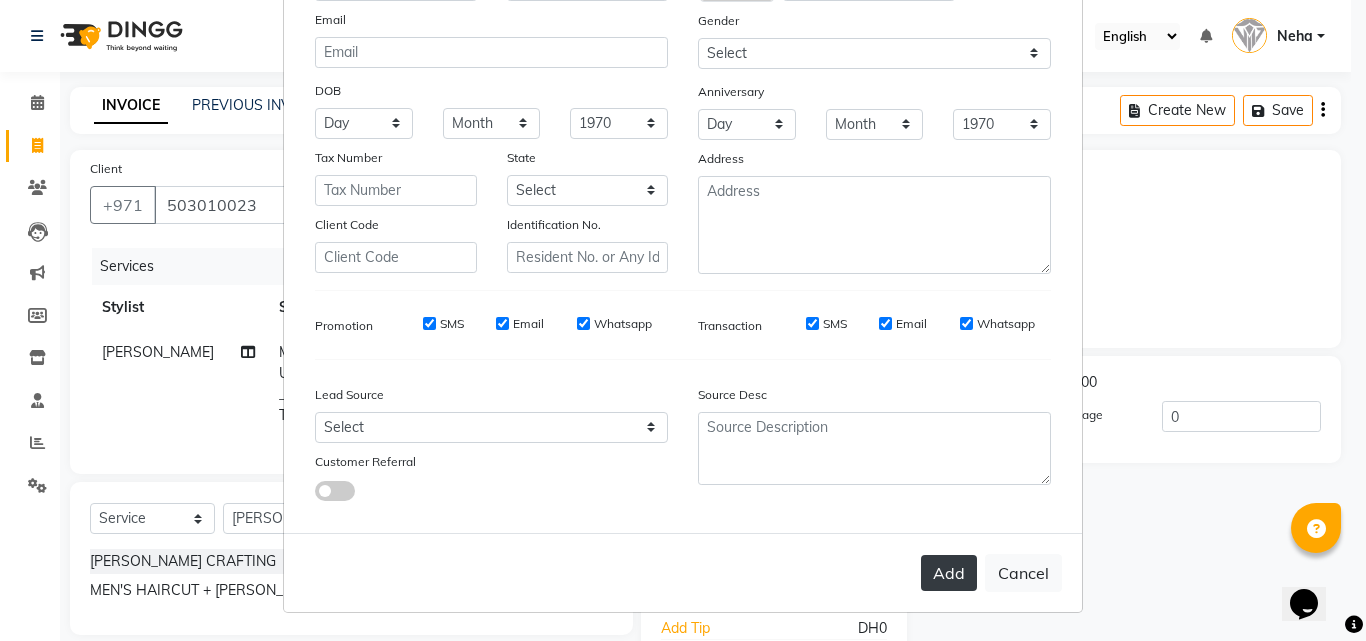 click on "Add" at bounding box center [949, 573] 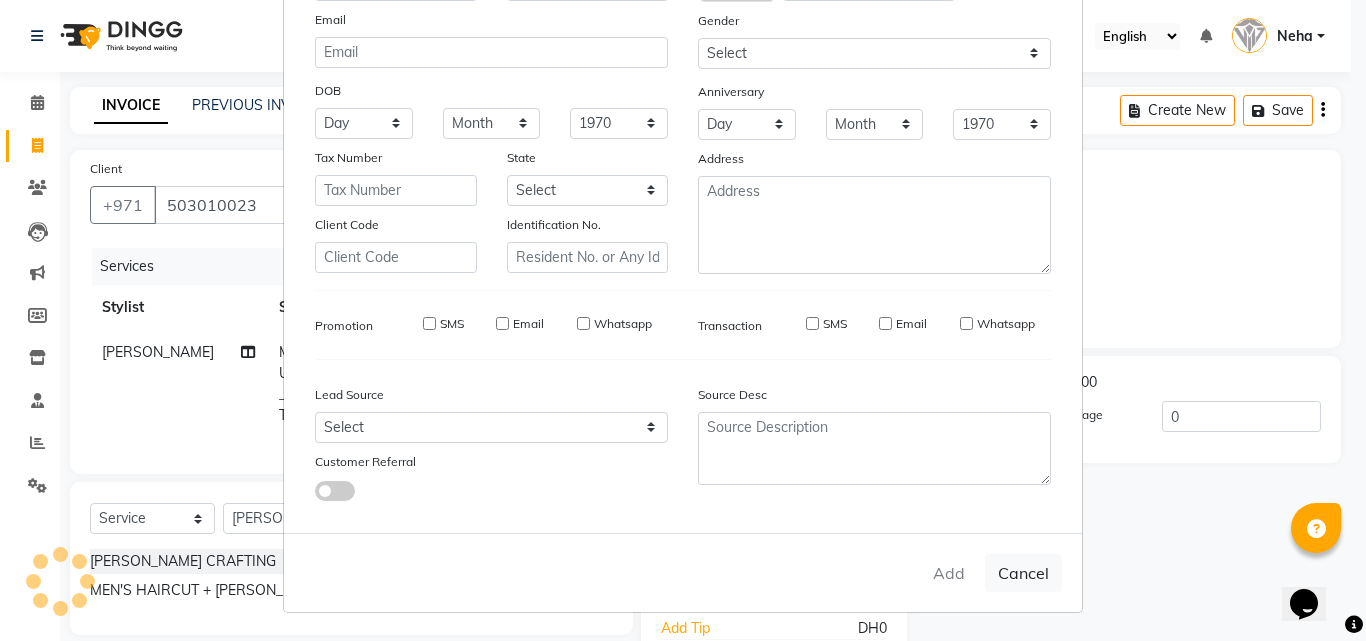 type 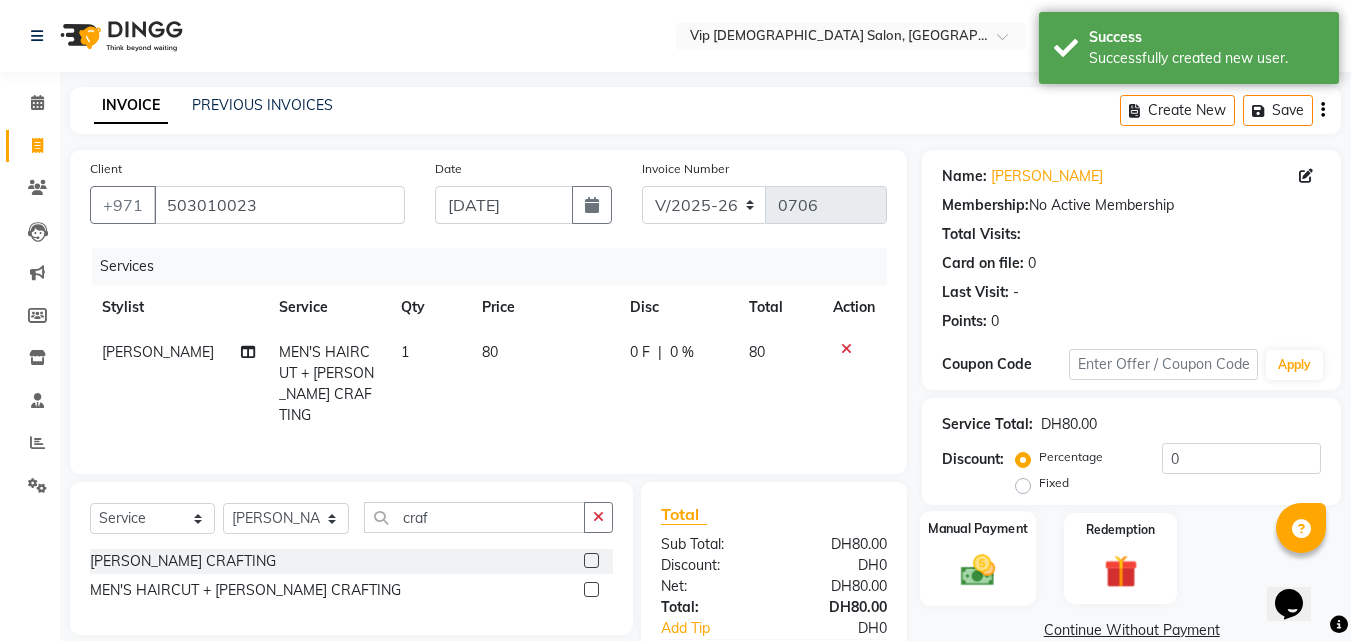 click 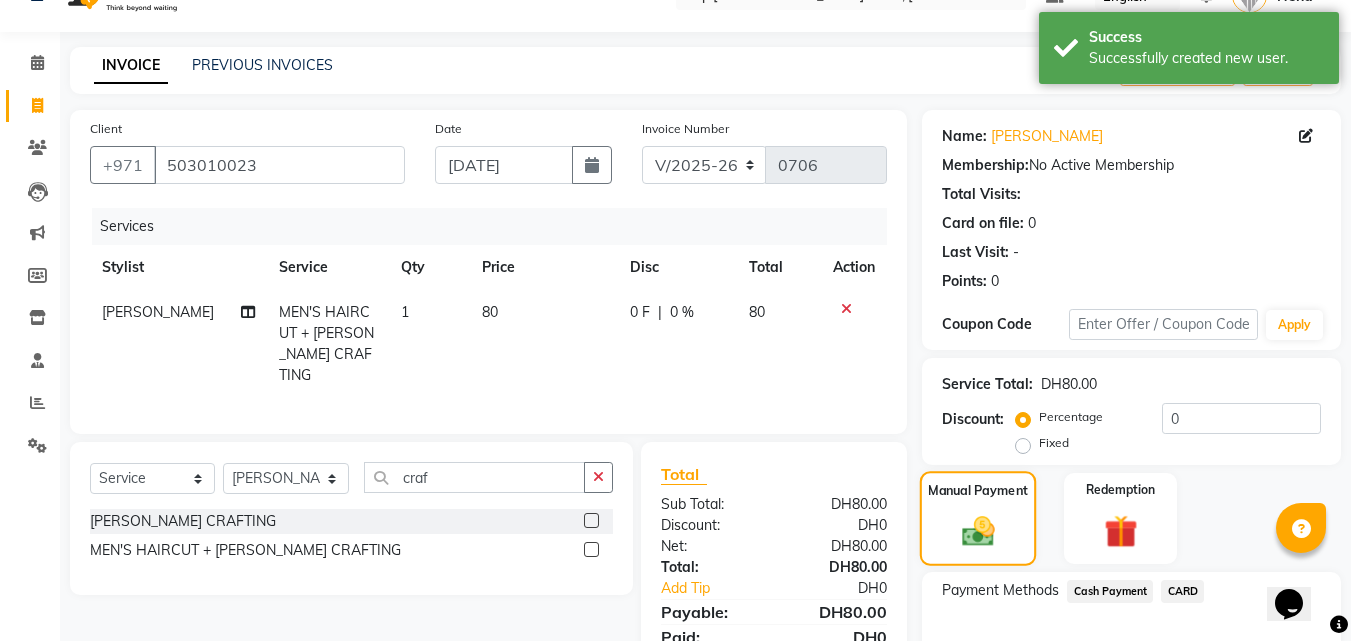scroll, scrollTop: 162, scrollLeft: 0, axis: vertical 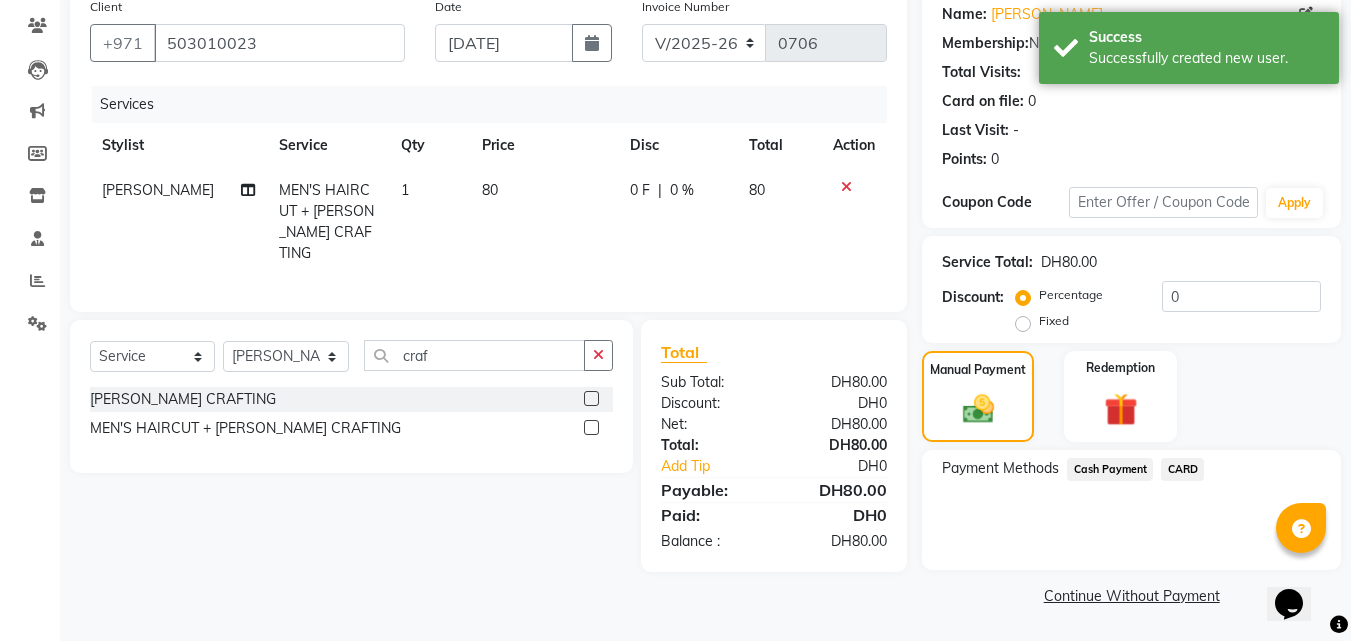 click on "Cash Payment" 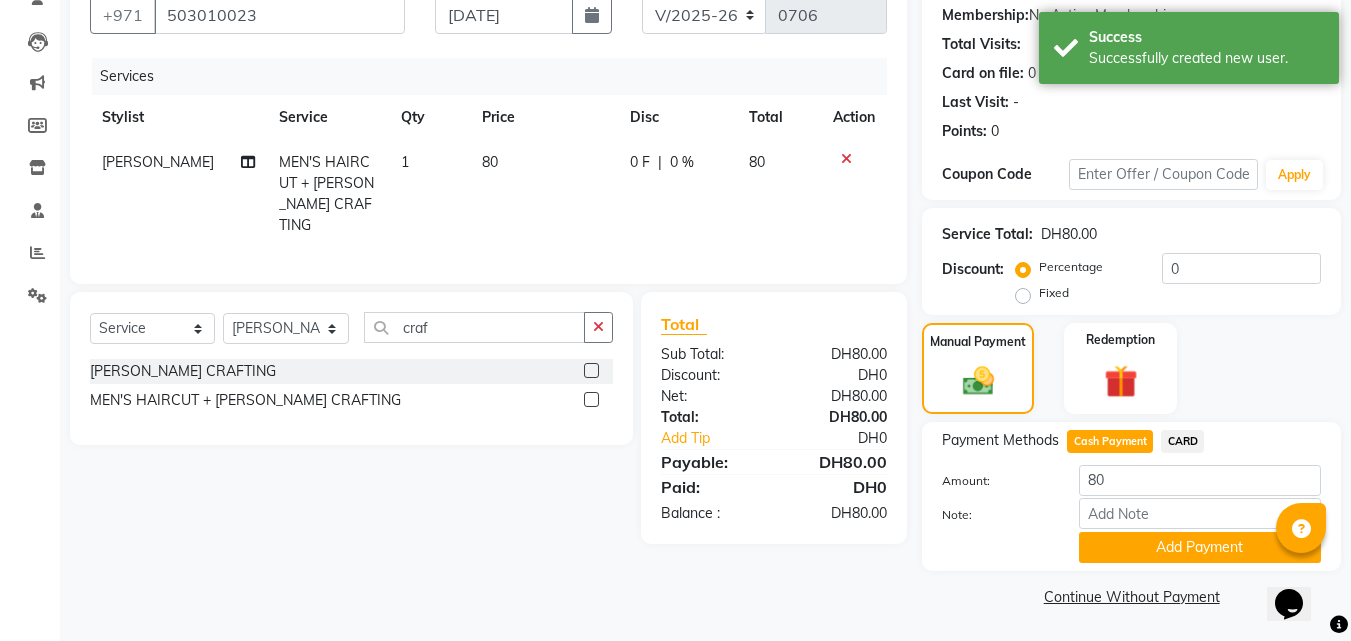 scroll, scrollTop: 191, scrollLeft: 0, axis: vertical 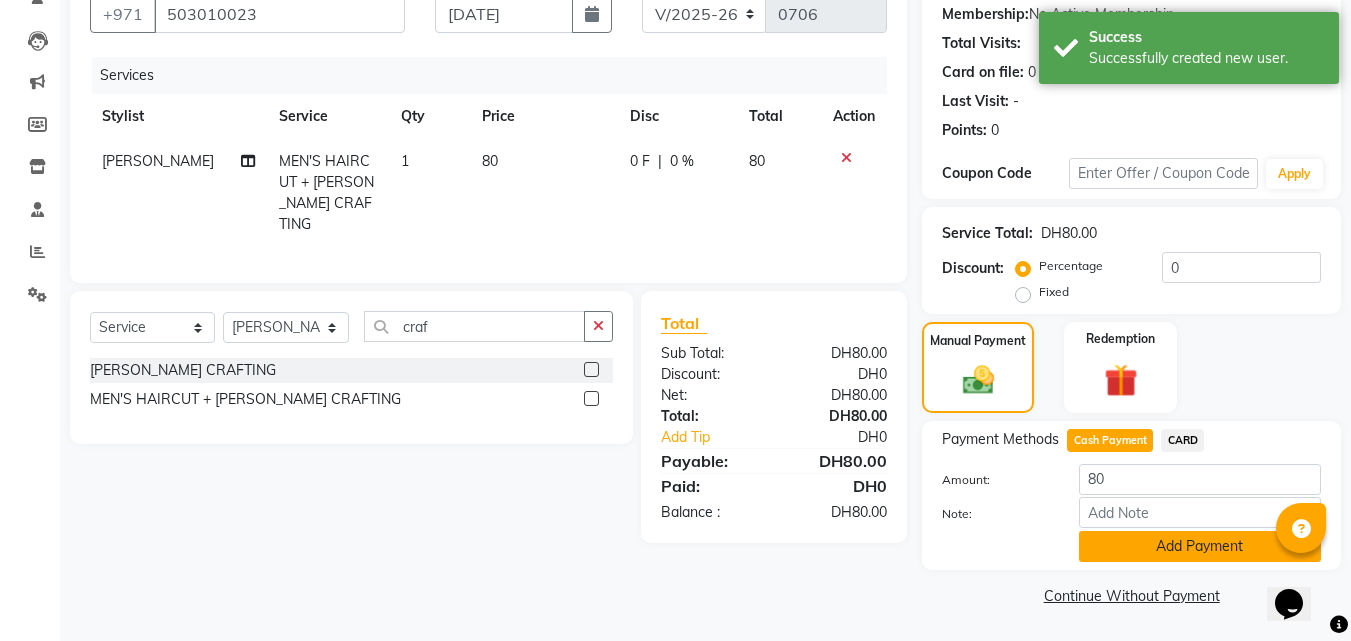 click on "Add Payment" 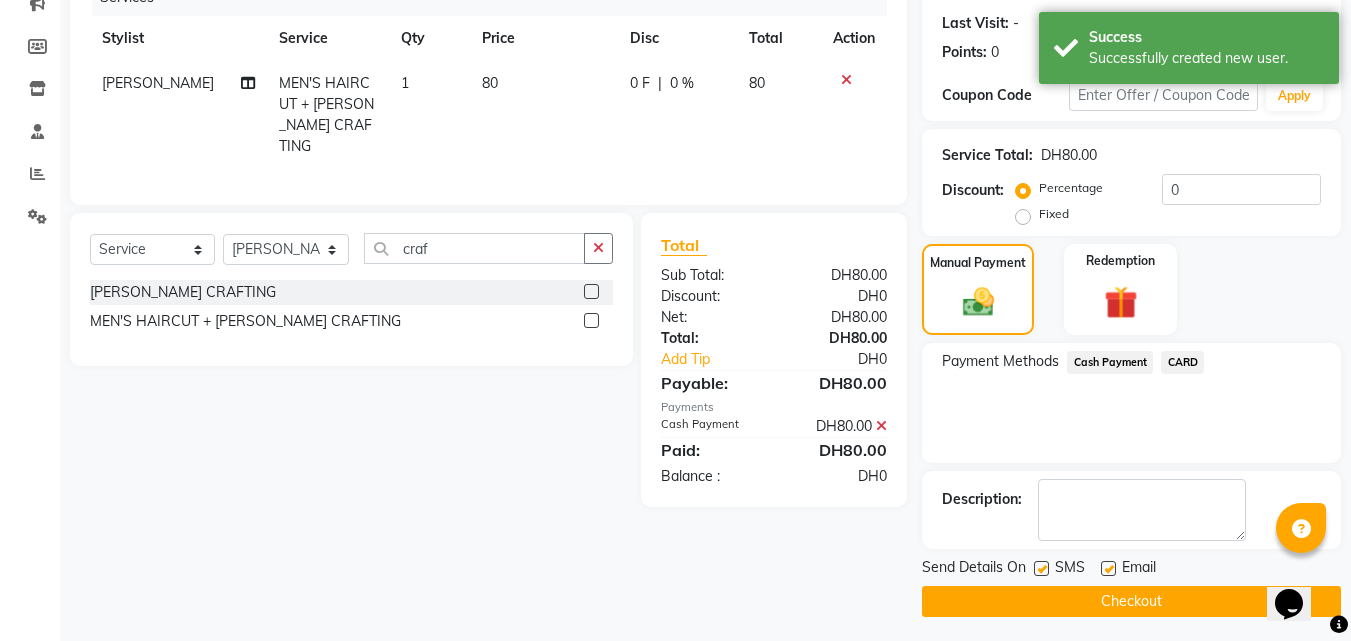 scroll, scrollTop: 275, scrollLeft: 0, axis: vertical 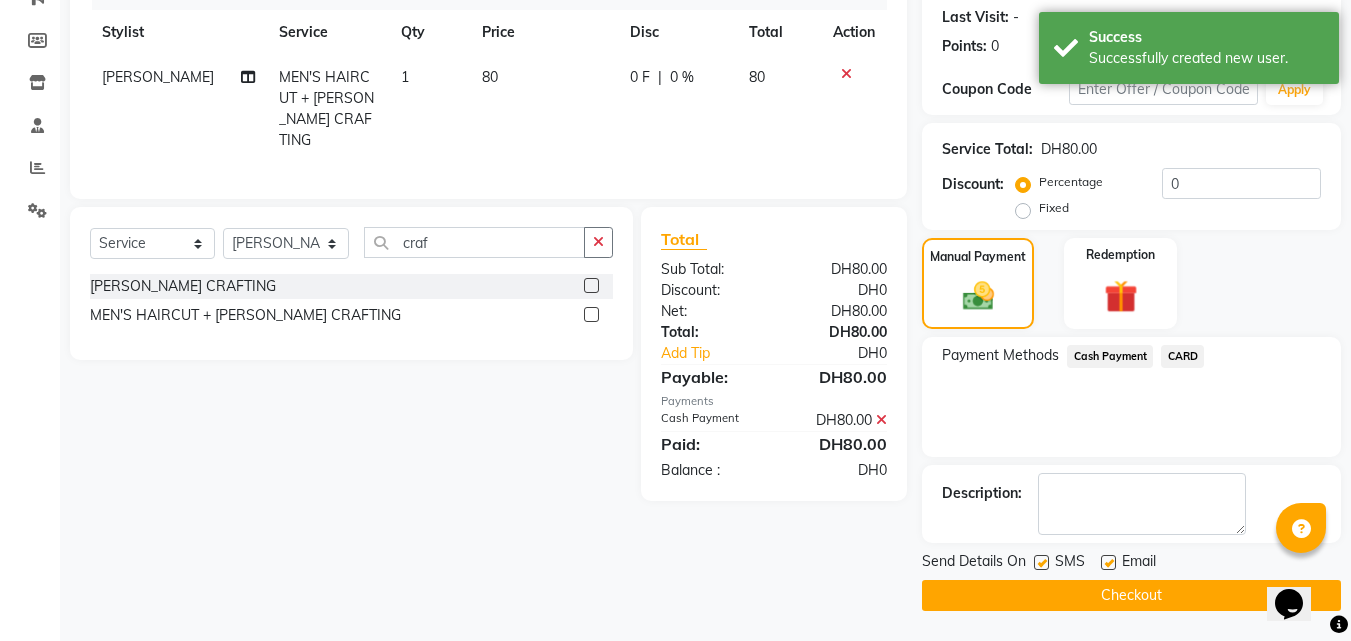 click on "Checkout" 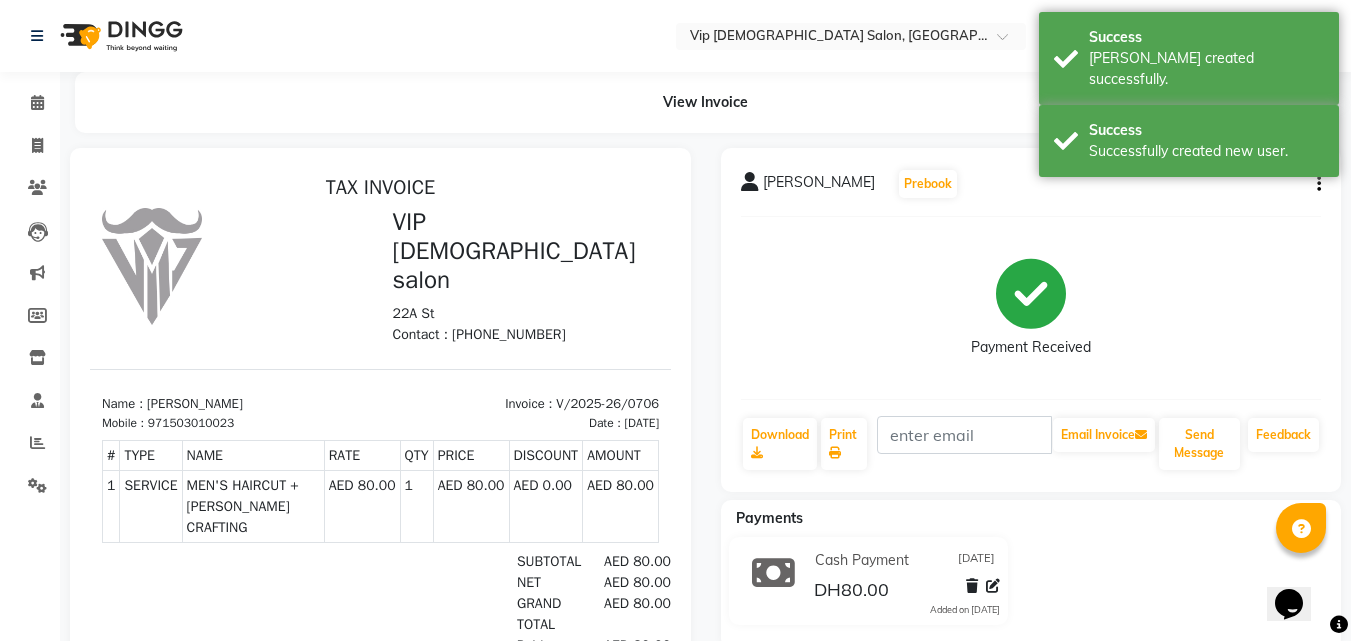 scroll, scrollTop: 0, scrollLeft: 0, axis: both 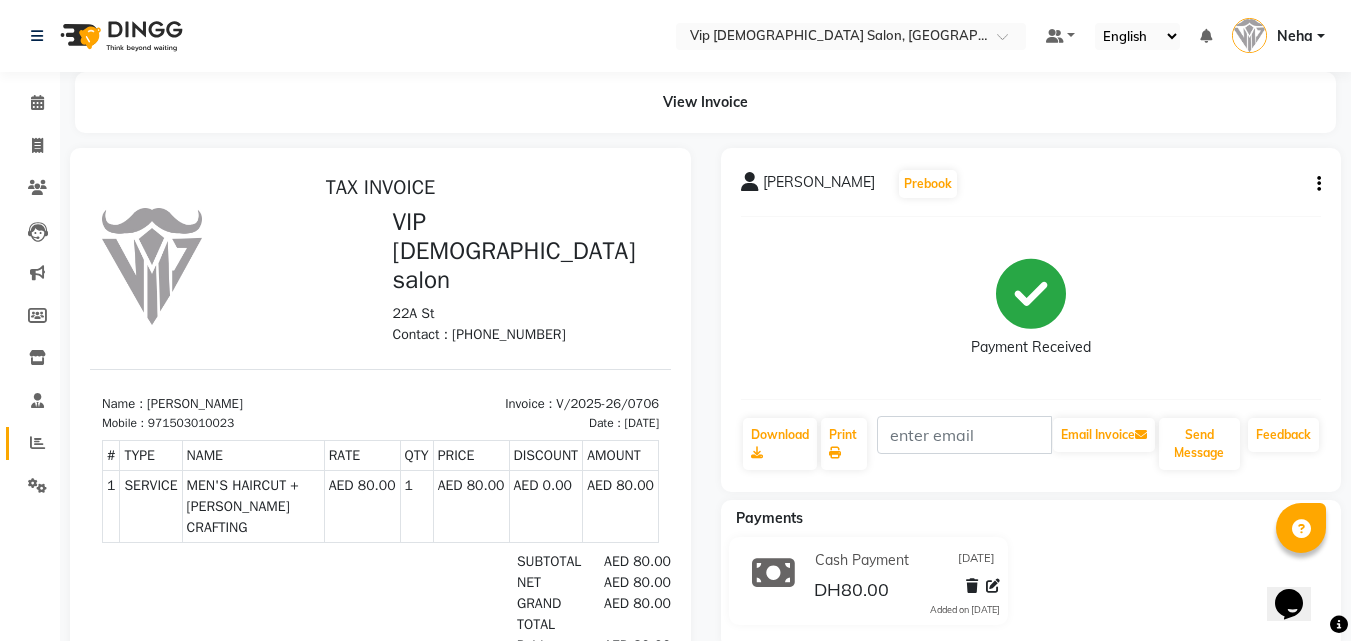 click on "Reports" 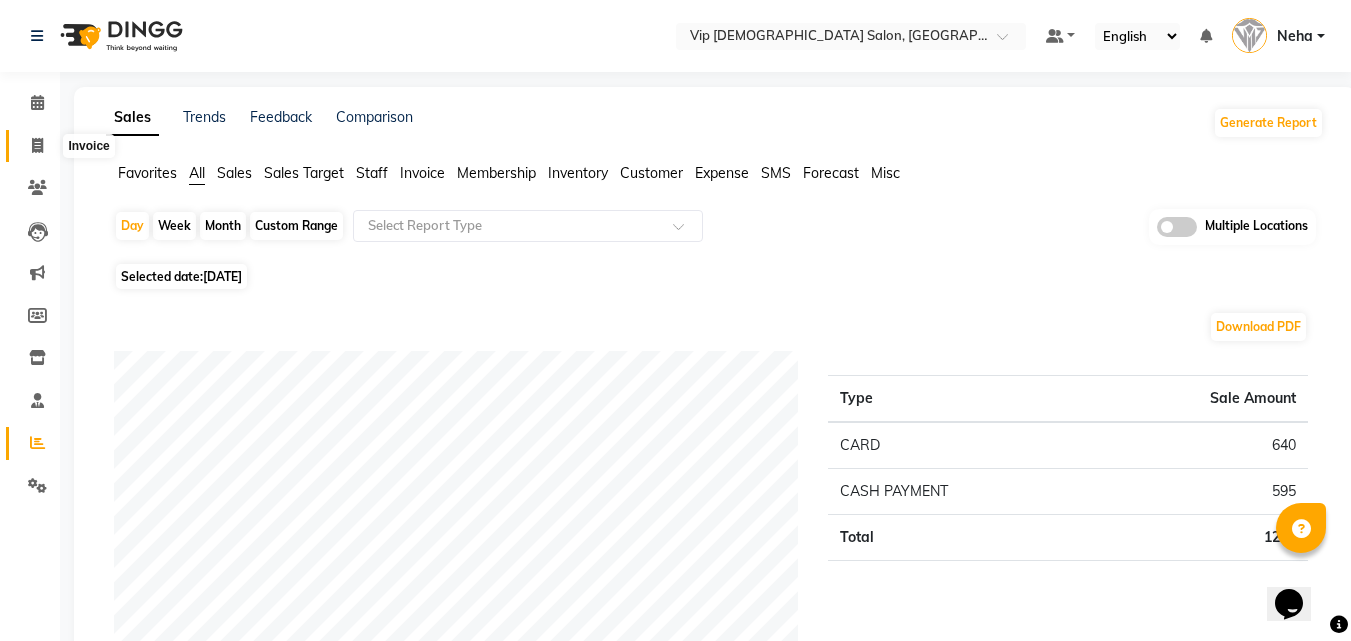 click 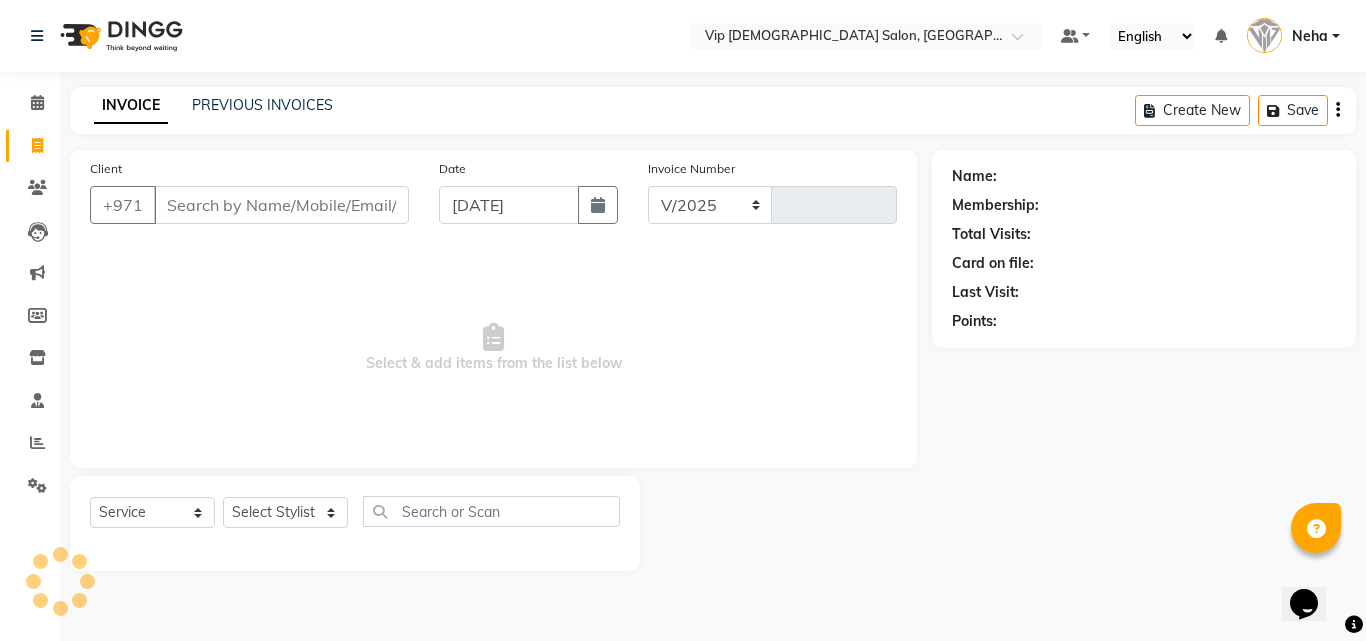 select on "8415" 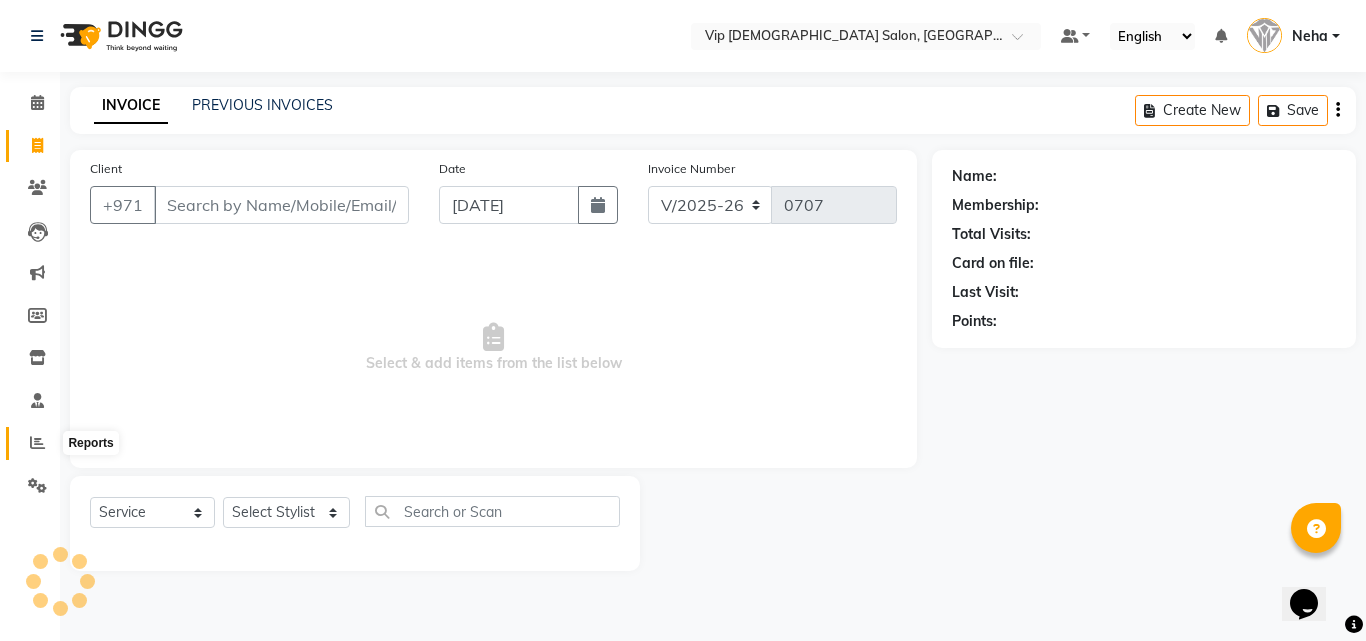 click 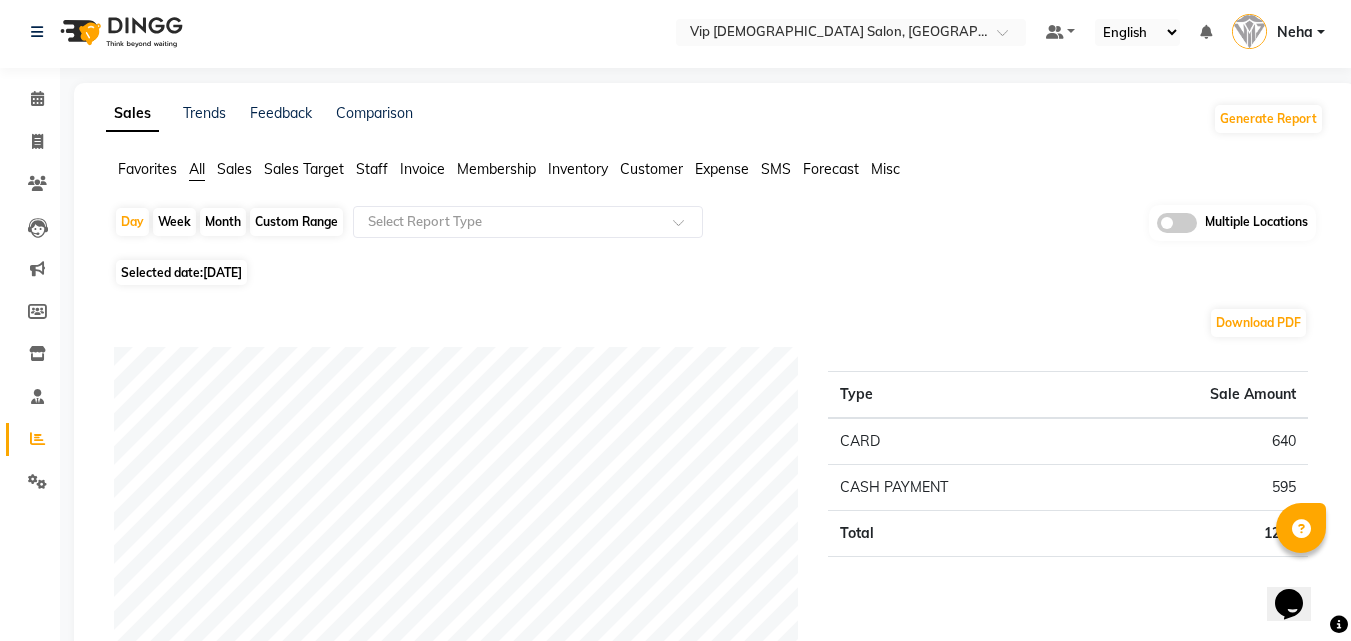 scroll, scrollTop: 0, scrollLeft: 0, axis: both 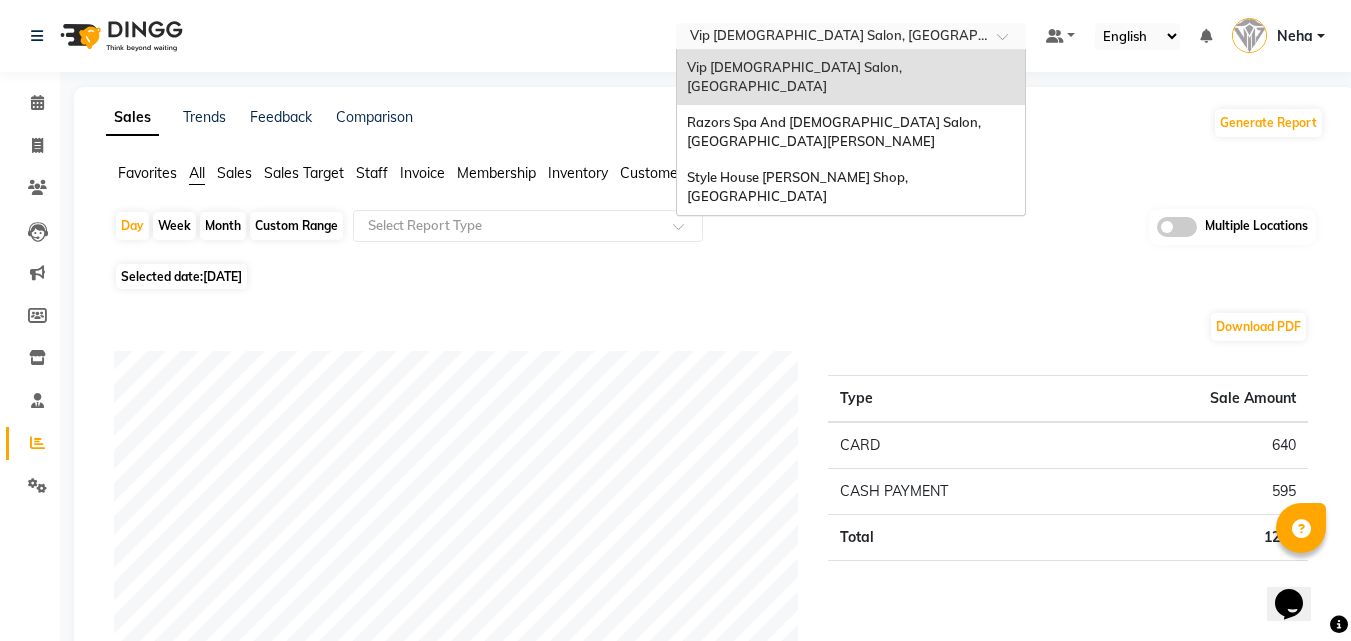 click at bounding box center (831, 38) 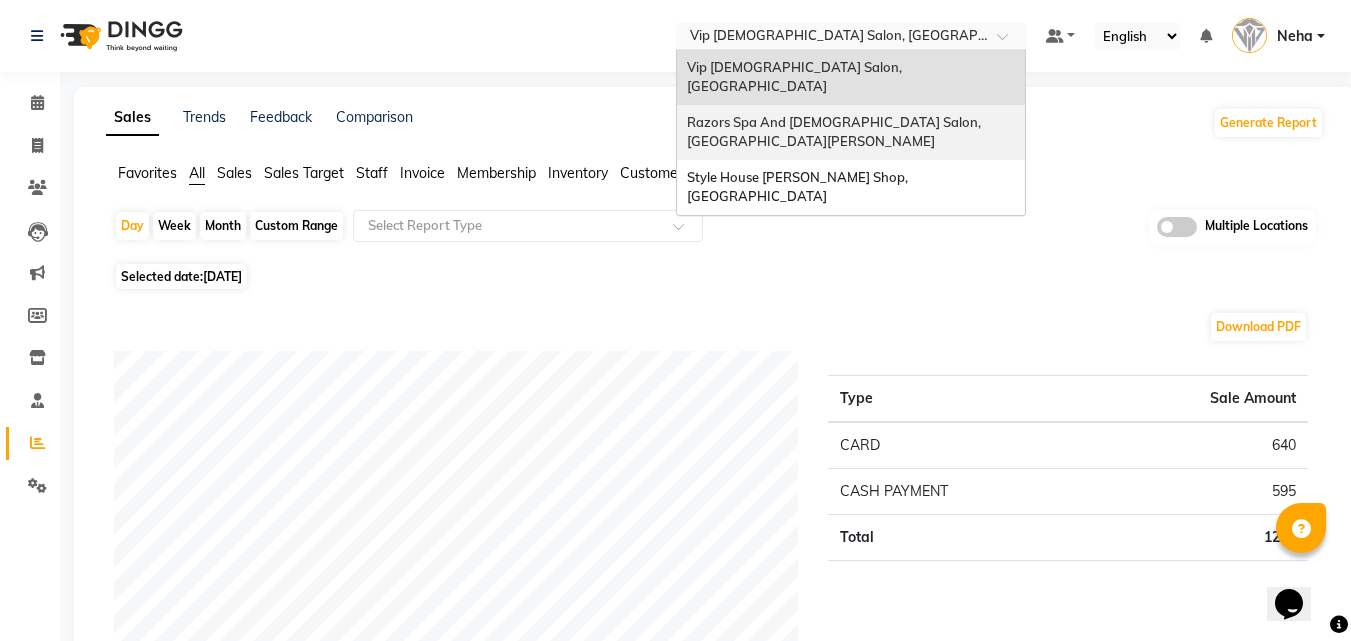 click on "Razors Spa And Gents Salon, Nadd Al Hamar" at bounding box center (851, 132) 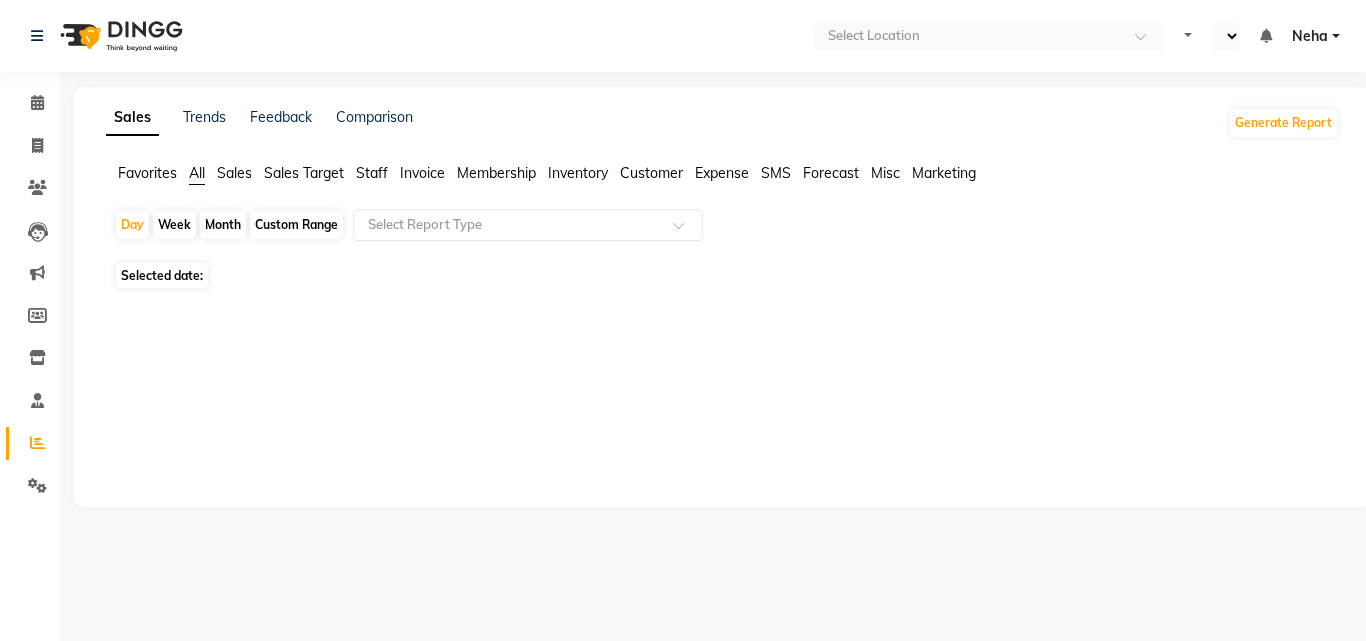 scroll, scrollTop: 0, scrollLeft: 0, axis: both 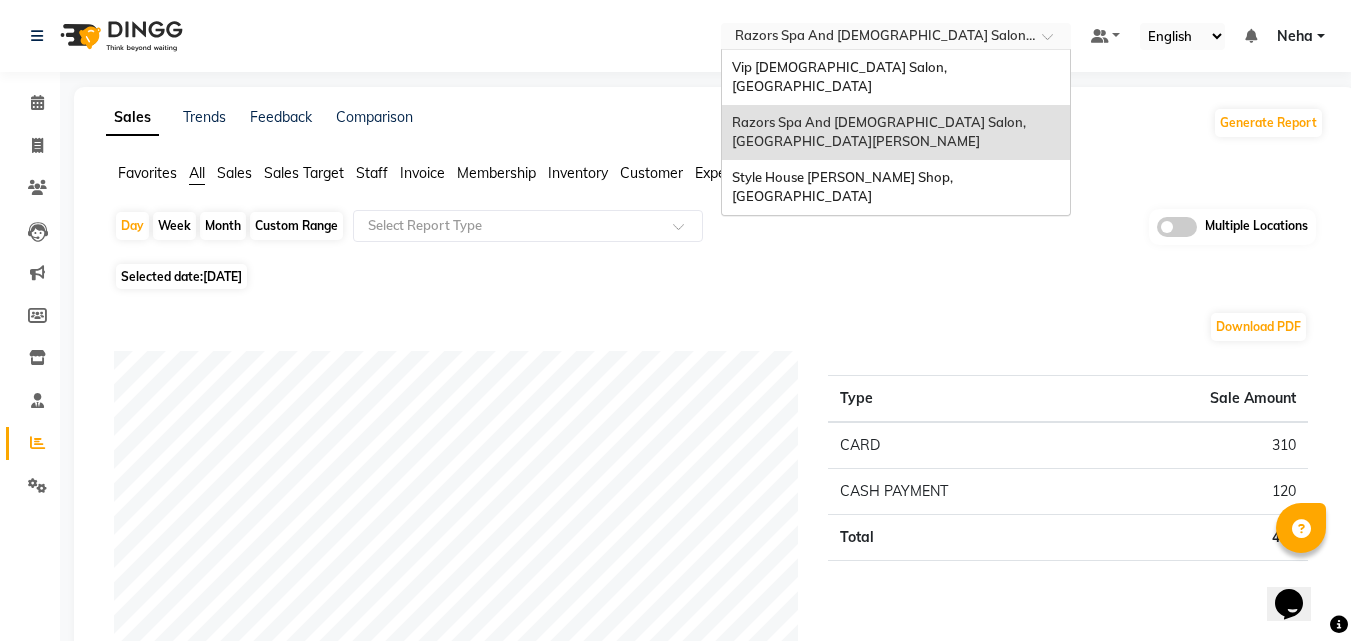 click at bounding box center (876, 38) 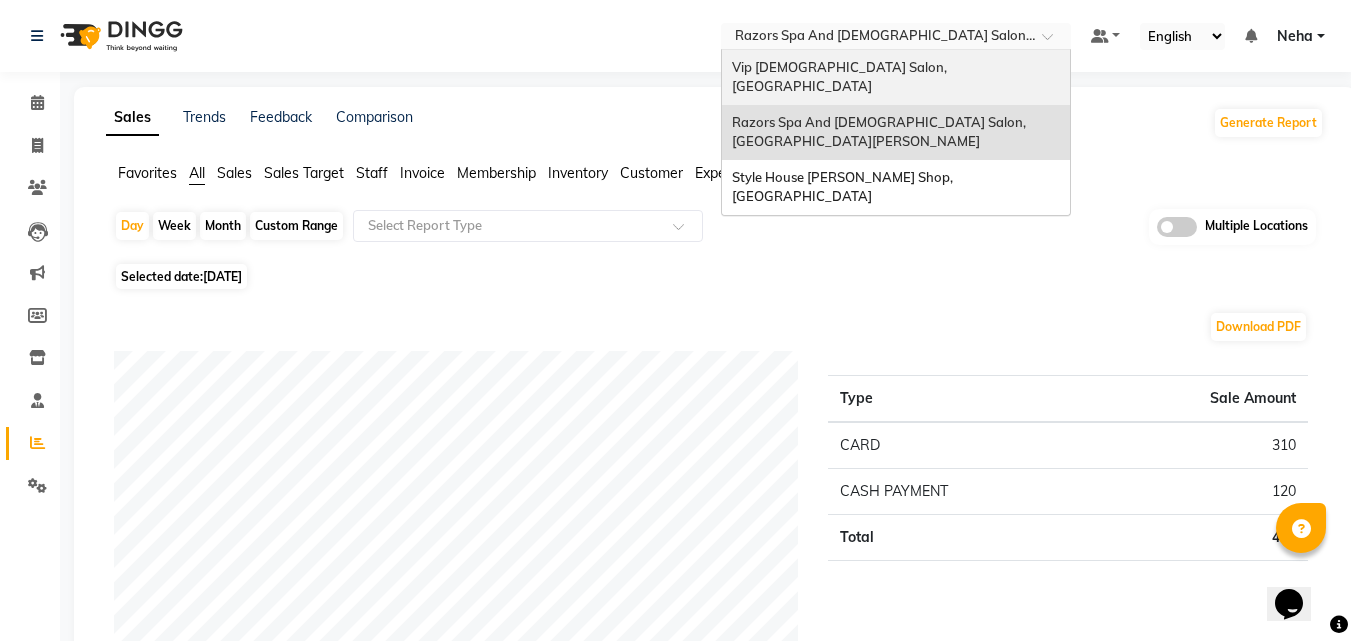 click on "Vip [DEMOGRAPHIC_DATA] Salon, [GEOGRAPHIC_DATA]" at bounding box center (841, 77) 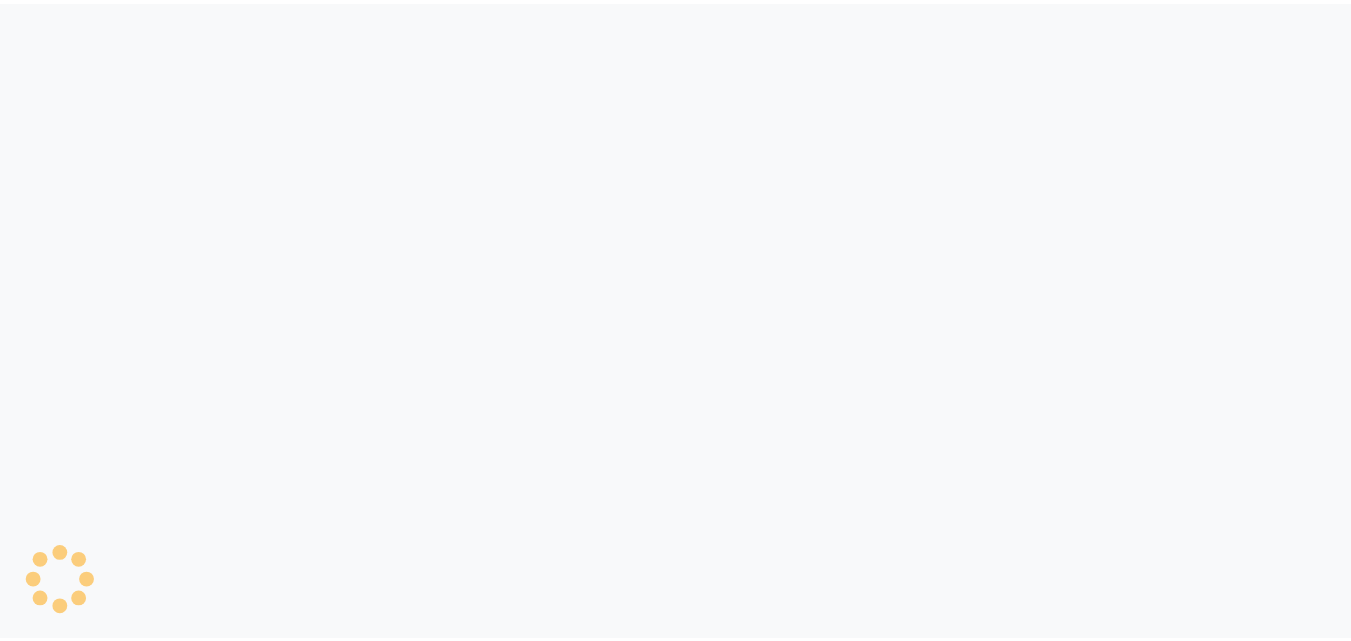 scroll, scrollTop: 0, scrollLeft: 0, axis: both 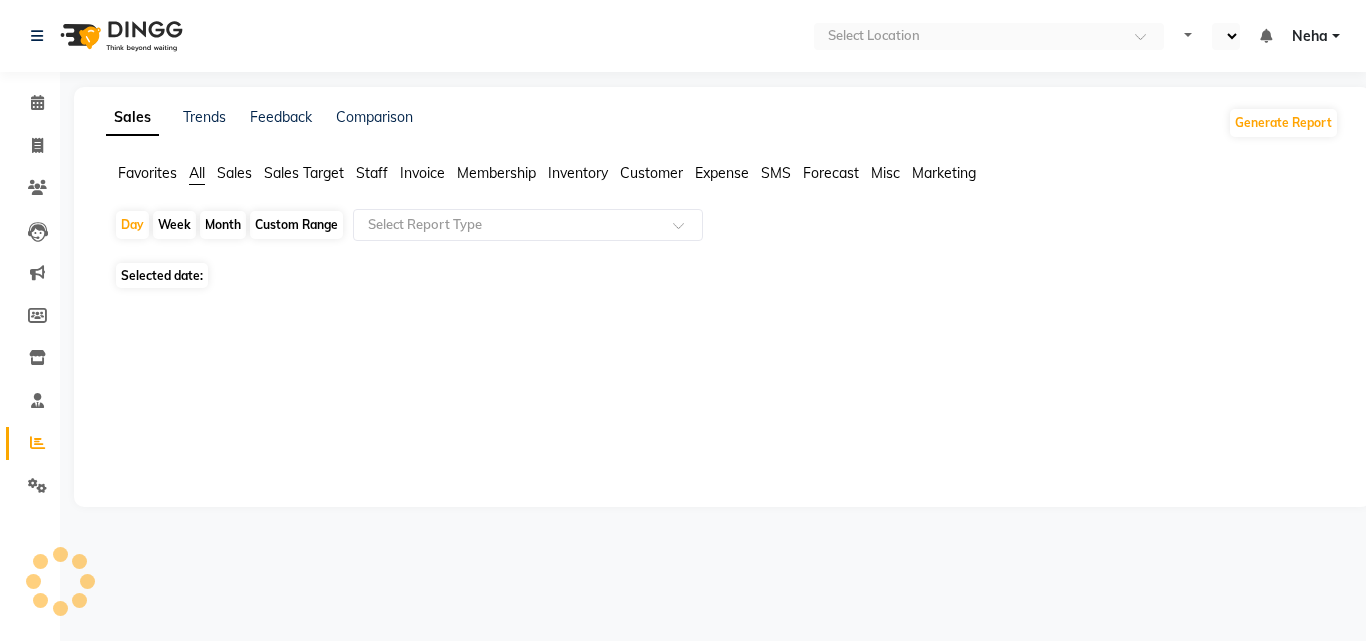 select on "en" 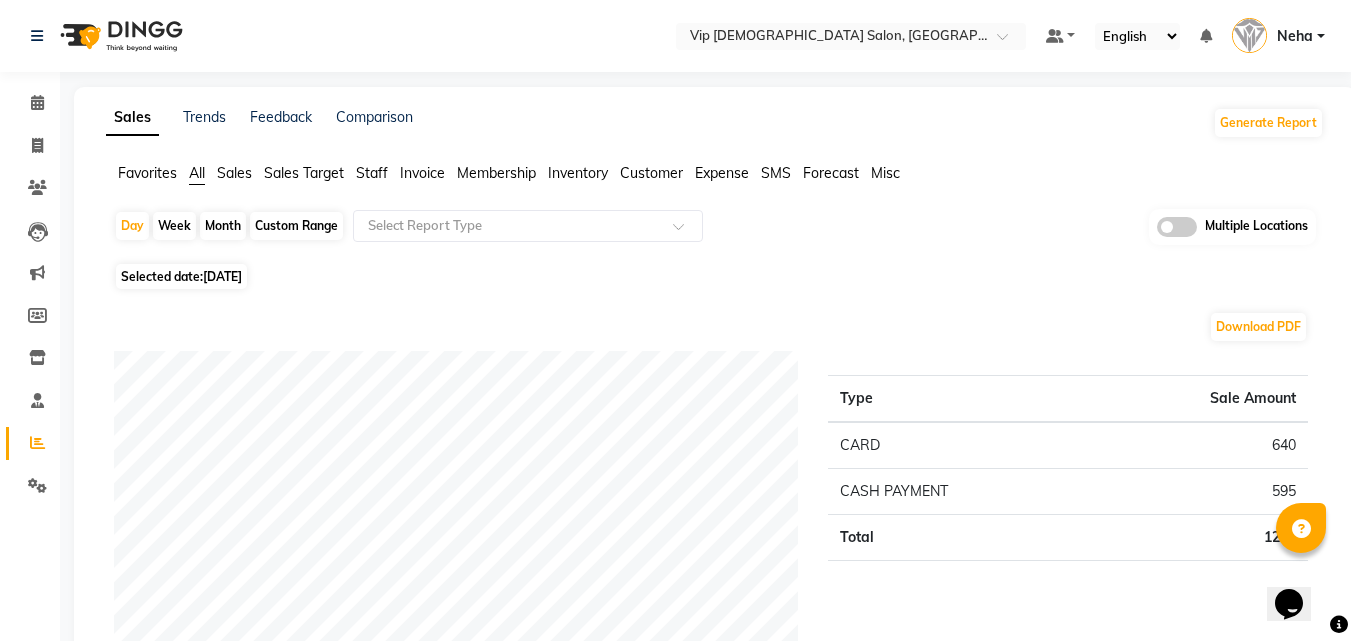 scroll, scrollTop: 0, scrollLeft: 0, axis: both 